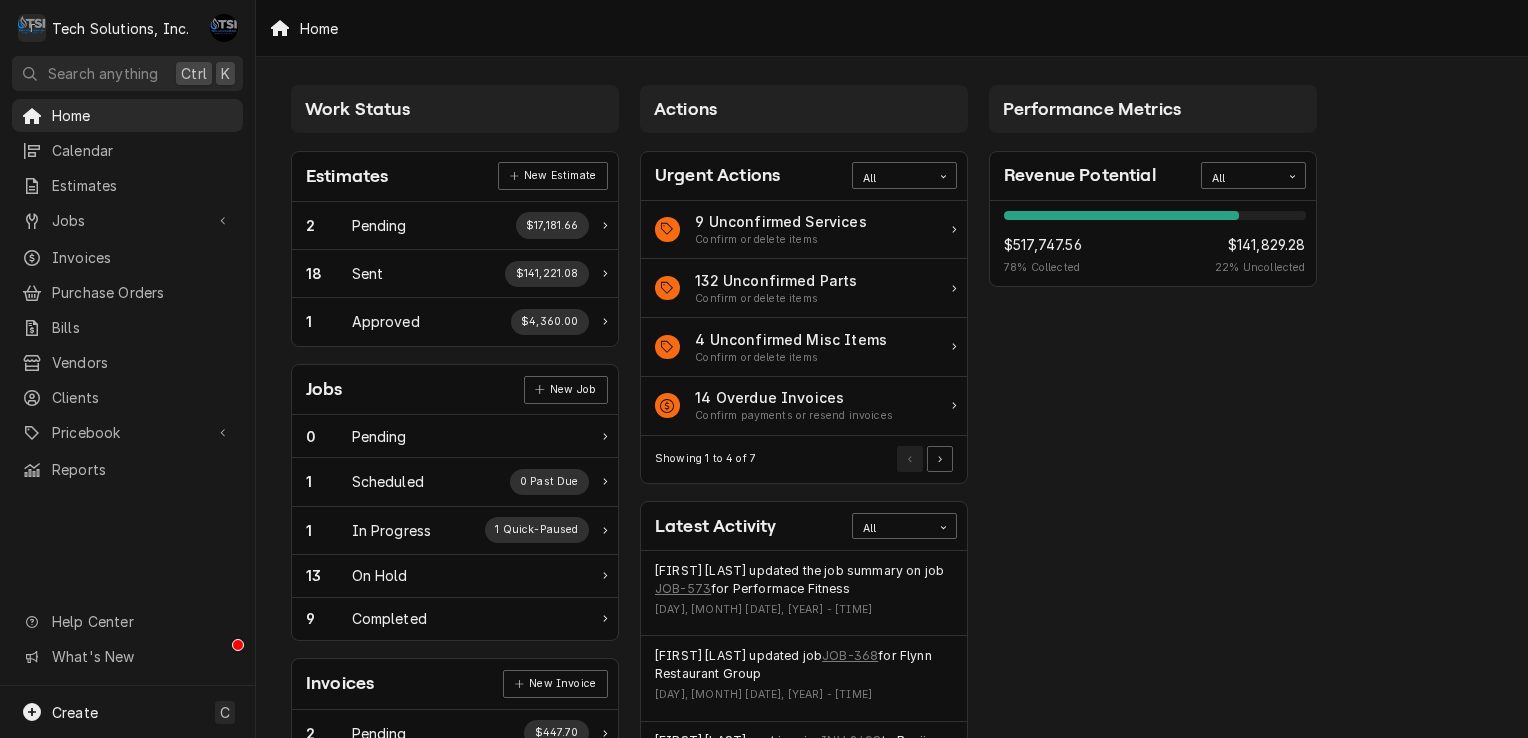 scroll, scrollTop: 0, scrollLeft: 0, axis: both 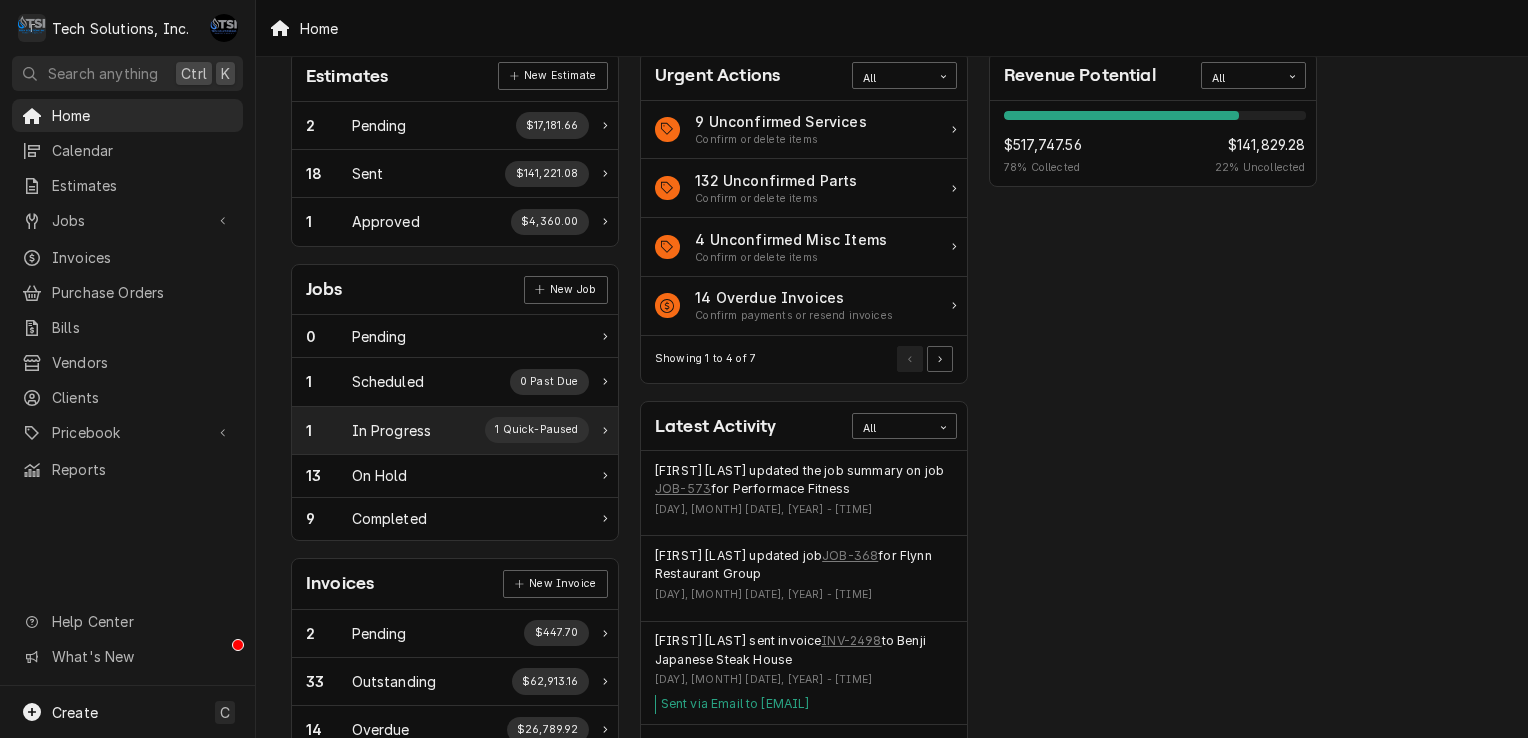 click on "In Progress" at bounding box center [392, 430] 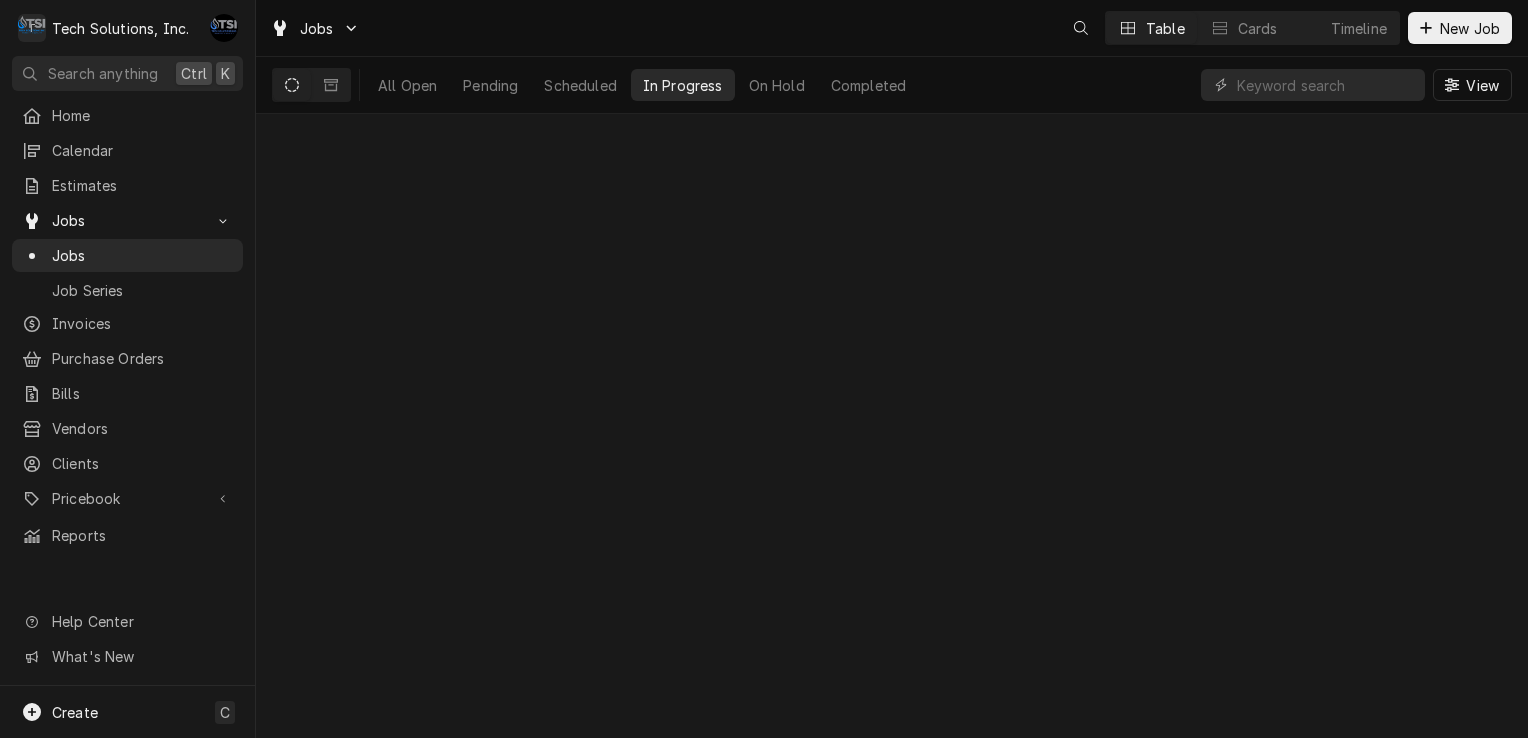 scroll, scrollTop: 0, scrollLeft: 0, axis: both 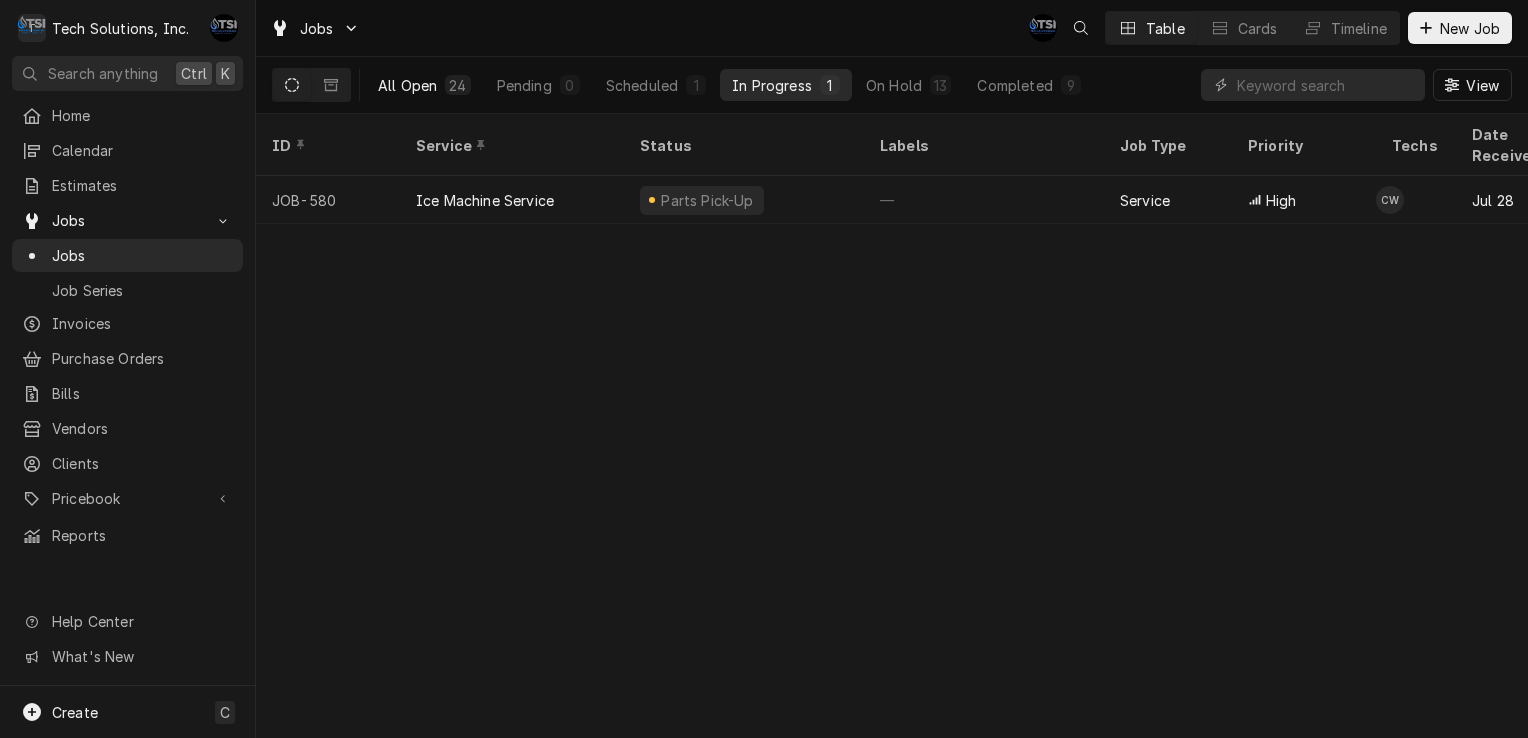 click on "All Open" at bounding box center [407, 85] 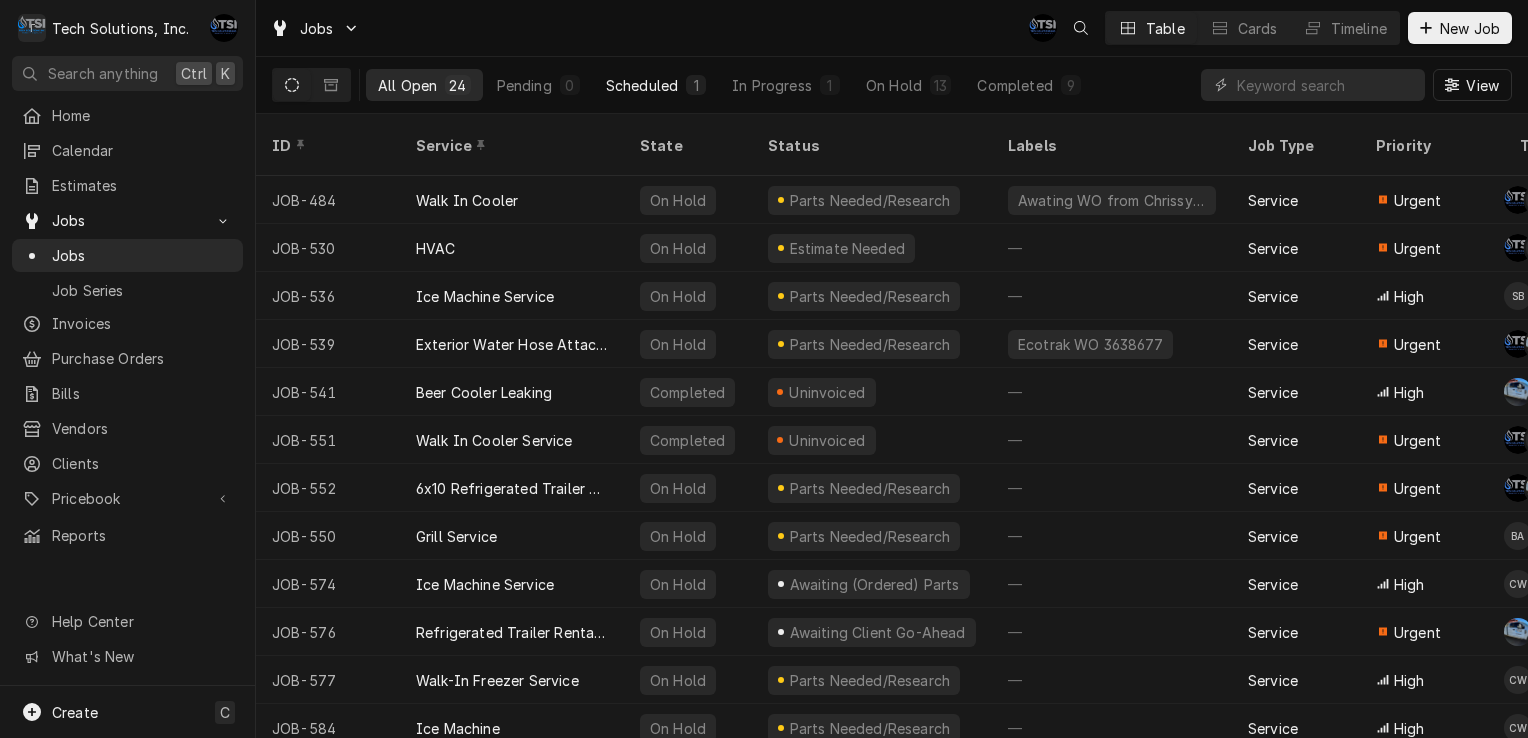 click on "Scheduled" at bounding box center (642, 85) 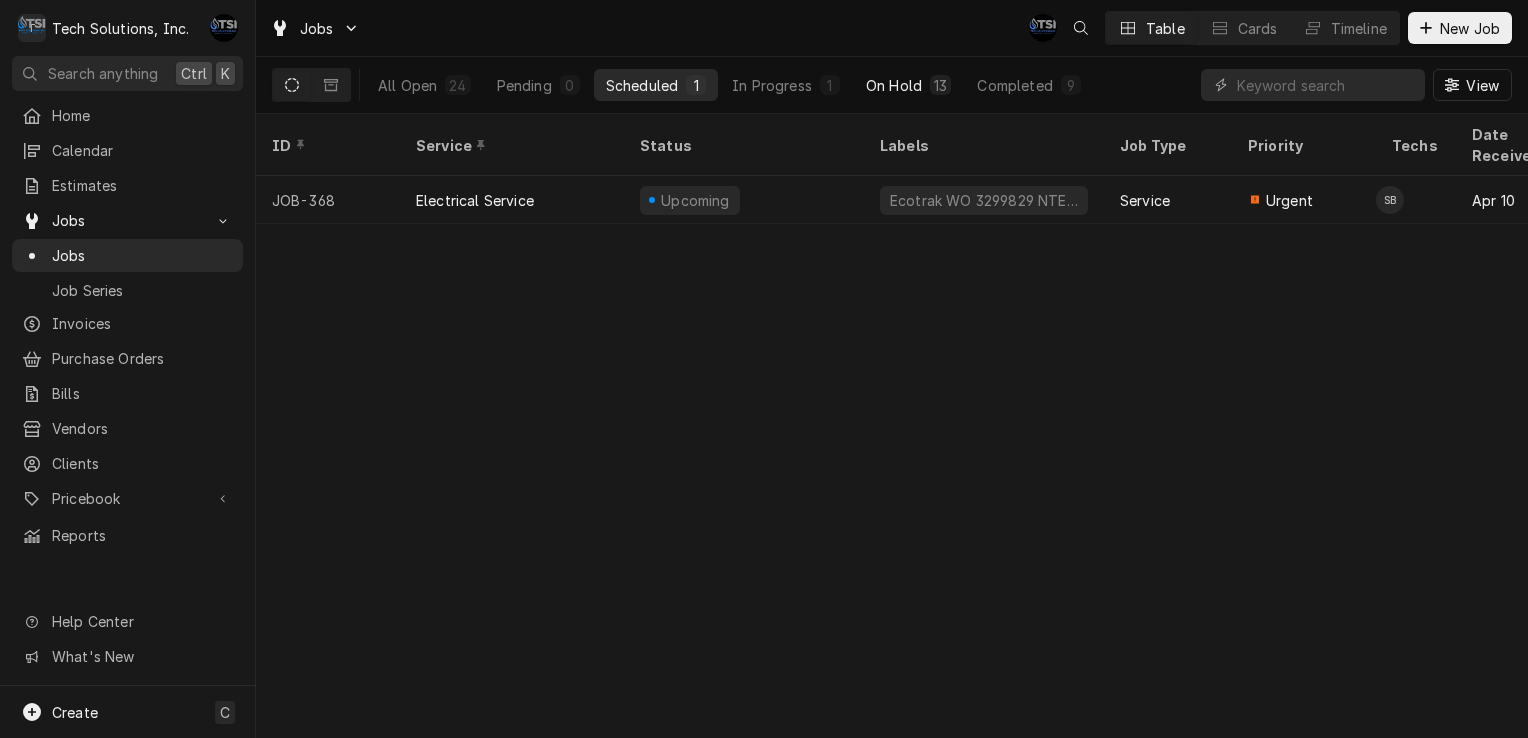 click on "On Hold" at bounding box center (894, 85) 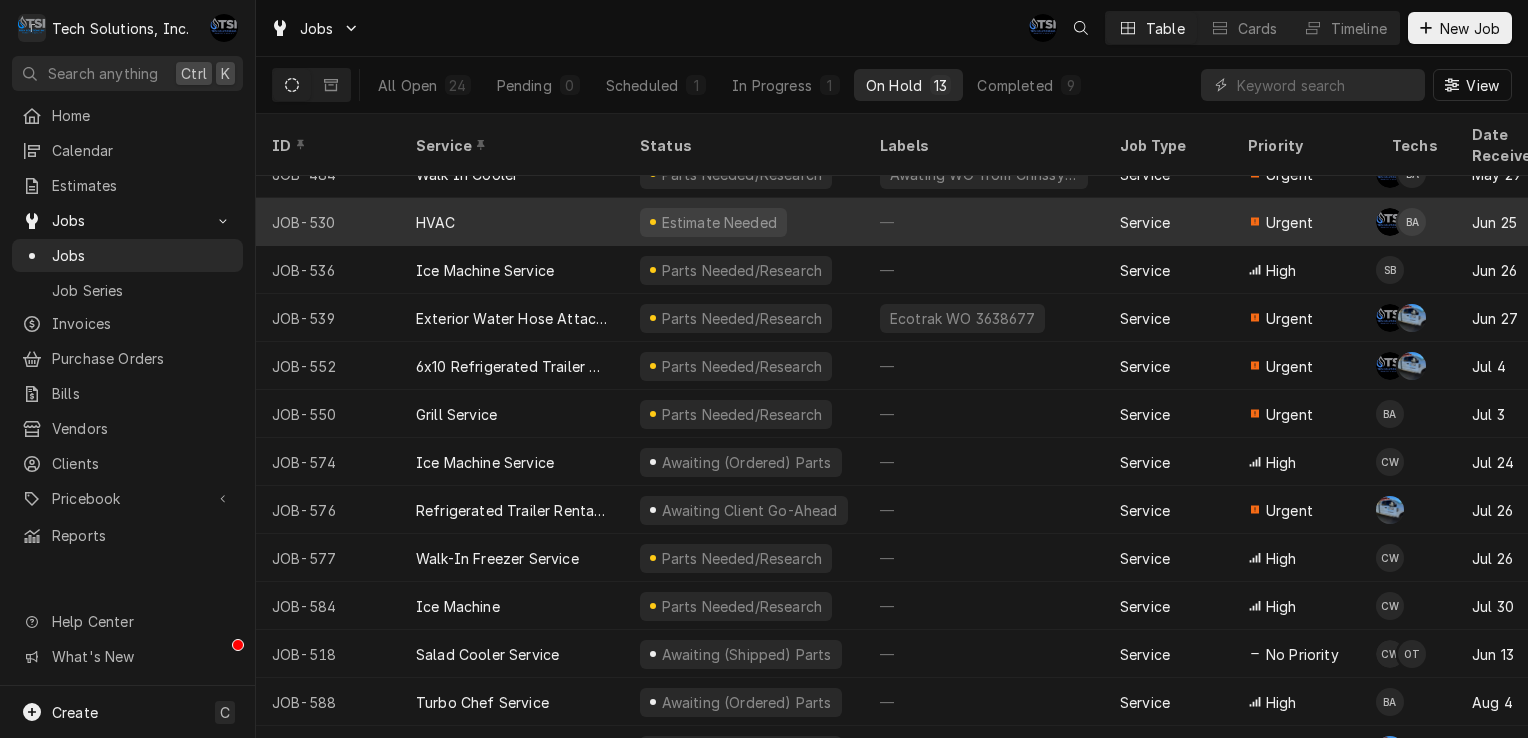 scroll, scrollTop: 52, scrollLeft: 0, axis: vertical 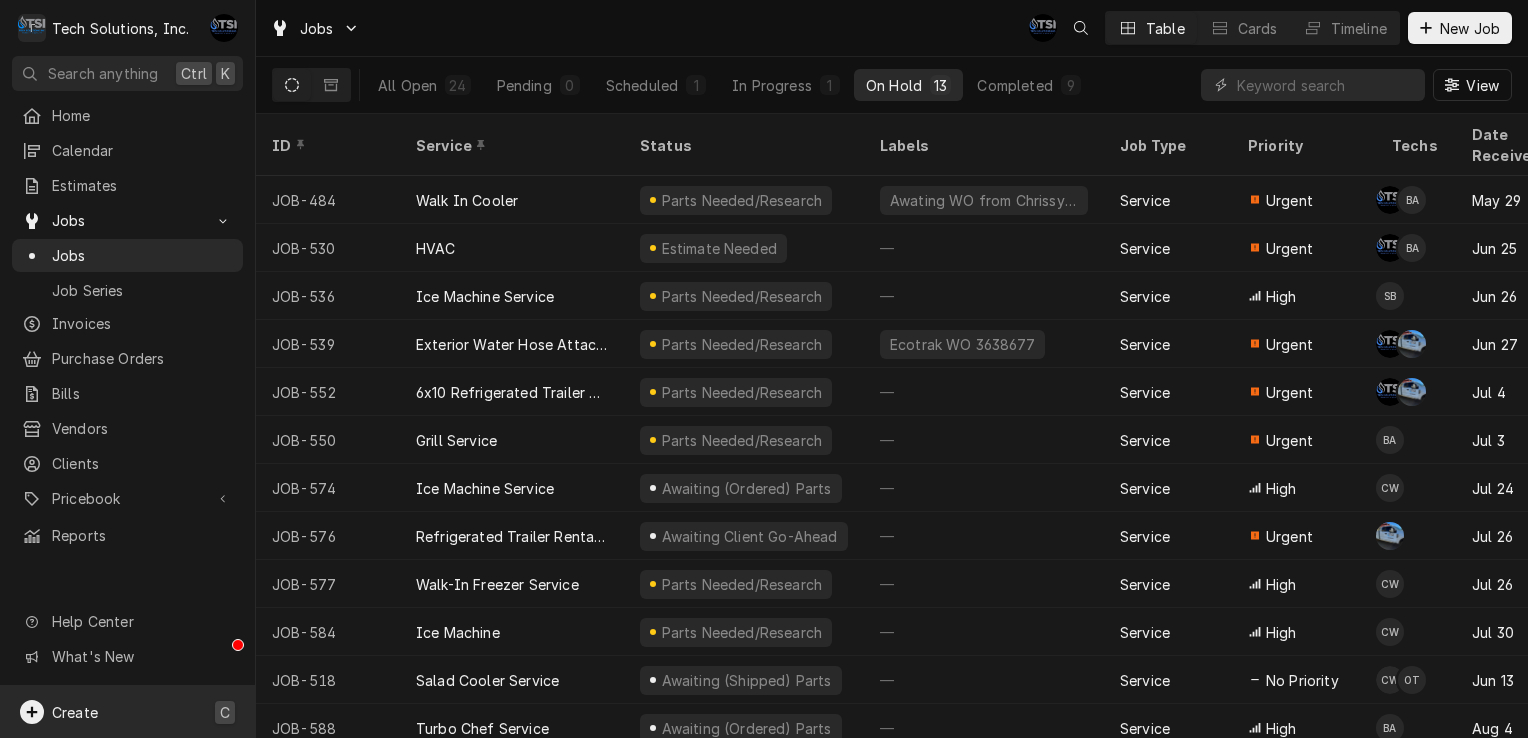 click on "C" at bounding box center (225, 712) 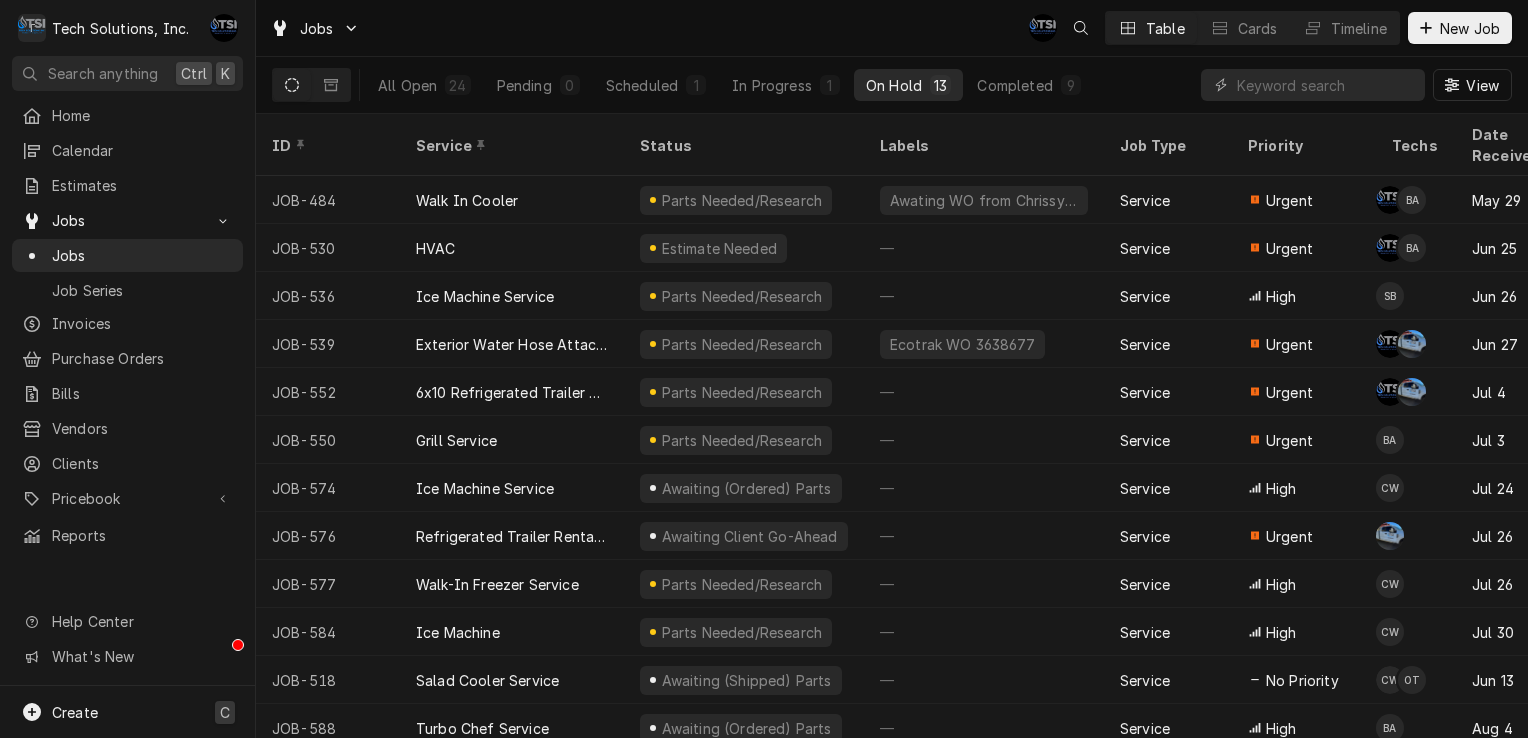 click on "T Tech Solutions, Inc. AF Search anything Ctrl K Home Calendar Estimates Jobs Jobs Job Series Invoices Purchase Orders Bills Vendors Clients Pricebook Services Parts & Materials Miscellaneous Discounts Reports Help Center What's New Create C Jobs   AF Table Cards Timeline New Job All Open 24 Pending 0 Scheduled 1 In Progress 1 On Hold 13 Completed 9 View ID Service Status Labels Job Type Priority Techs Date Received Client Location Name Location Address Scheduled For Duration On Hold Last Modified JOB-484 Walk In Cooler Parts Needed/Research Awating WO from Chrissy or Gabby Service Urgent AF BA May 29   Flynn Restaurant Group Panera Bread Cafe #2340 1410 N. Eisenhower Dr., Beckley, WV 25801 May 29   • 3:00 PM 3h May 30   Jul 12   JOB-530 HVAC Estimate Needed — Service Urgent AF BA Jun 25   Bob Evan's Restaurants, LLC Bob Evans’s 1224 Carter Ave, Ashland, KY 41101 Jun 25   • 1:00 PM 2h Jun 25   Jun 30   JOB-536 Ice Machine Service Parts Needed/Research — Service High SB" at bounding box center (764, 369) 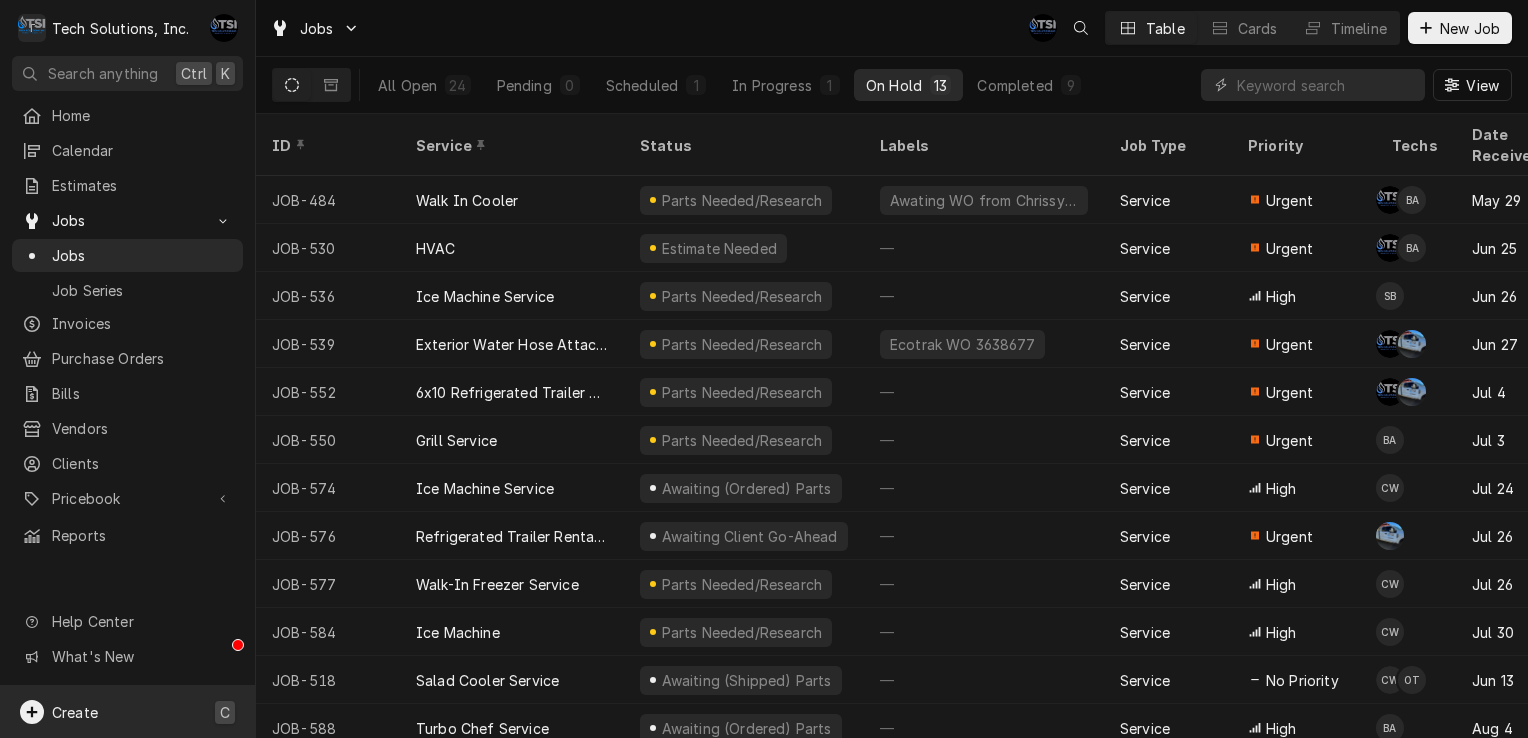 click on "Create" at bounding box center [59, 712] 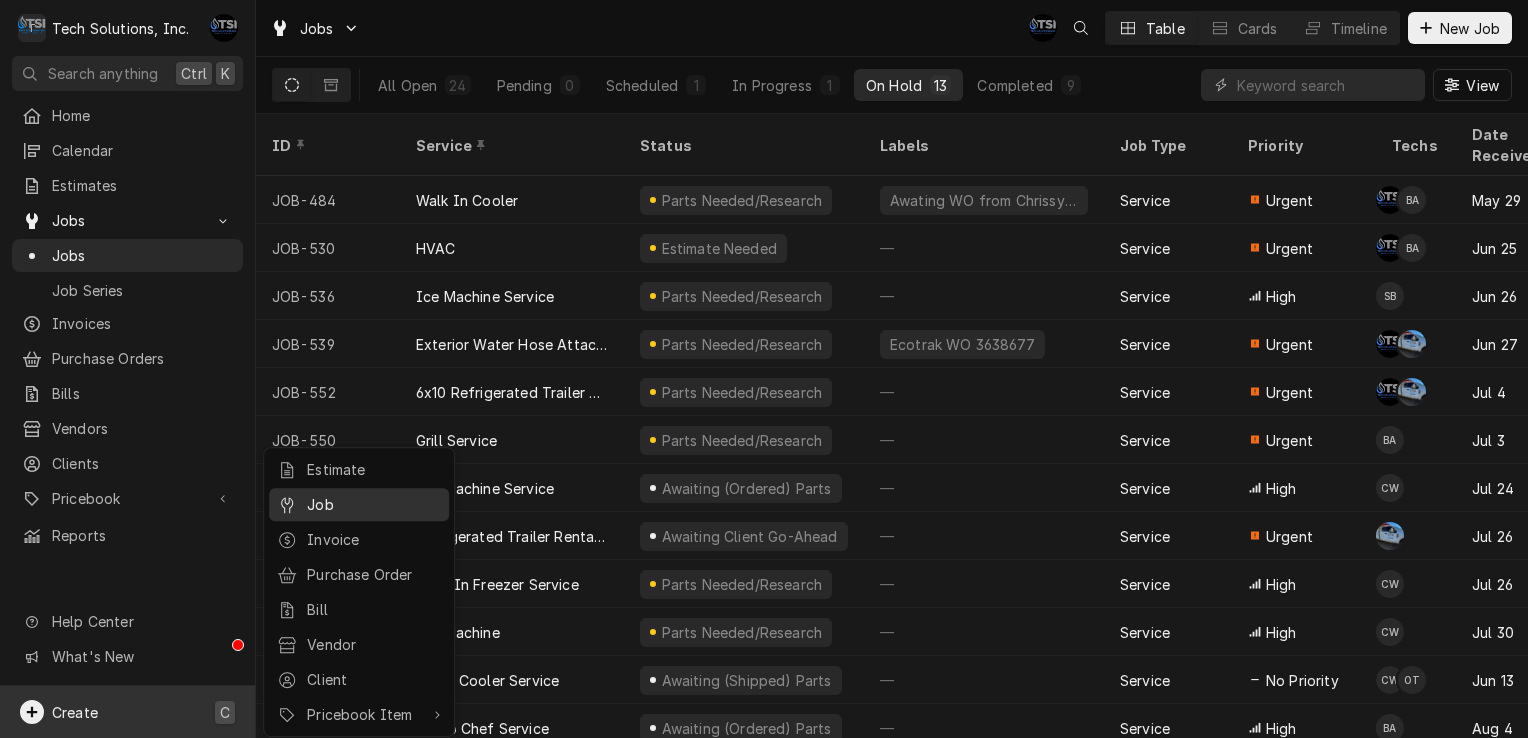 click on "Job" at bounding box center (374, 504) 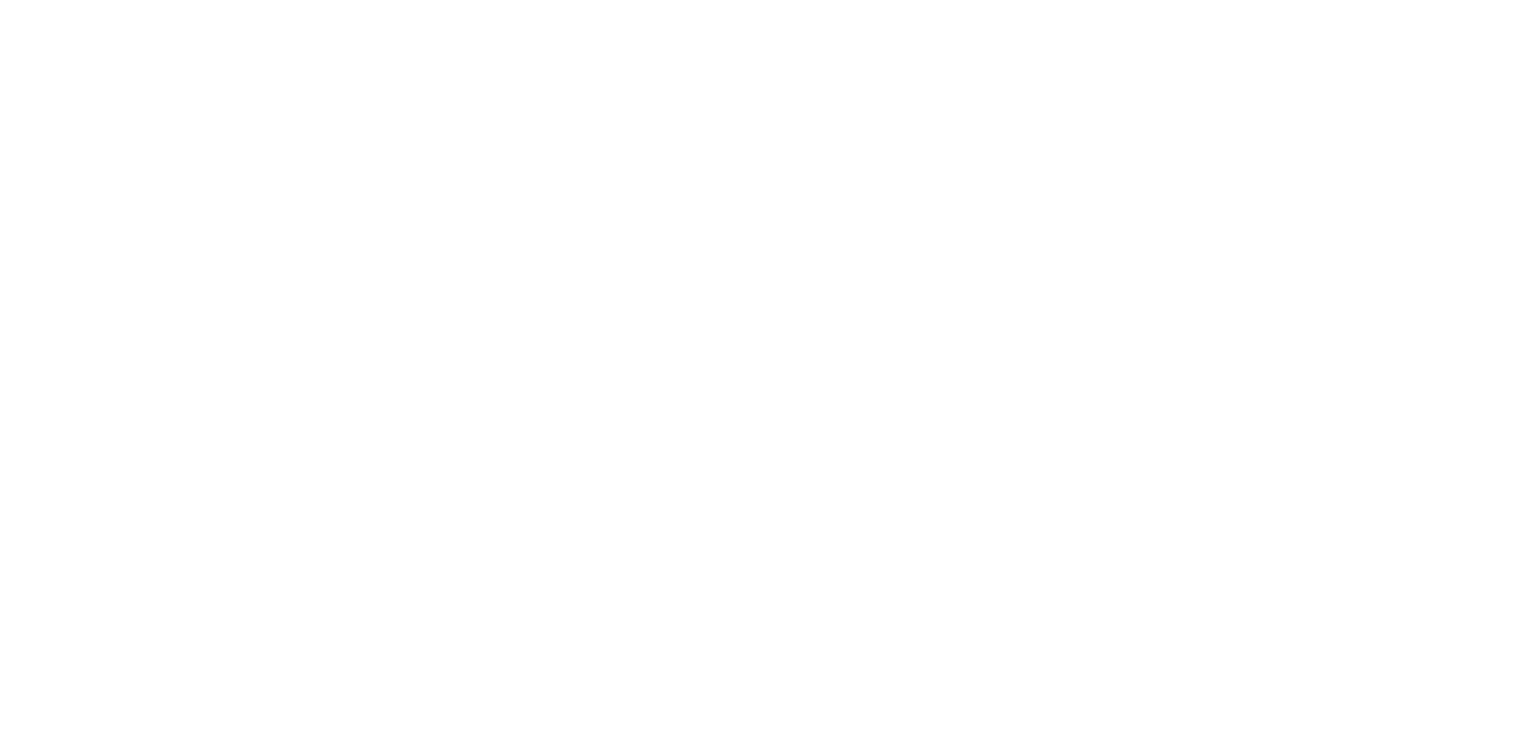 scroll, scrollTop: 0, scrollLeft: 0, axis: both 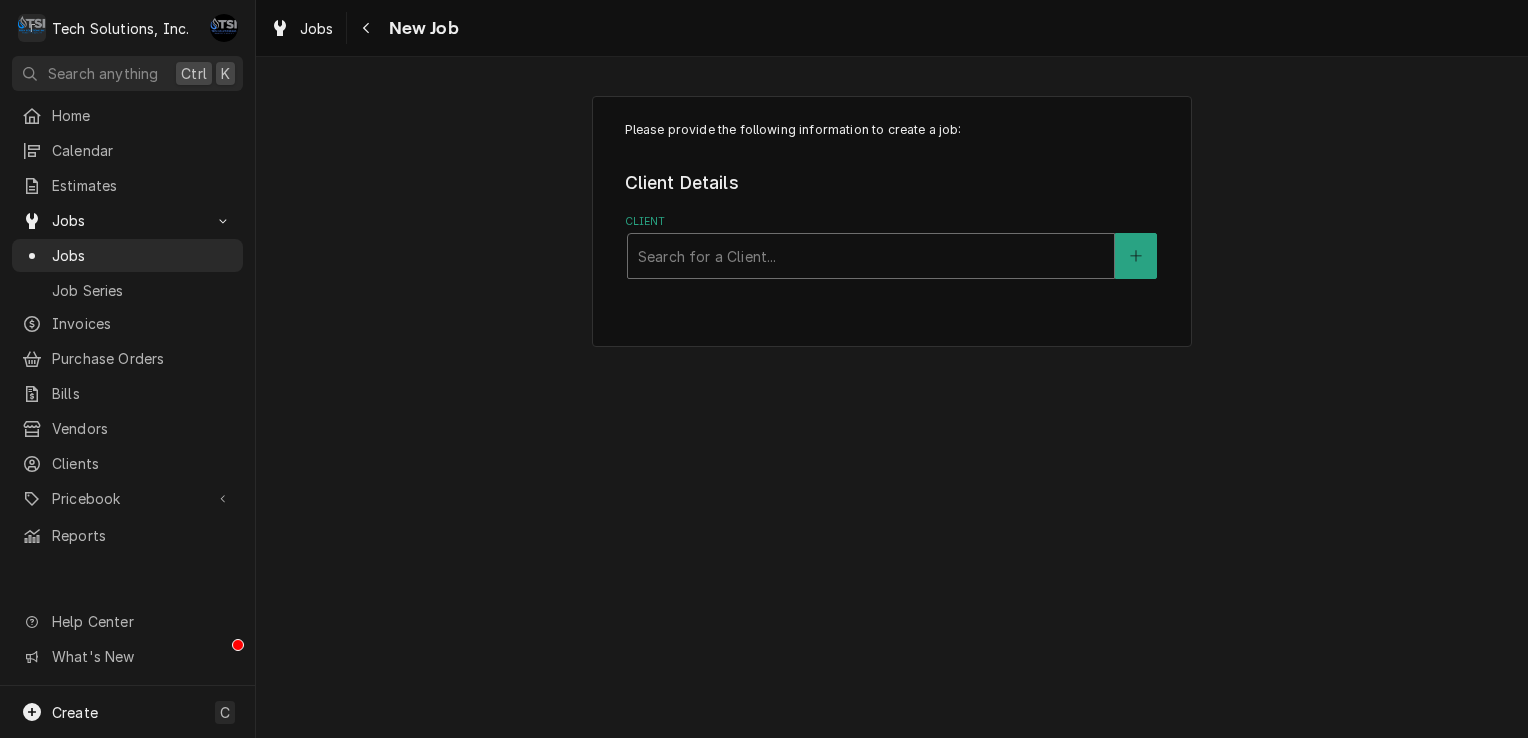 click at bounding box center [871, 256] 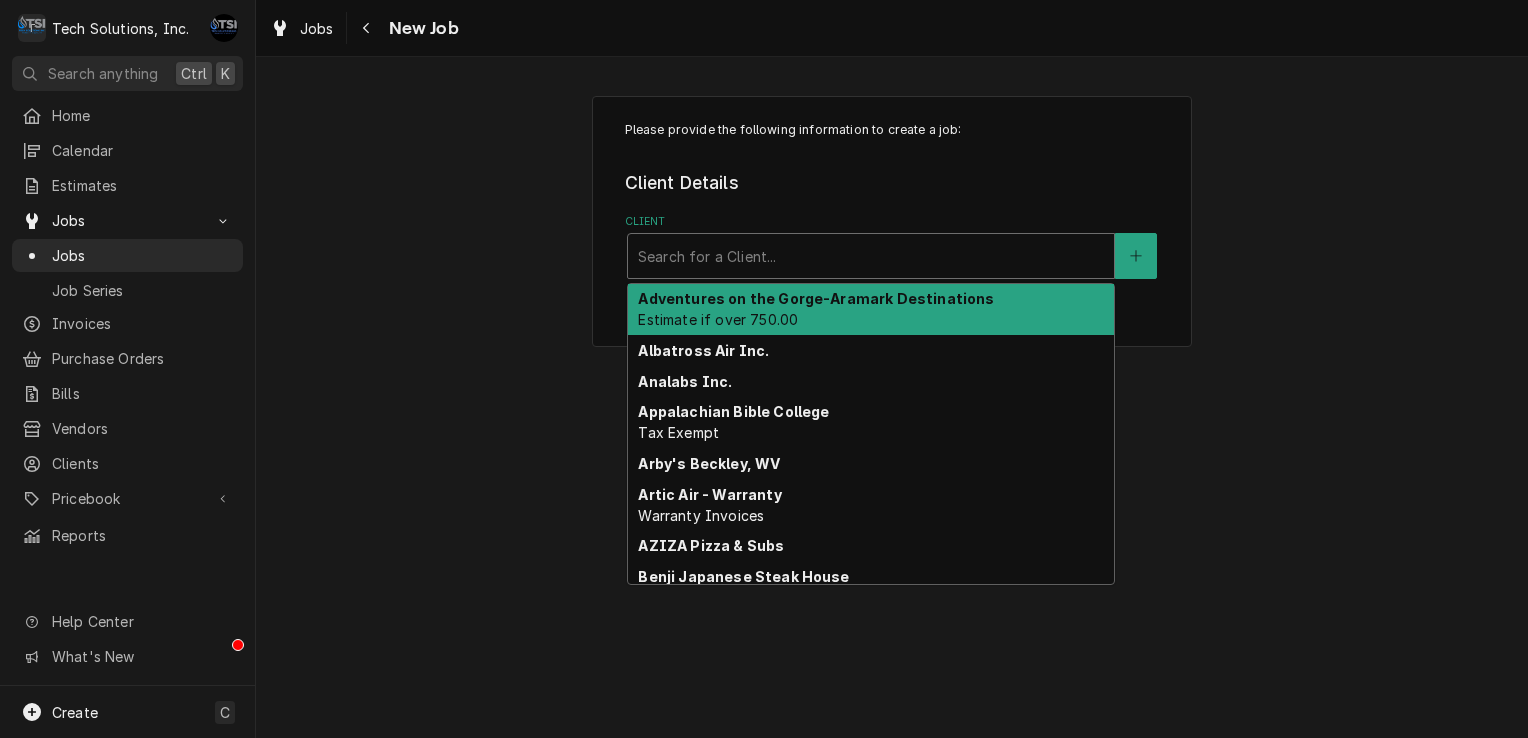 click on "Adventures on the Gorge-Aramark Destinations" at bounding box center (816, 298) 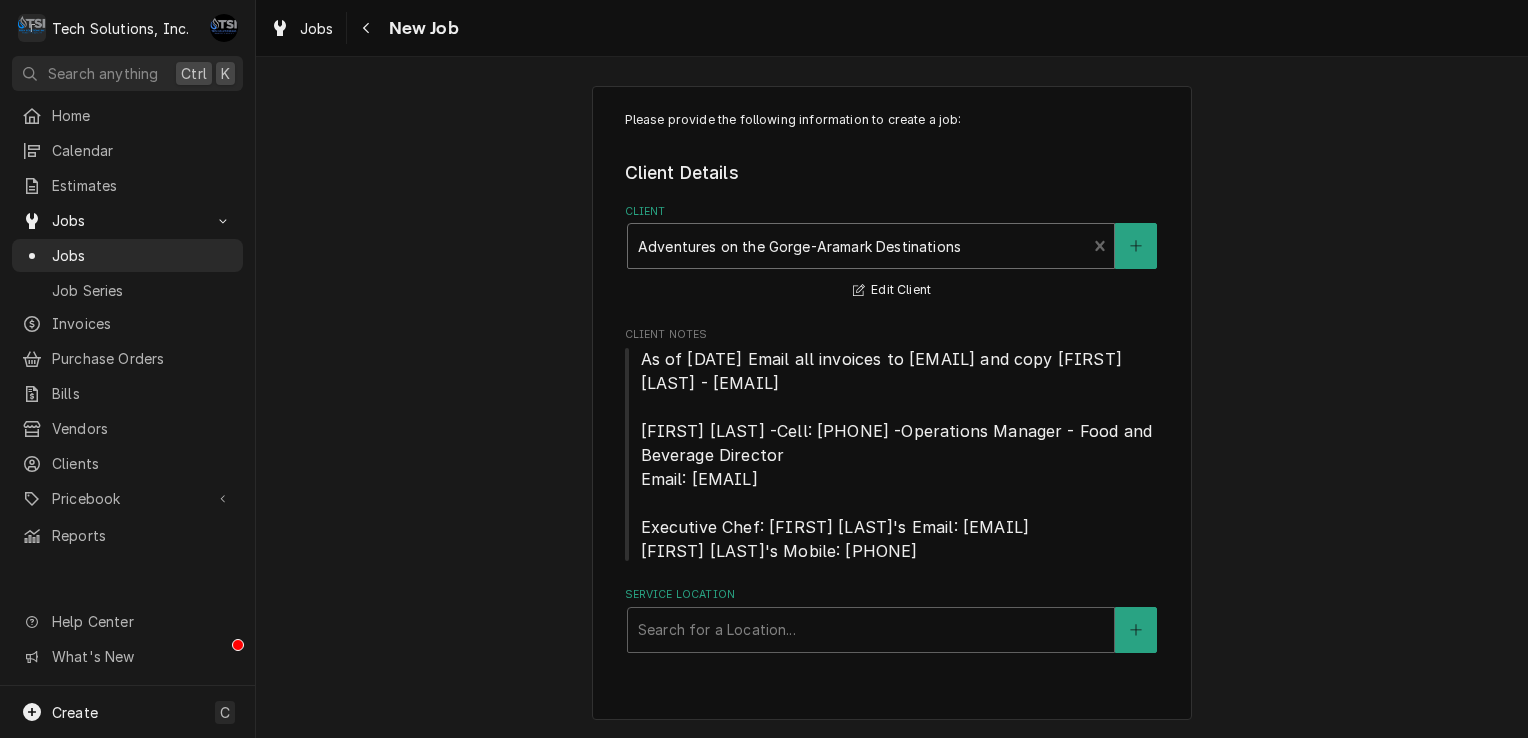 scroll, scrollTop: 32, scrollLeft: 0, axis: vertical 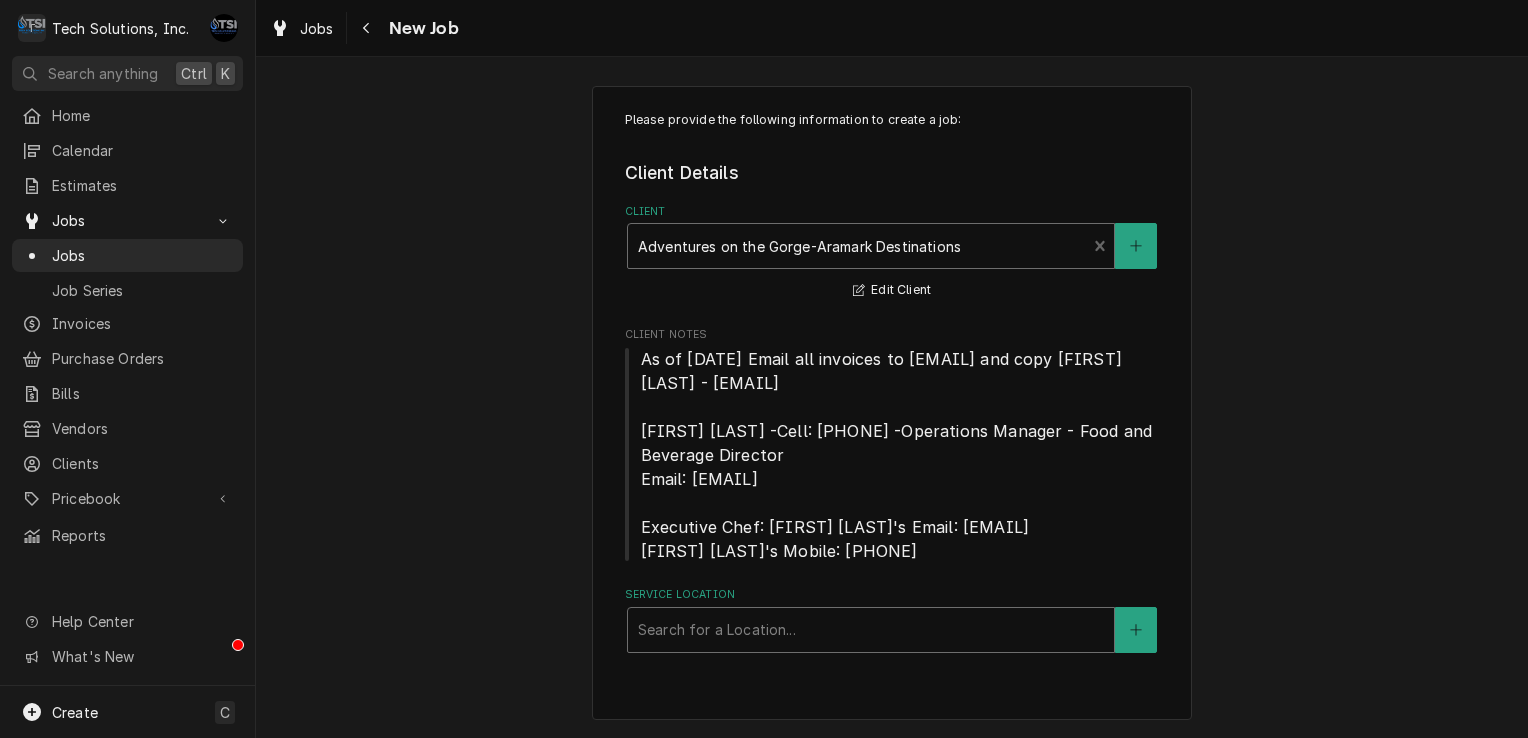 click at bounding box center (871, 630) 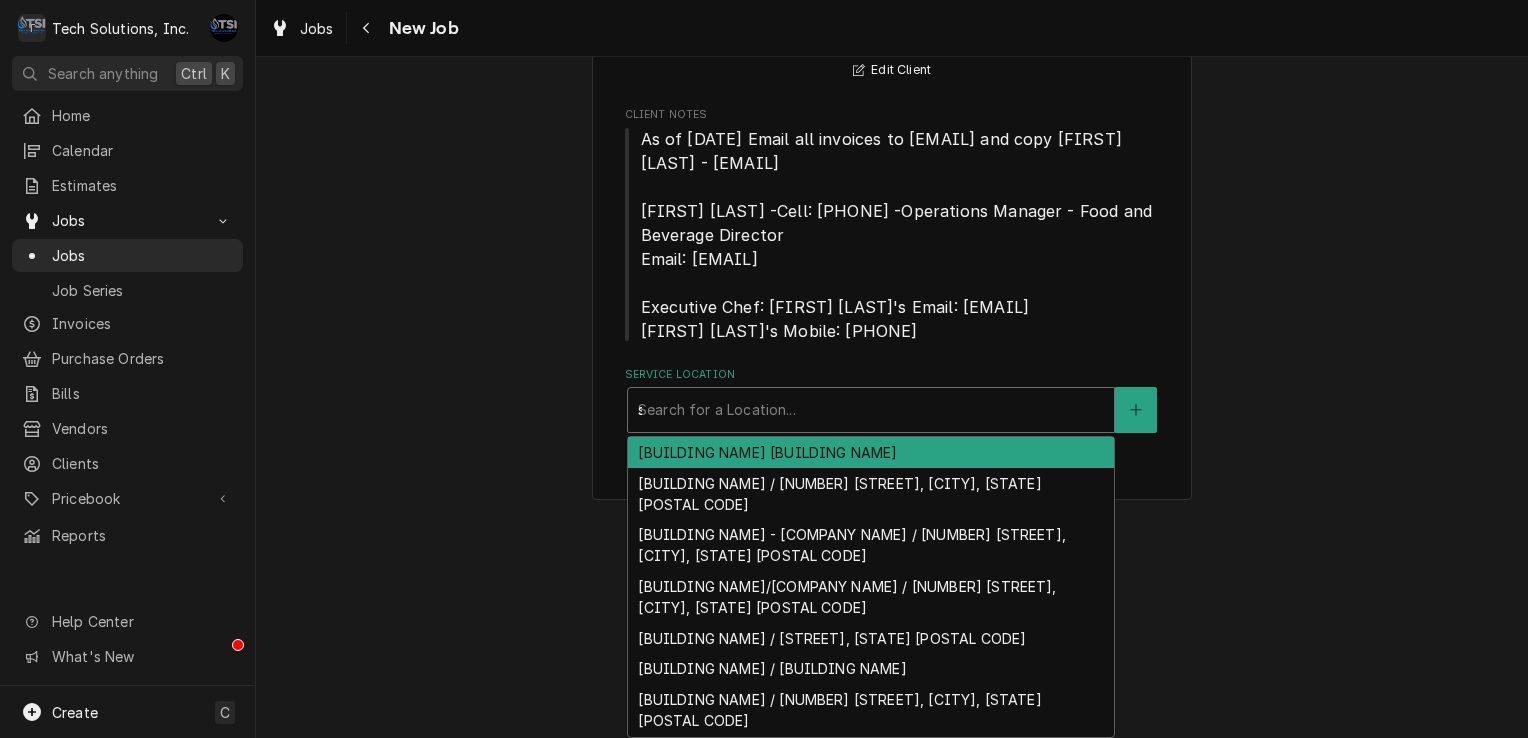 scroll, scrollTop: 32, scrollLeft: 0, axis: vertical 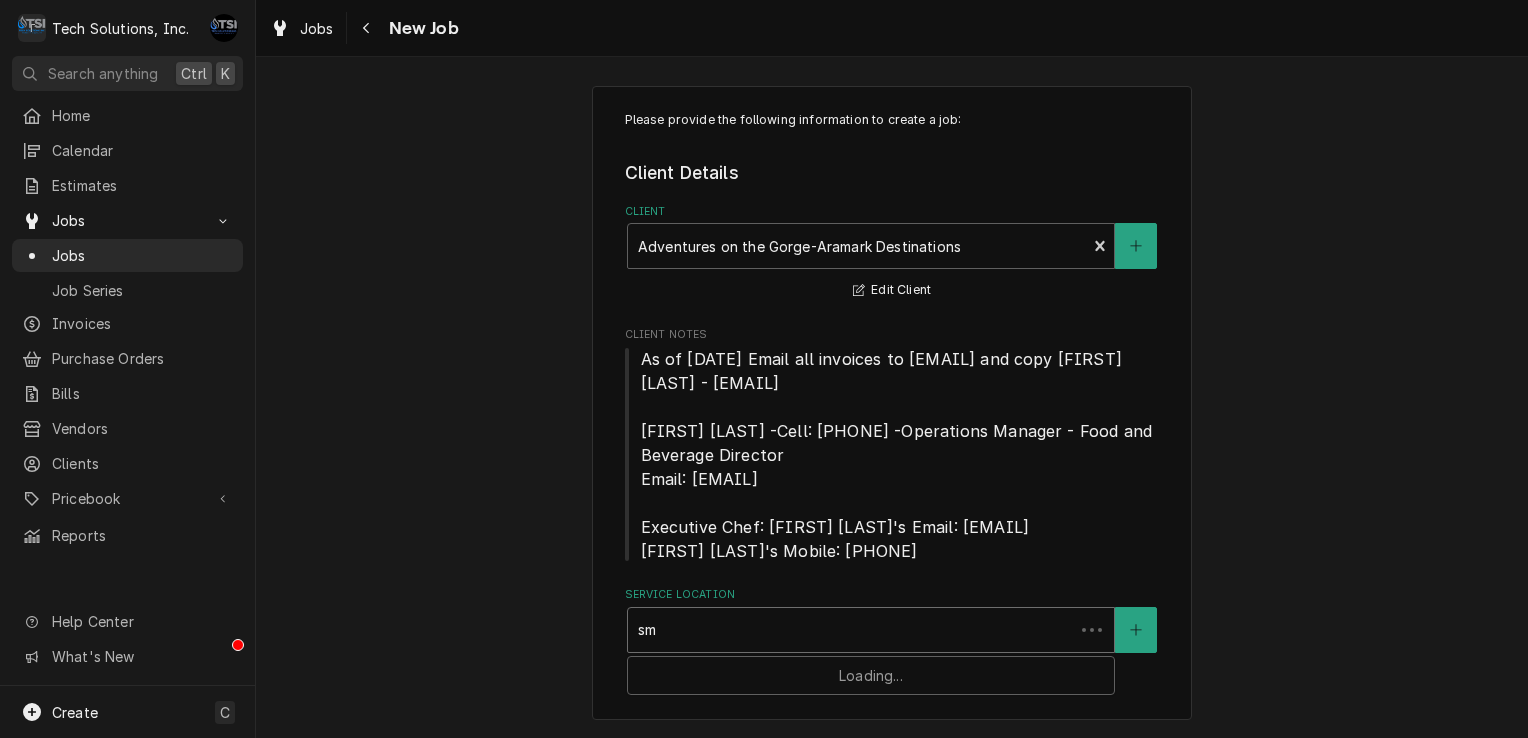 type on "s" 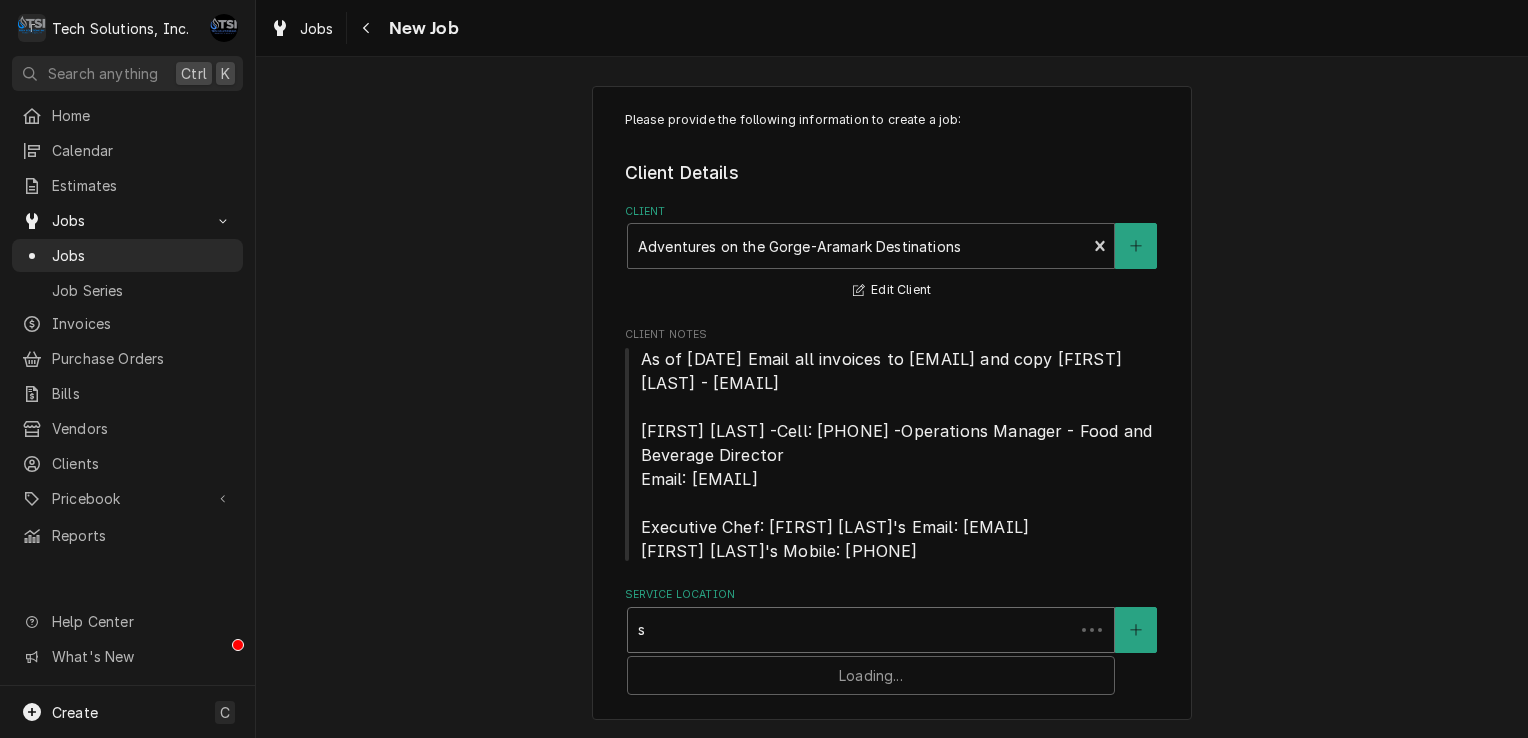 type 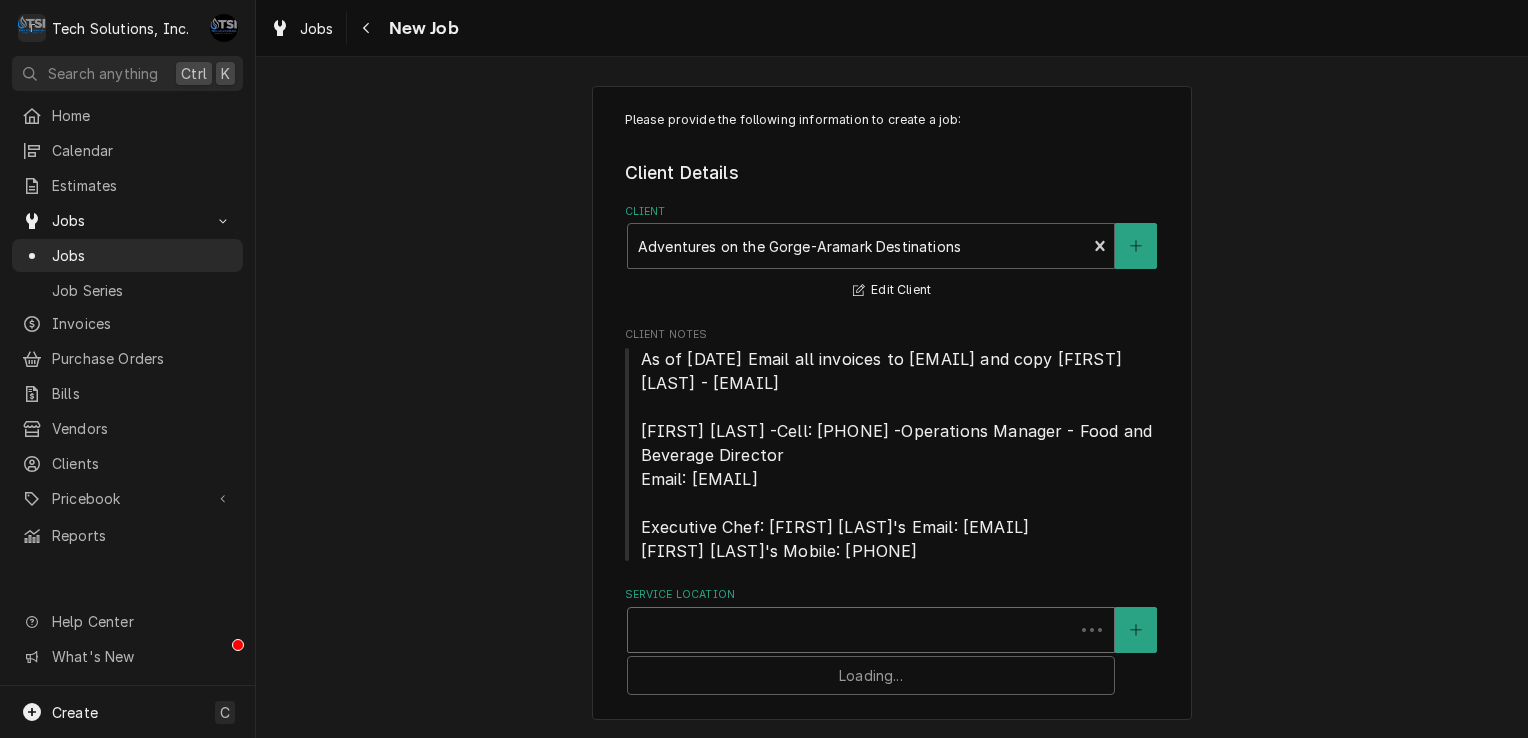 scroll, scrollTop: 252, scrollLeft: 0, axis: vertical 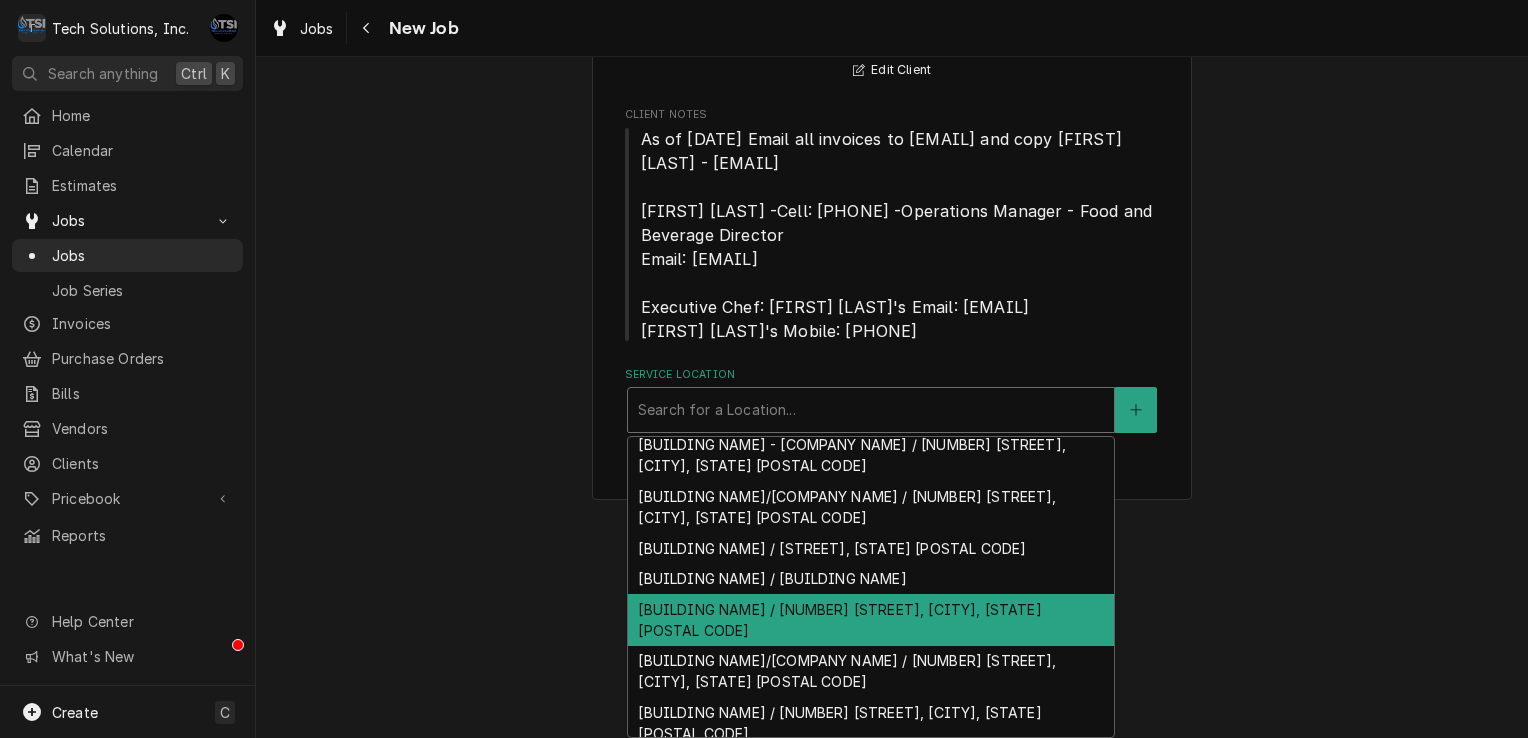 click on "Lunch Kitchen / 4428 Opossum Creek Rd, Lansing, WV 25862" at bounding box center [871, 620] 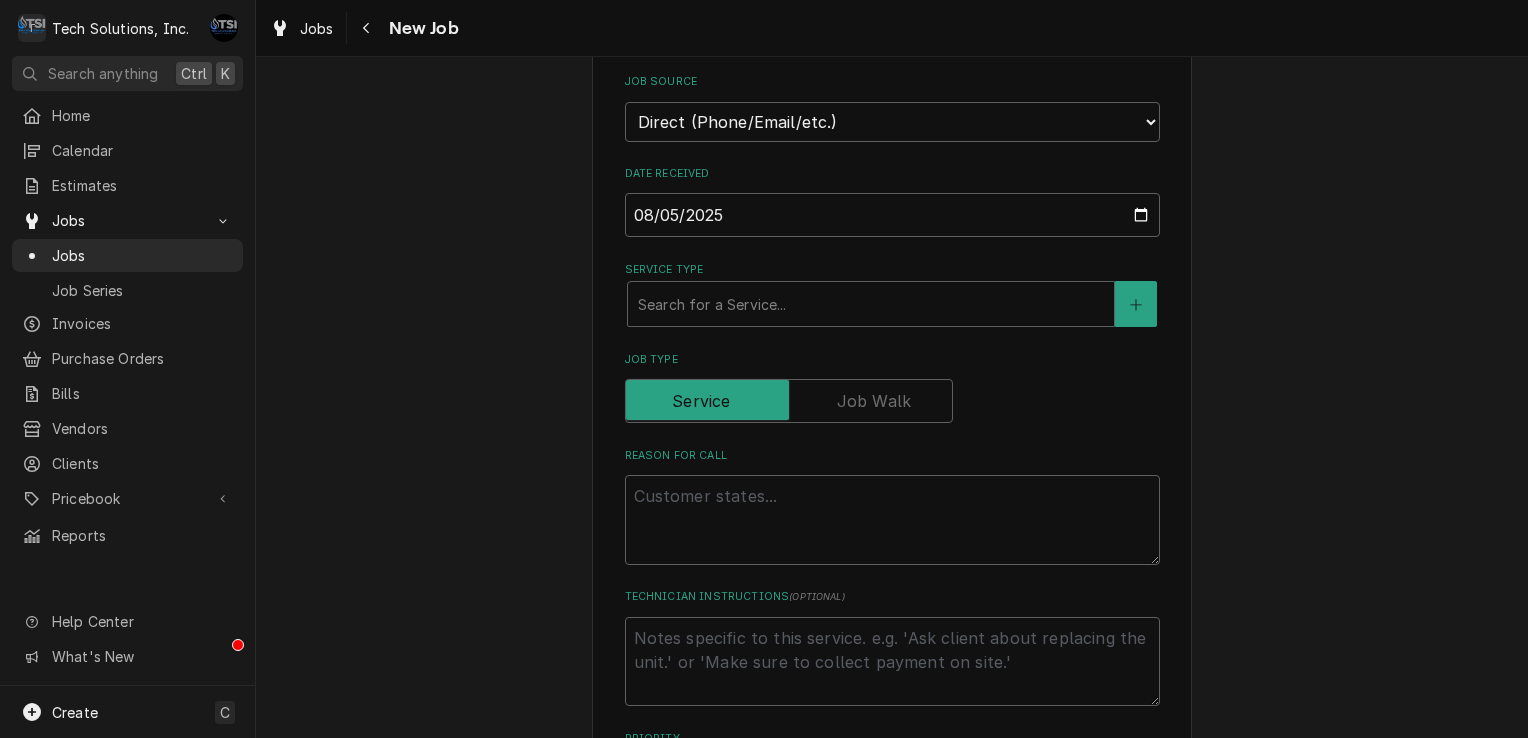 scroll, scrollTop: 732, scrollLeft: 0, axis: vertical 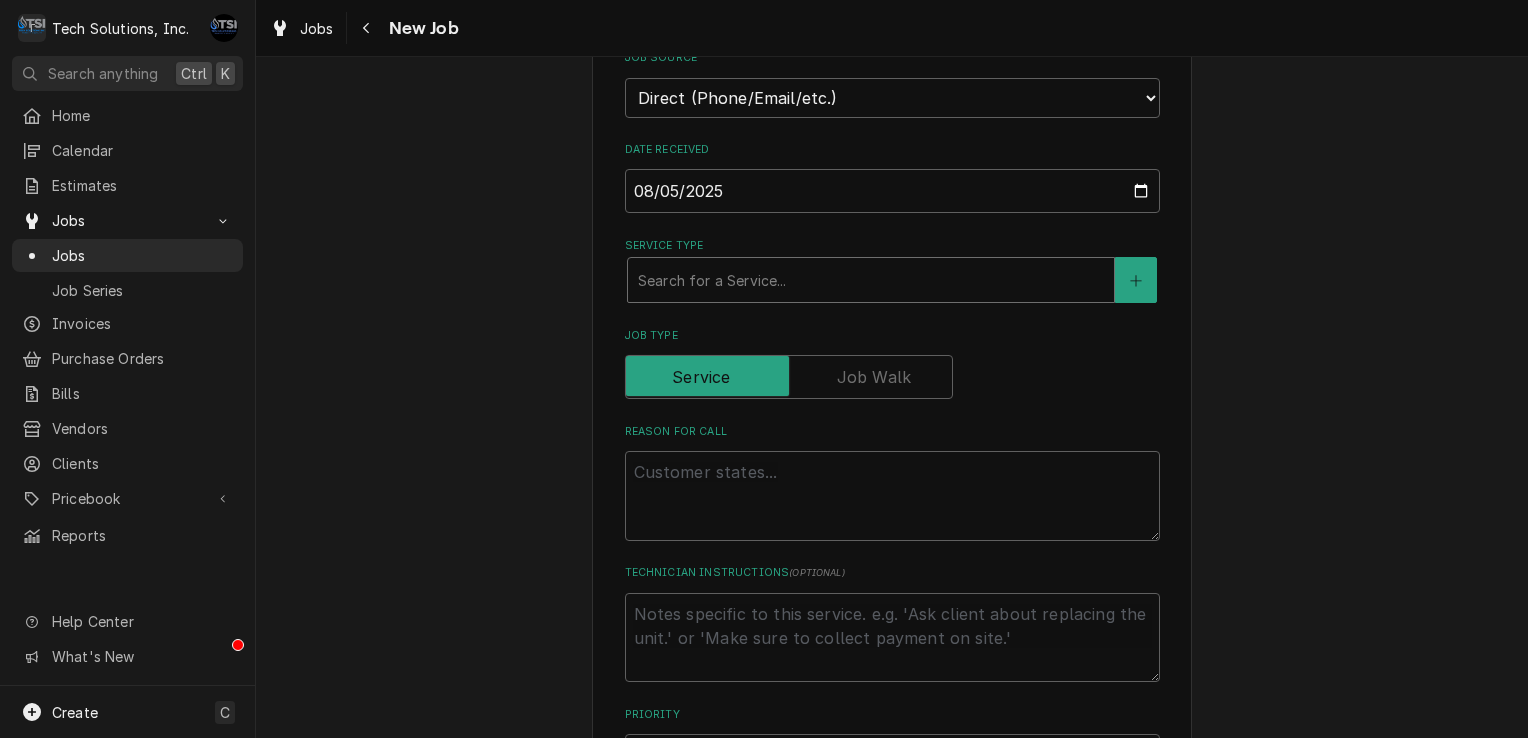 click at bounding box center (871, 280) 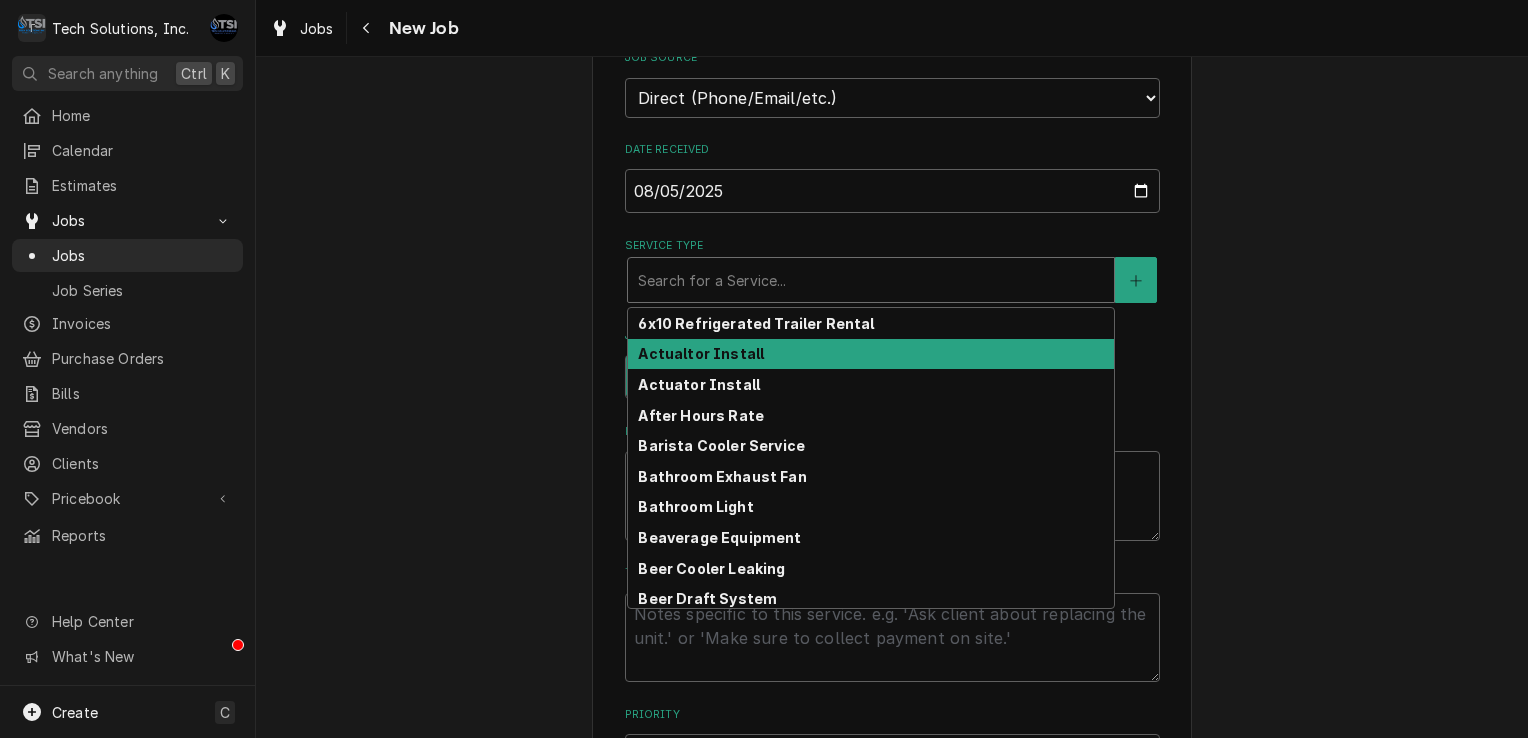 type on "x" 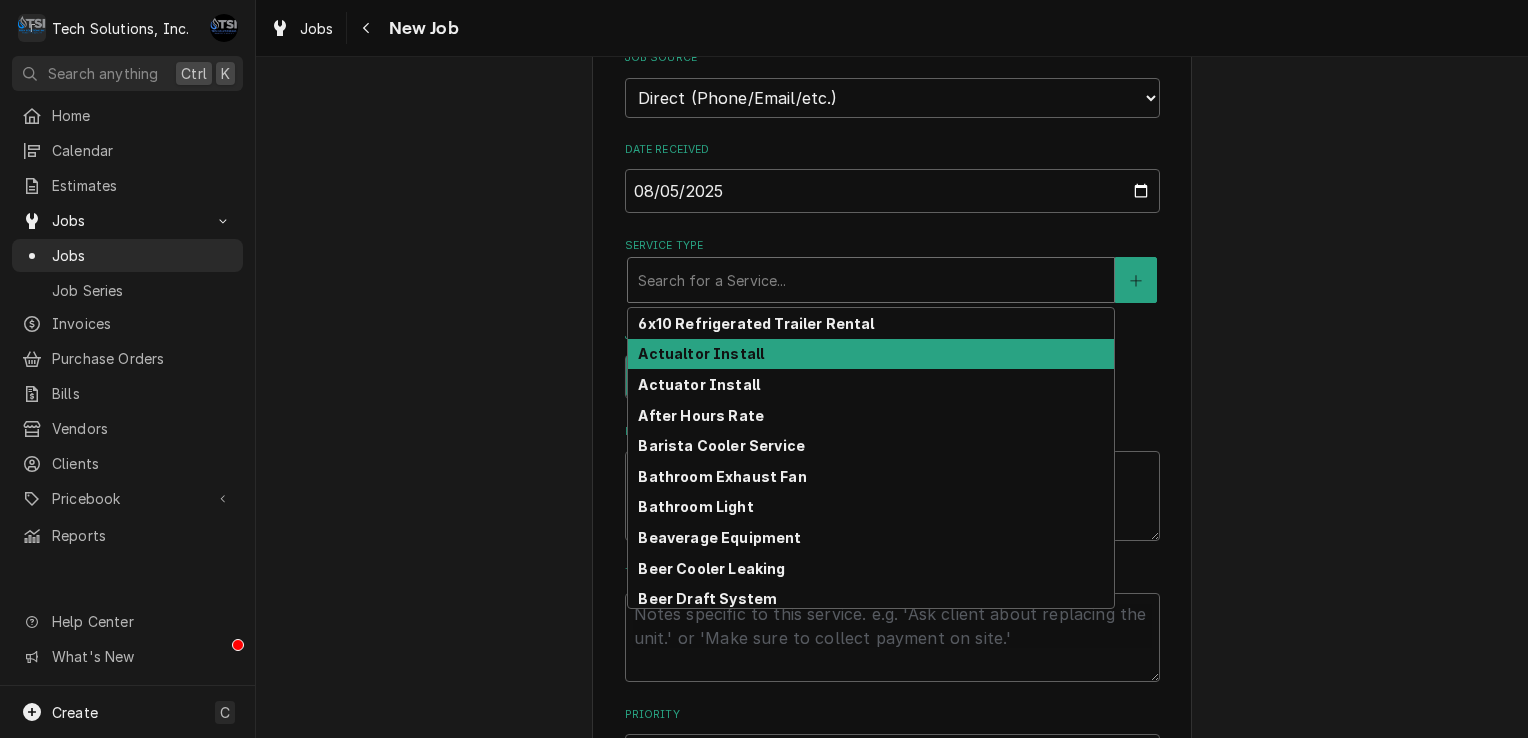 type on "s" 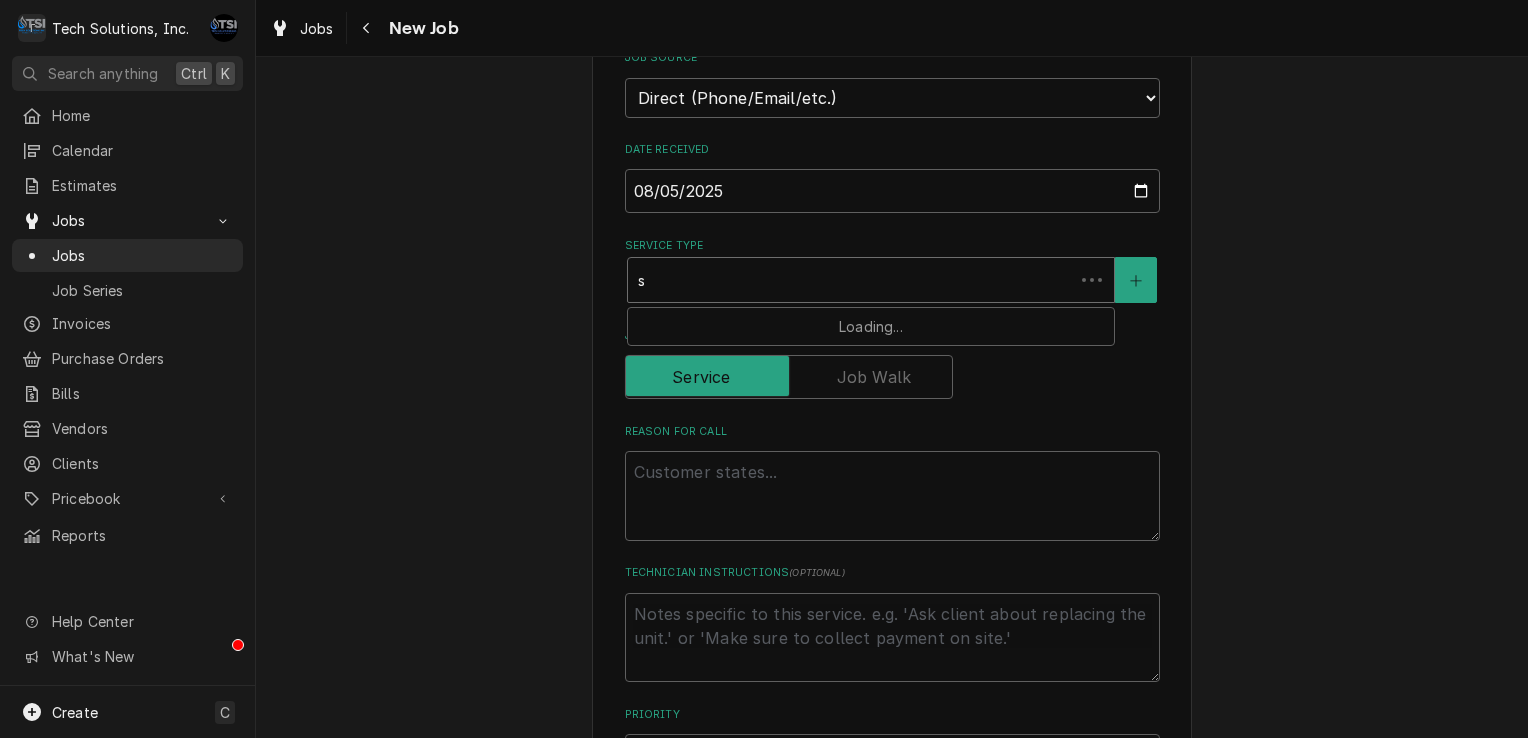 type on "x" 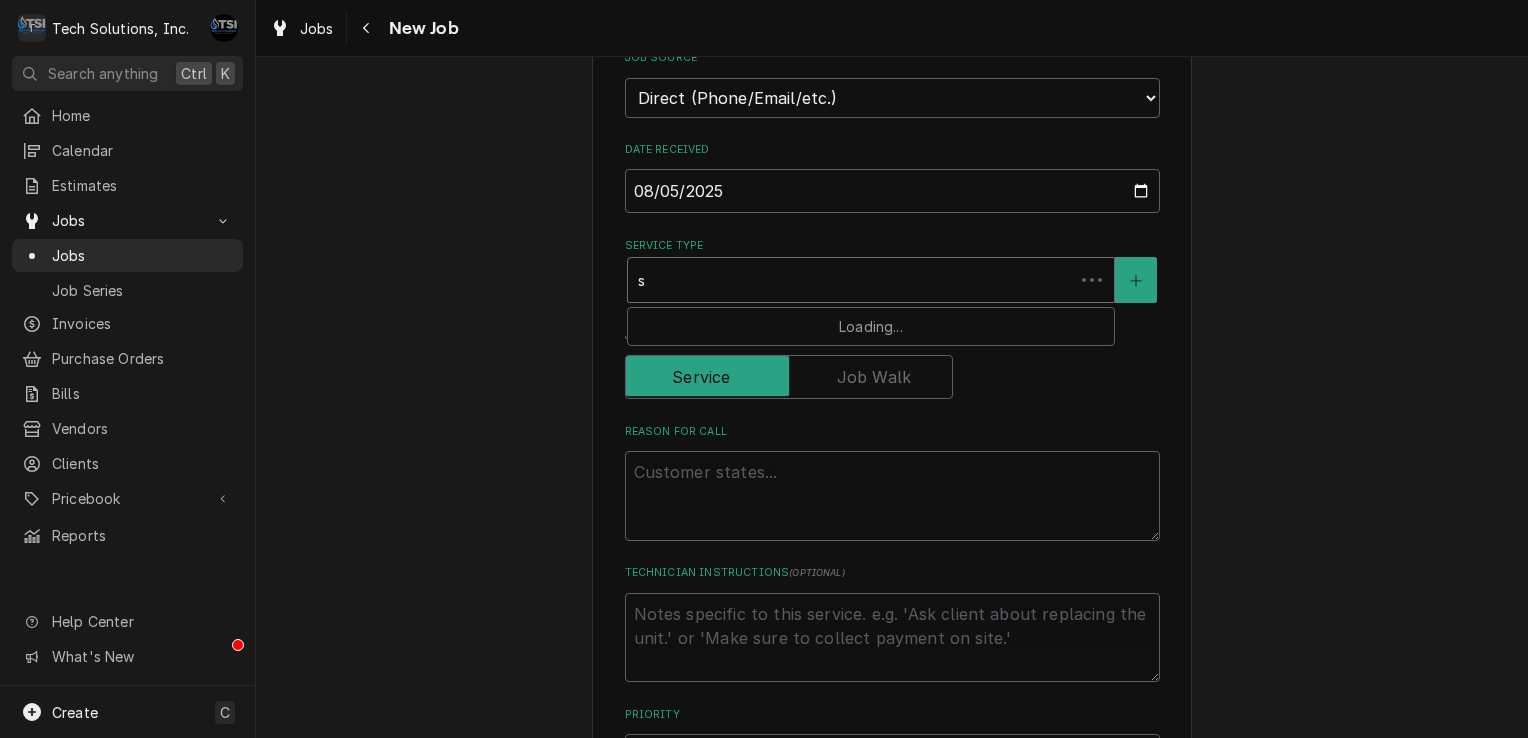 type on "sl" 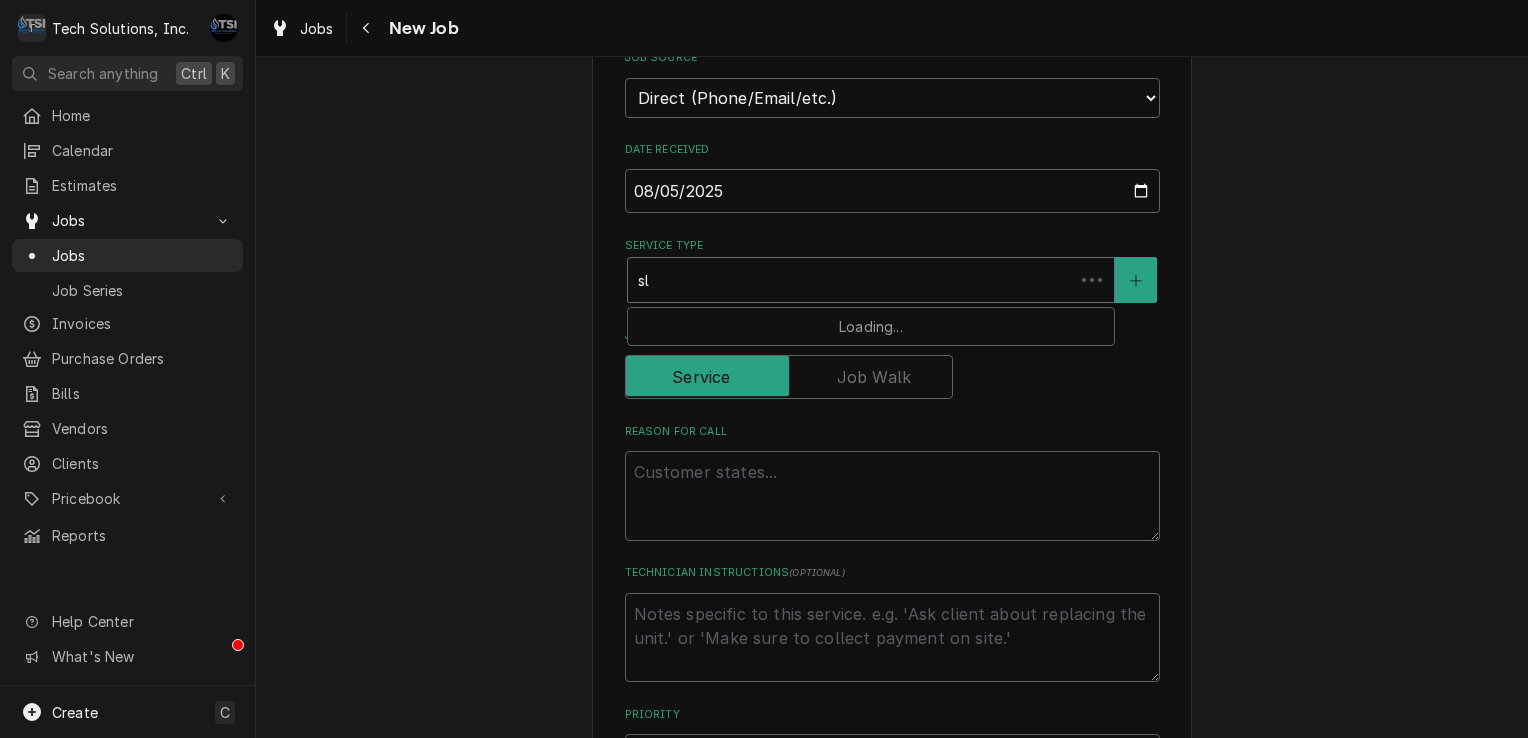 type on "x" 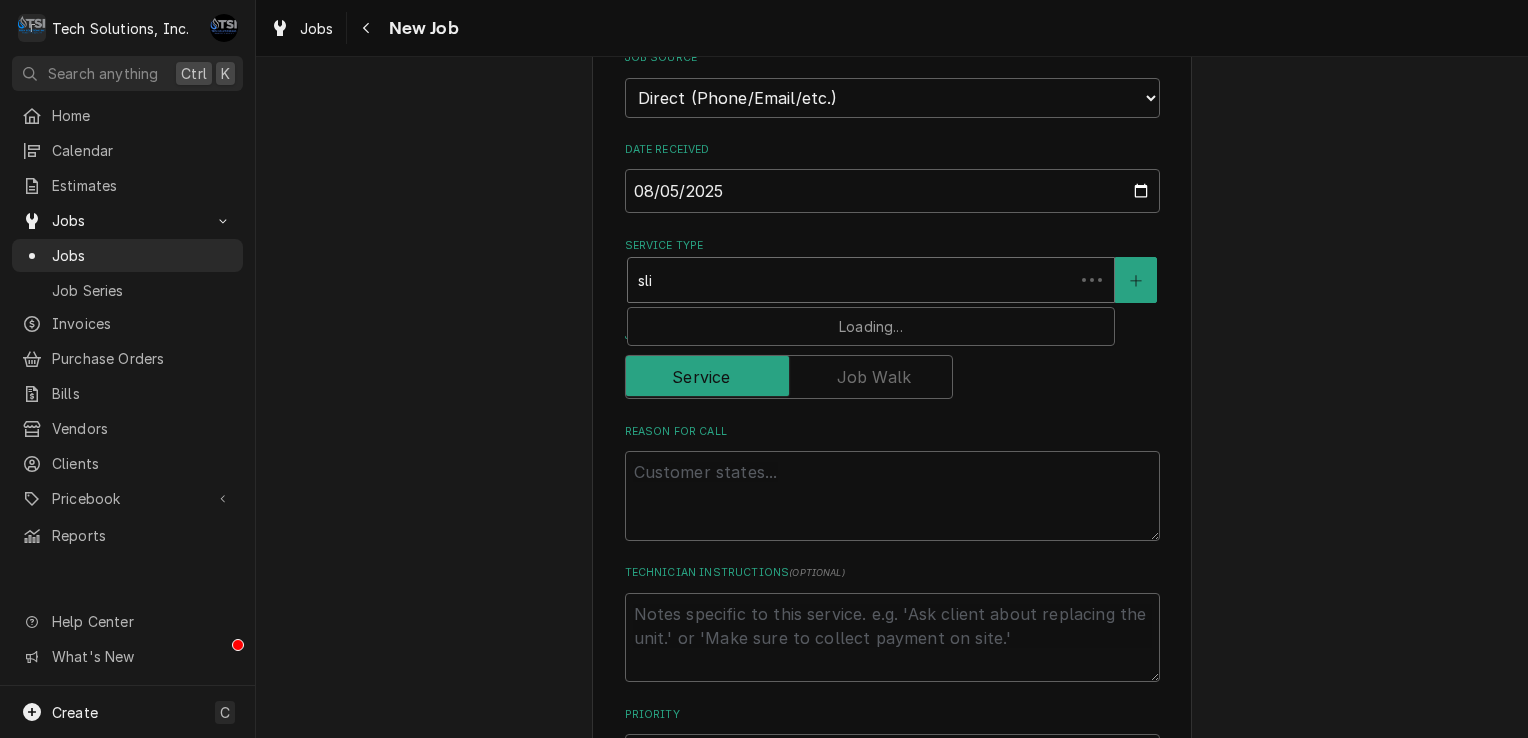 type on "x" 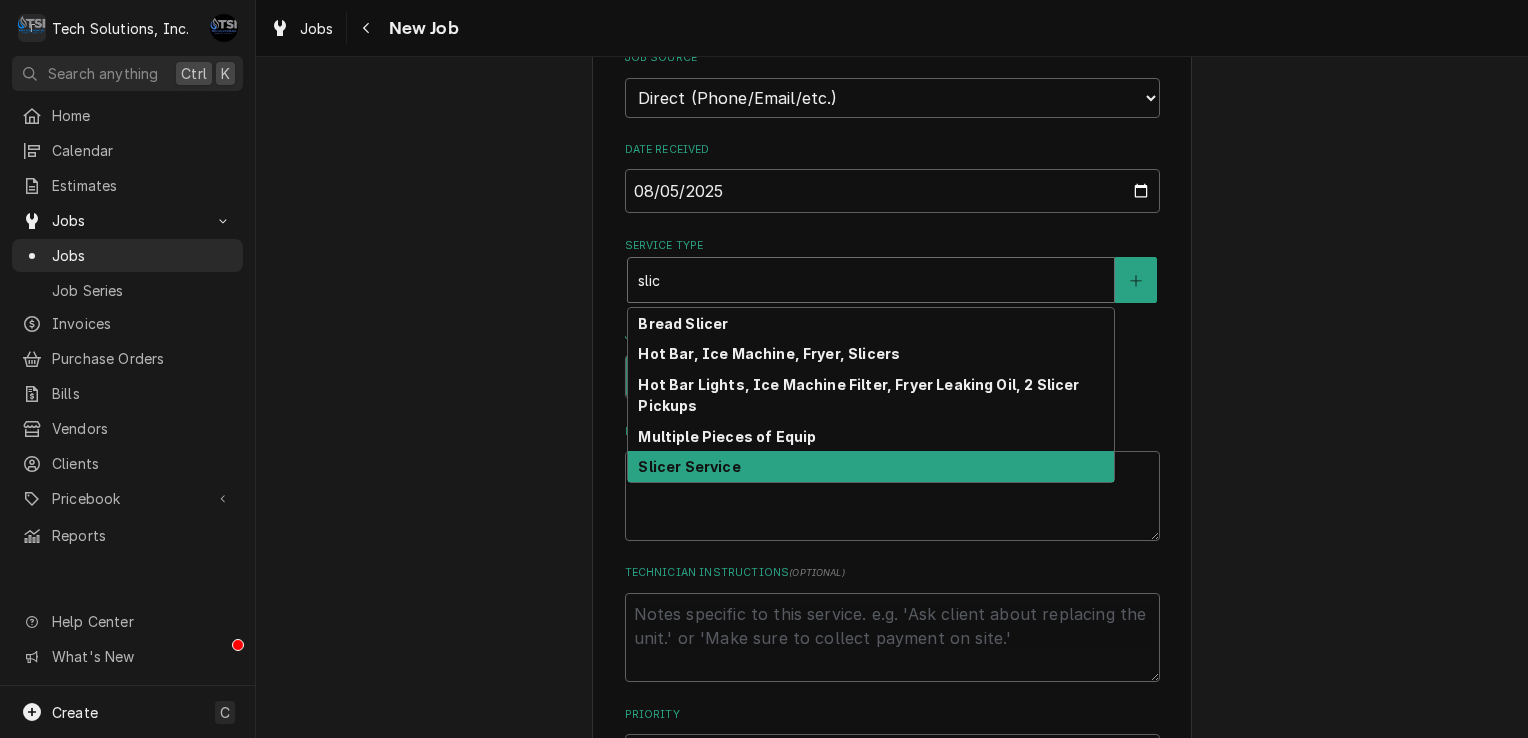 click on "Slicer Service" at bounding box center [689, 466] 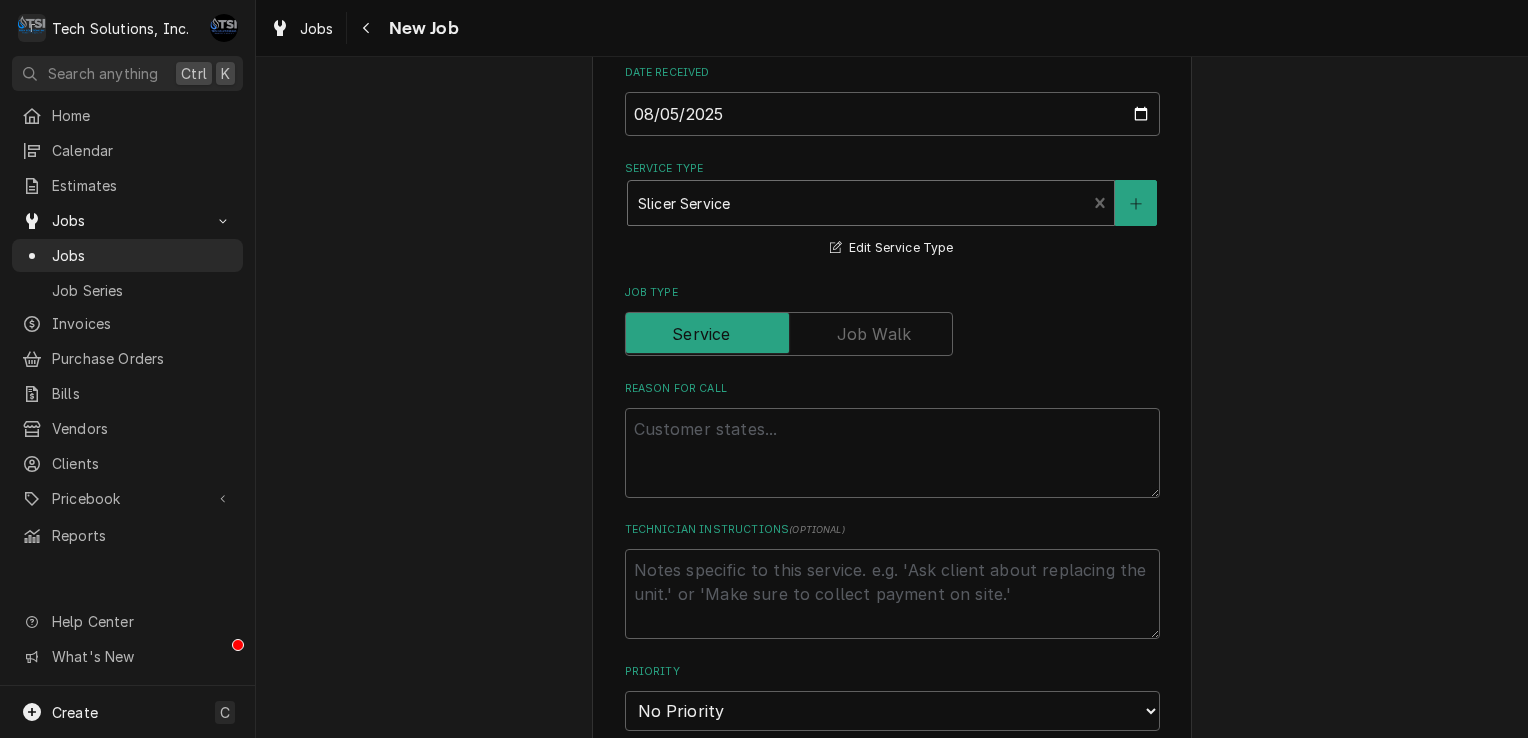 scroll, scrollTop: 1032, scrollLeft: 0, axis: vertical 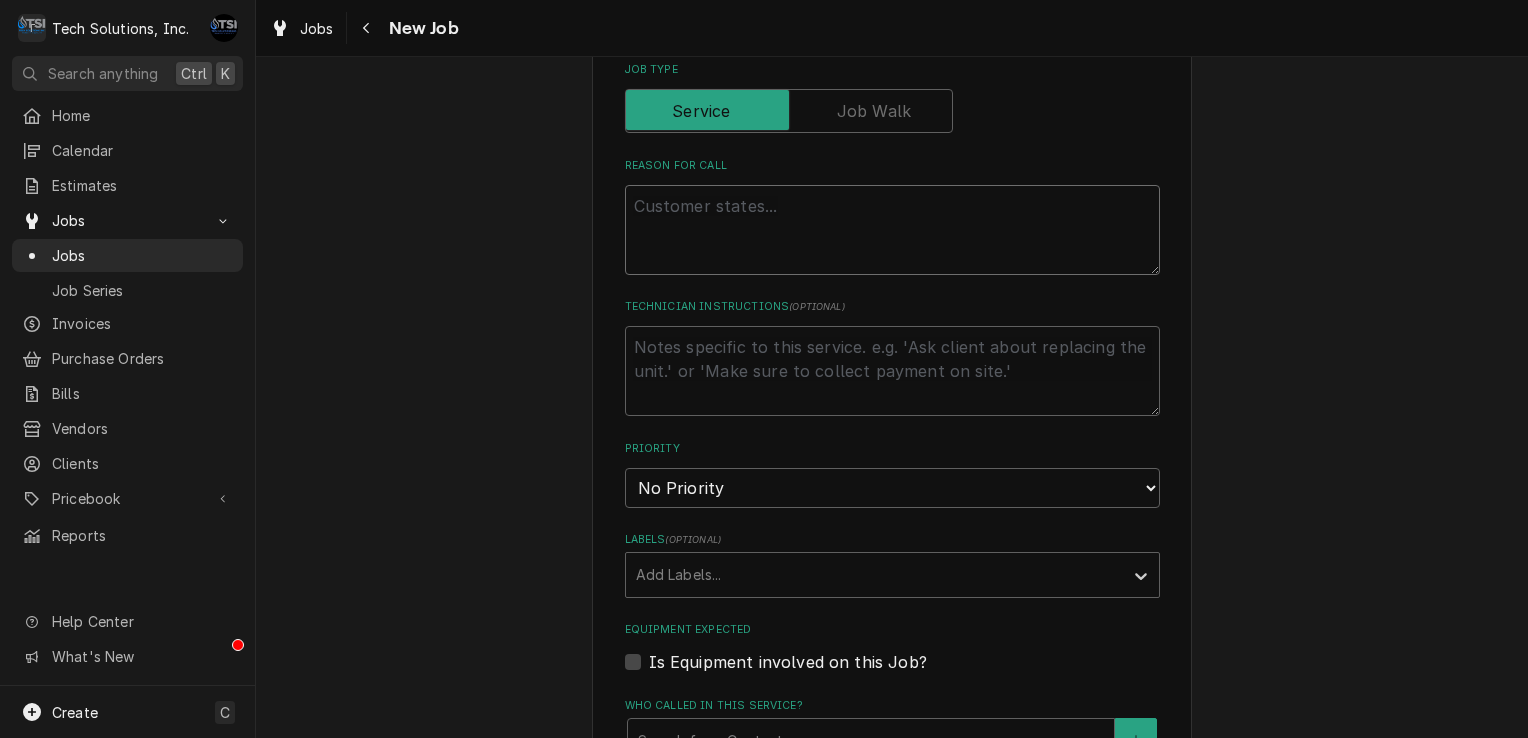 click on "Reason For Call" at bounding box center (892, 230) 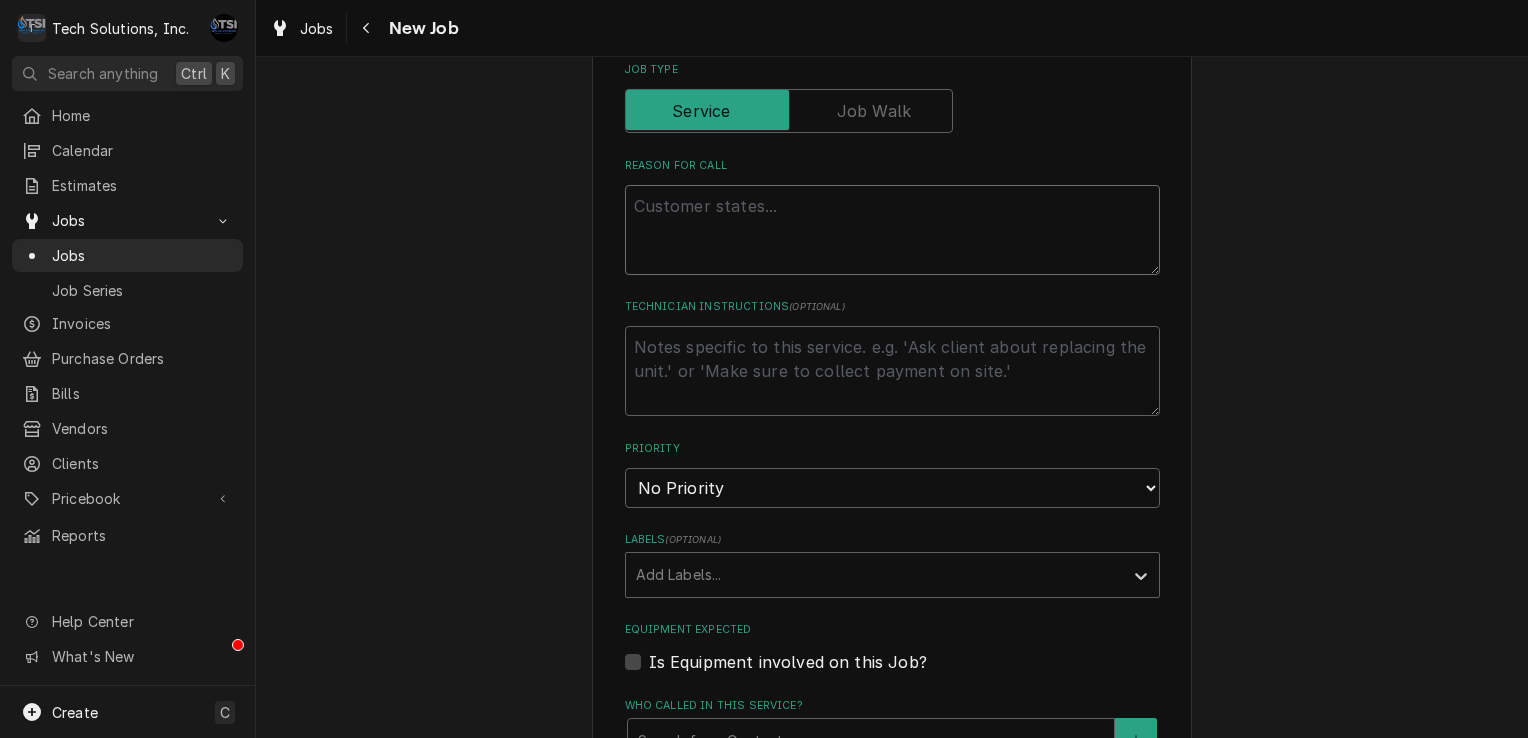type on "x" 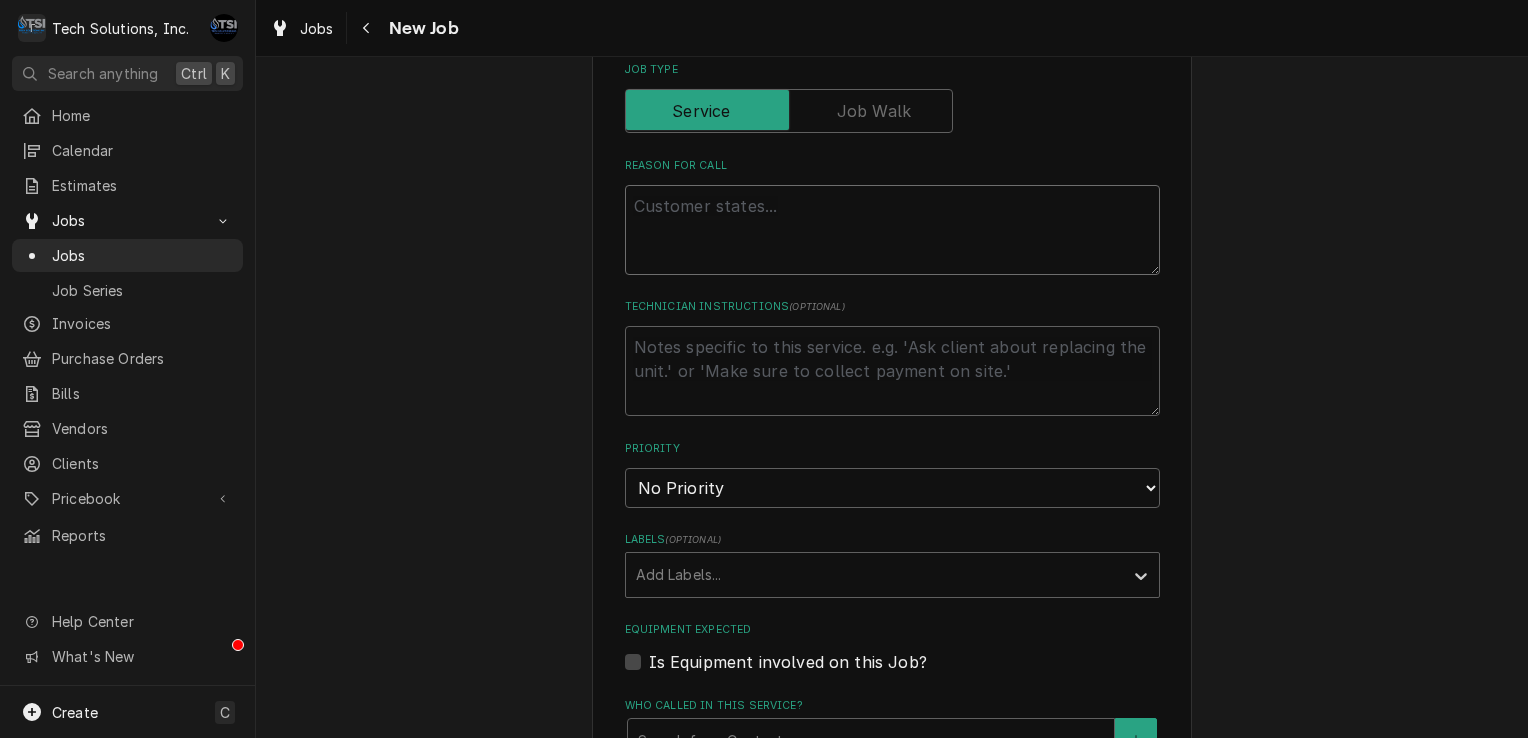 type on "b" 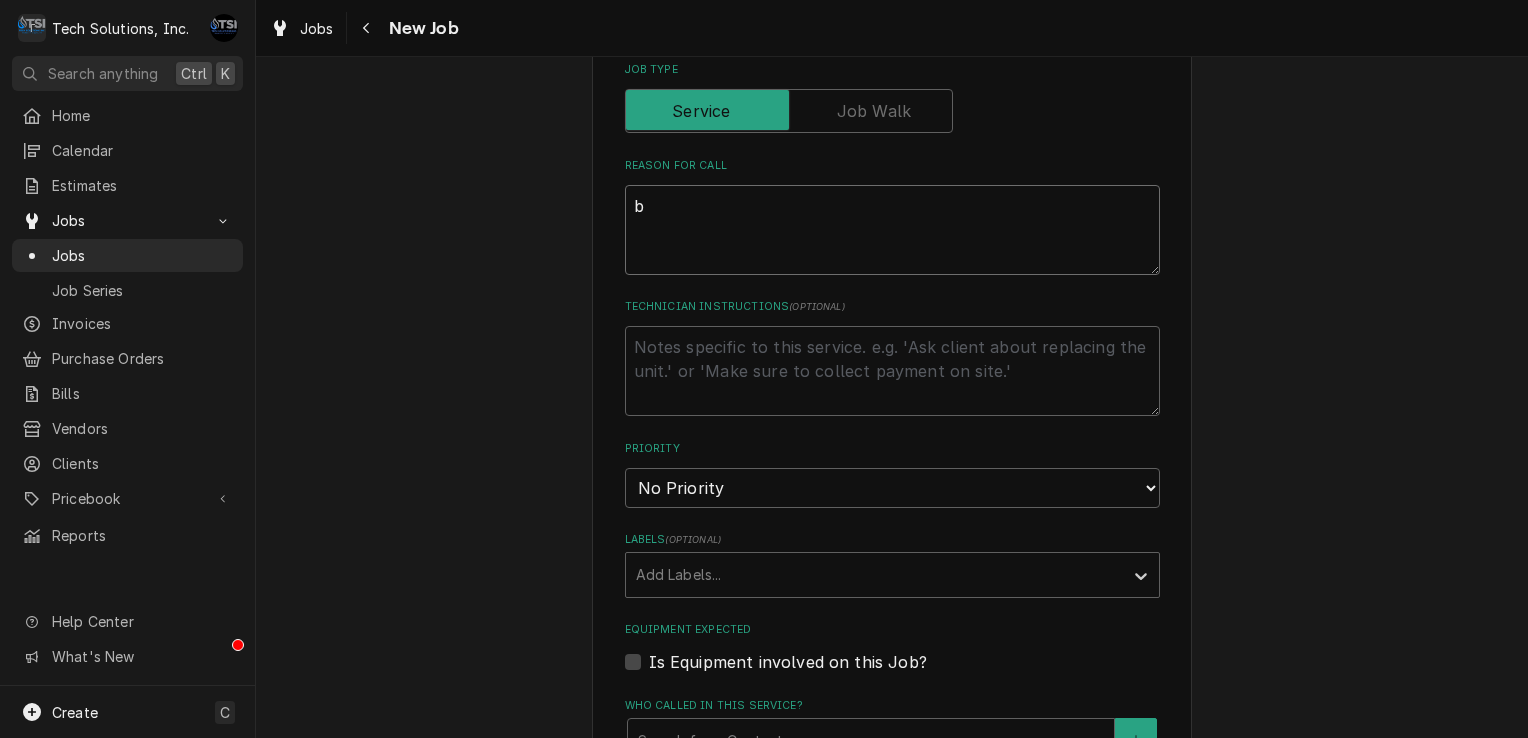 type on "x" 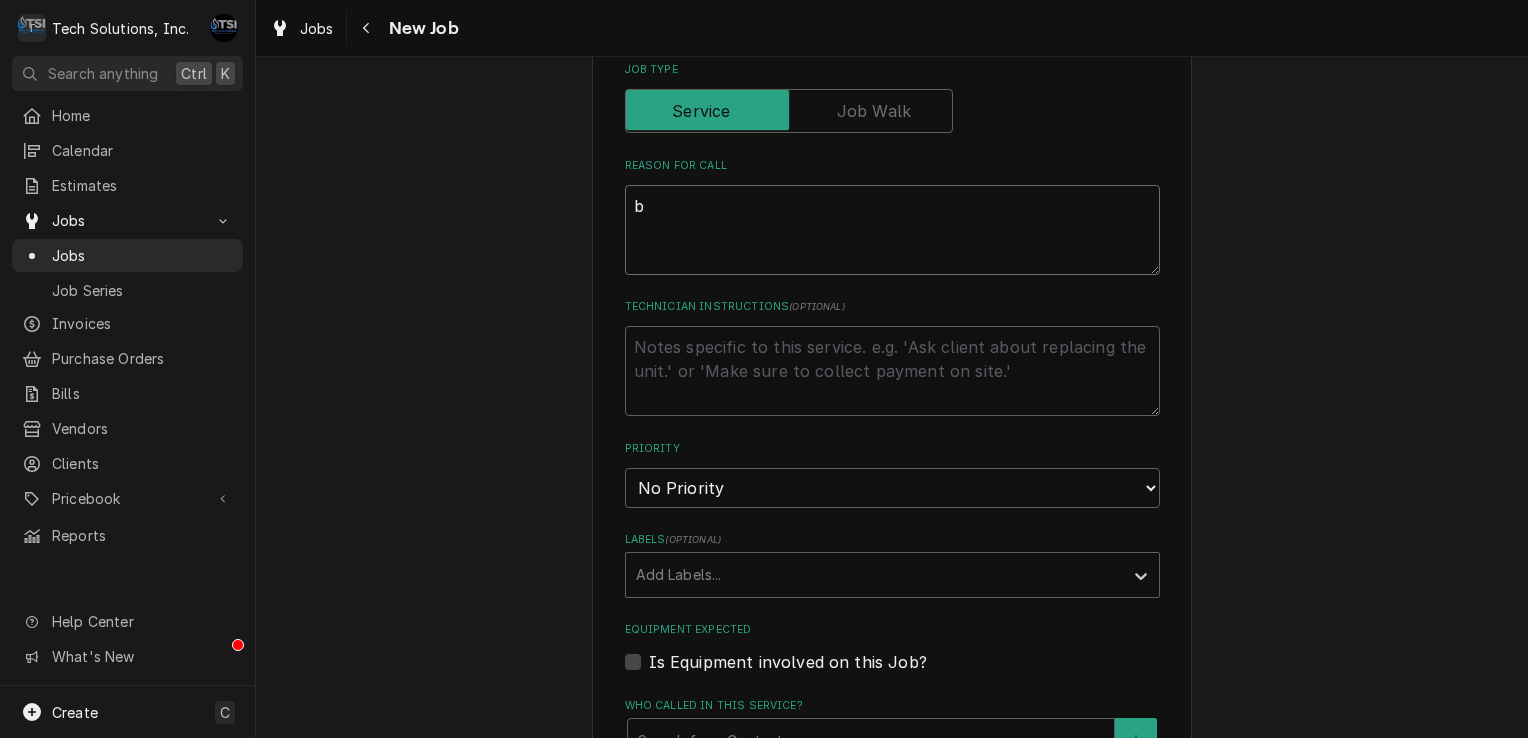 type on "br" 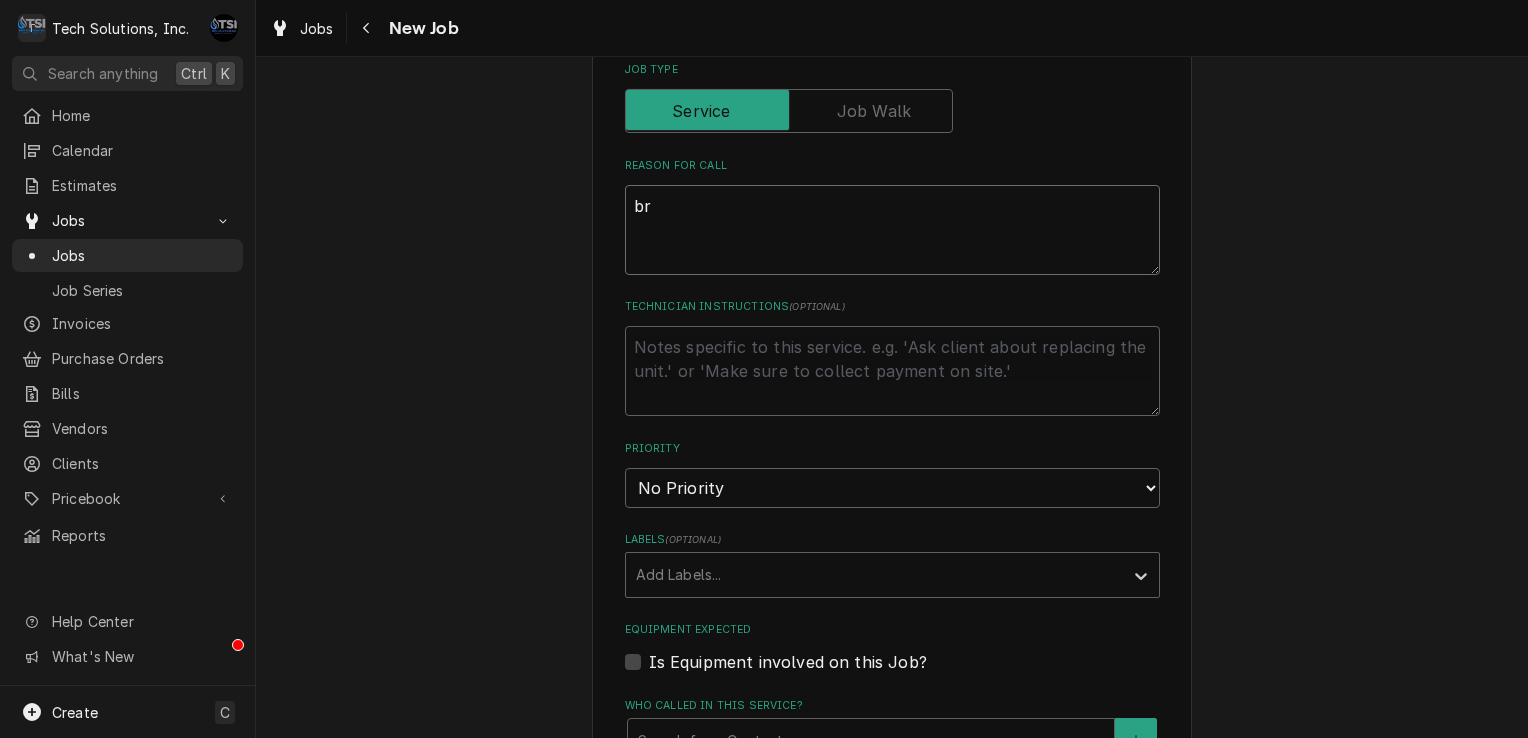type on "x" 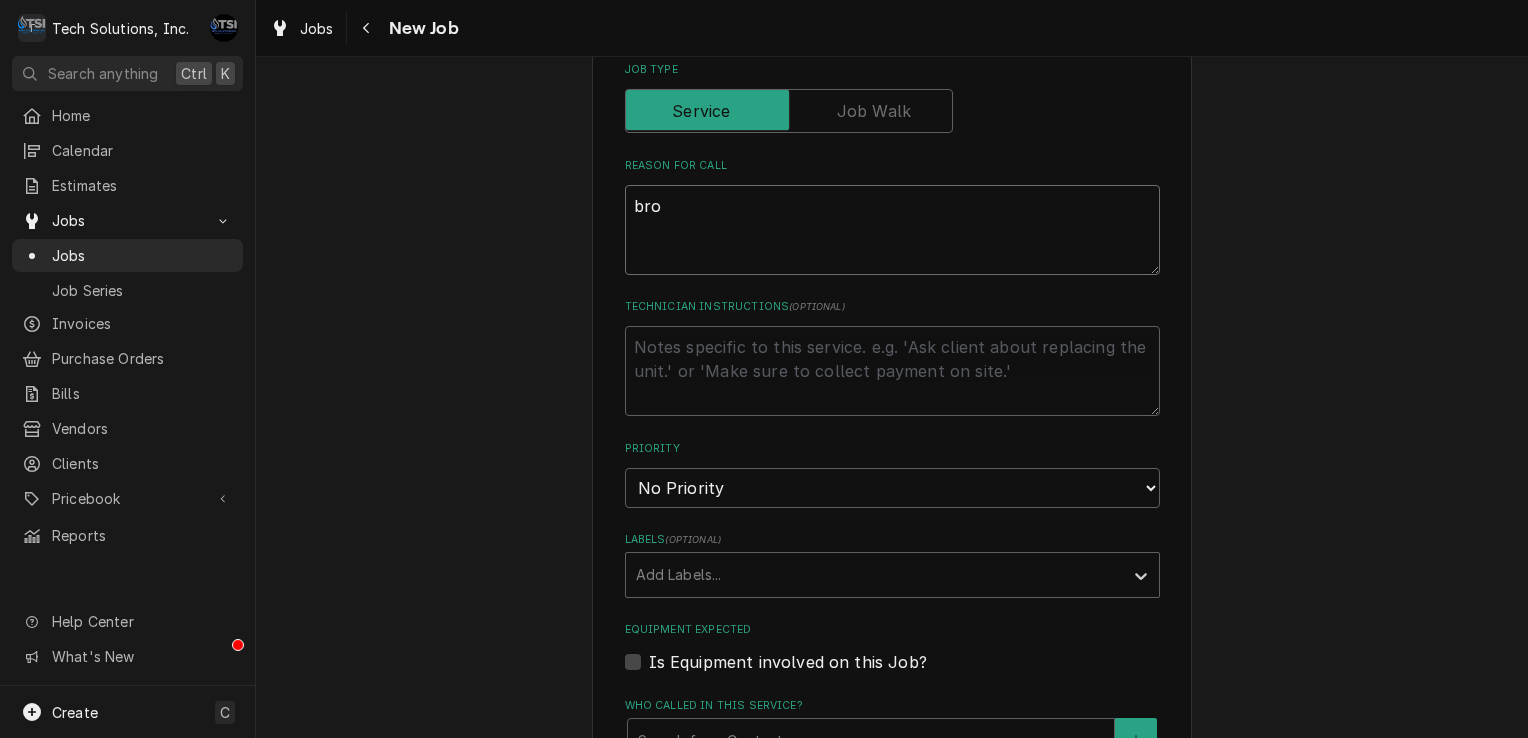type on "x" 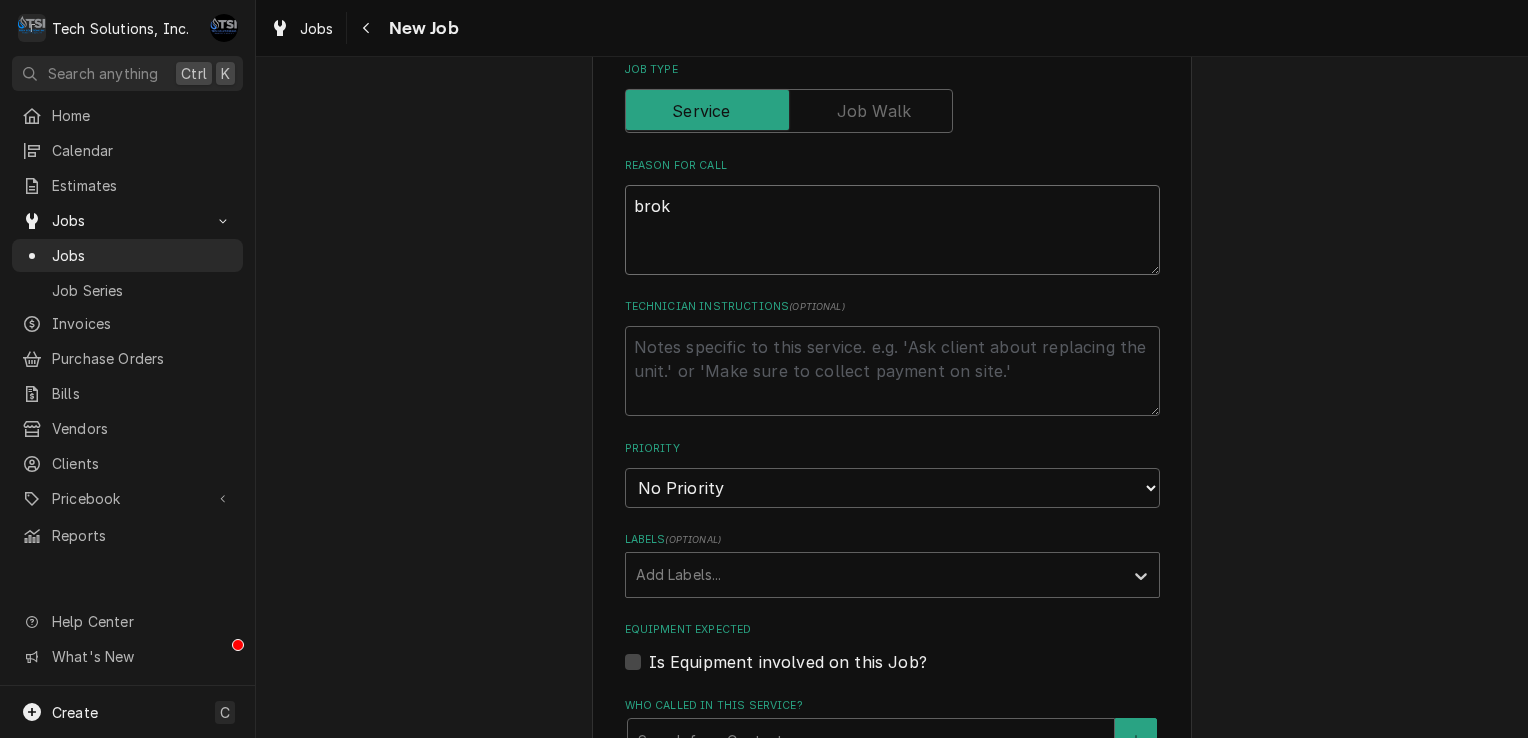 type on "x" 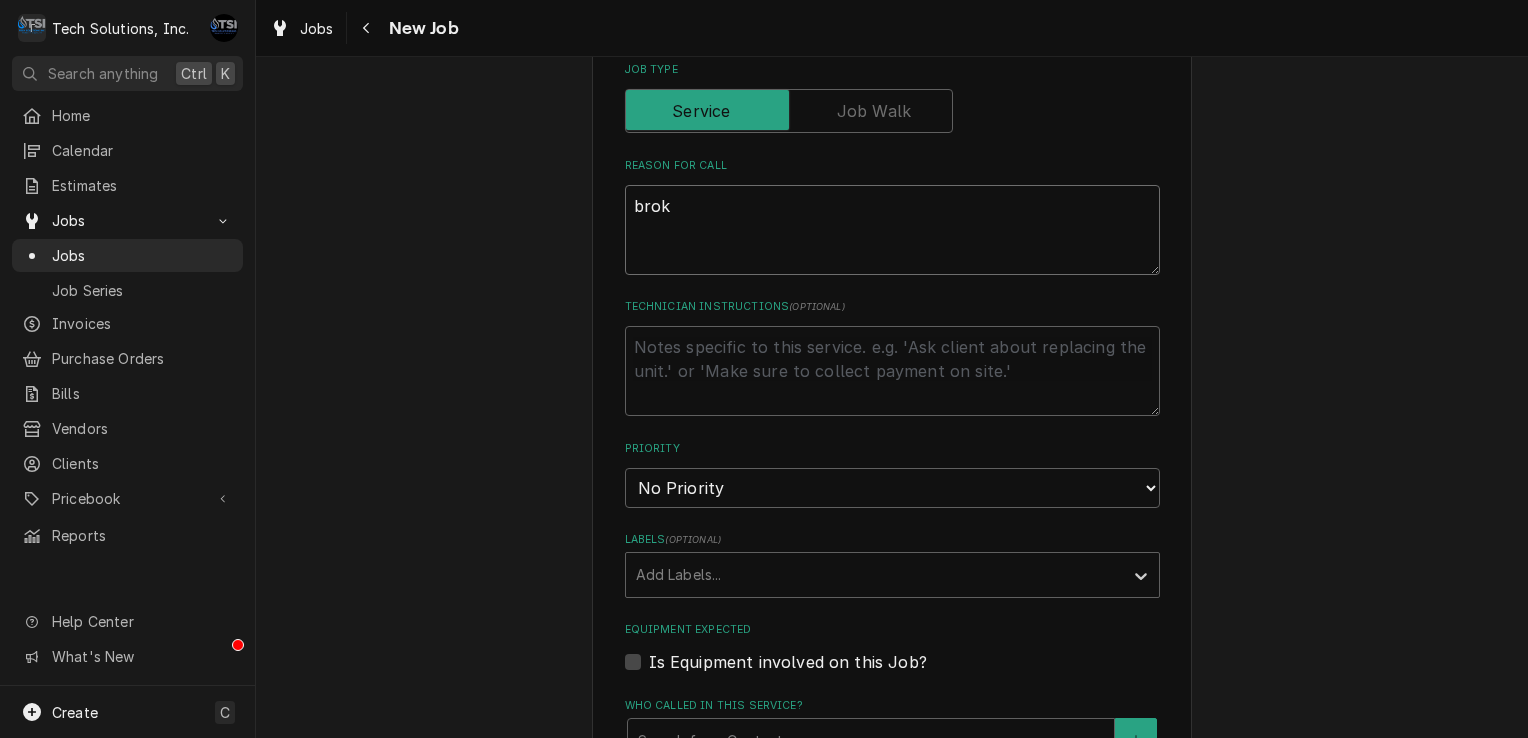 type on "broke" 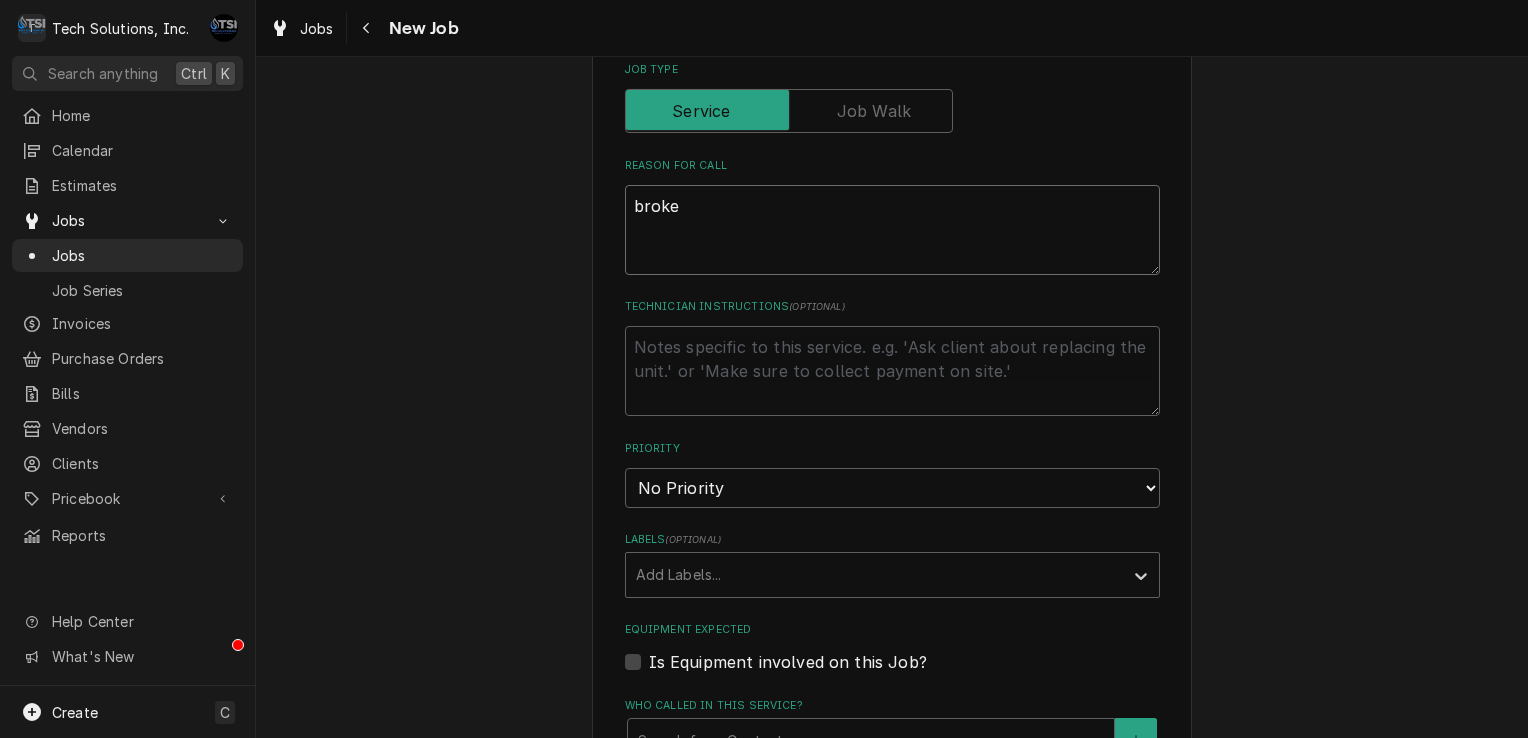 type on "x" 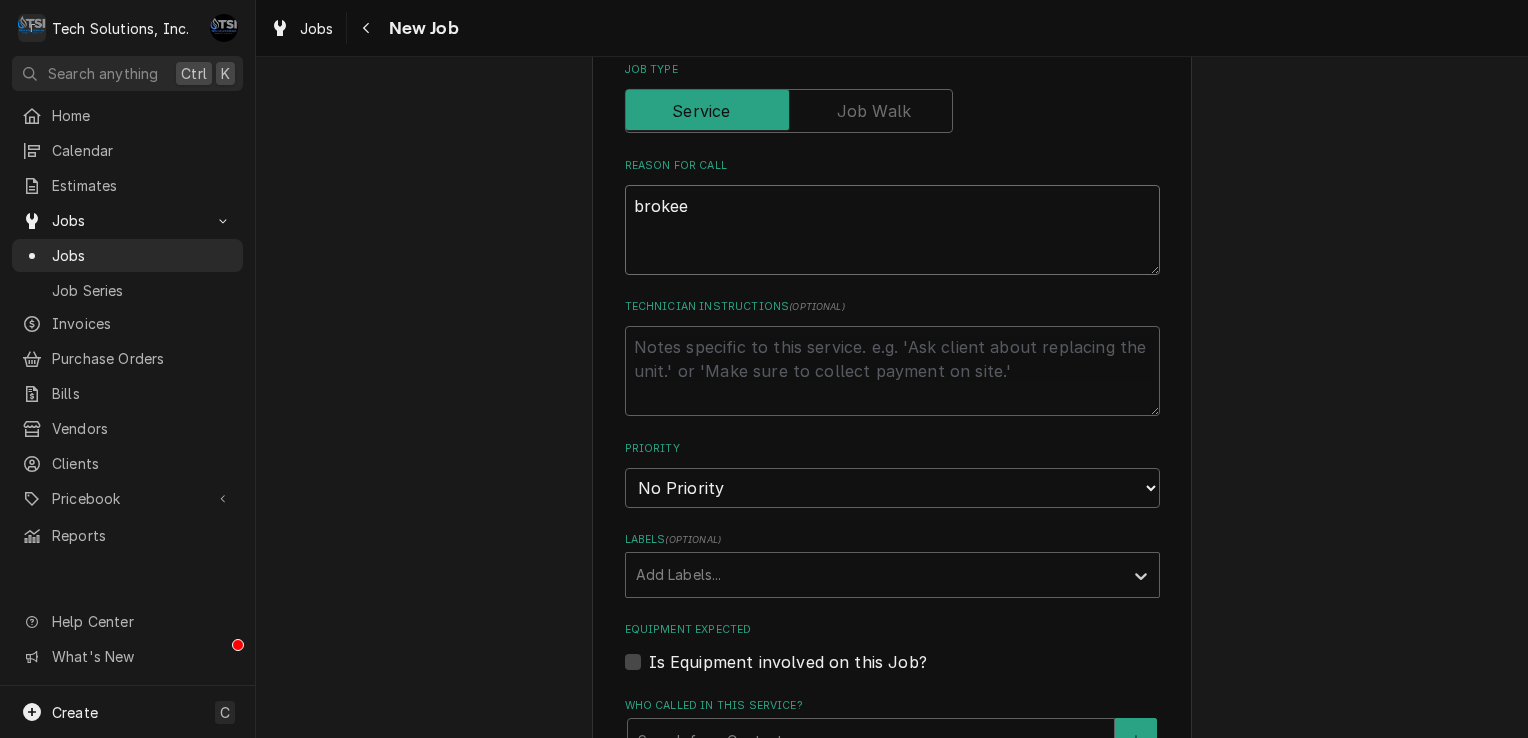 type on "x" 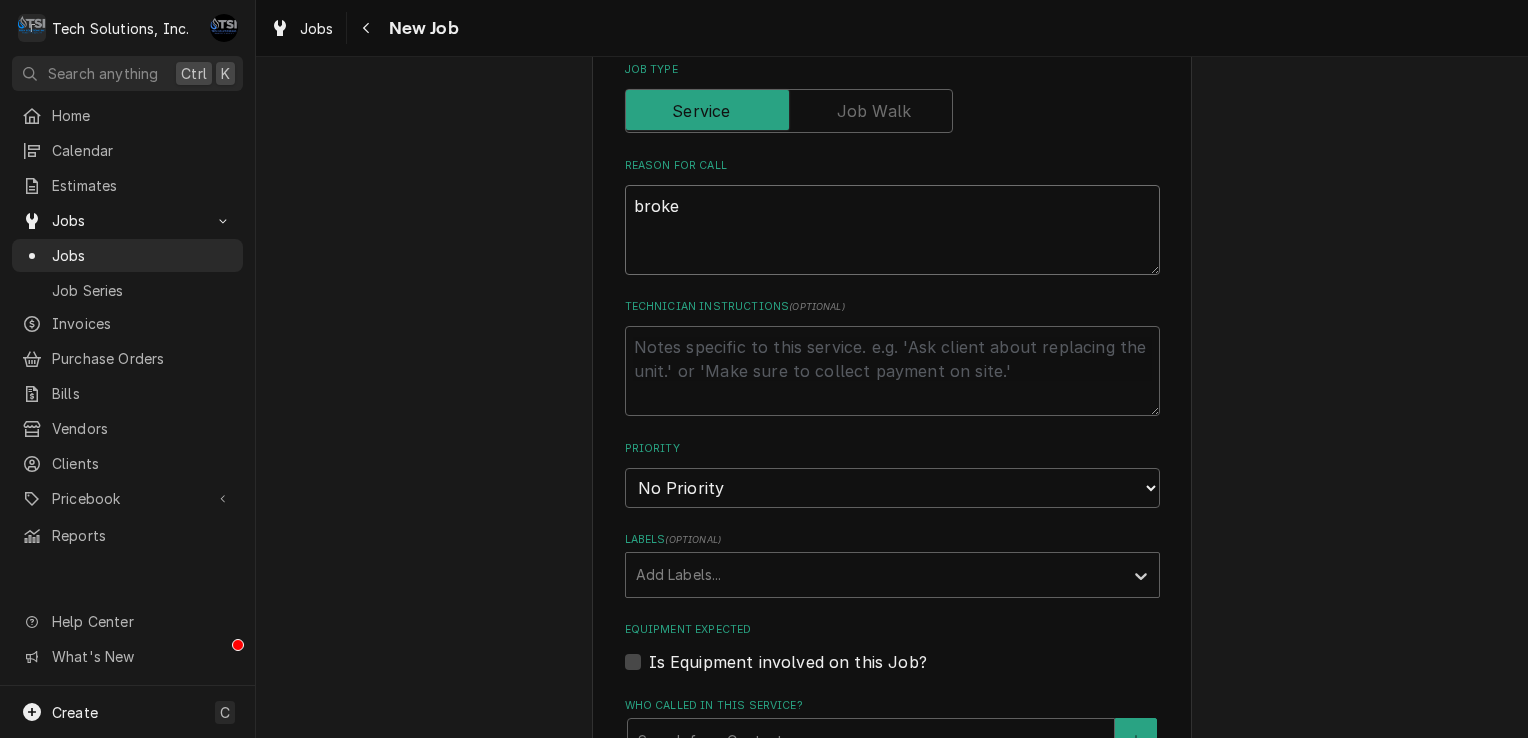 type on "x" 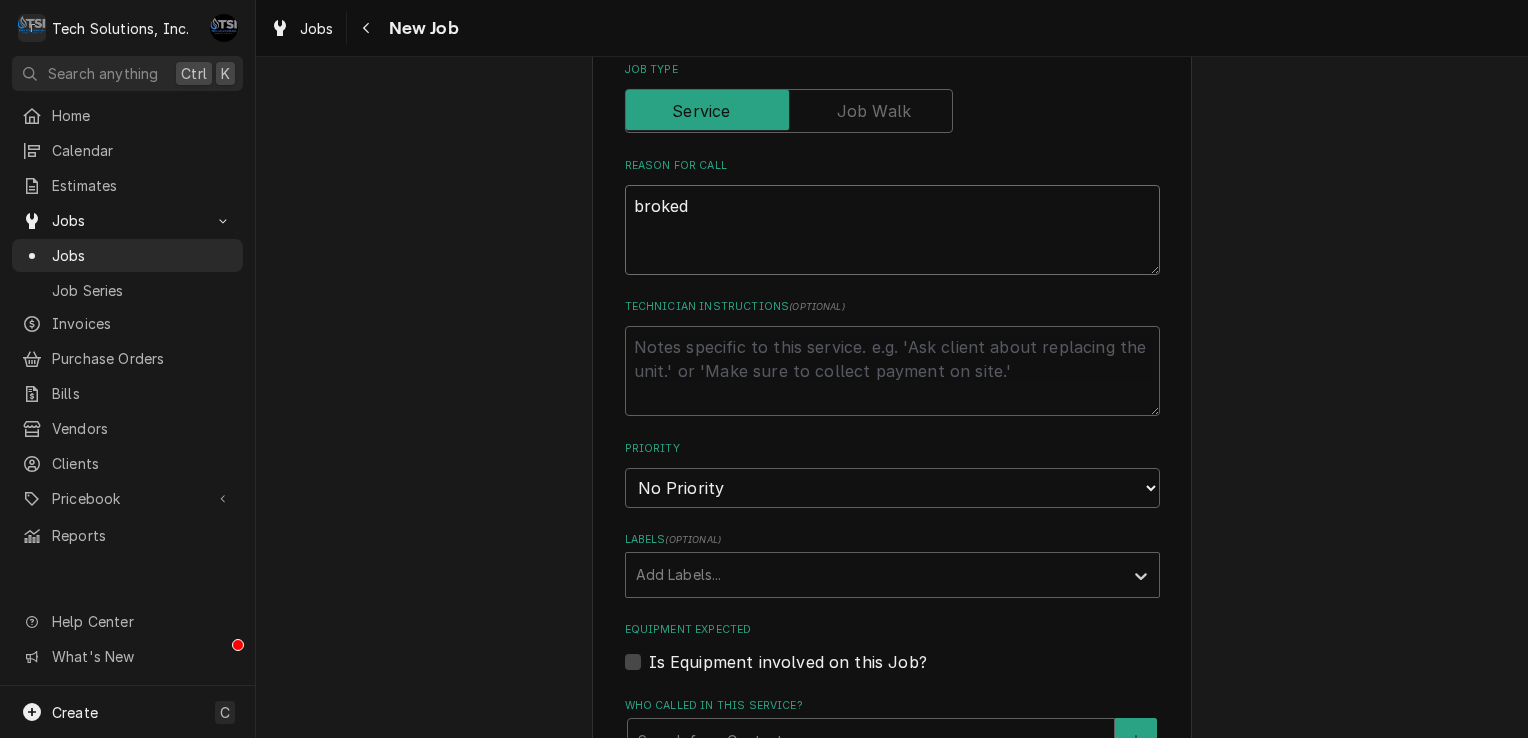type on "x" 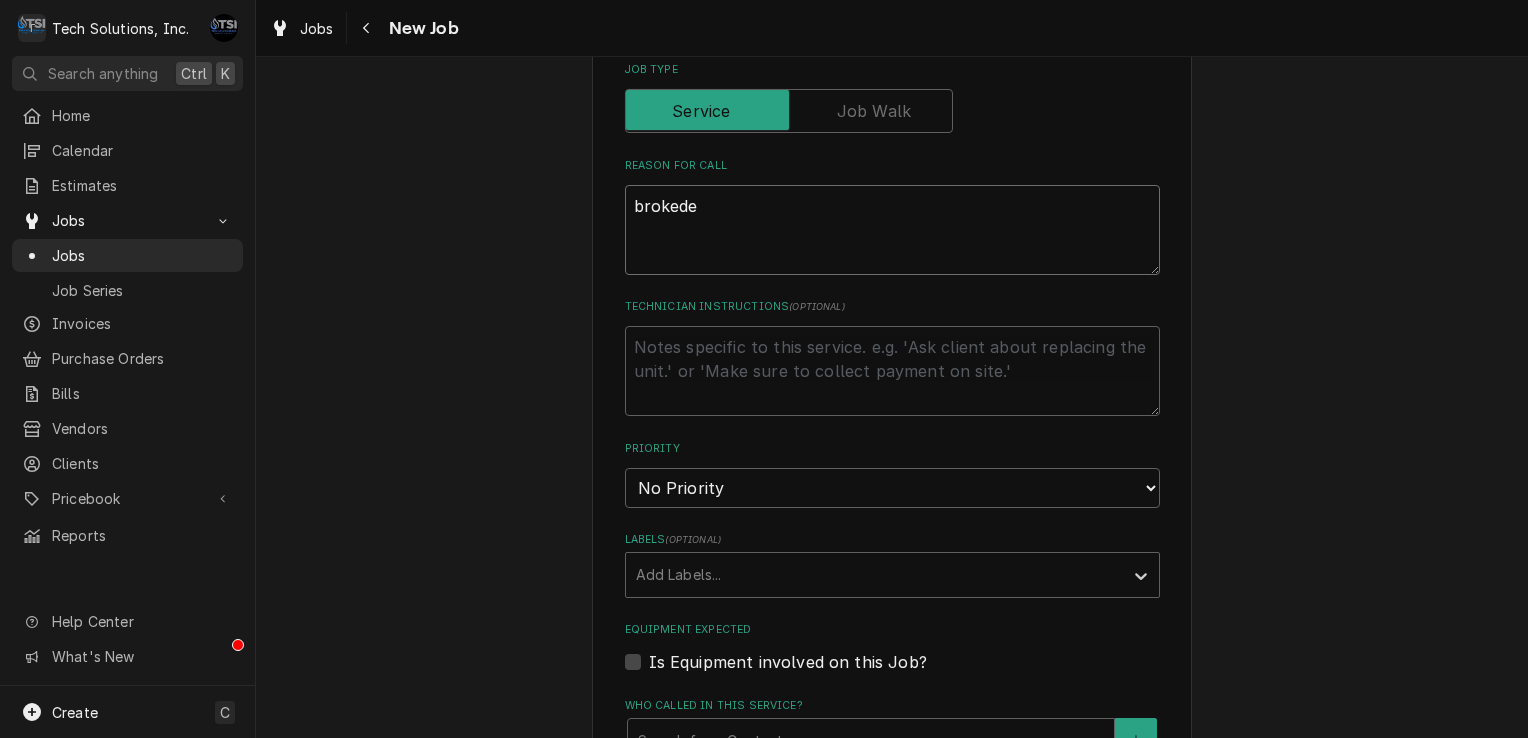 type on "x" 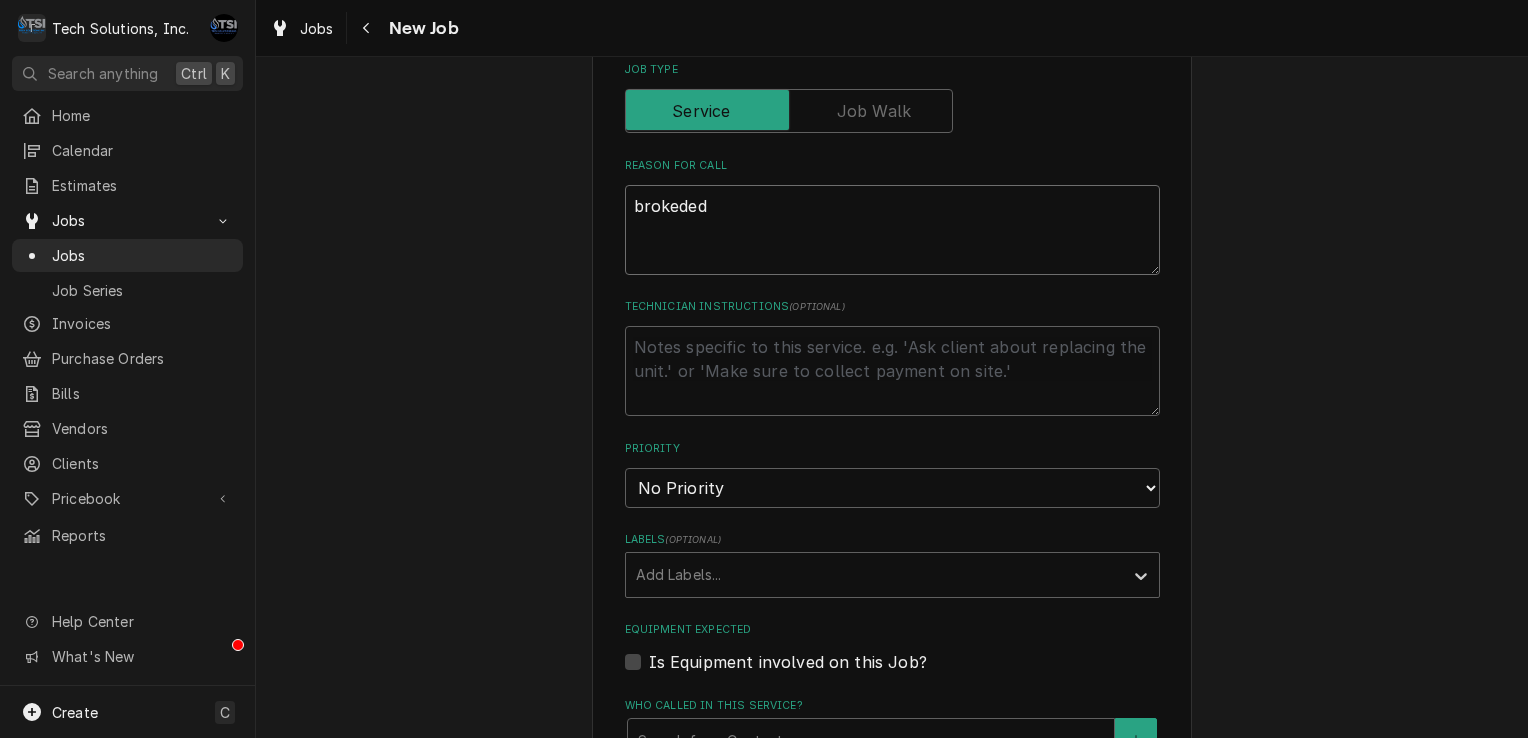 type on "x" 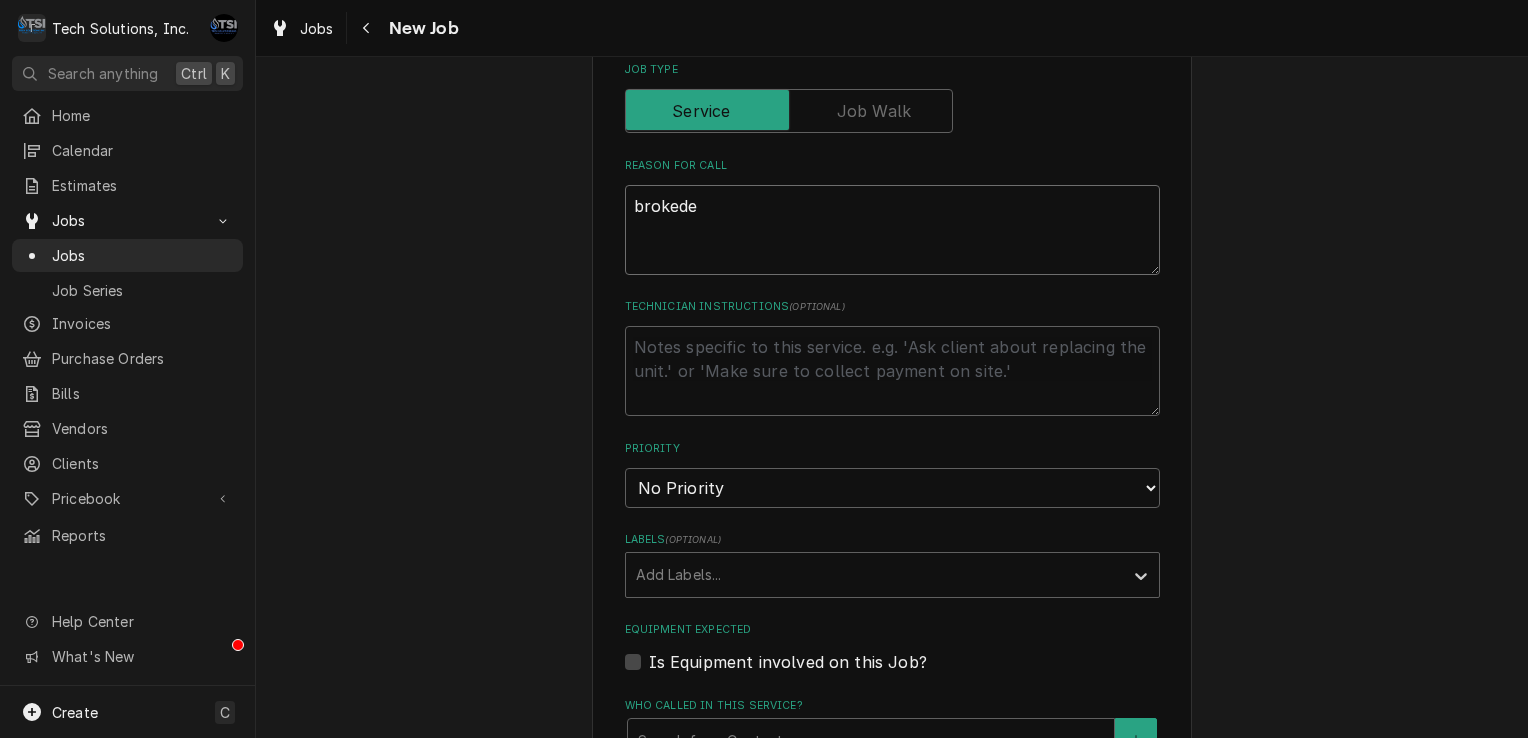 type on "x" 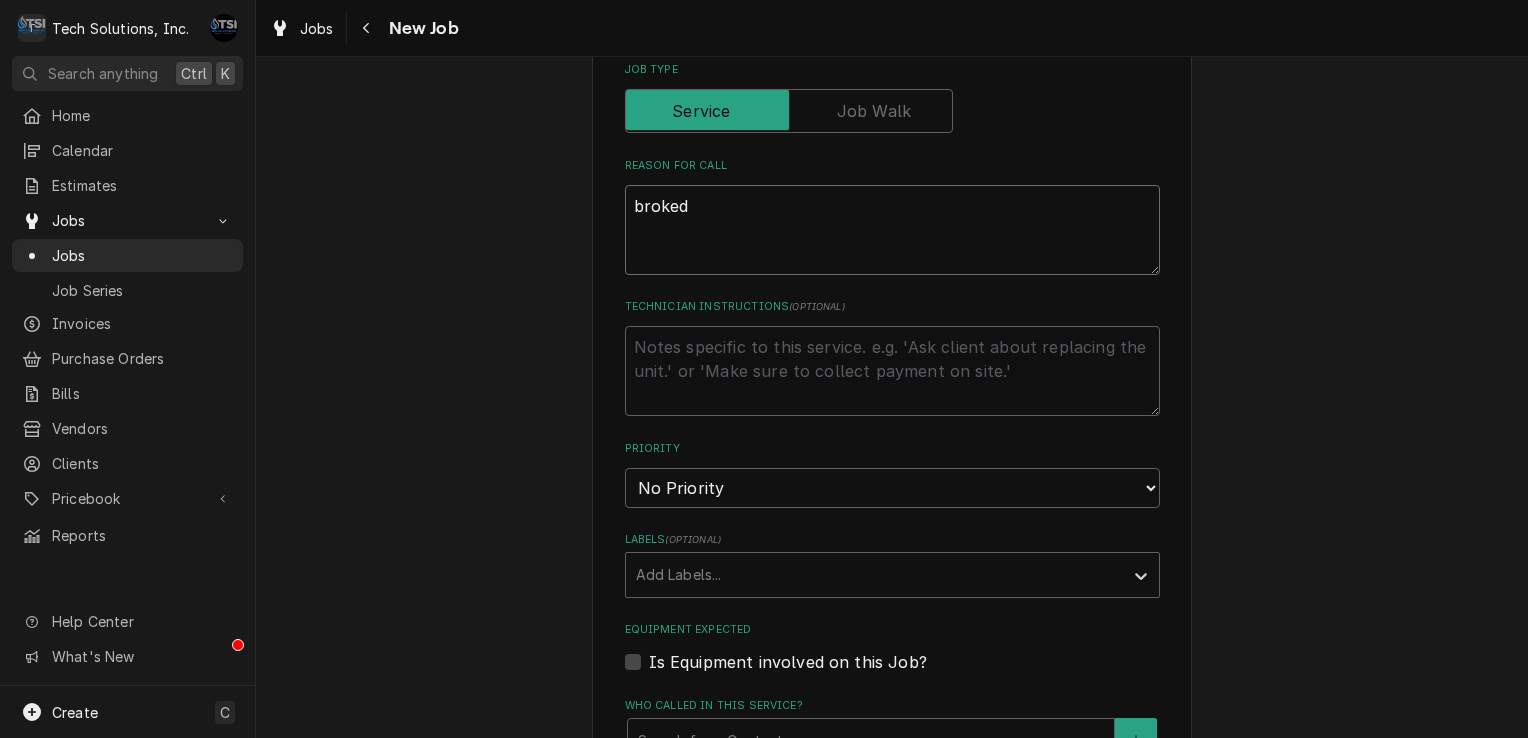type on "x" 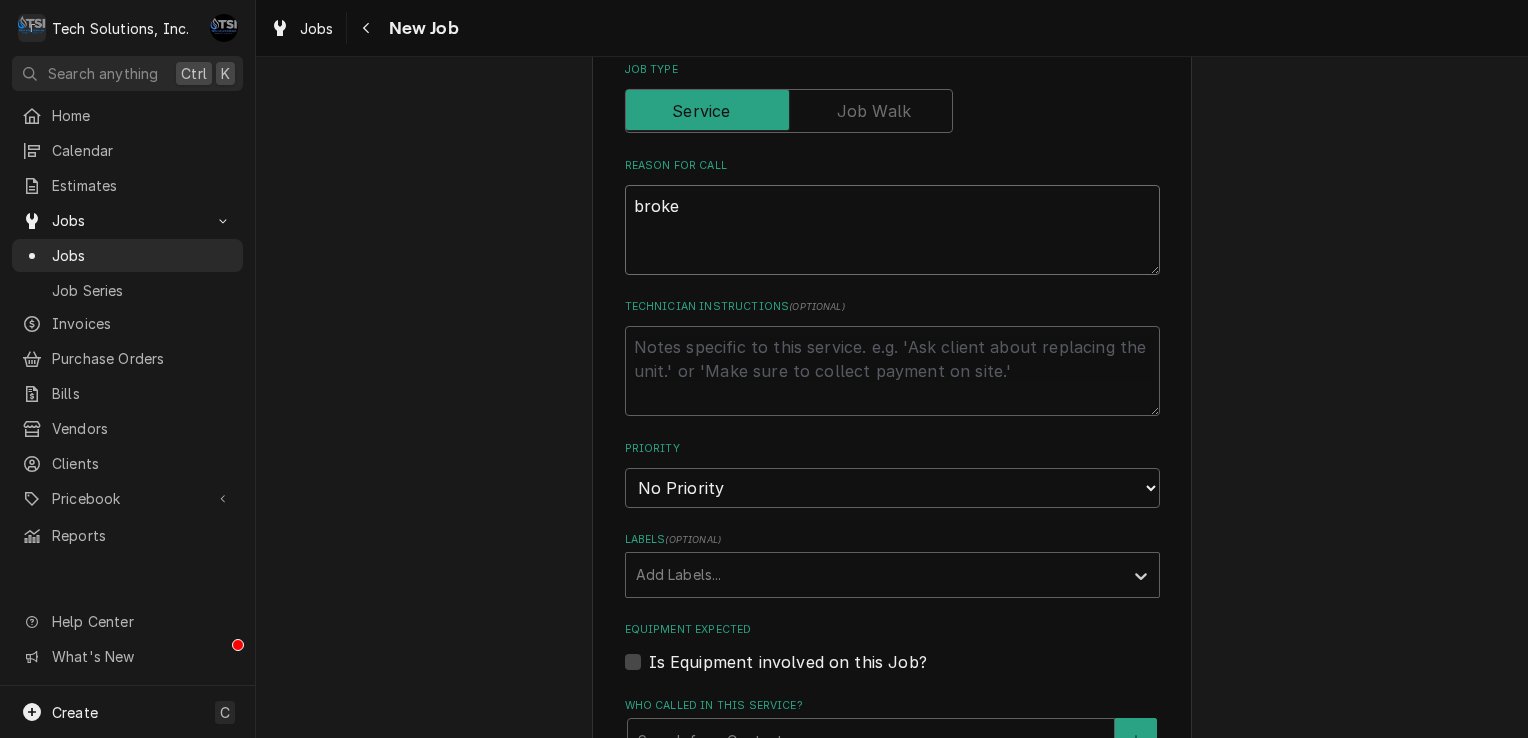 type on "x" 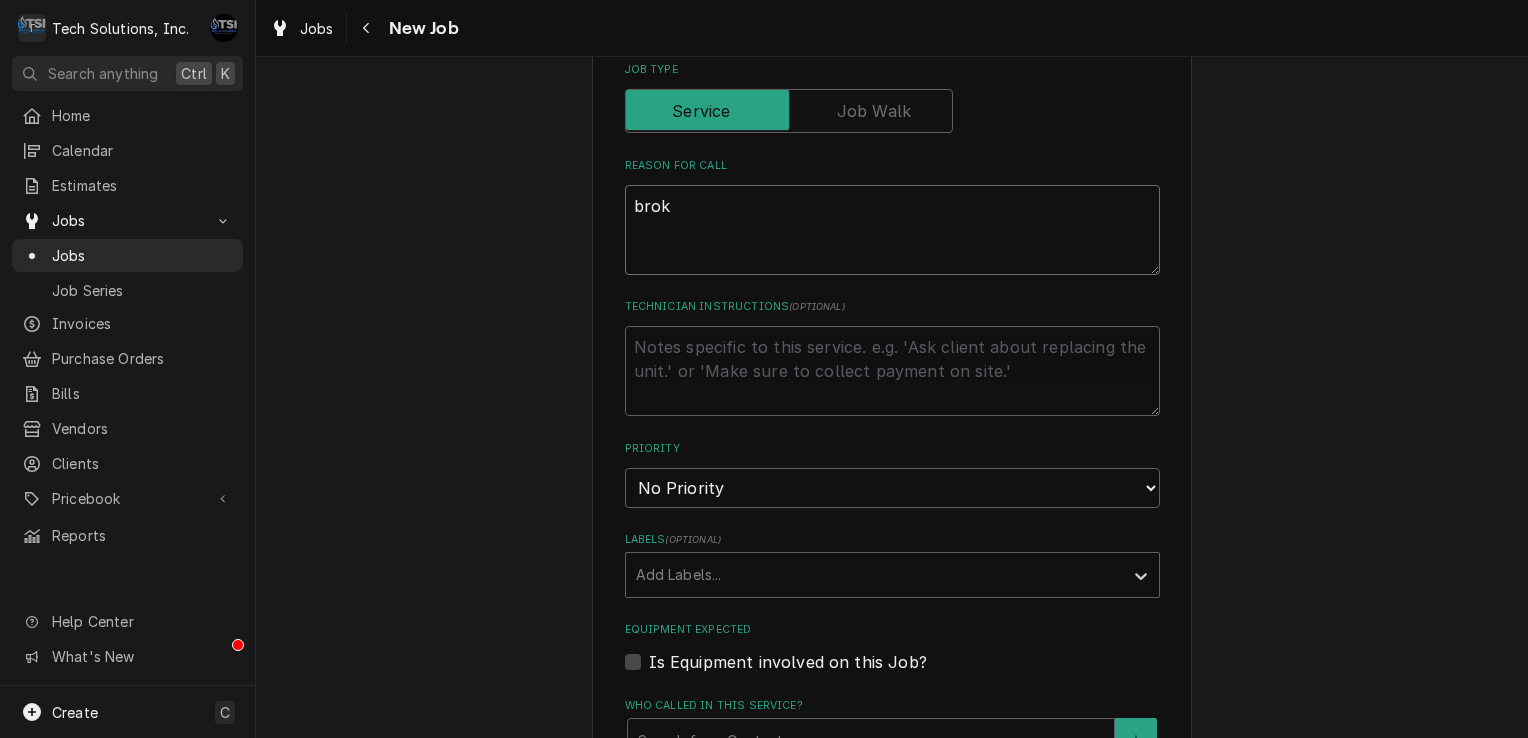 type on "x" 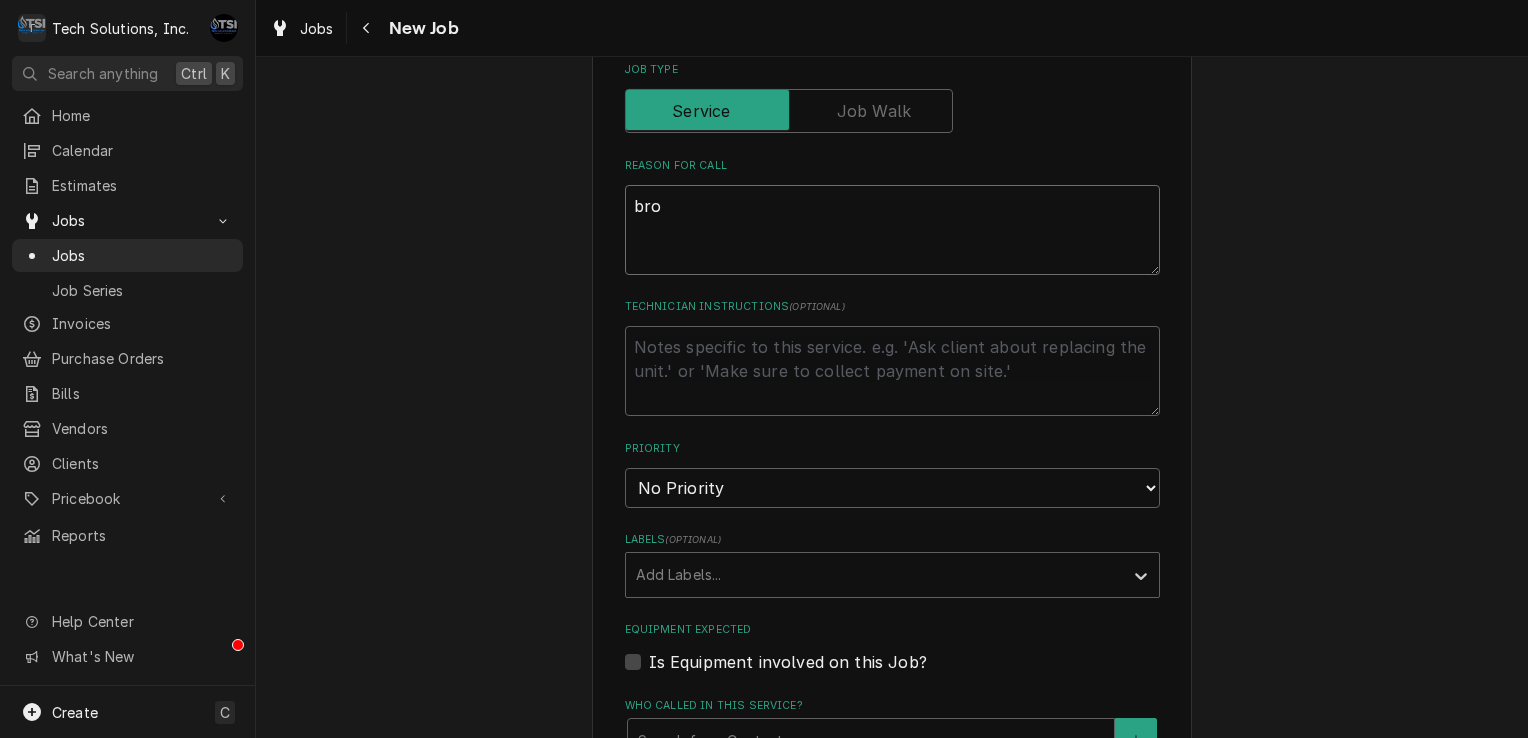 type on "x" 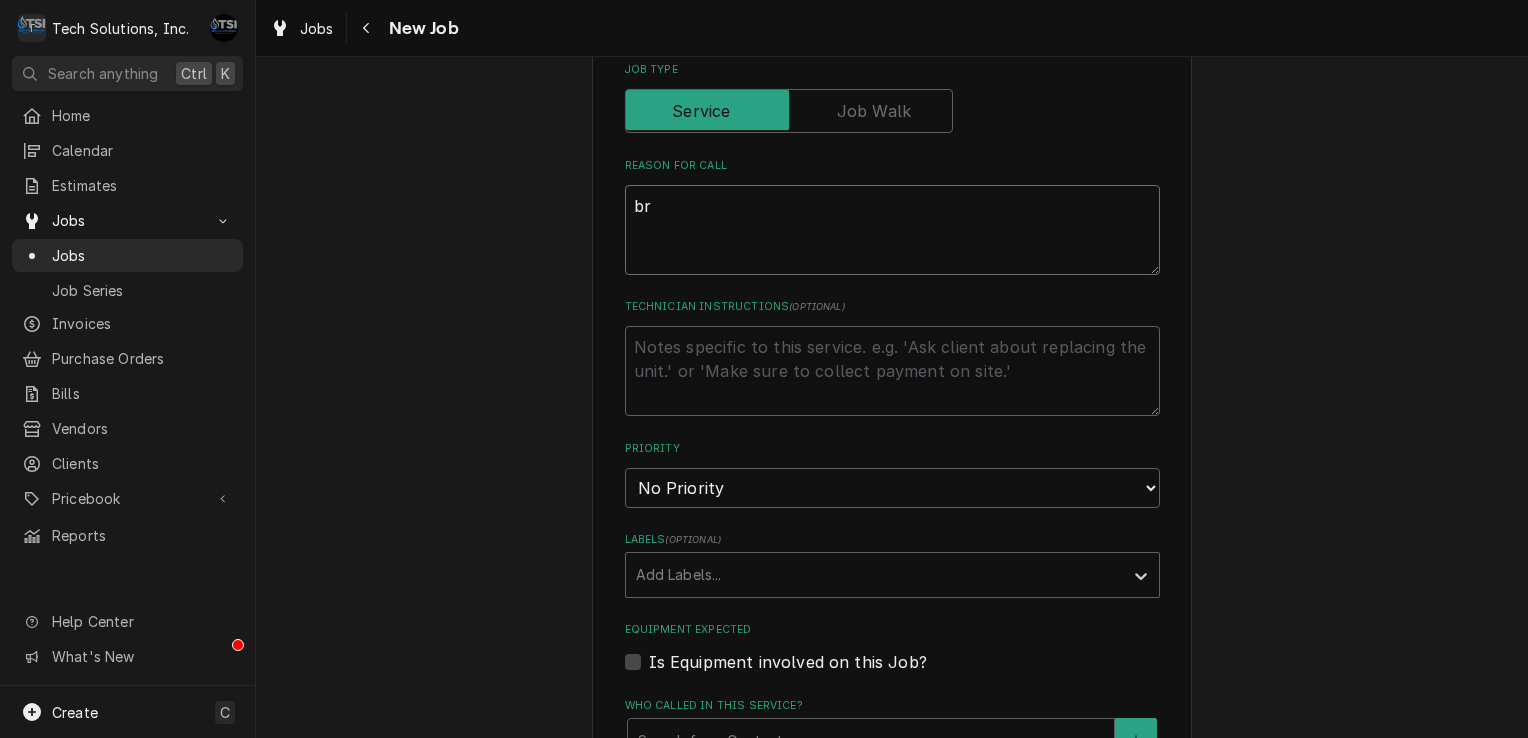 type on "x" 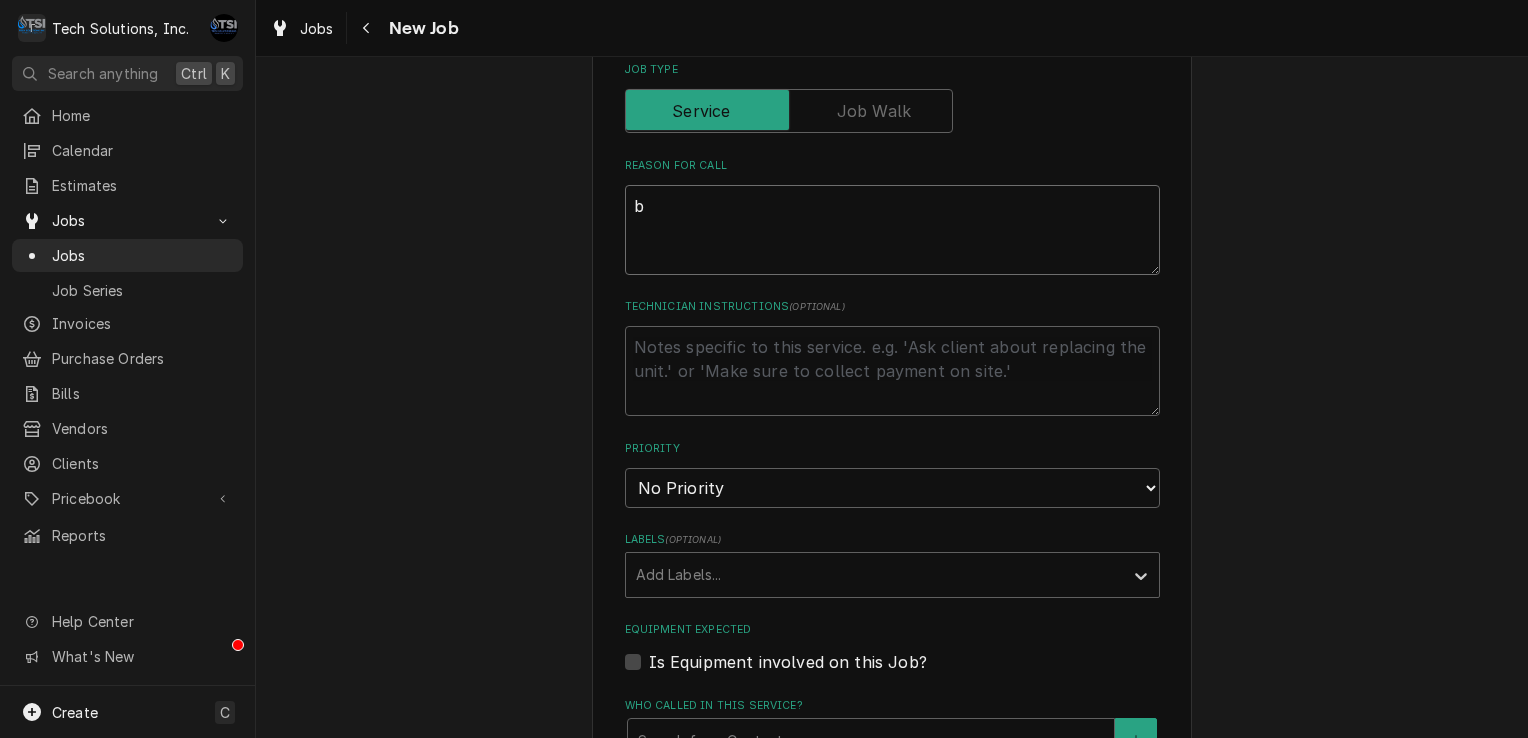 type on "x" 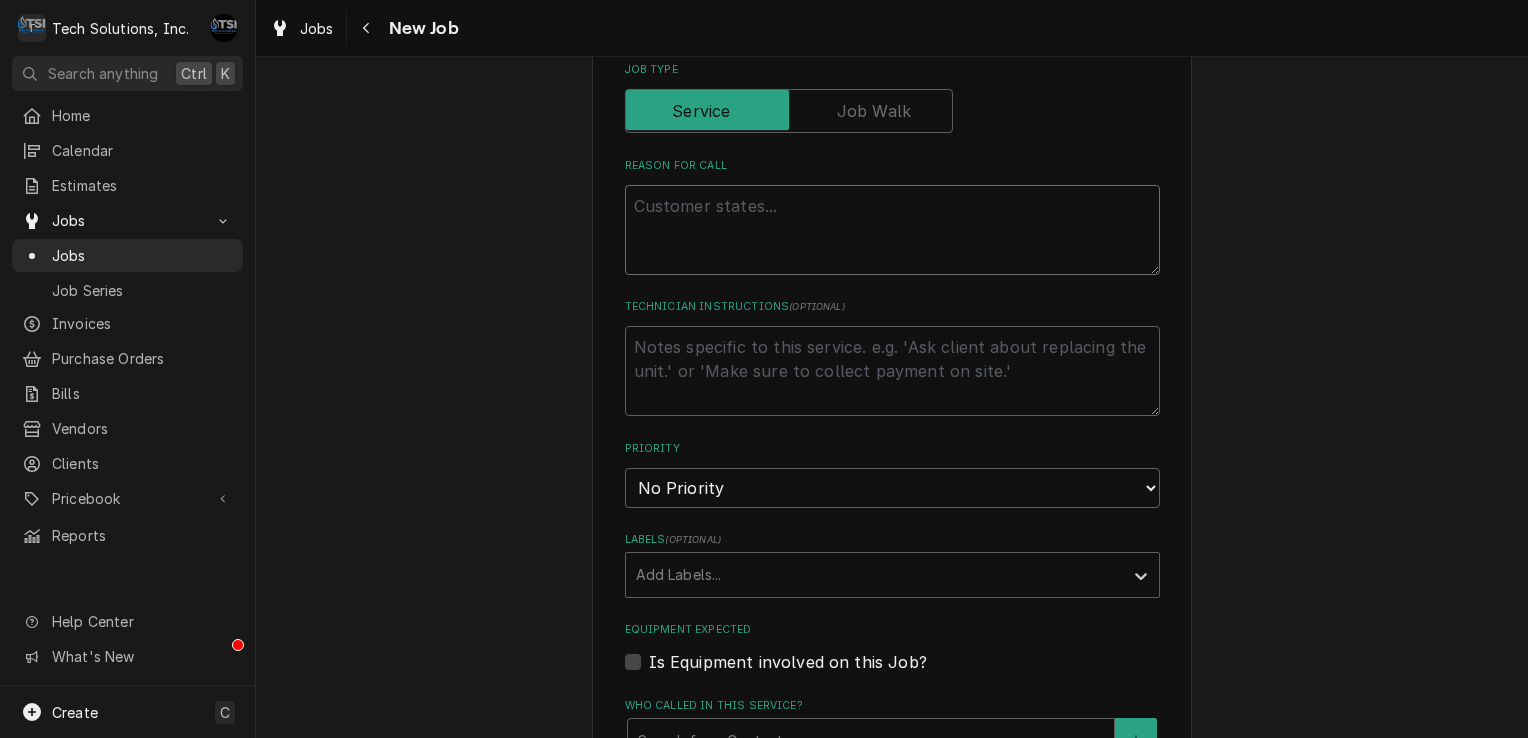type on "x" 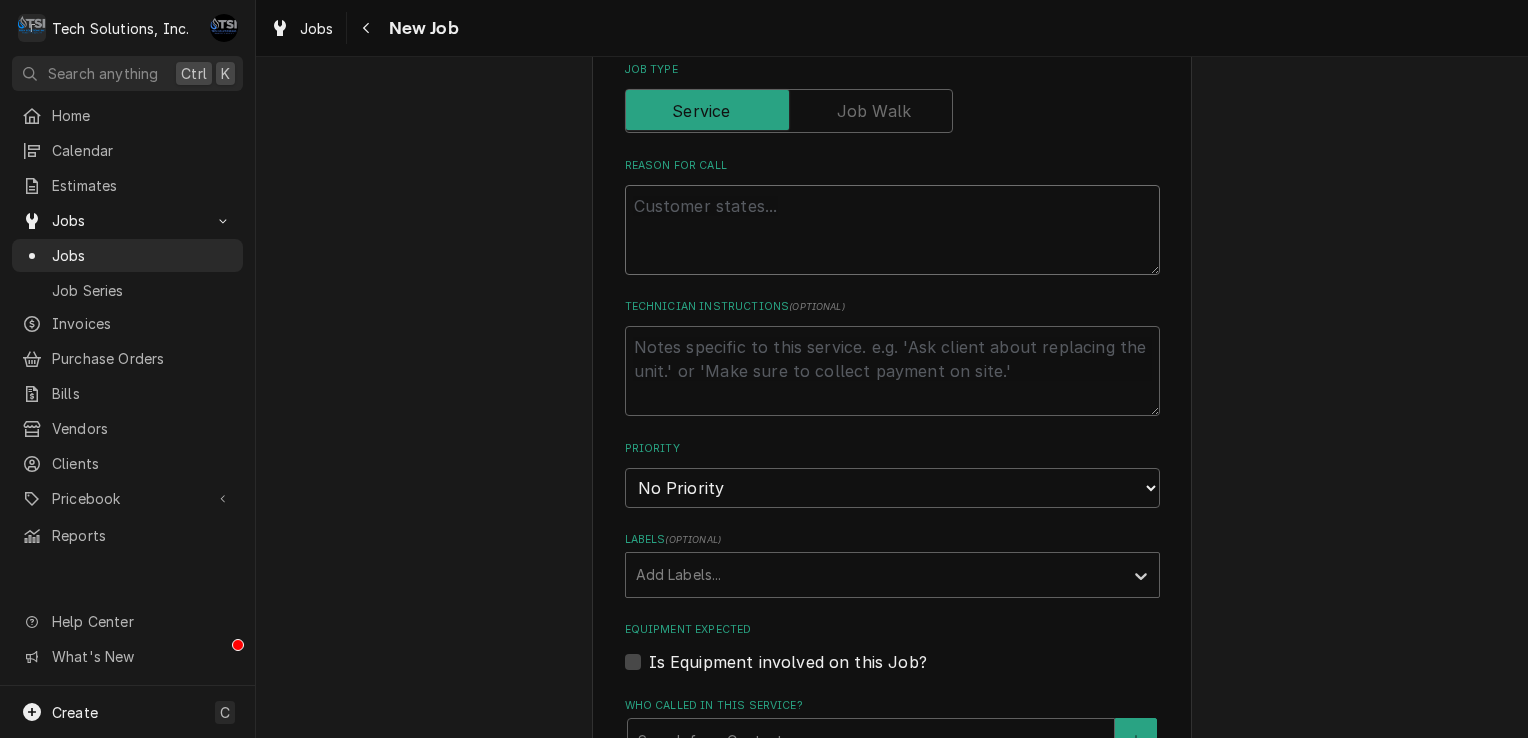 type on "c" 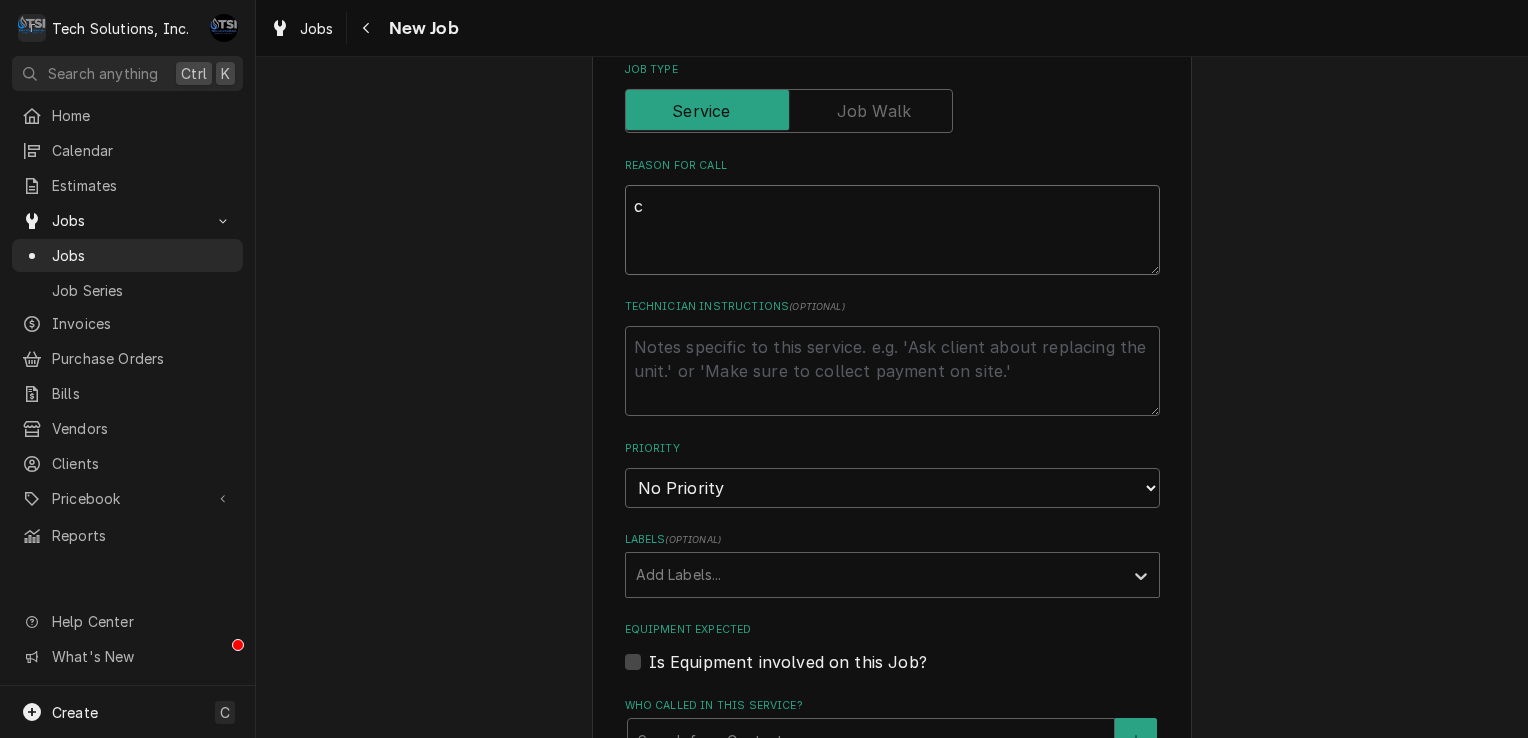type on "x" 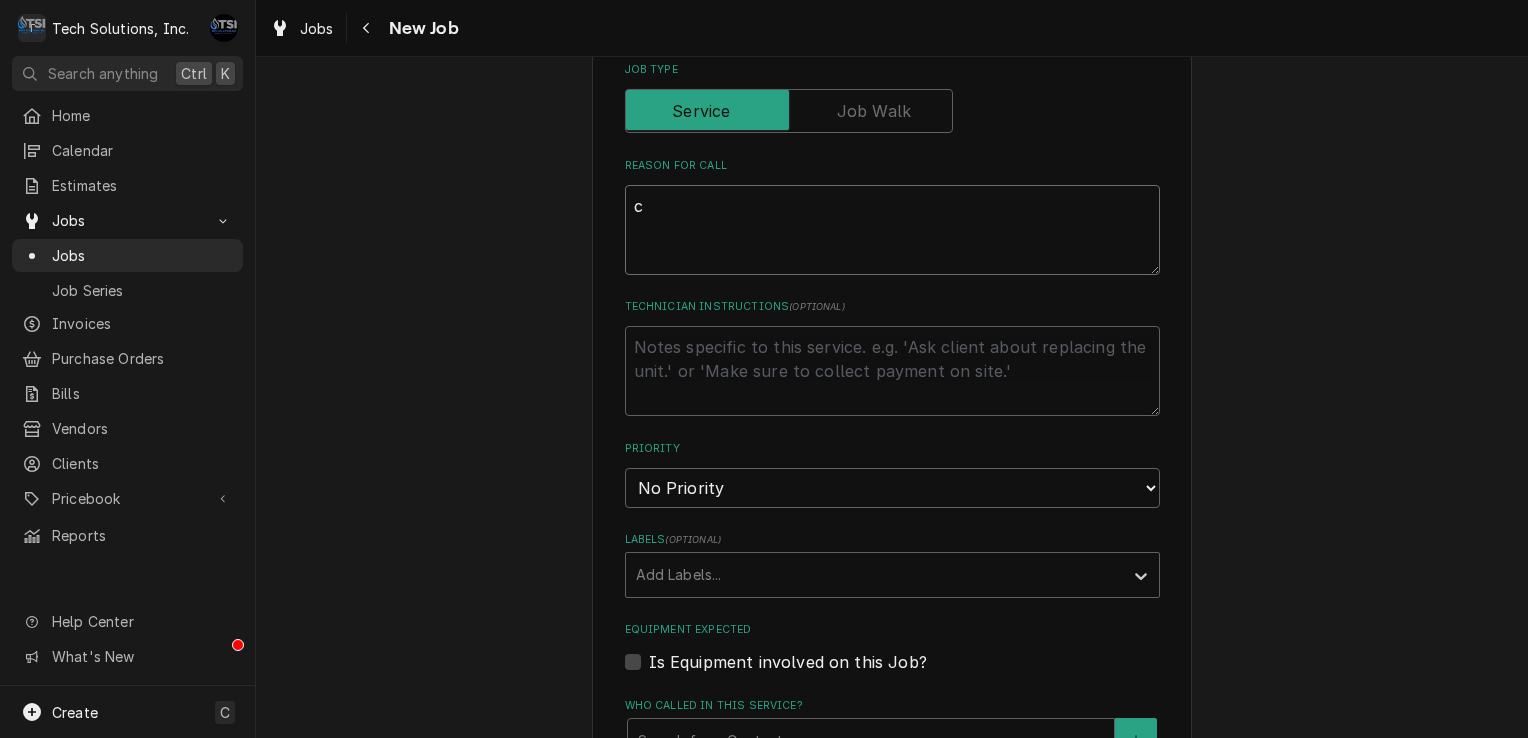 type on "cu" 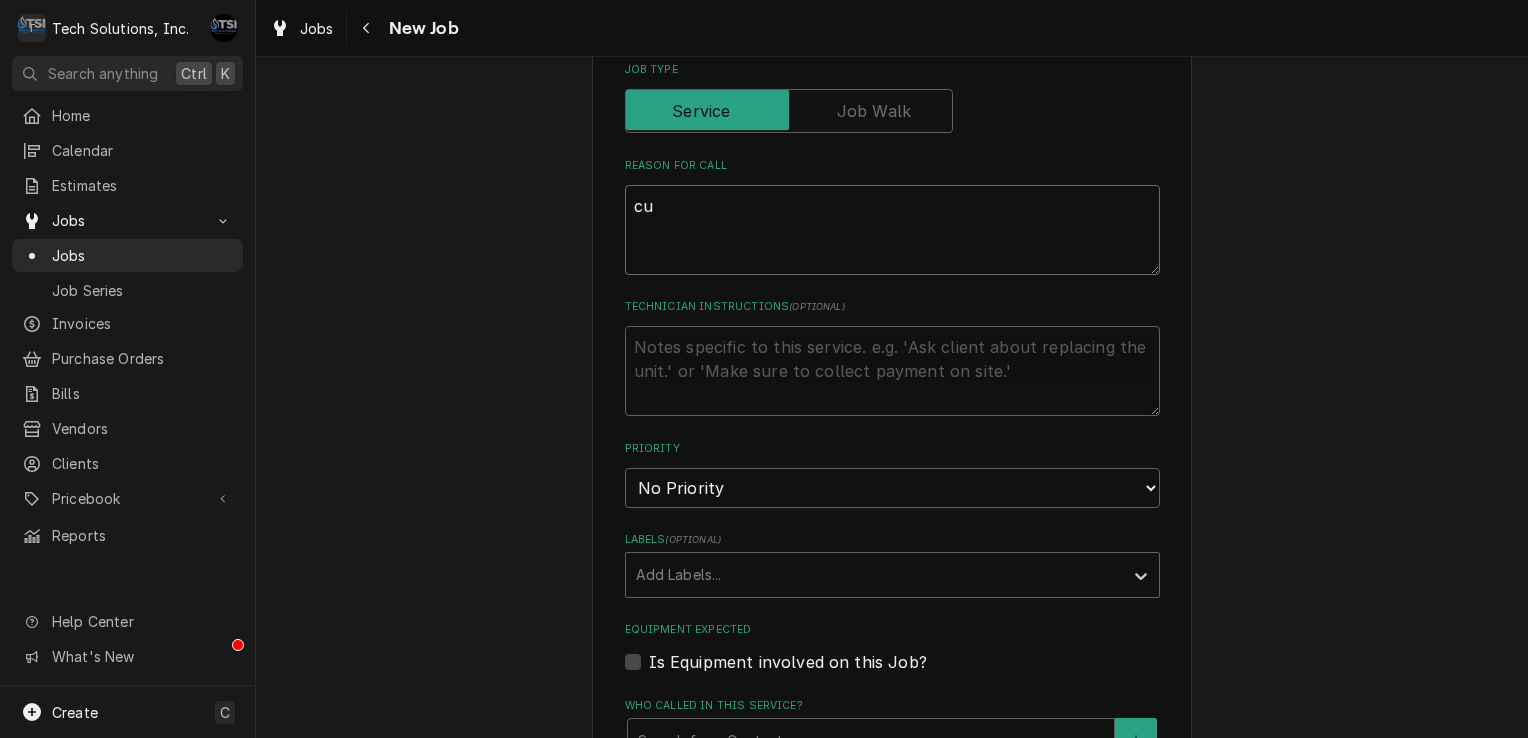 type on "x" 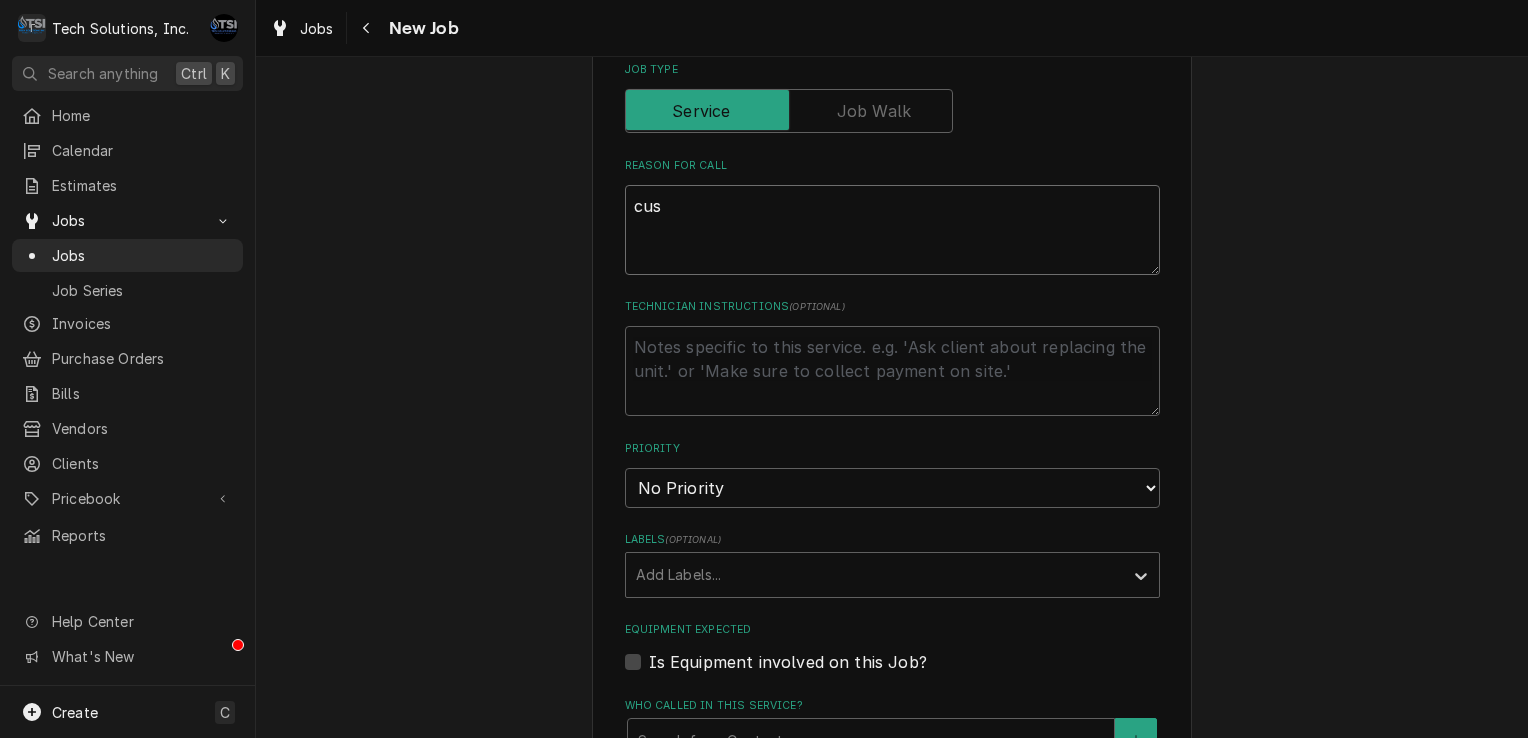 type on "x" 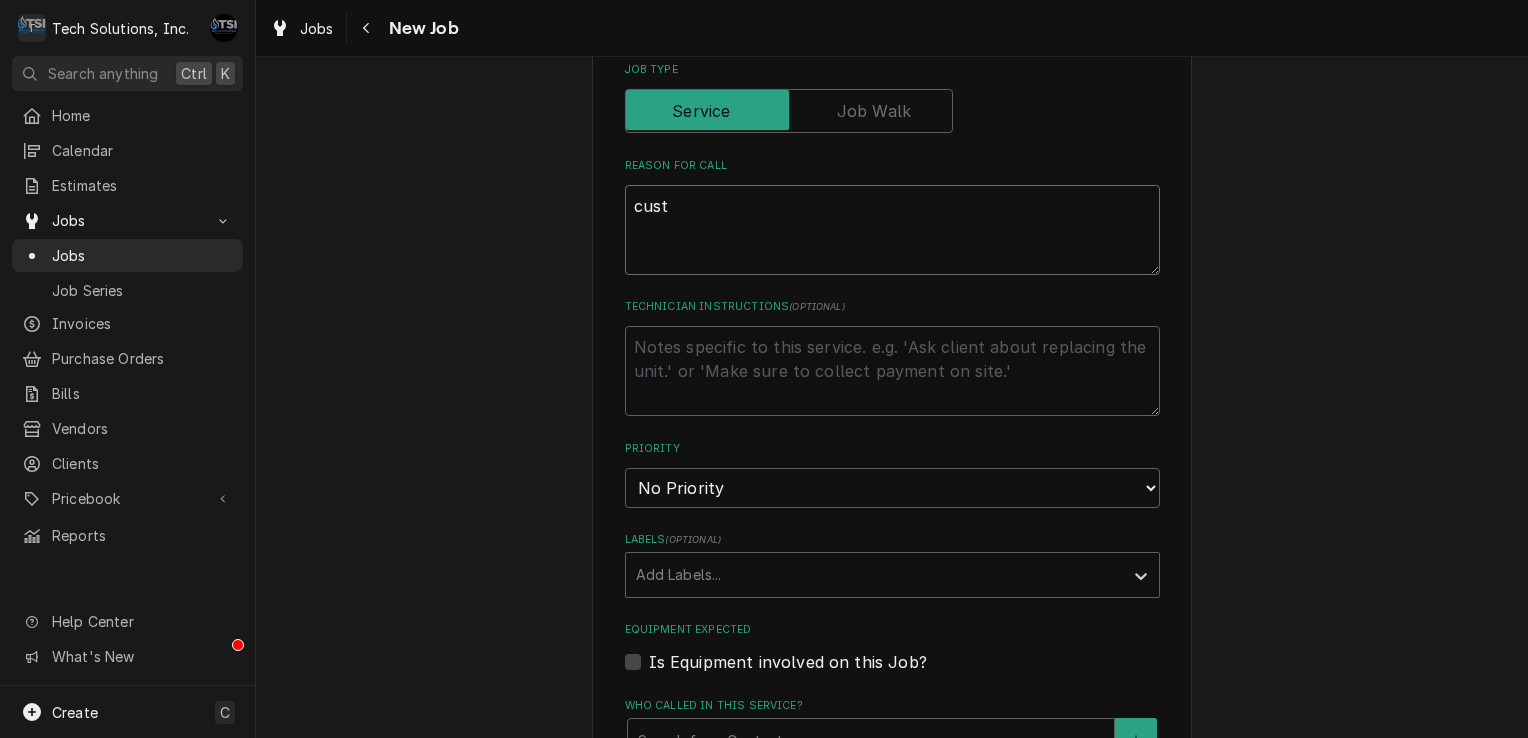 type on "x" 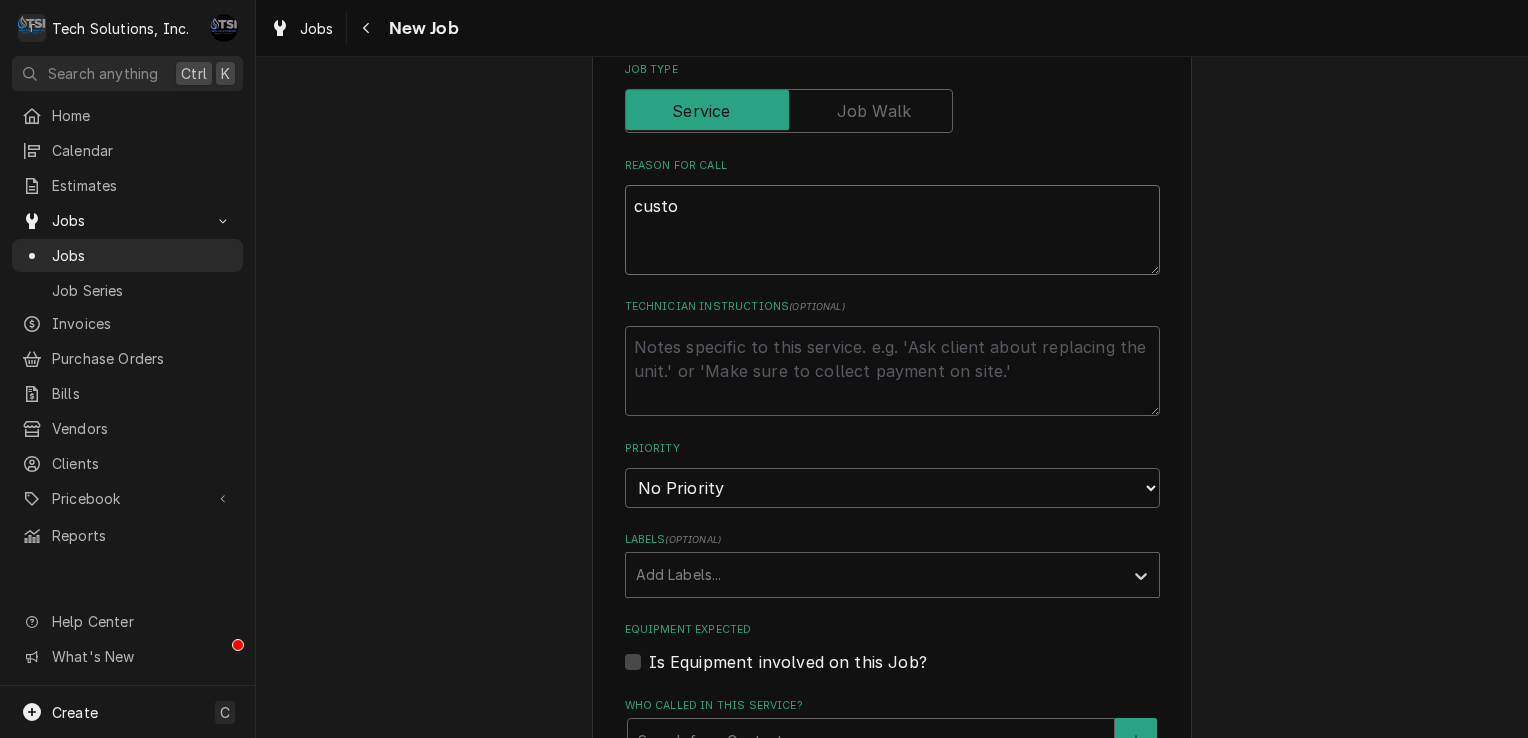 type on "x" 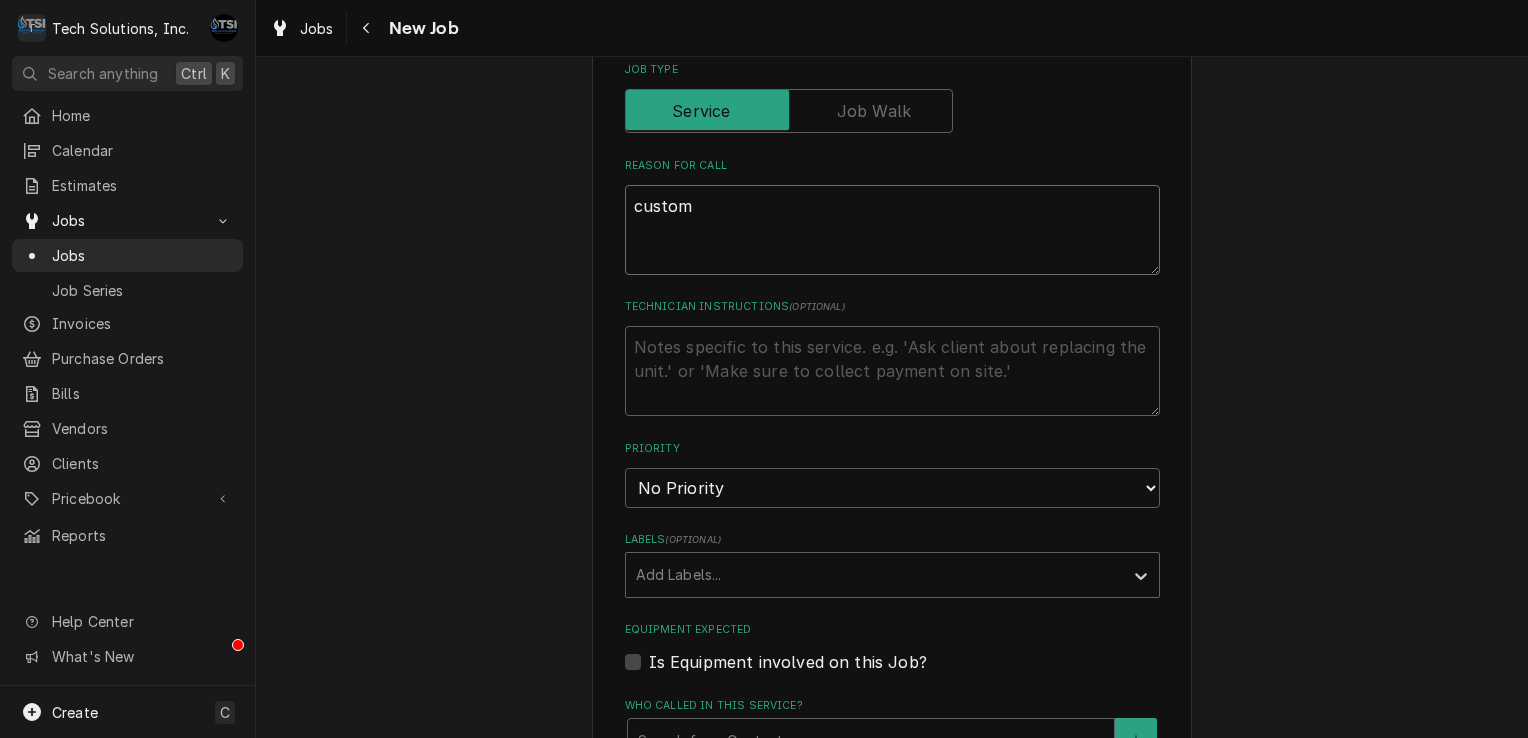 type on "x" 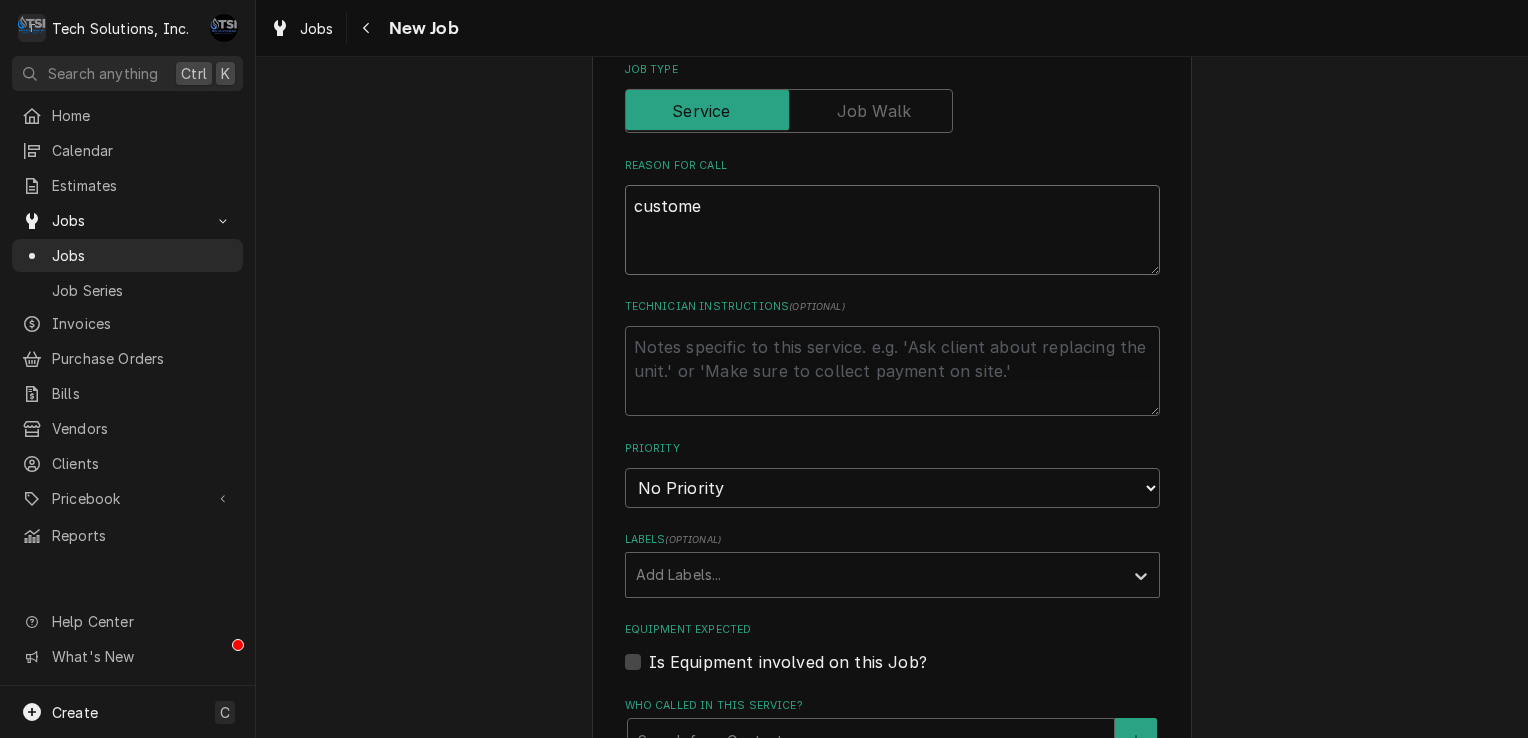 type on "x" 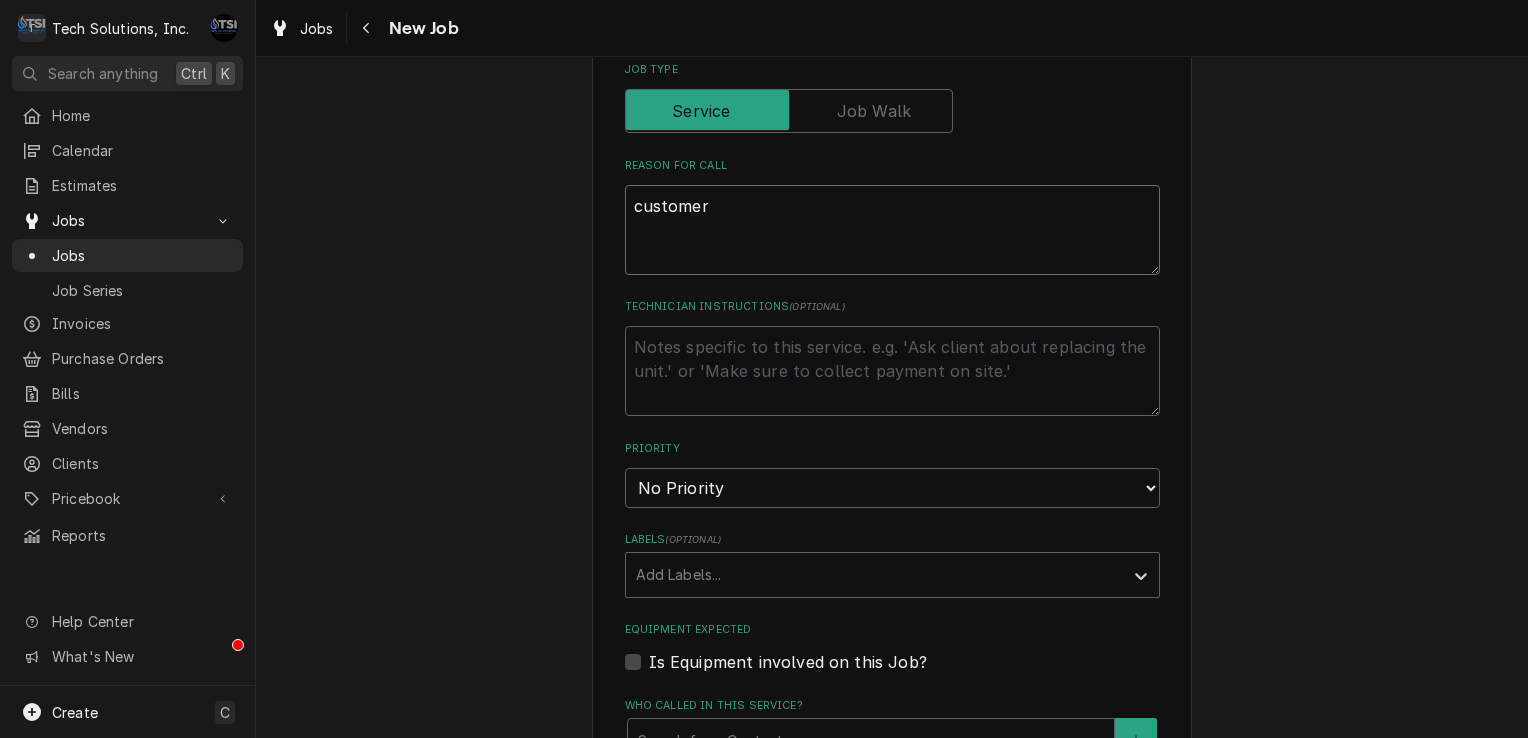 type on "x" 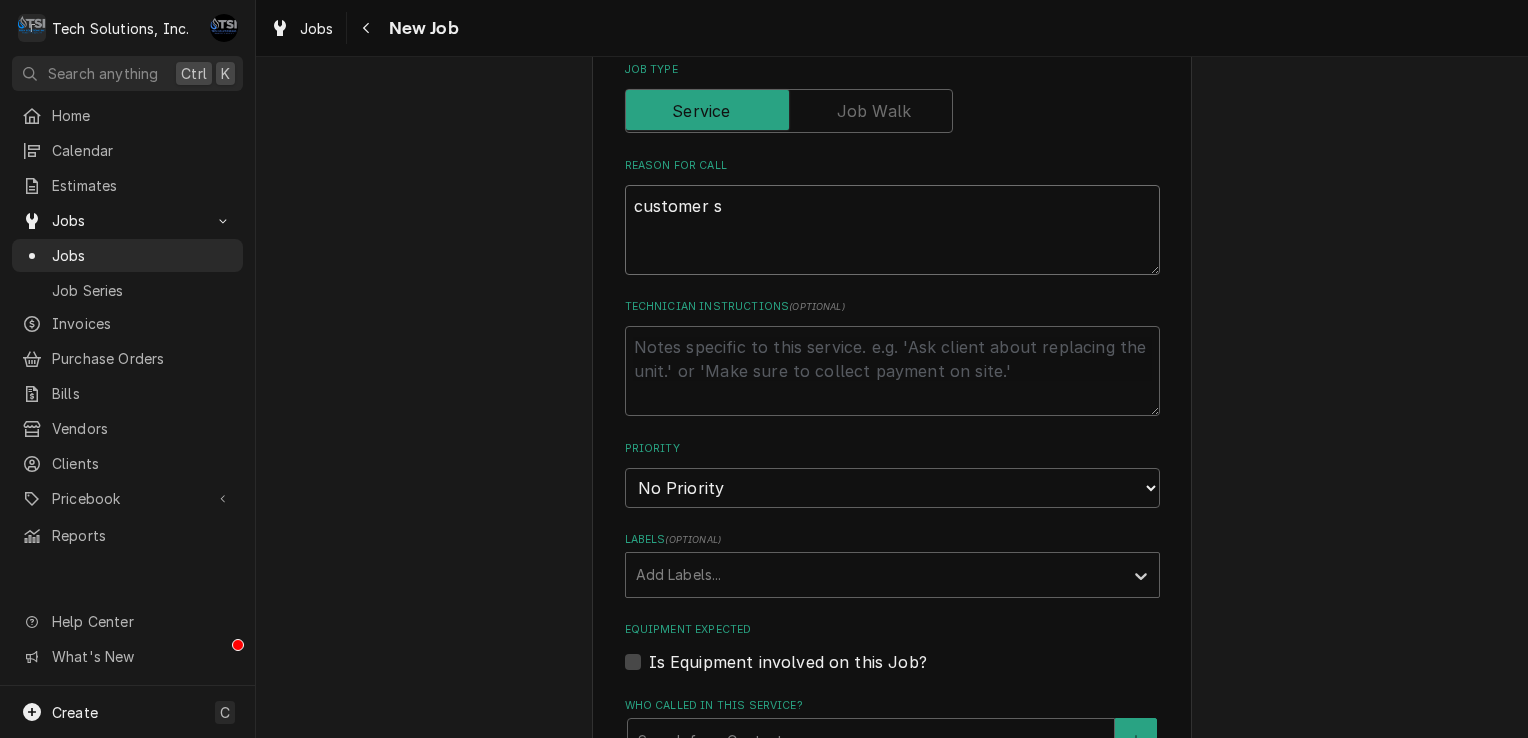 type on "x" 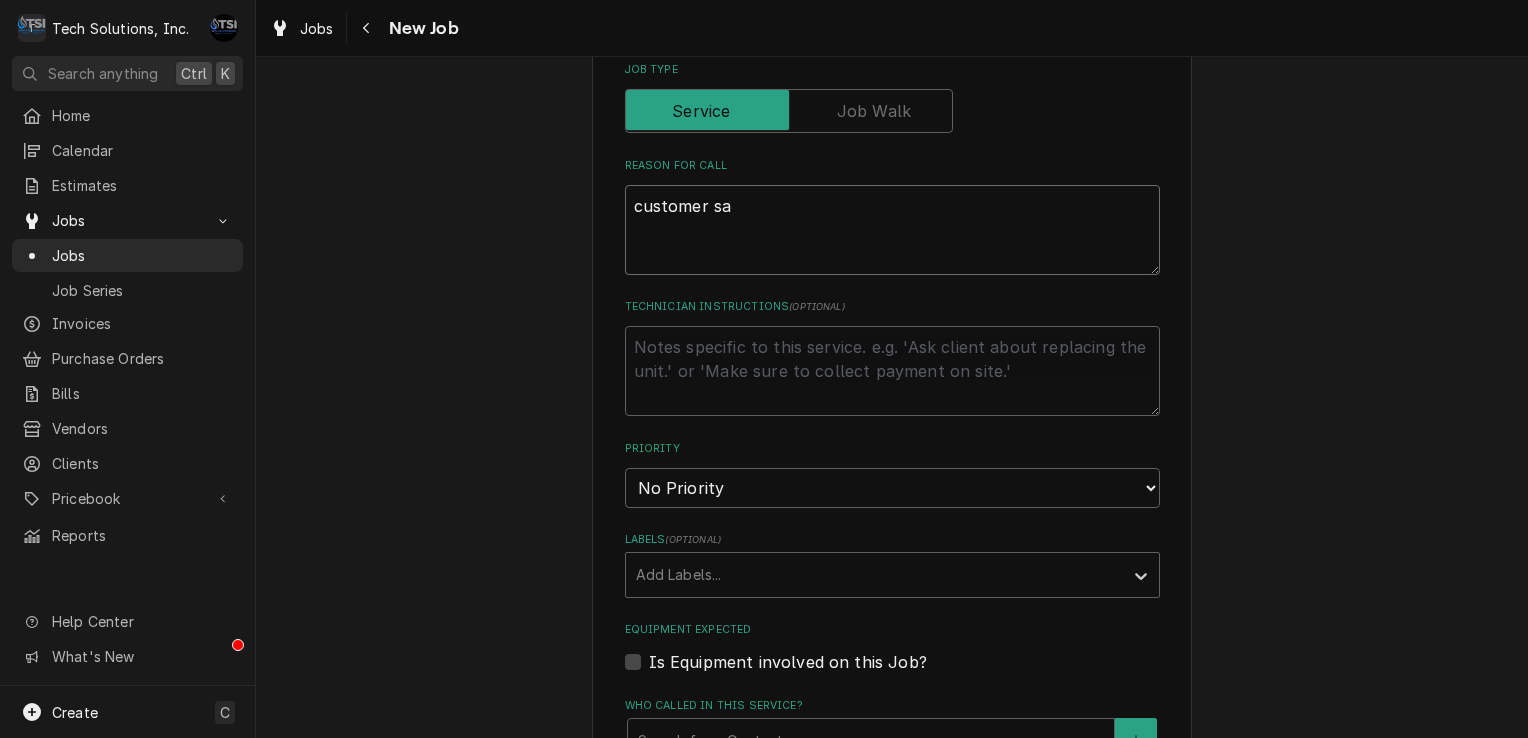 type on "x" 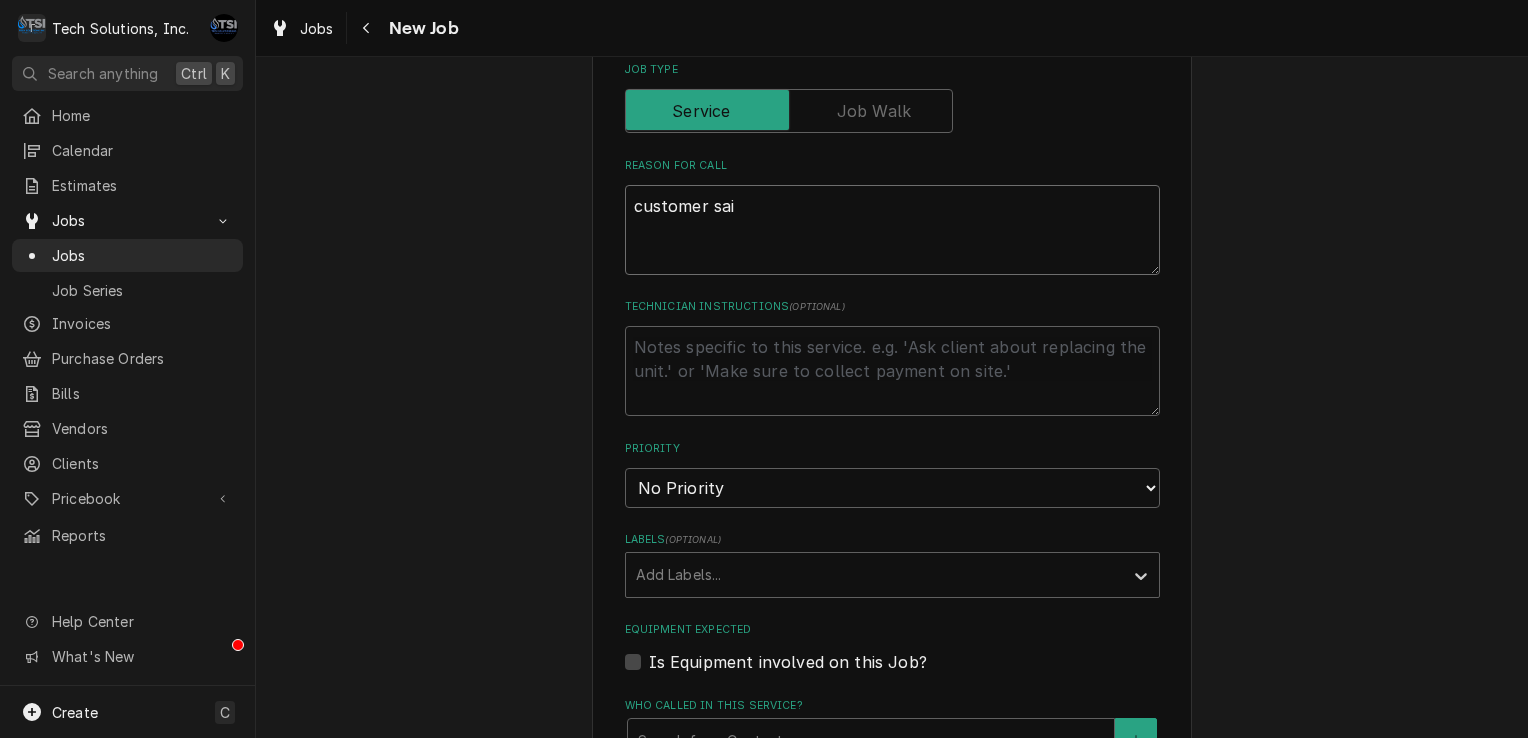 type on "x" 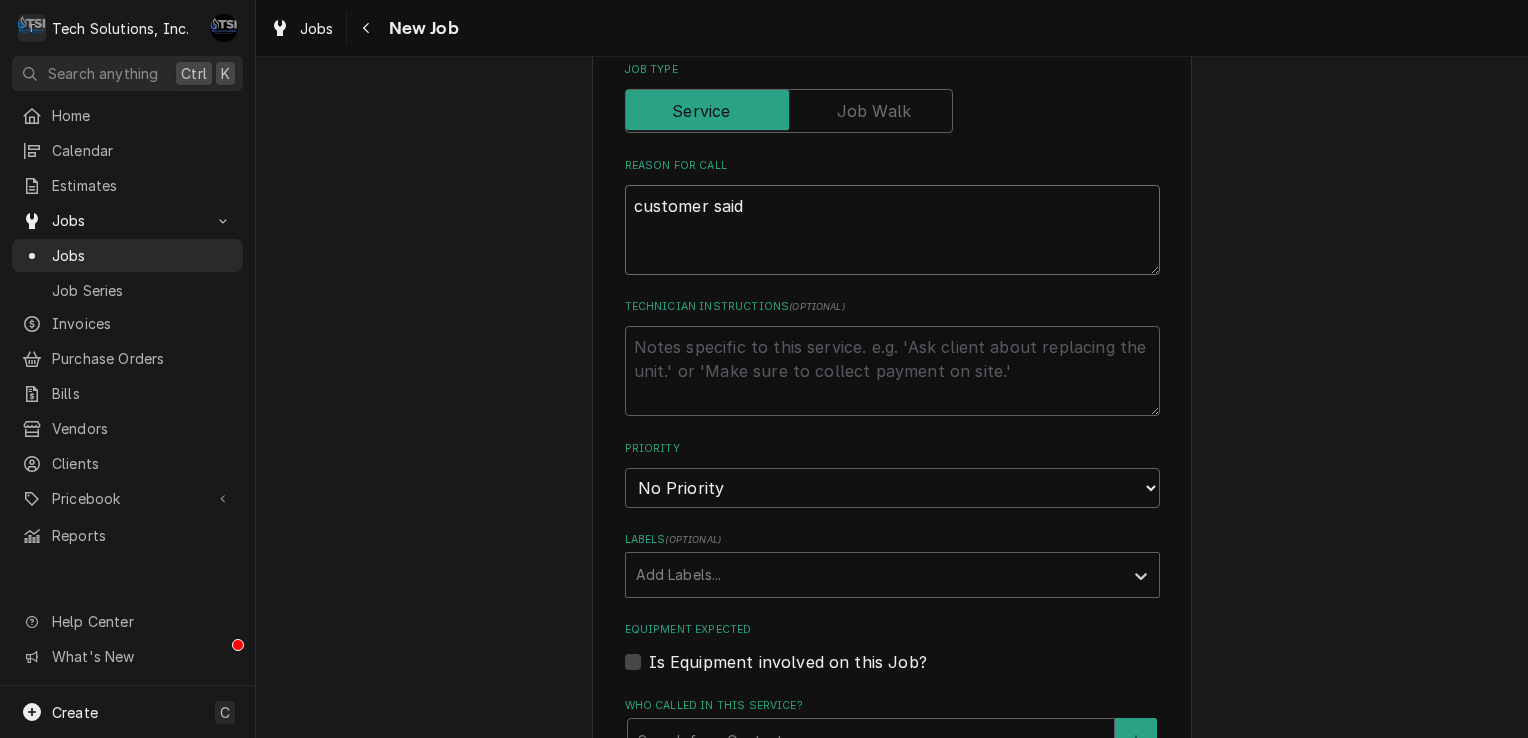 type on "x" 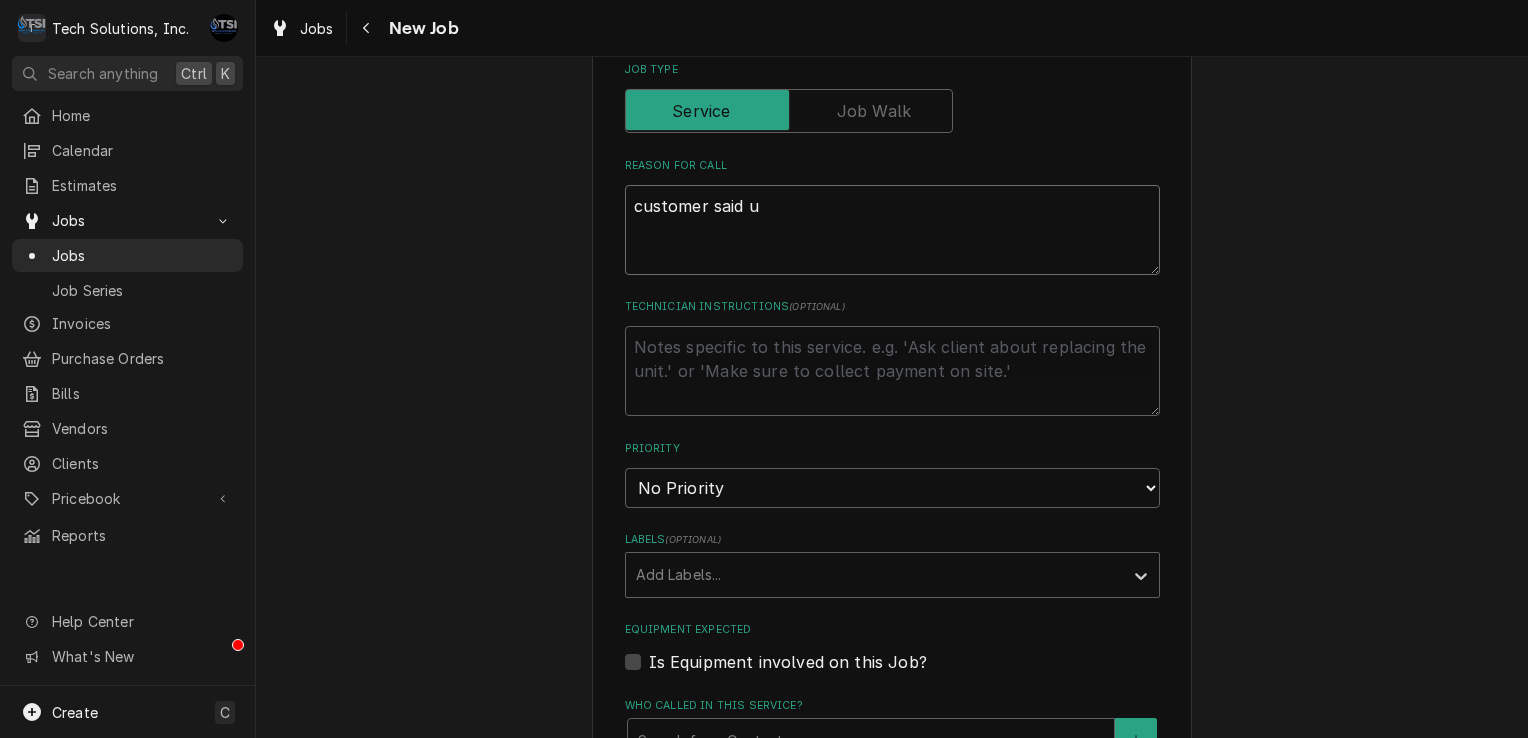 type on "x" 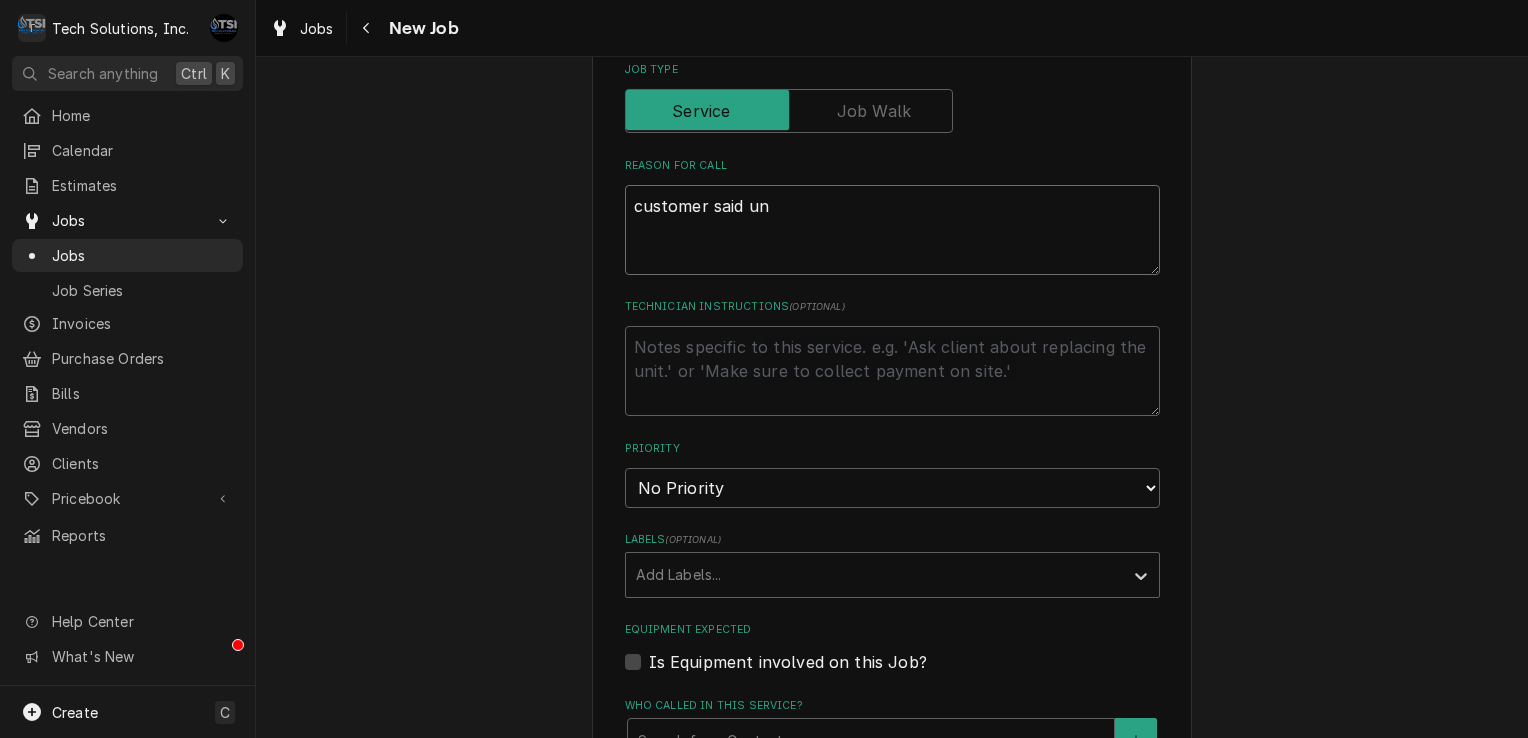 type on "x" 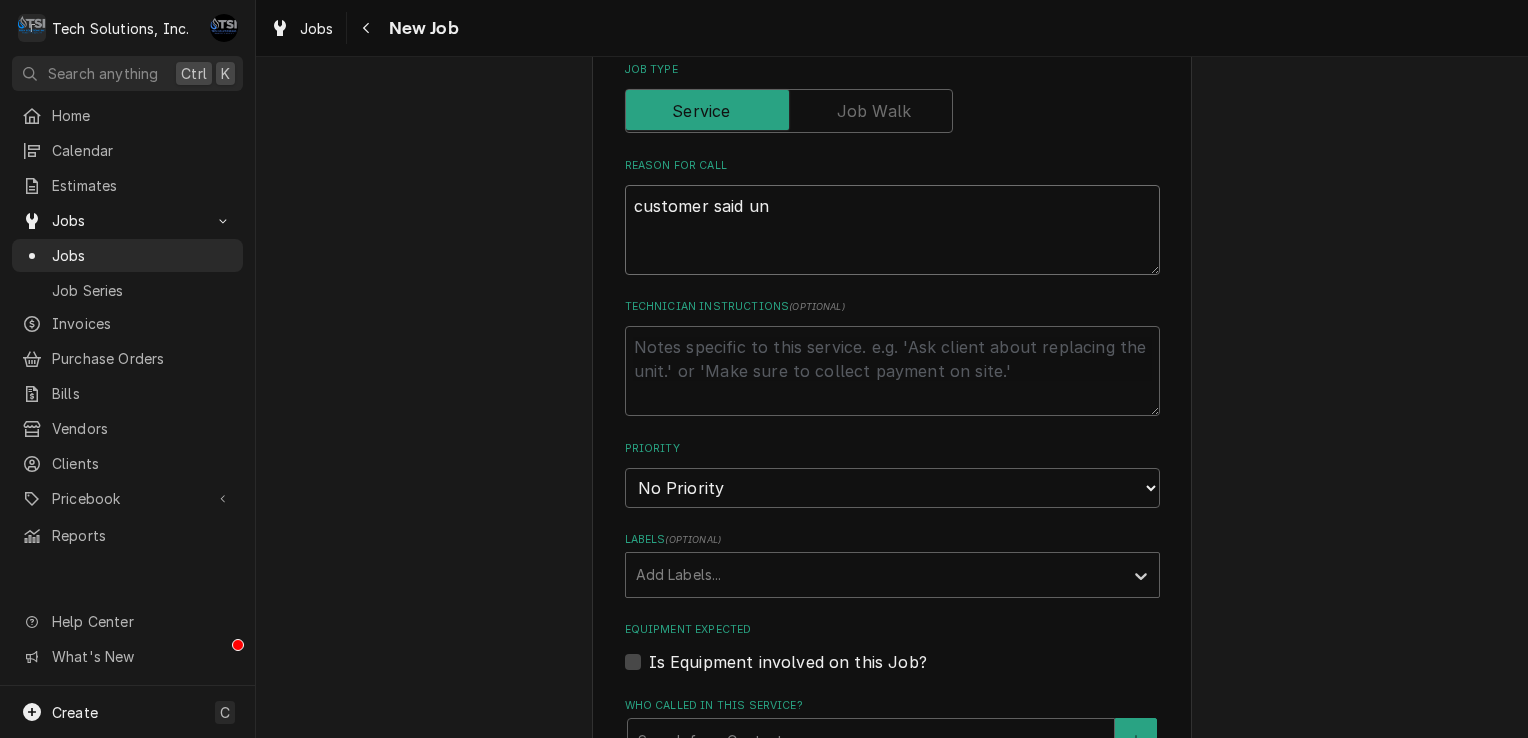 type on "customer said uni" 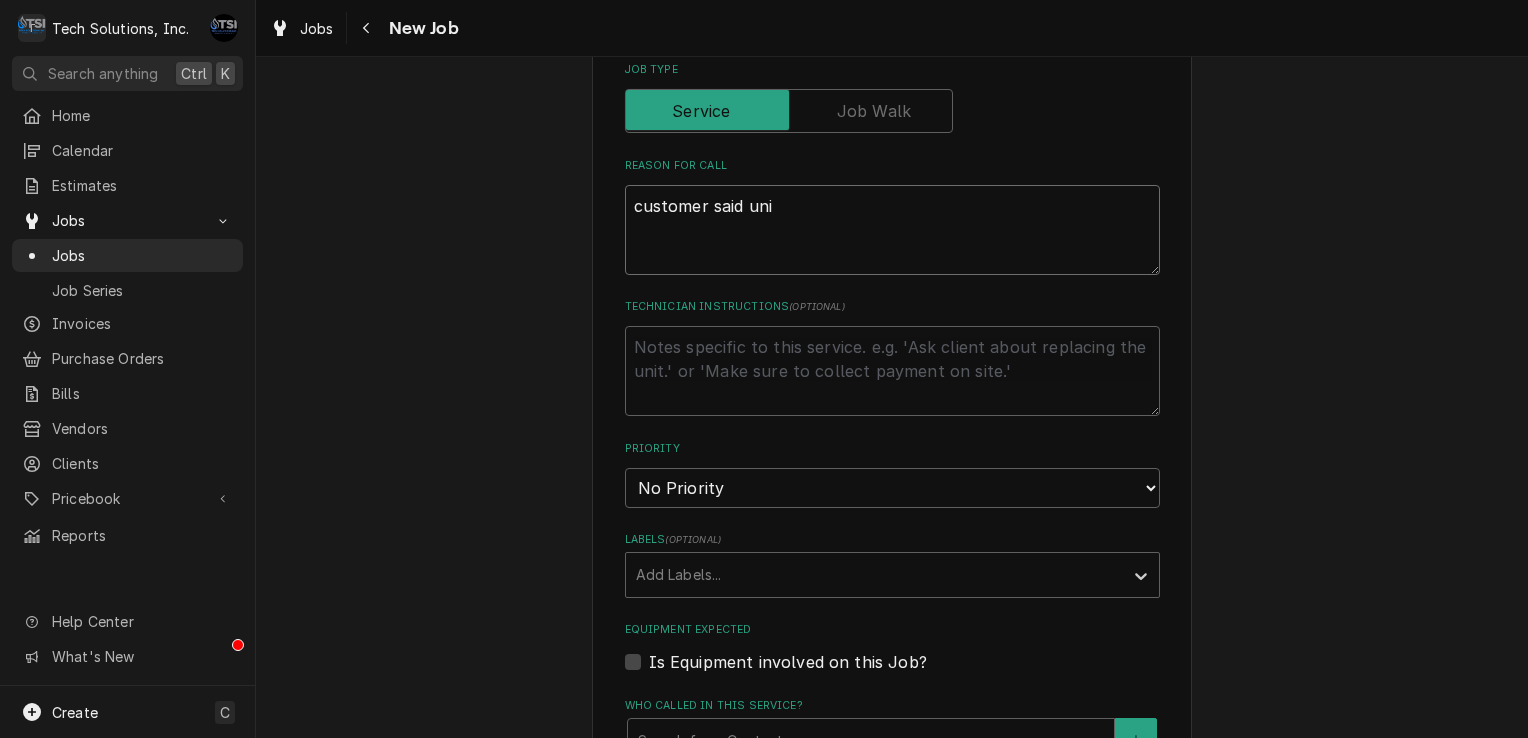 type on "x" 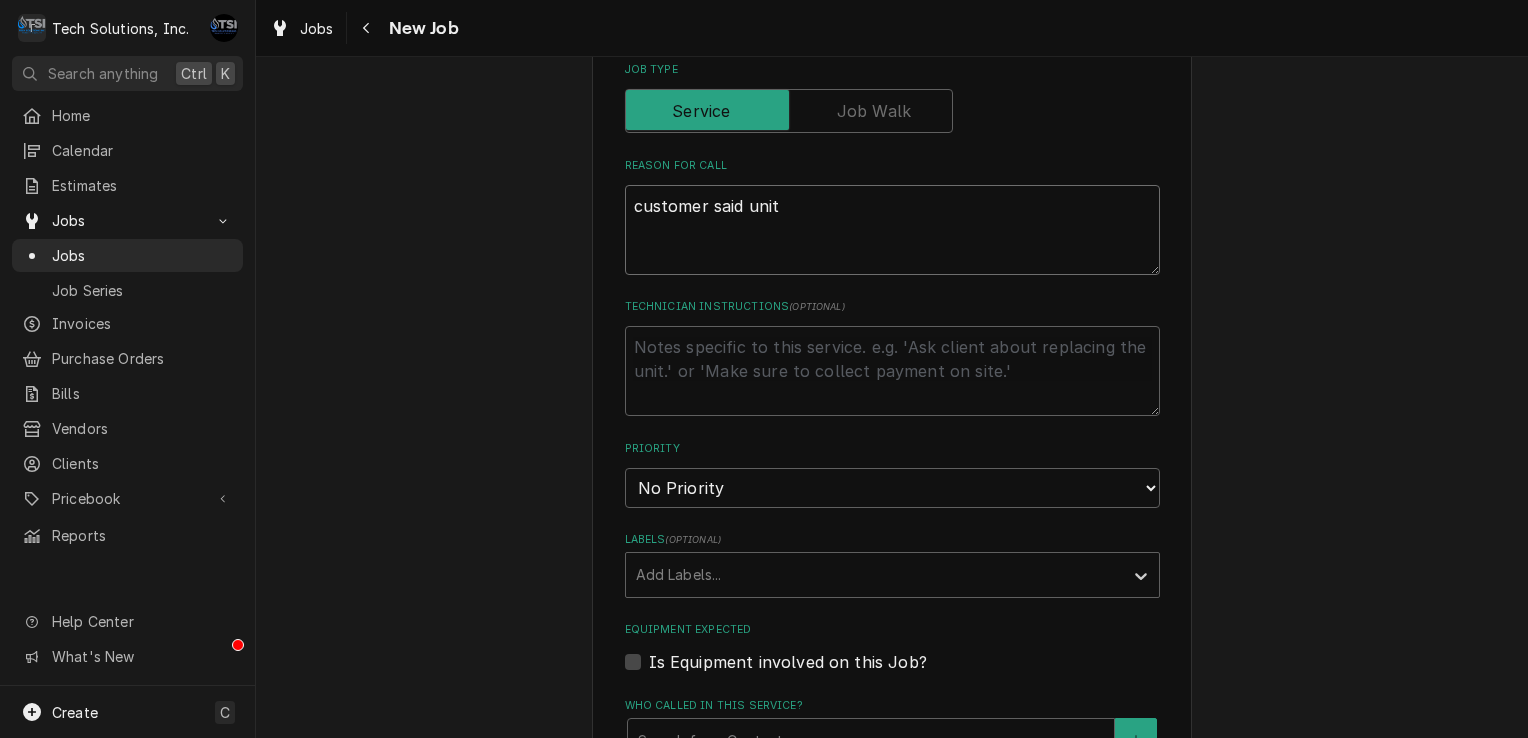 type on "customer said unit" 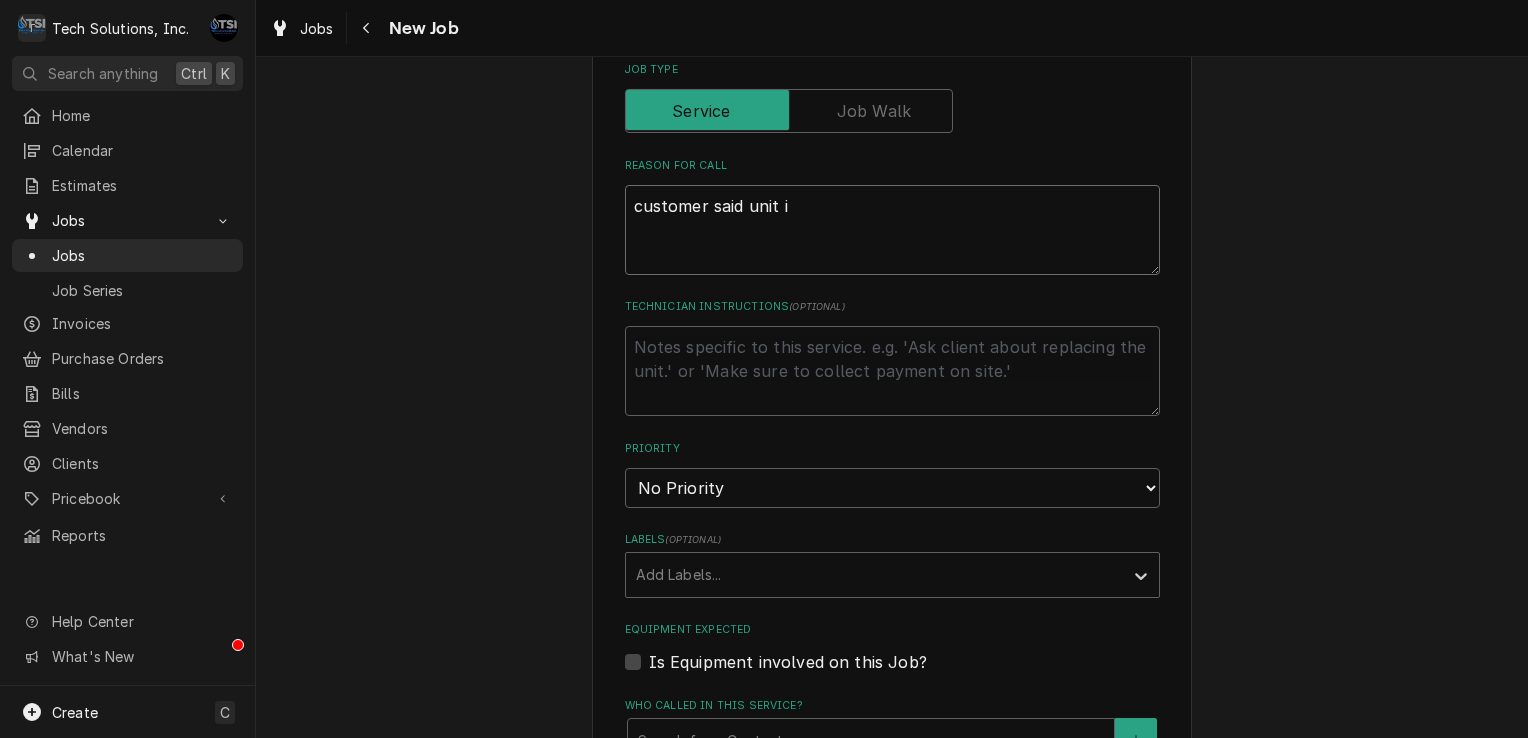 type on "x" 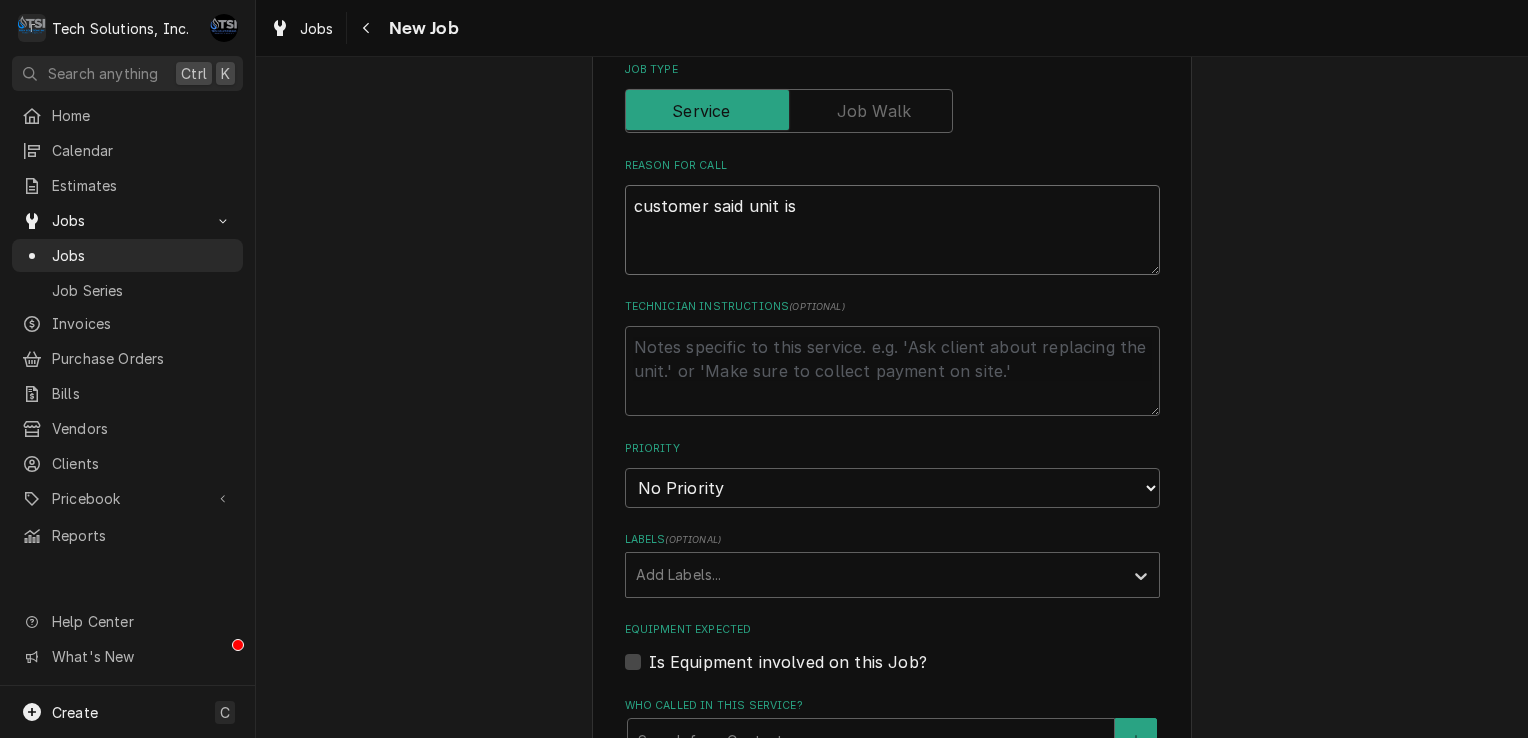 type on "x" 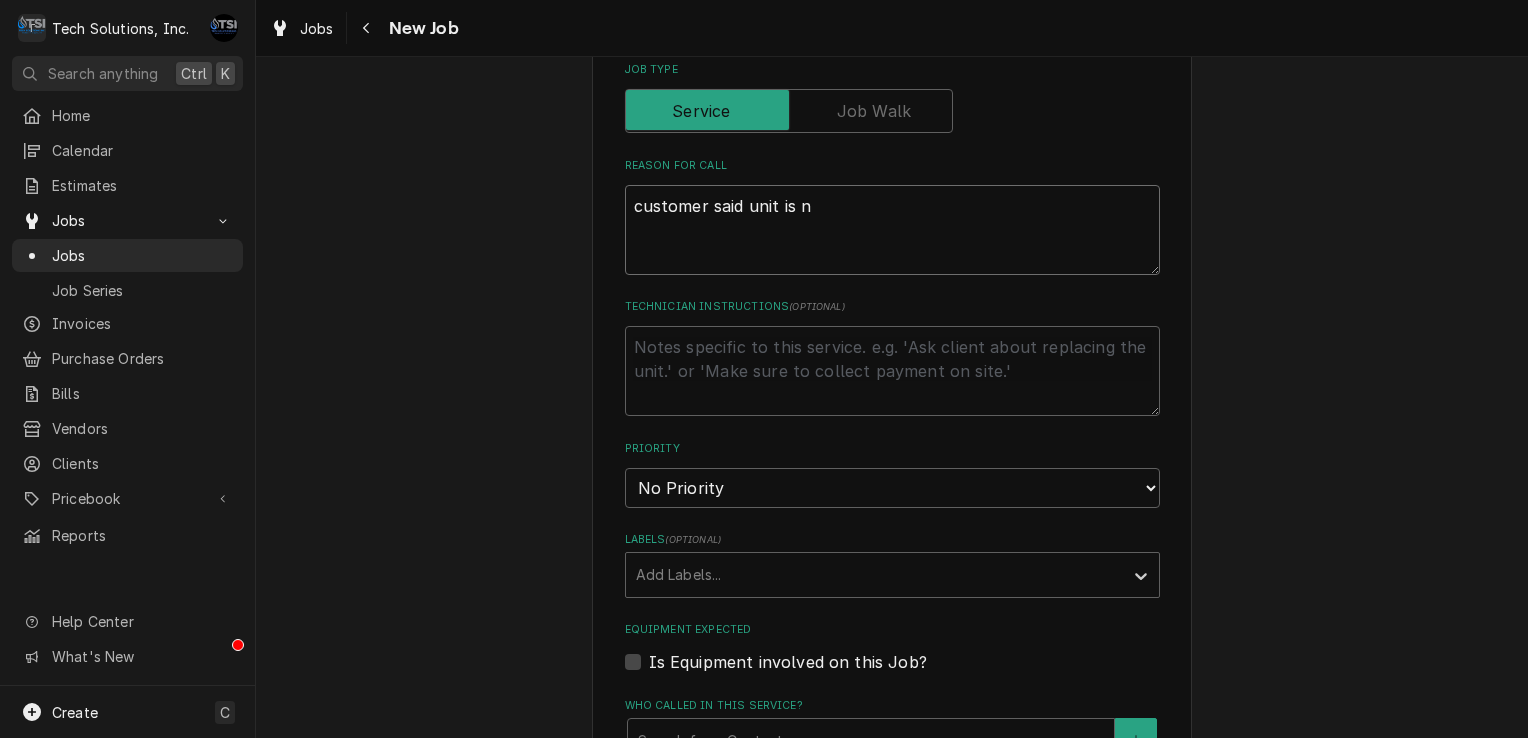 type on "x" 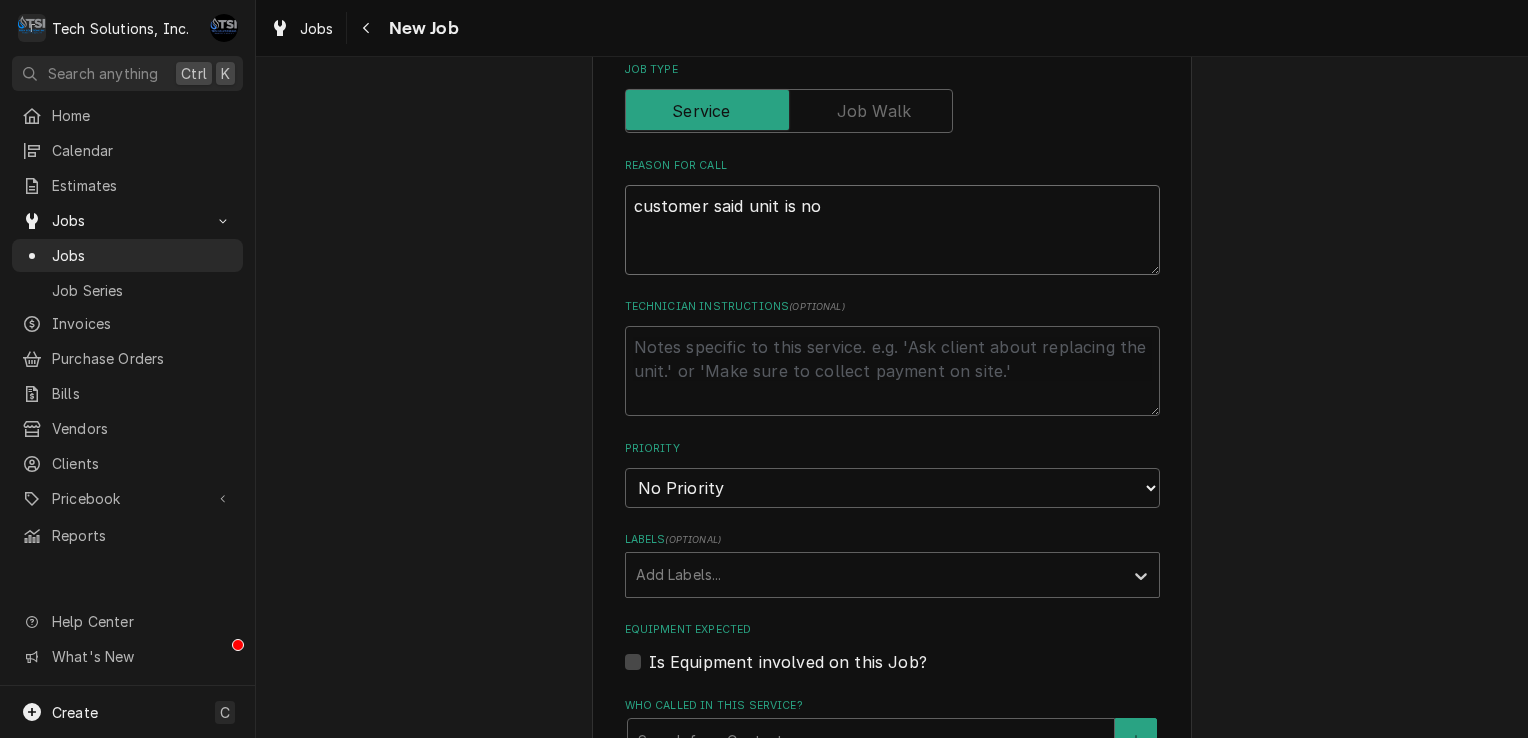 type on "x" 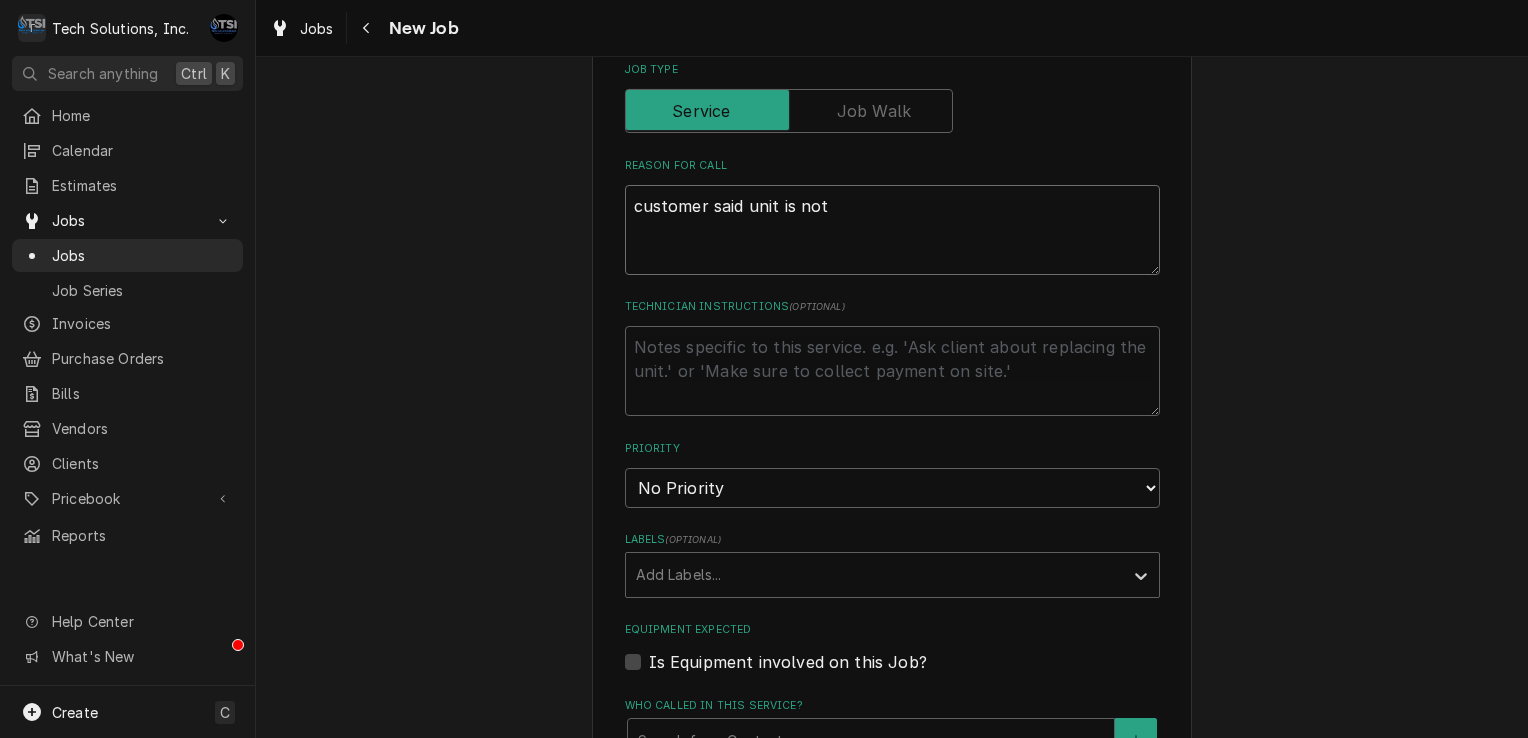type on "x" 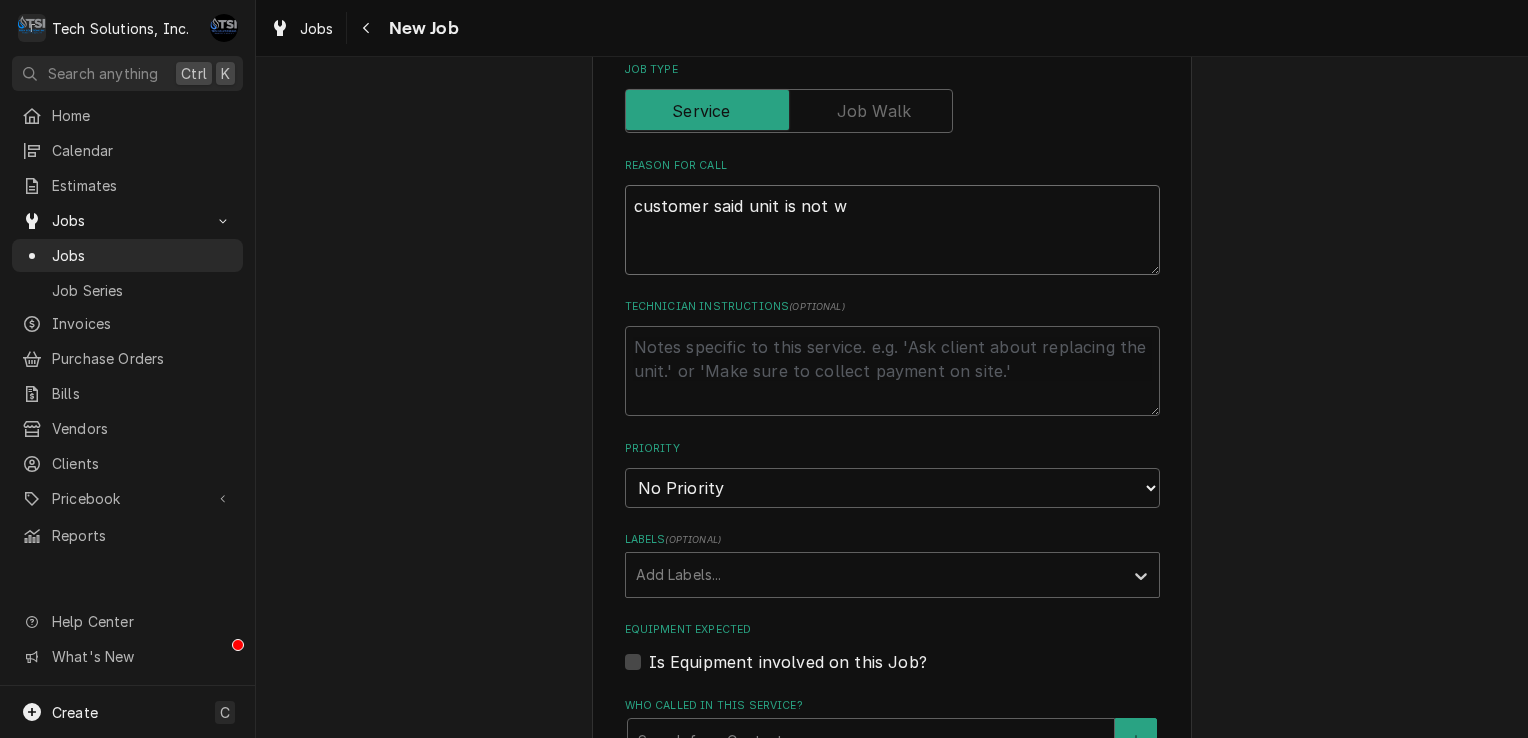 type on "x" 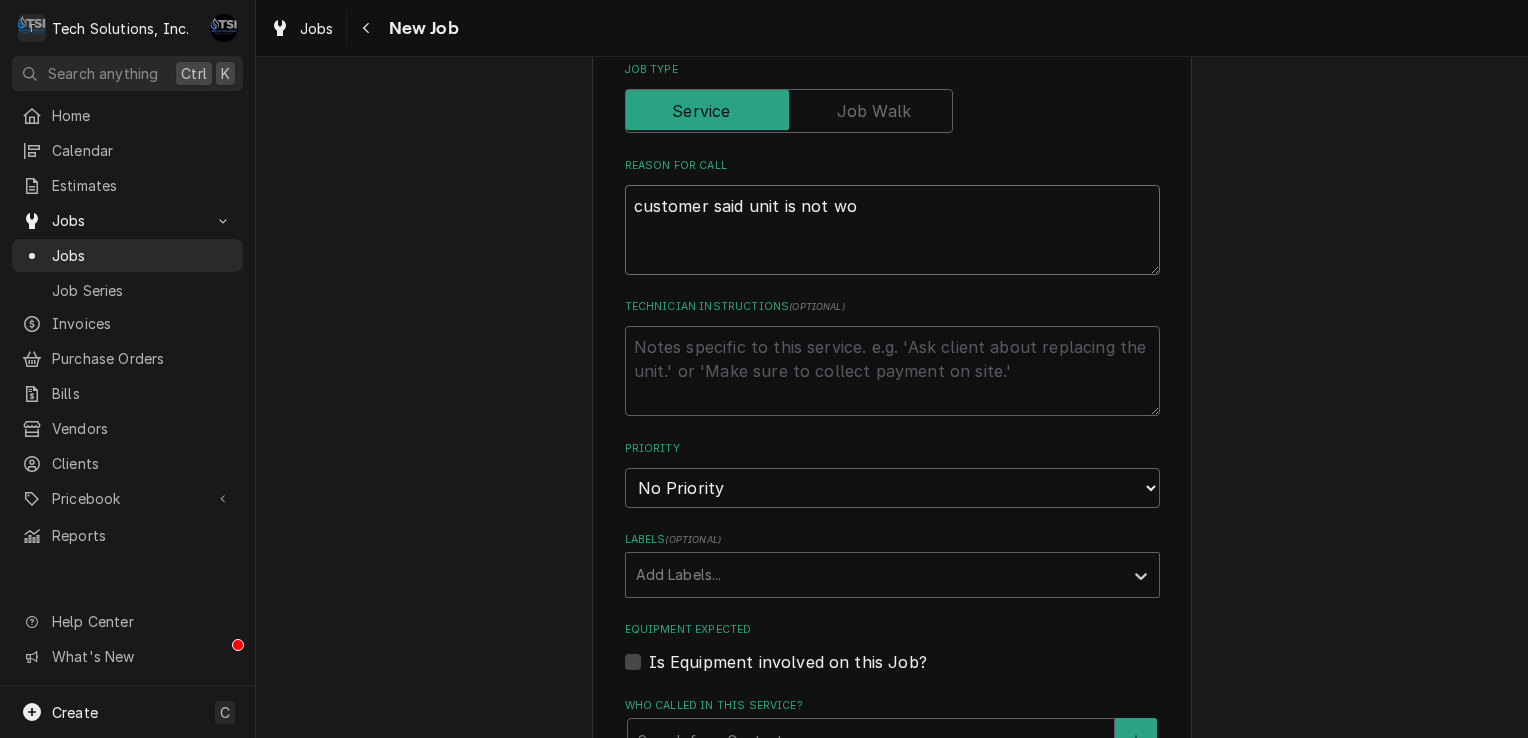 type on "x" 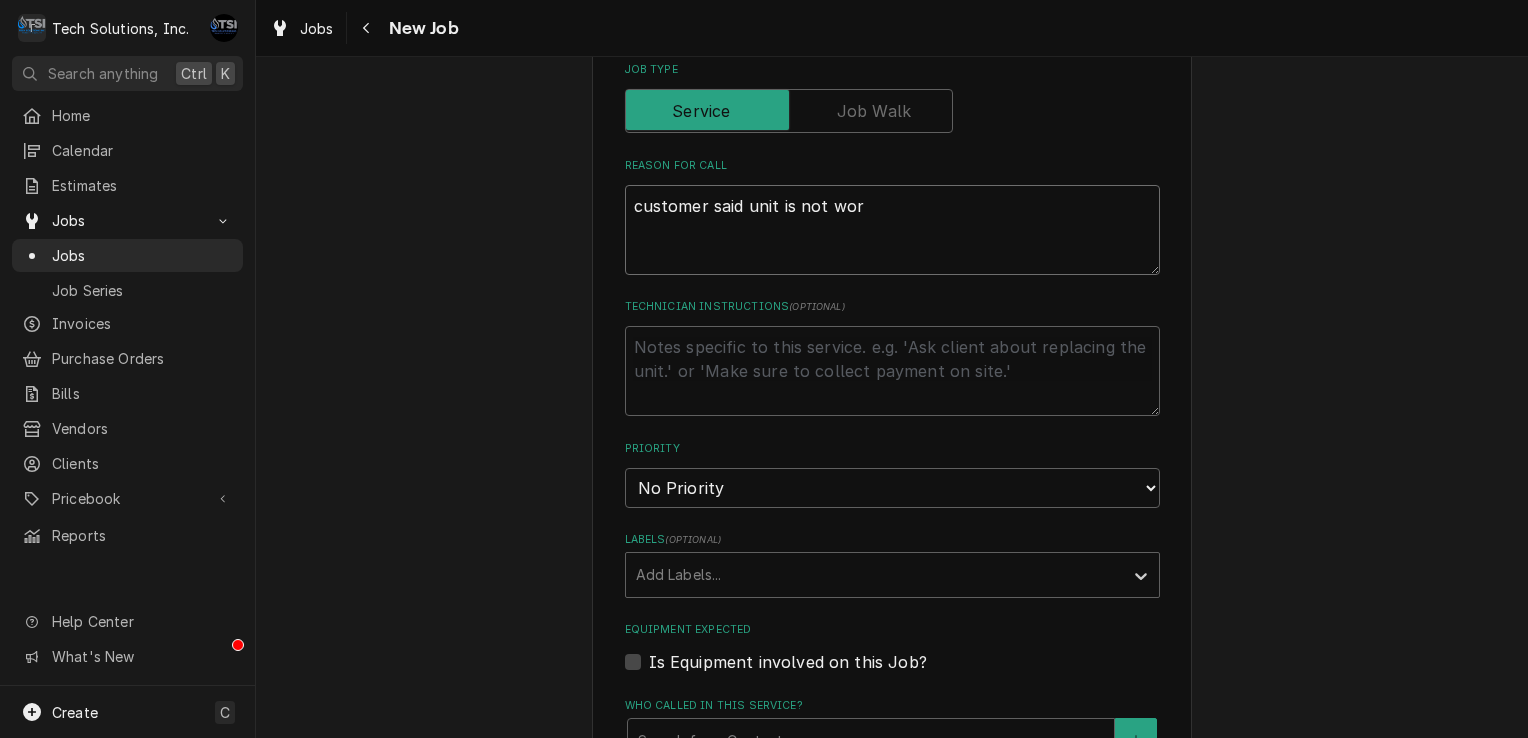 type on "x" 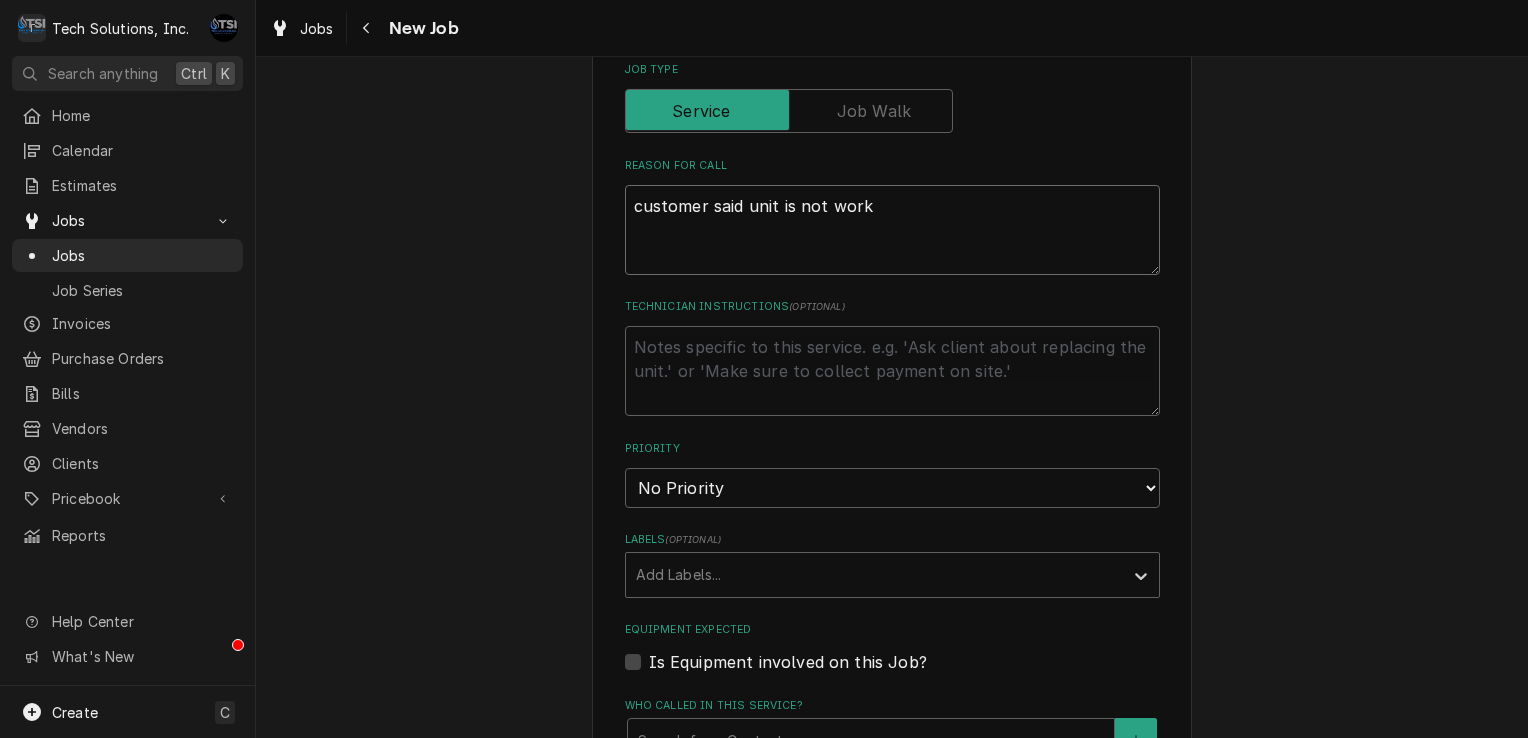 type on "x" 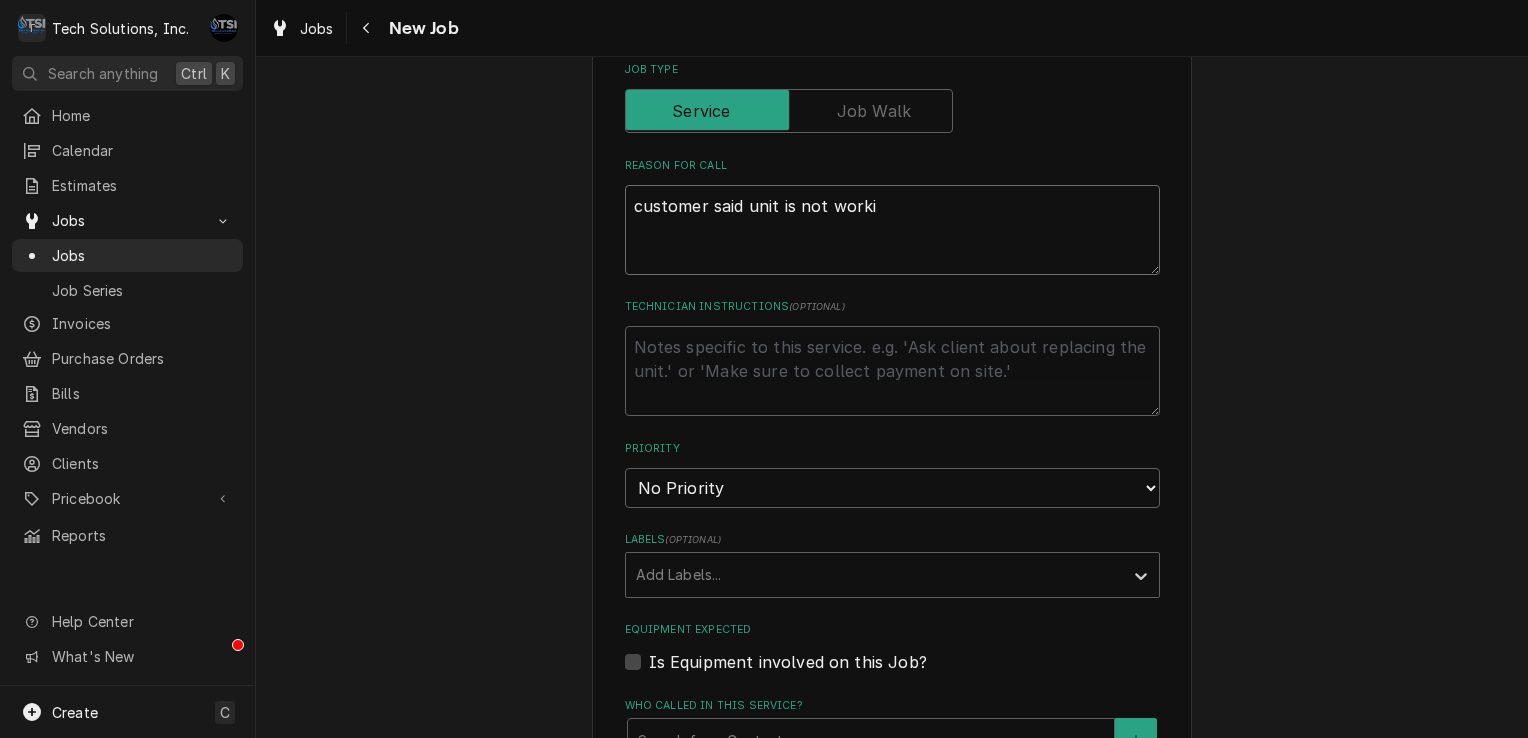 type on "x" 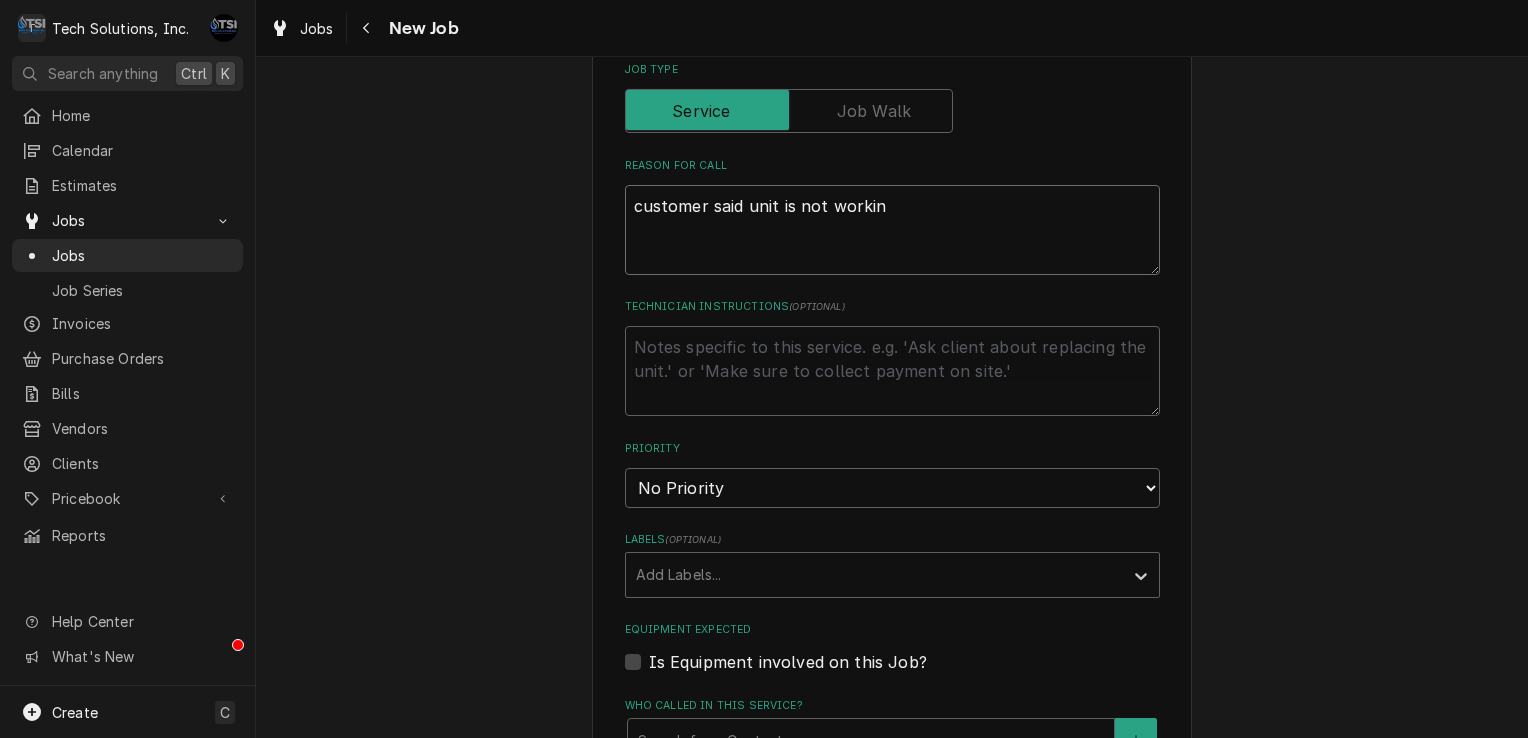 type on "x" 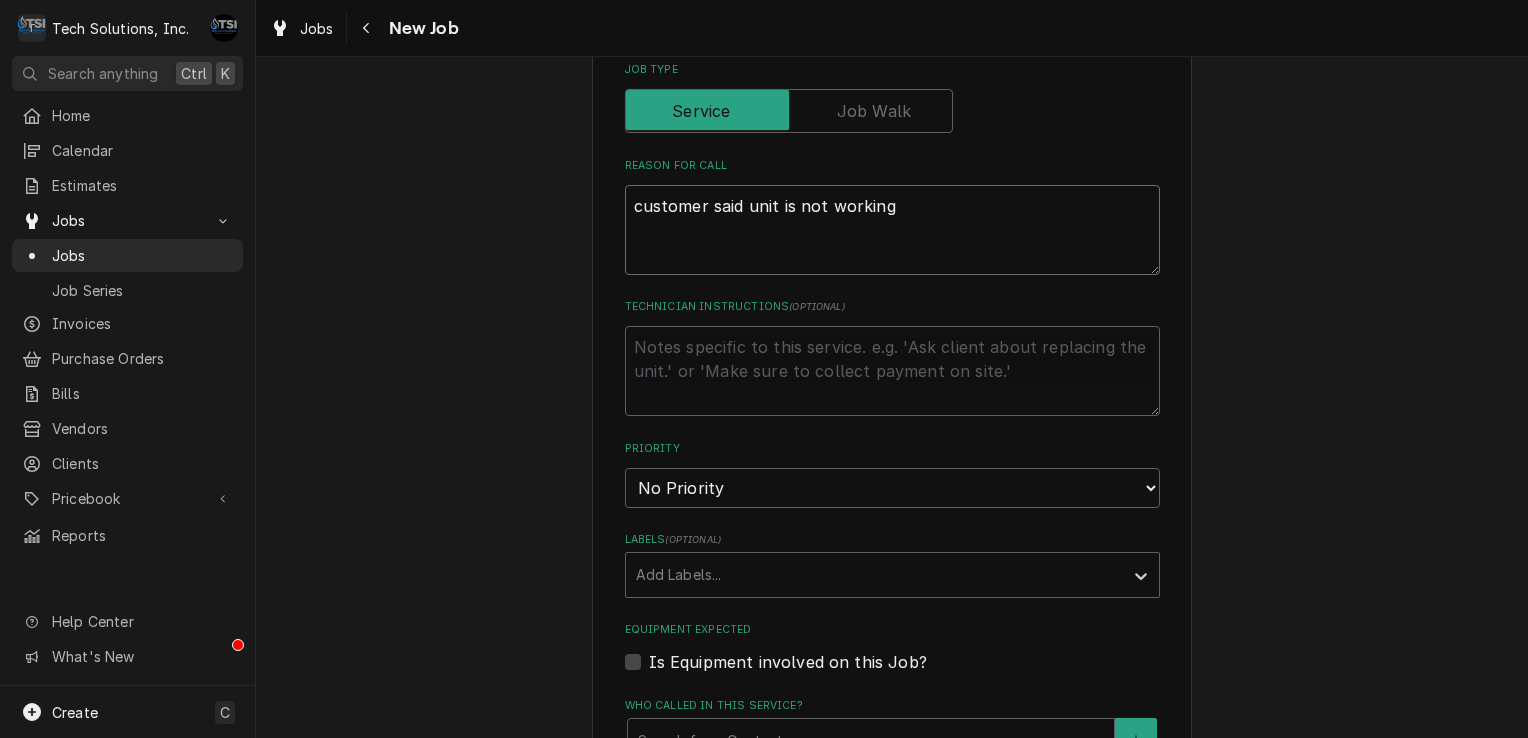 type on "x" 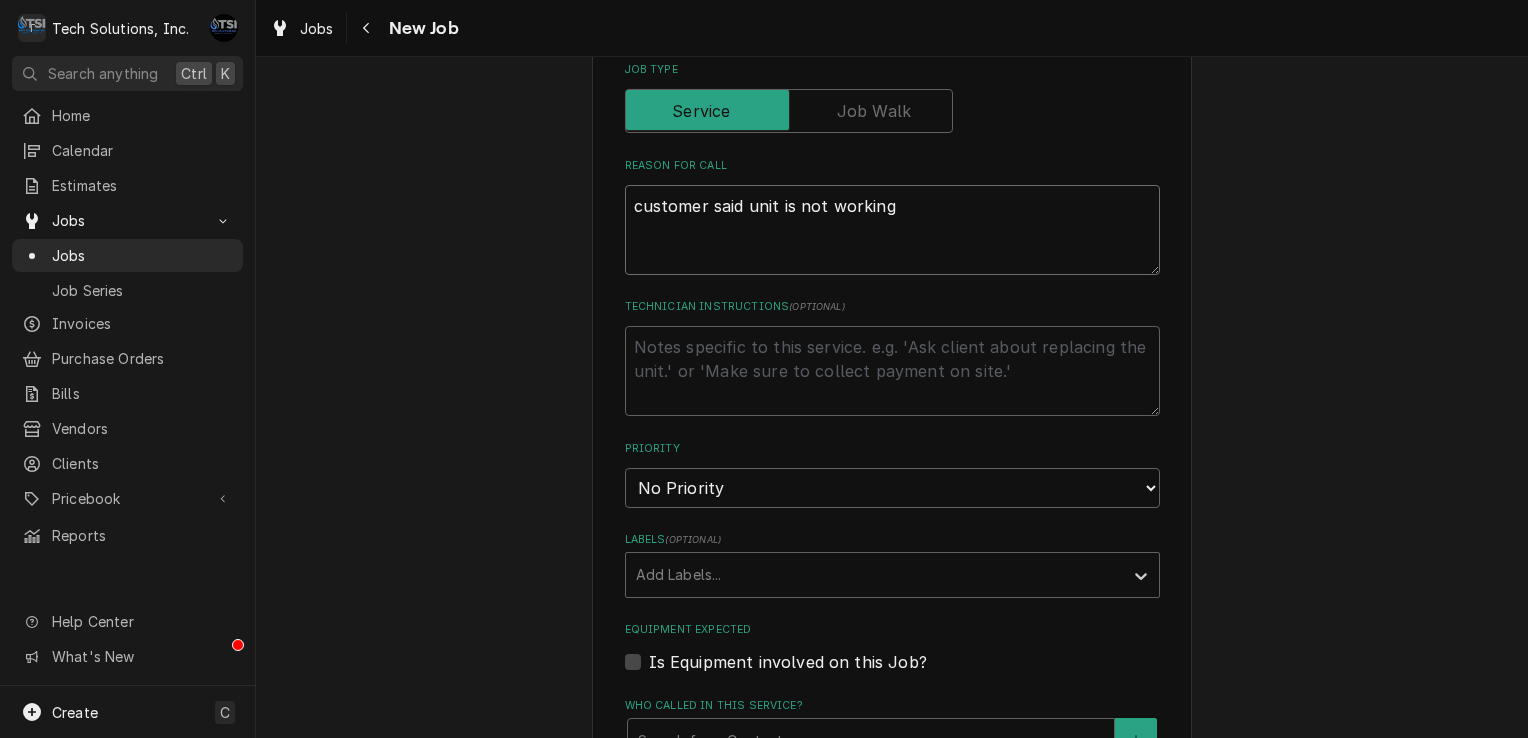 type on "x" 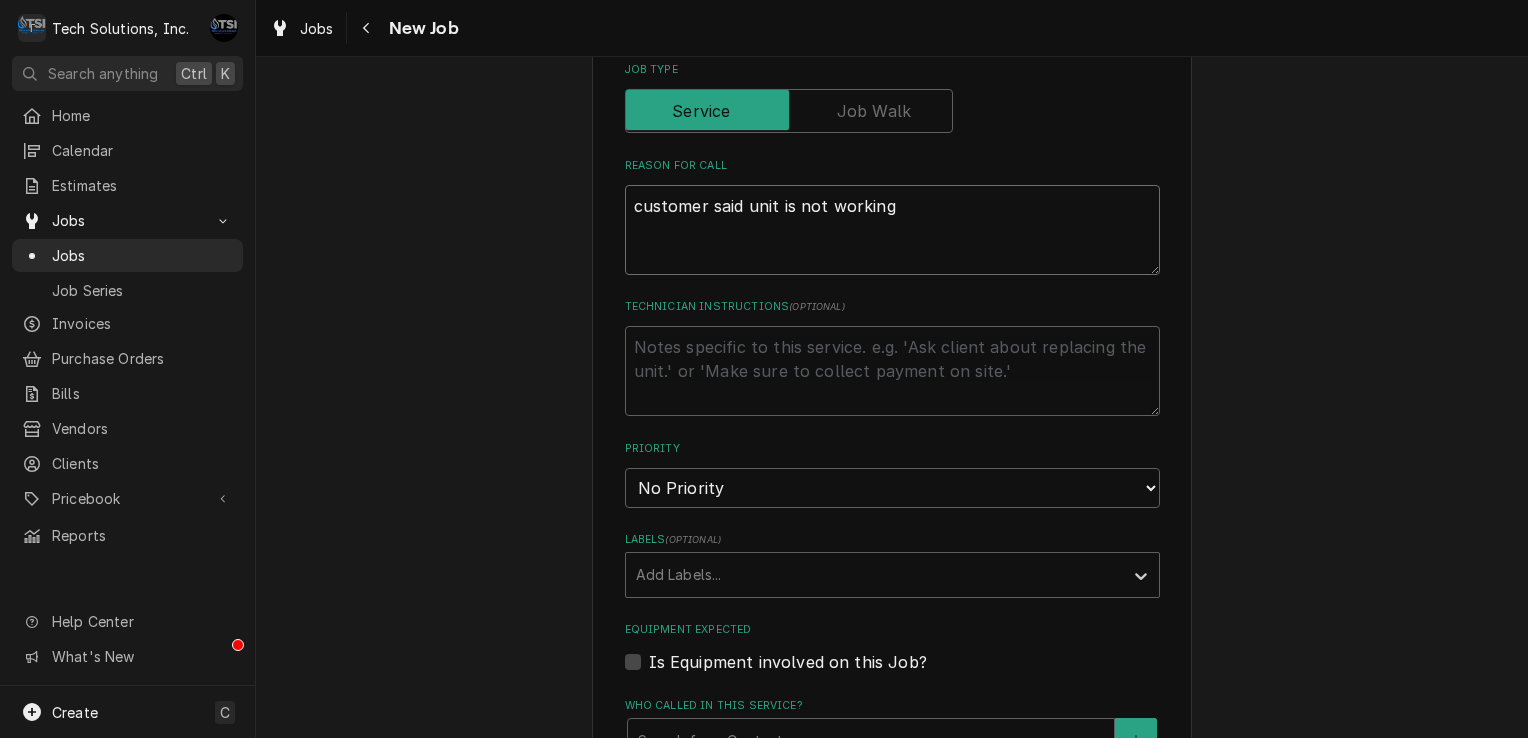 type on "customer said unit is not working" 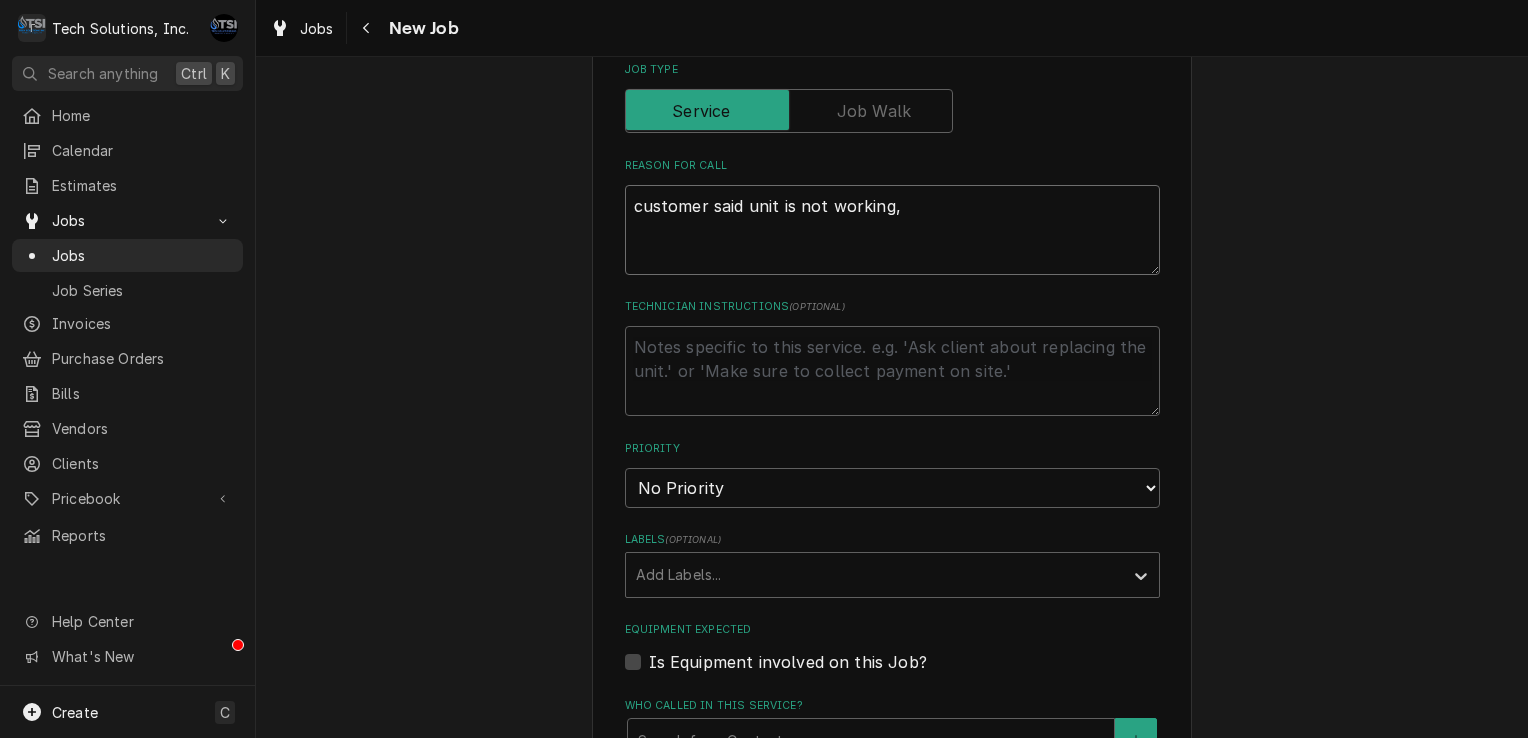 type on "x" 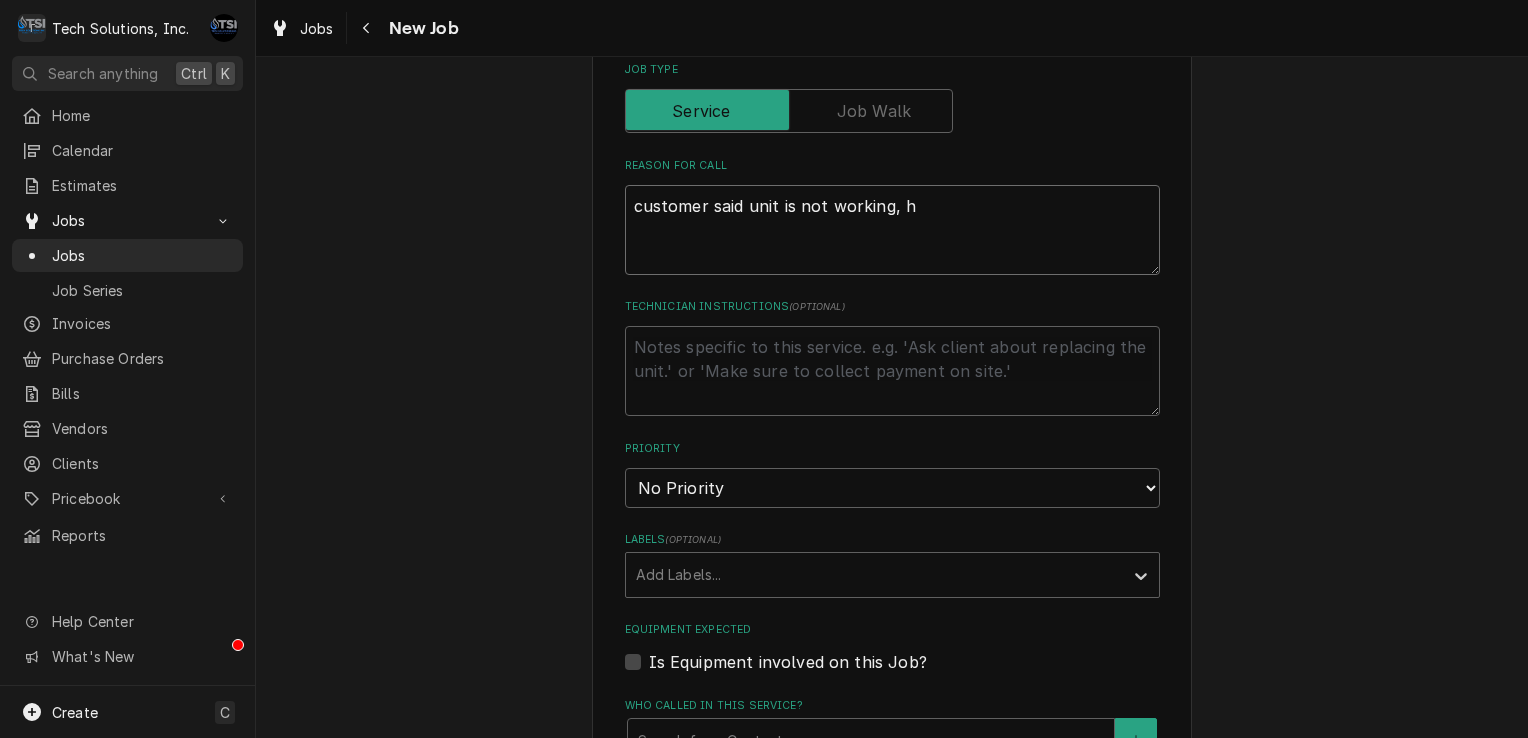 type on "x" 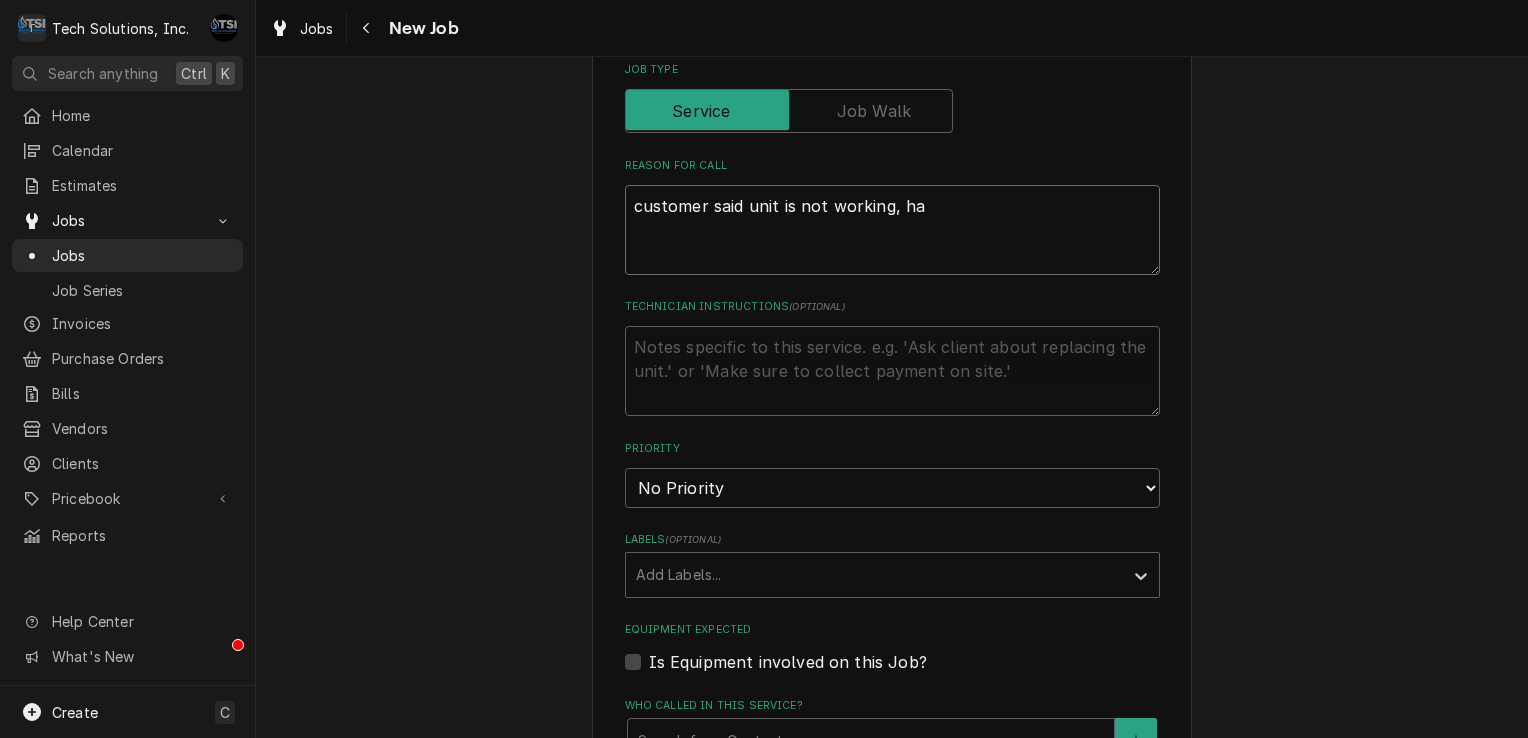 type on "x" 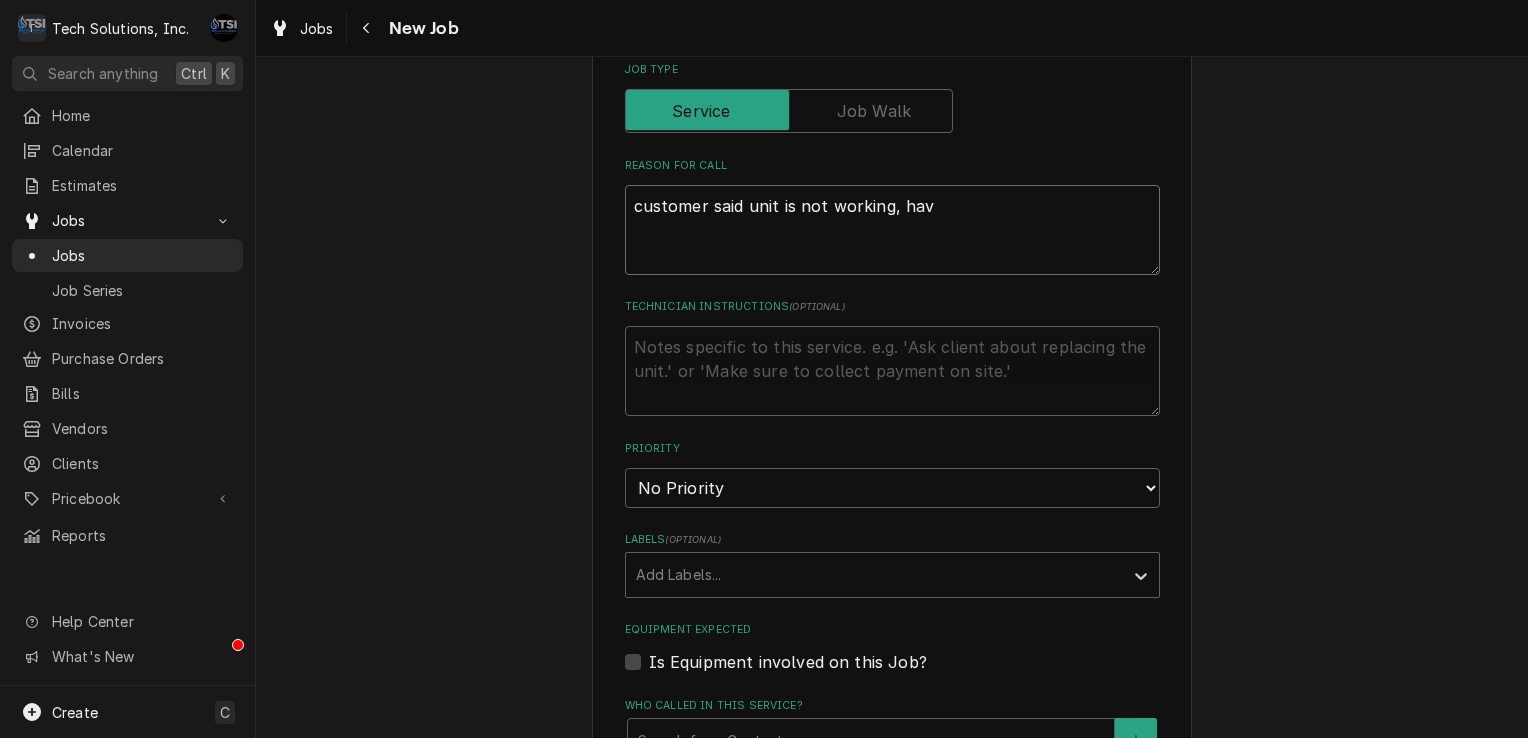 type on "x" 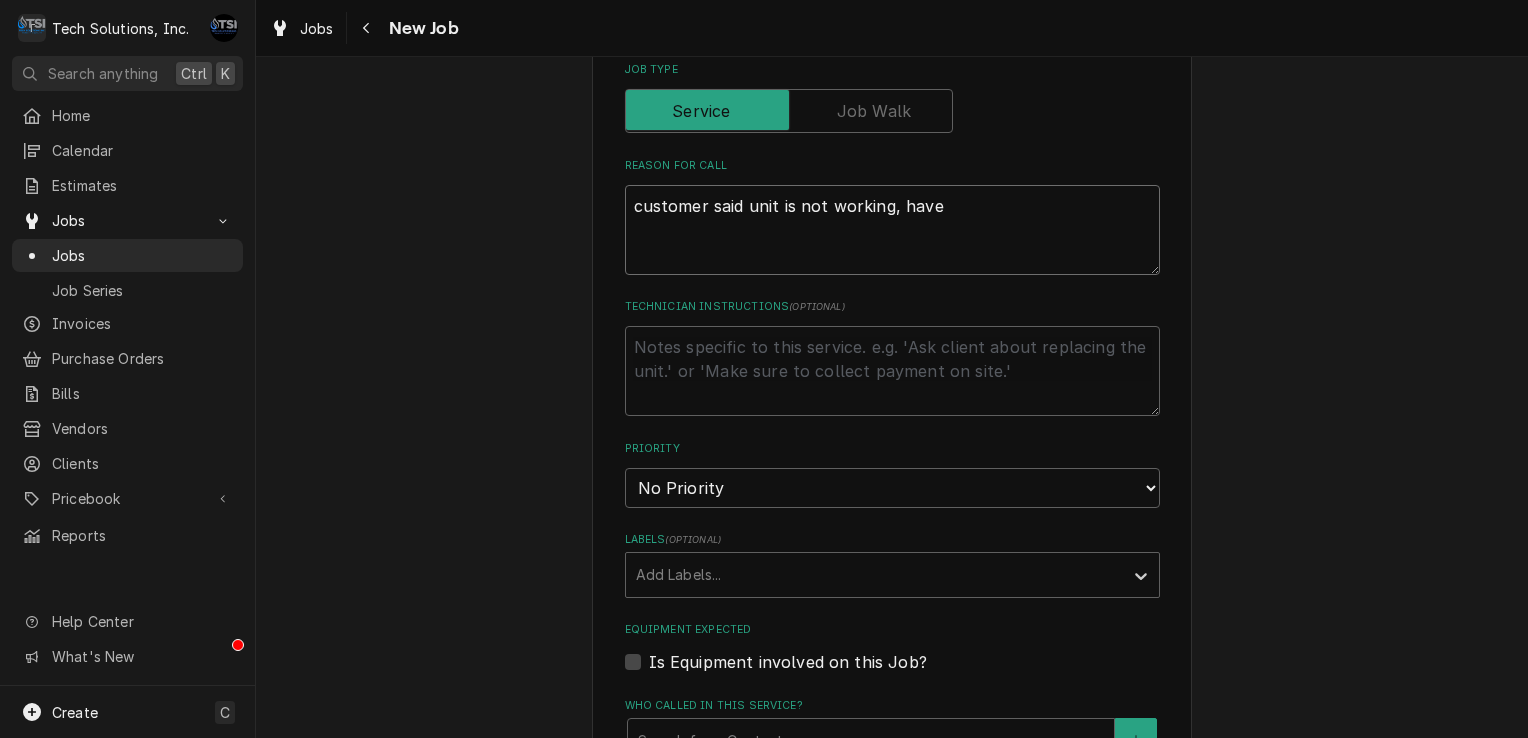 type on "x" 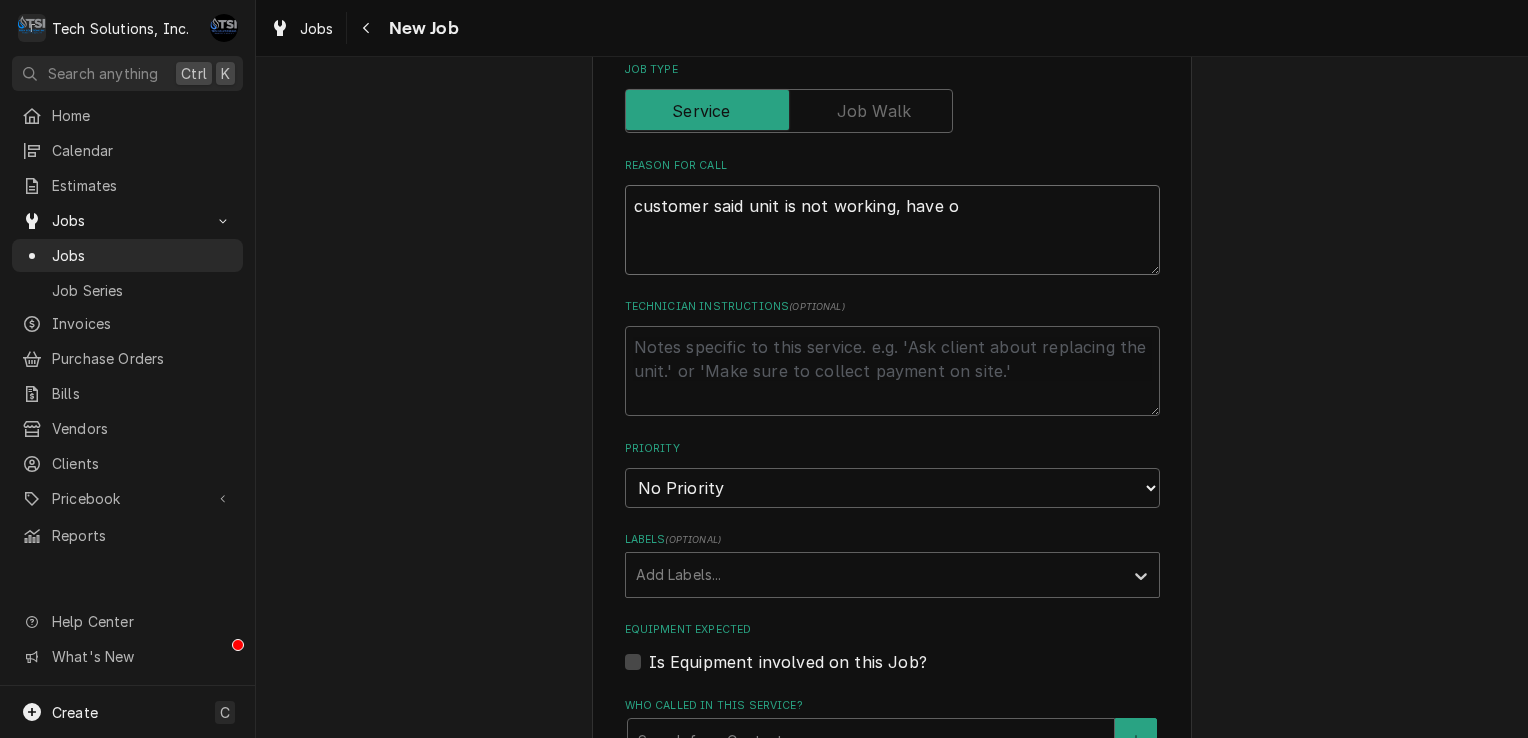 type on "x" 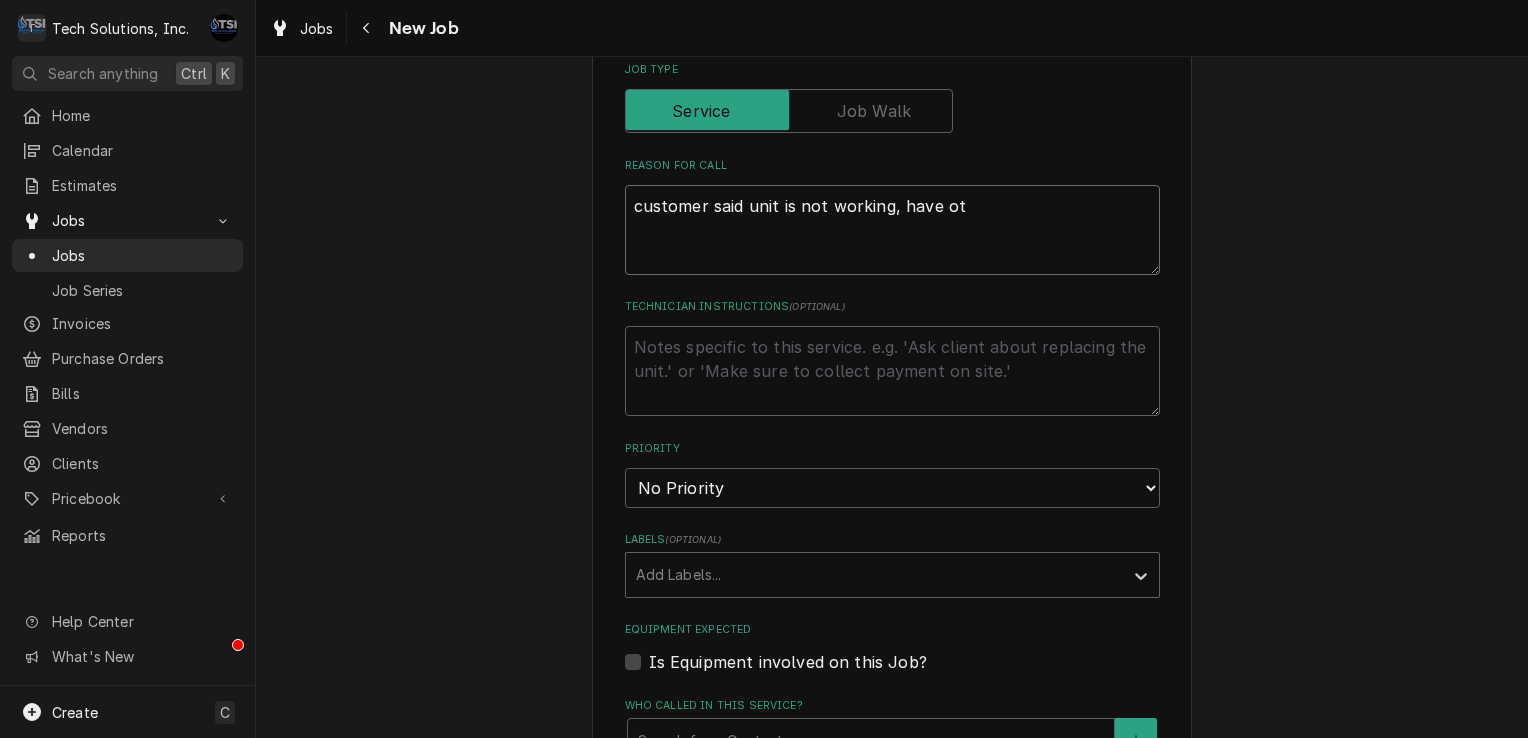 type on "x" 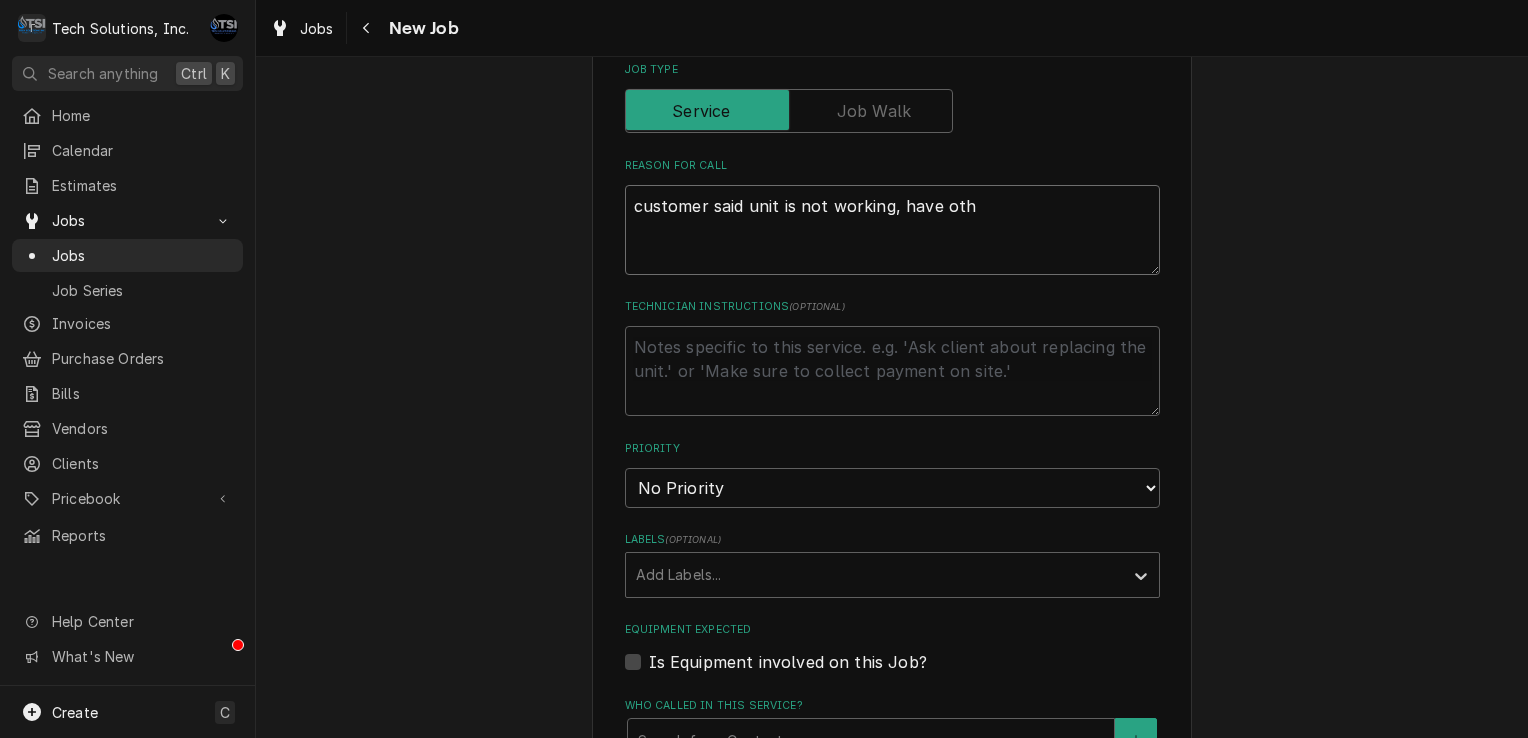 type on "x" 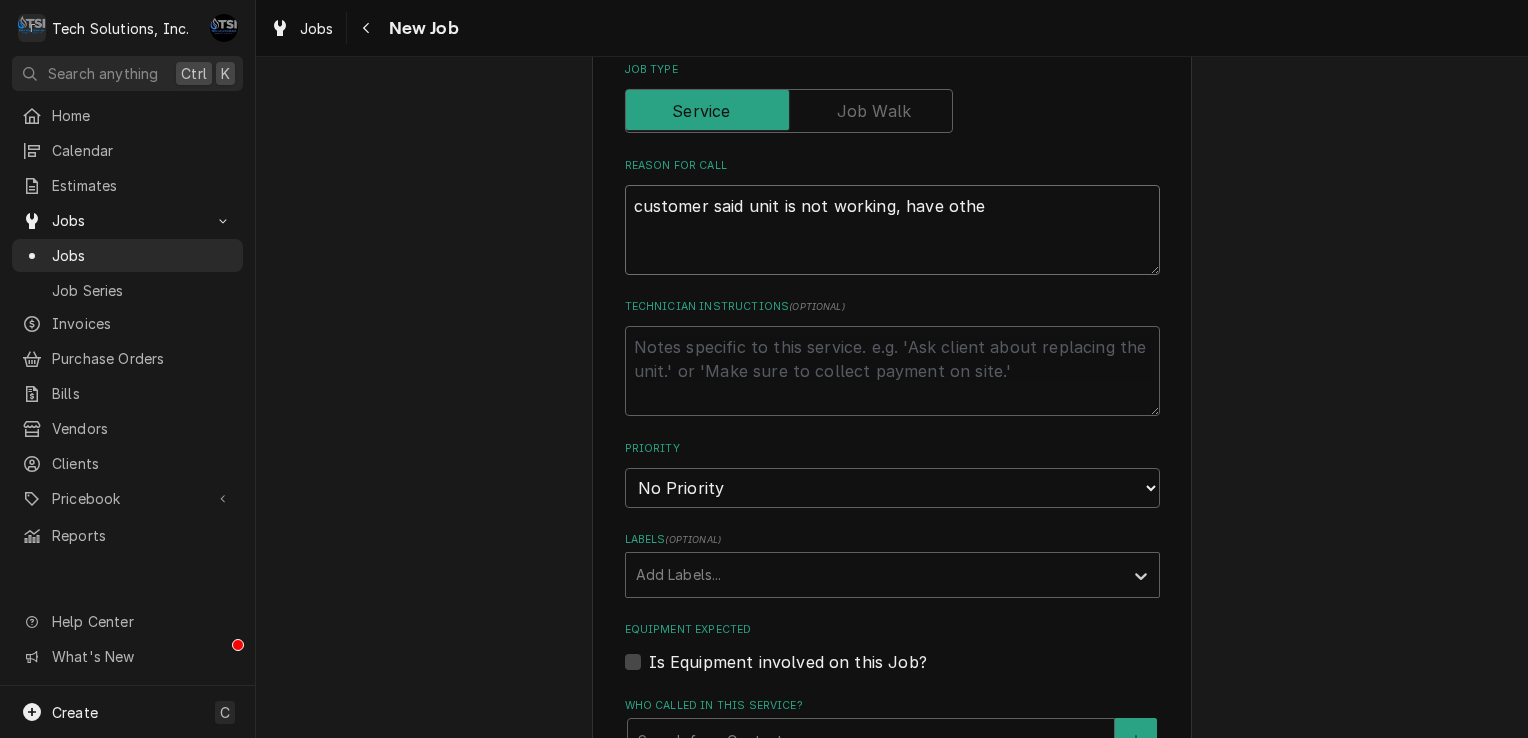 type on "x" 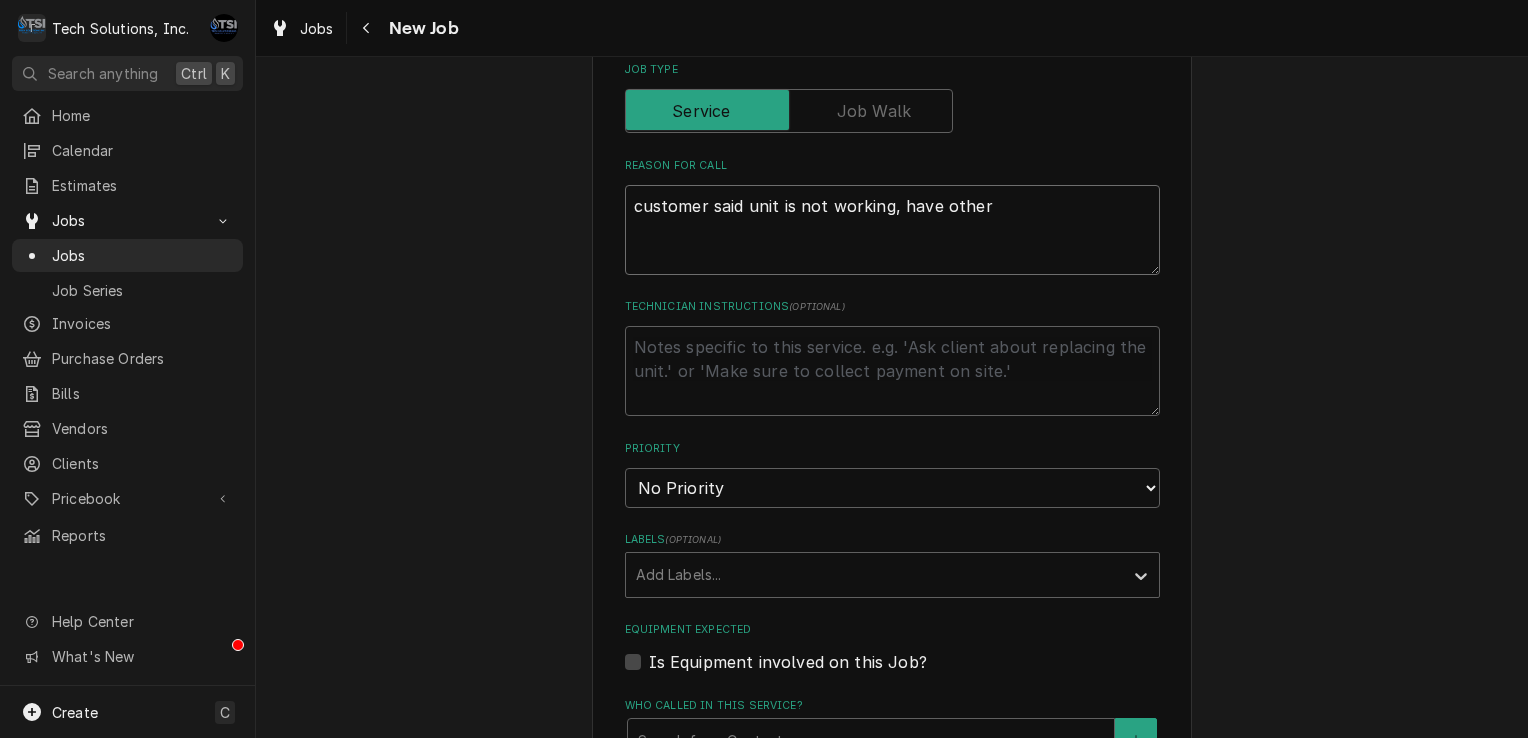 type on "x" 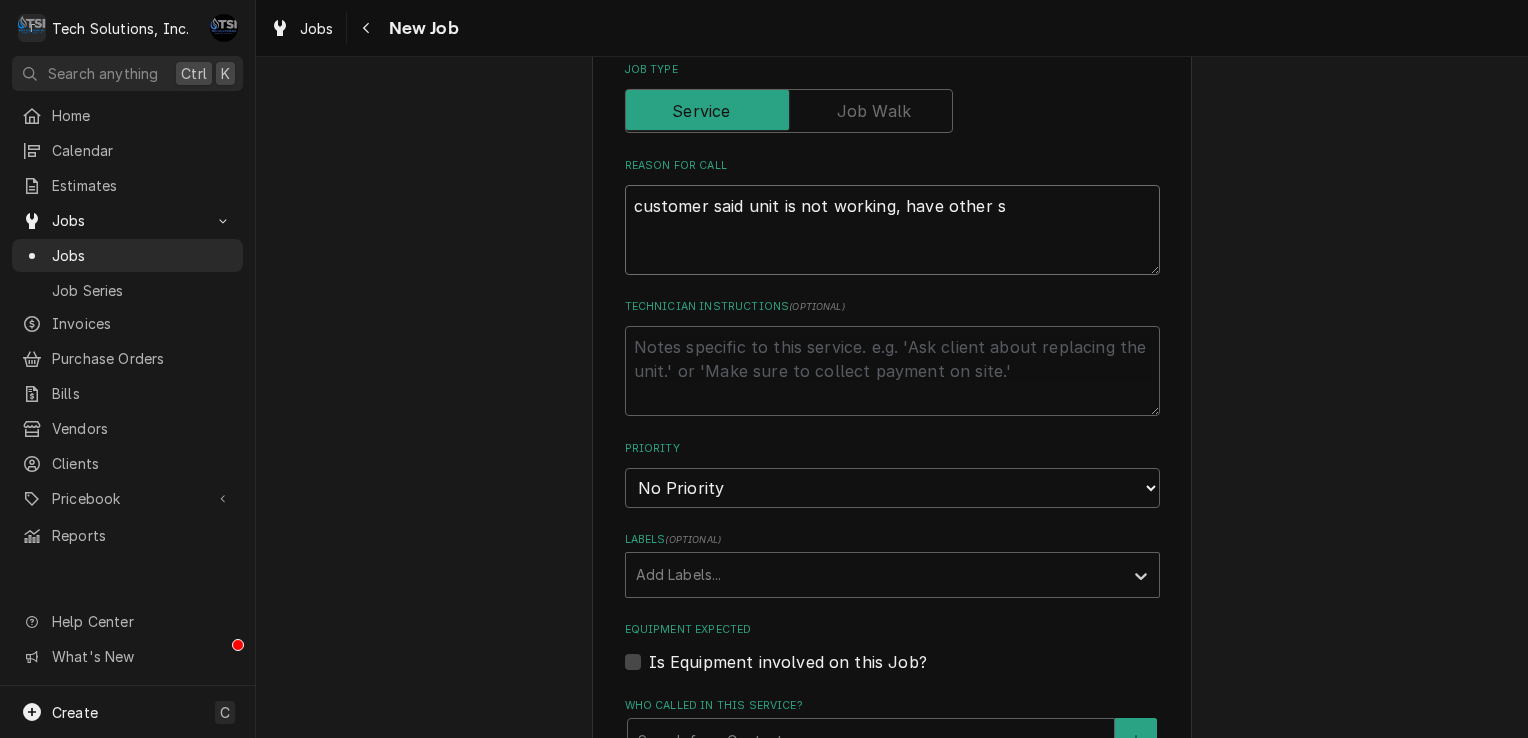 type on "x" 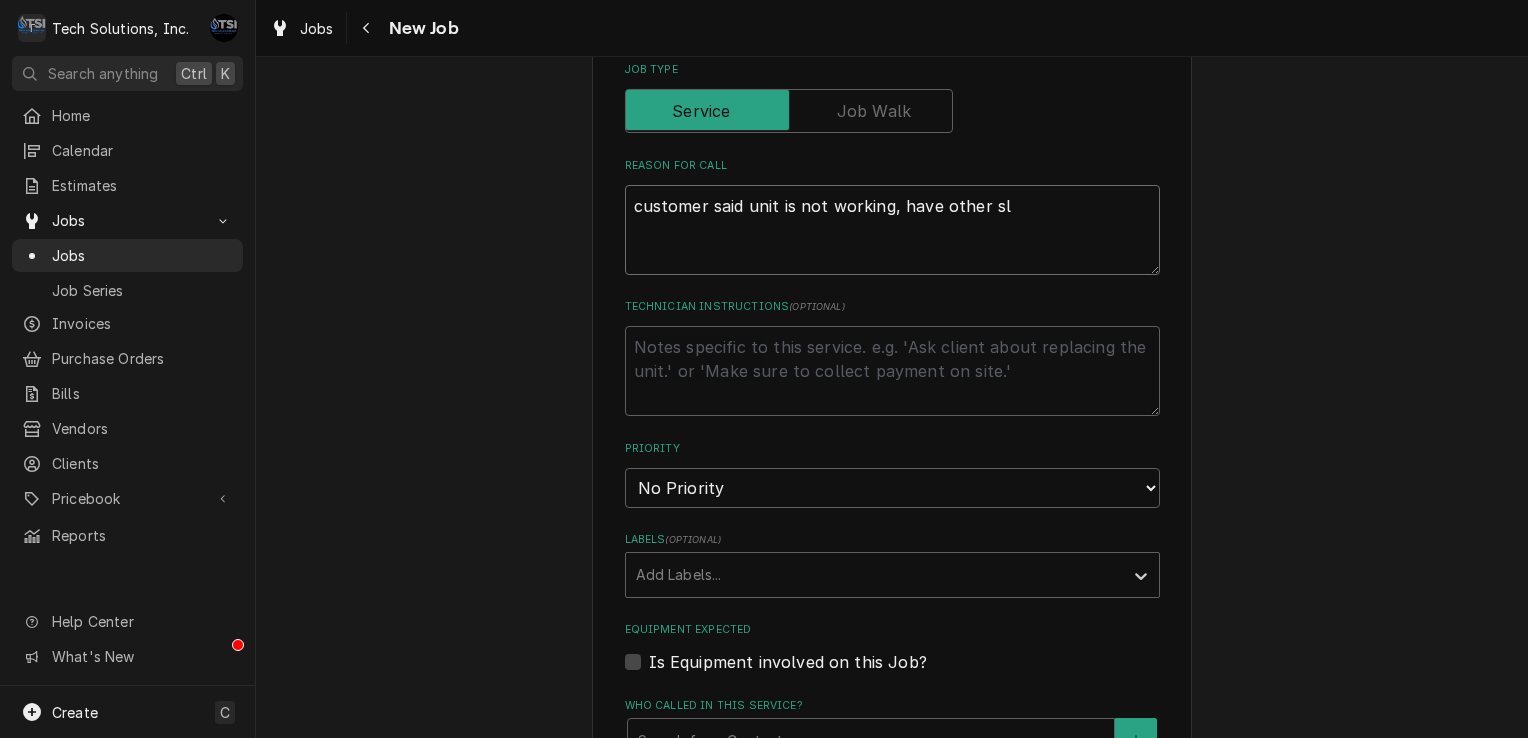 type on "x" 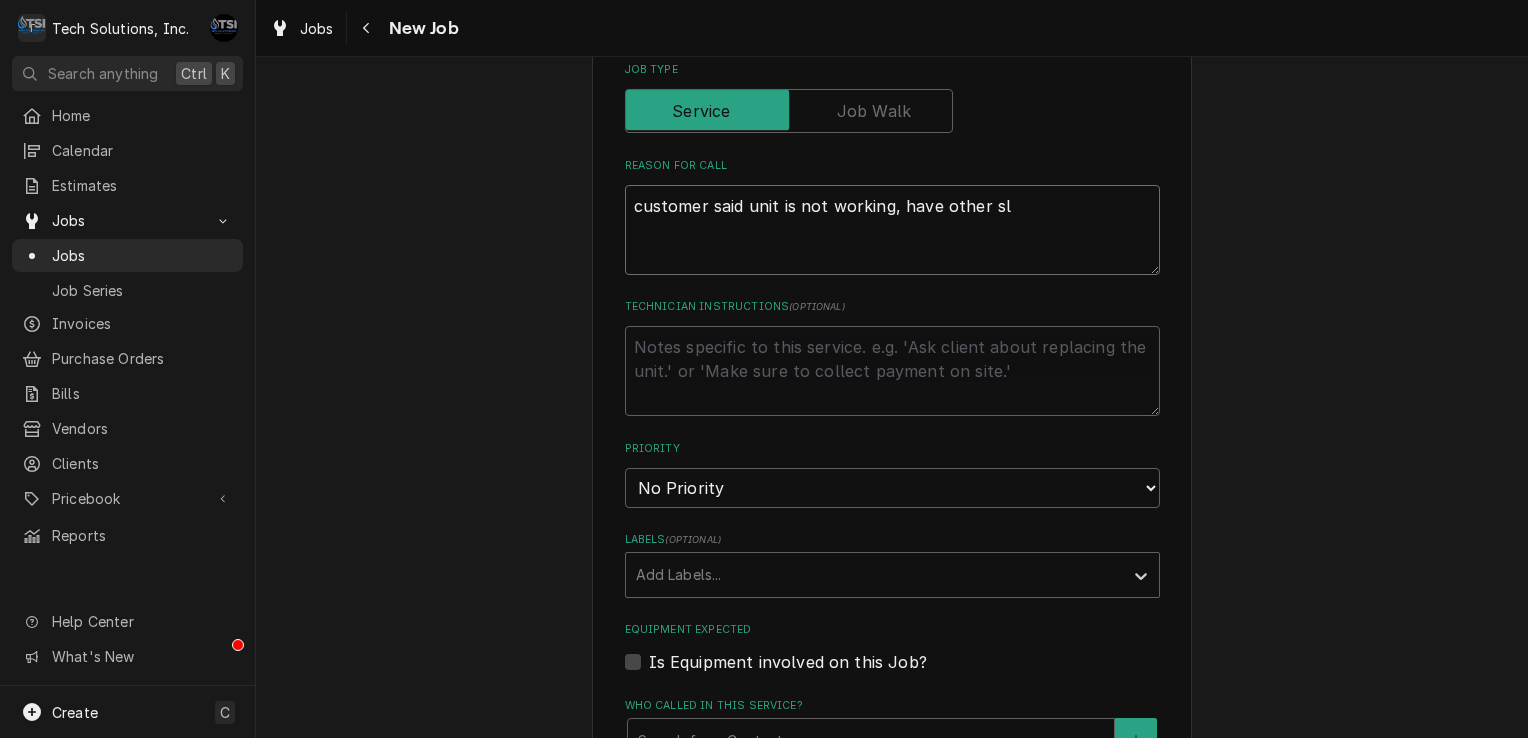 type on "customer said unit is not working, have other sli" 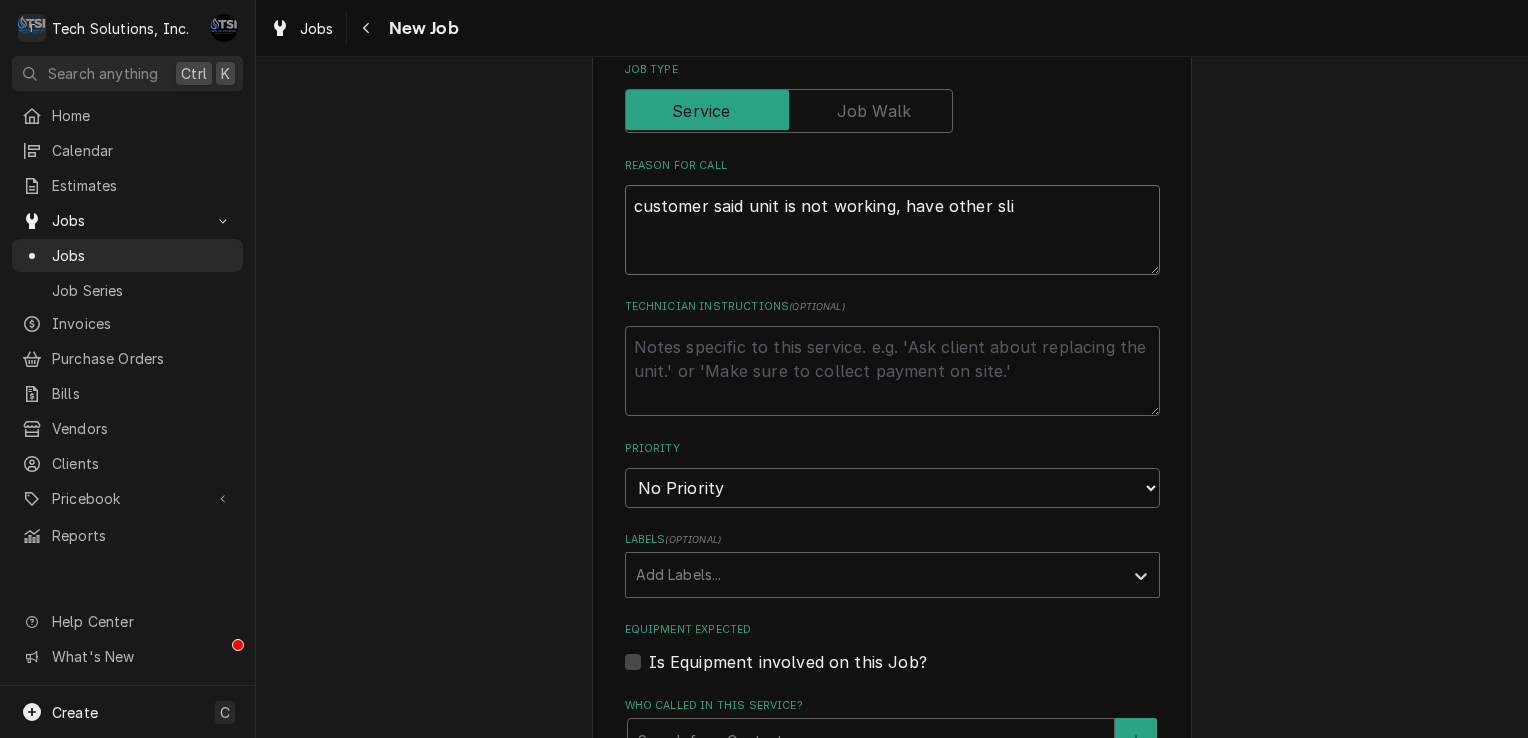 type on "x" 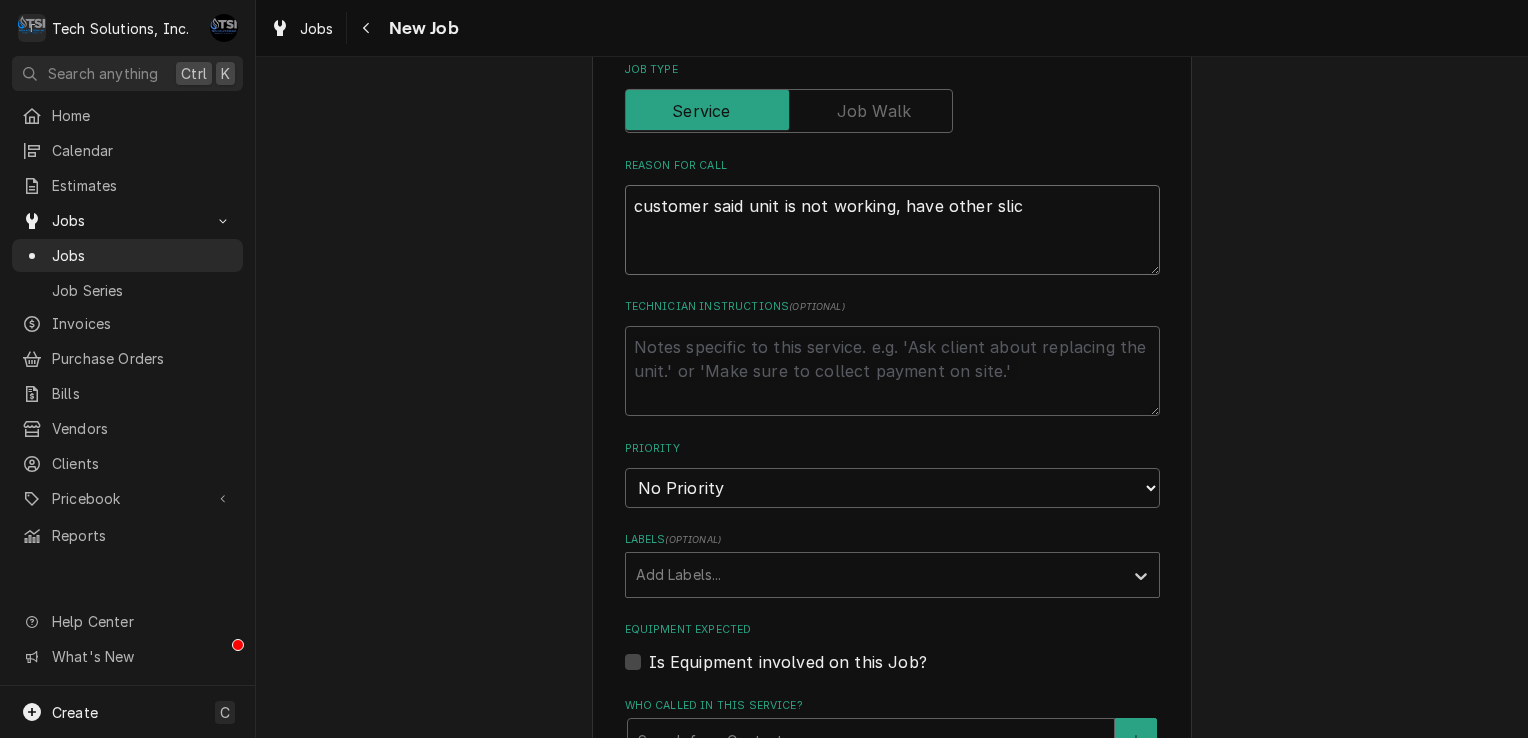 type on "x" 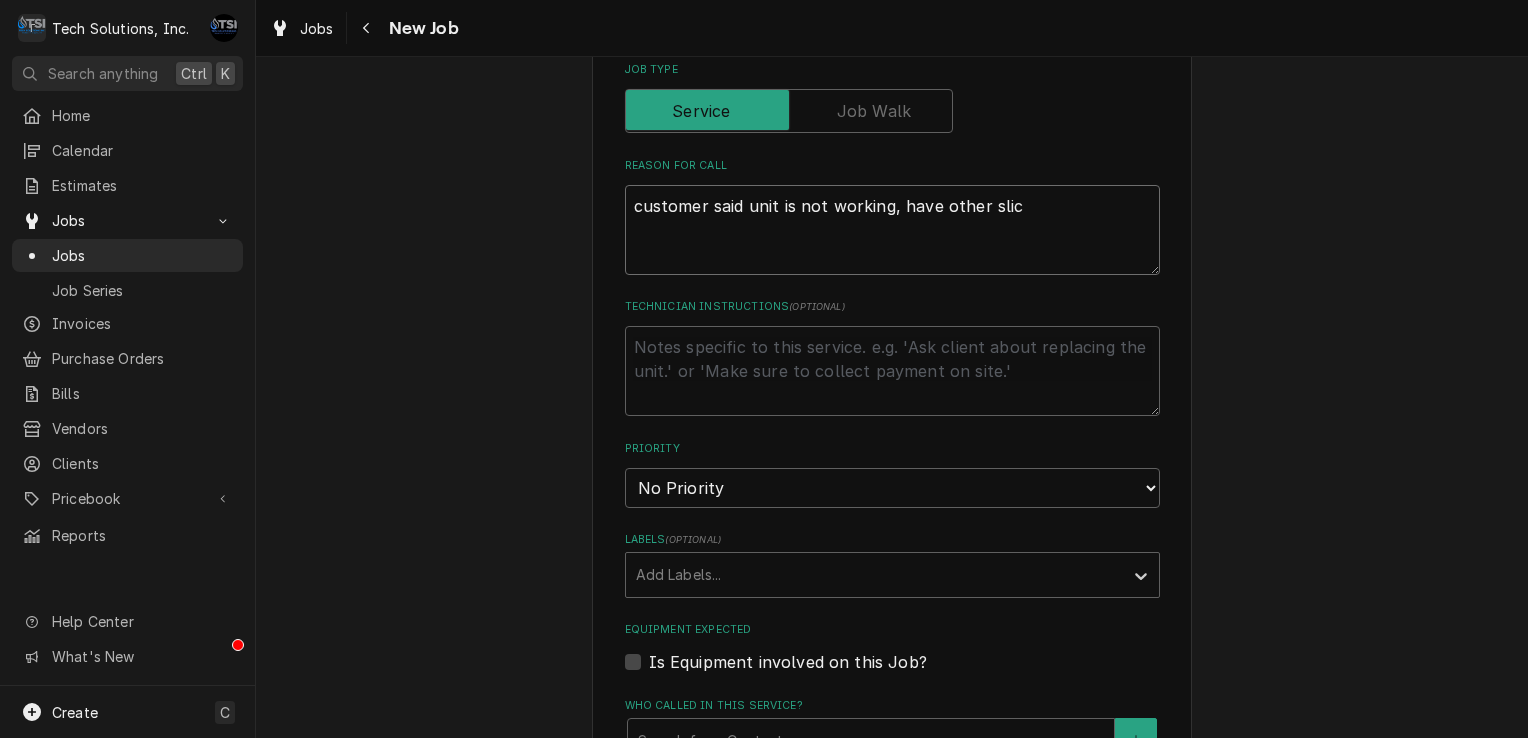 type on "customer said unit is not working, have other slice" 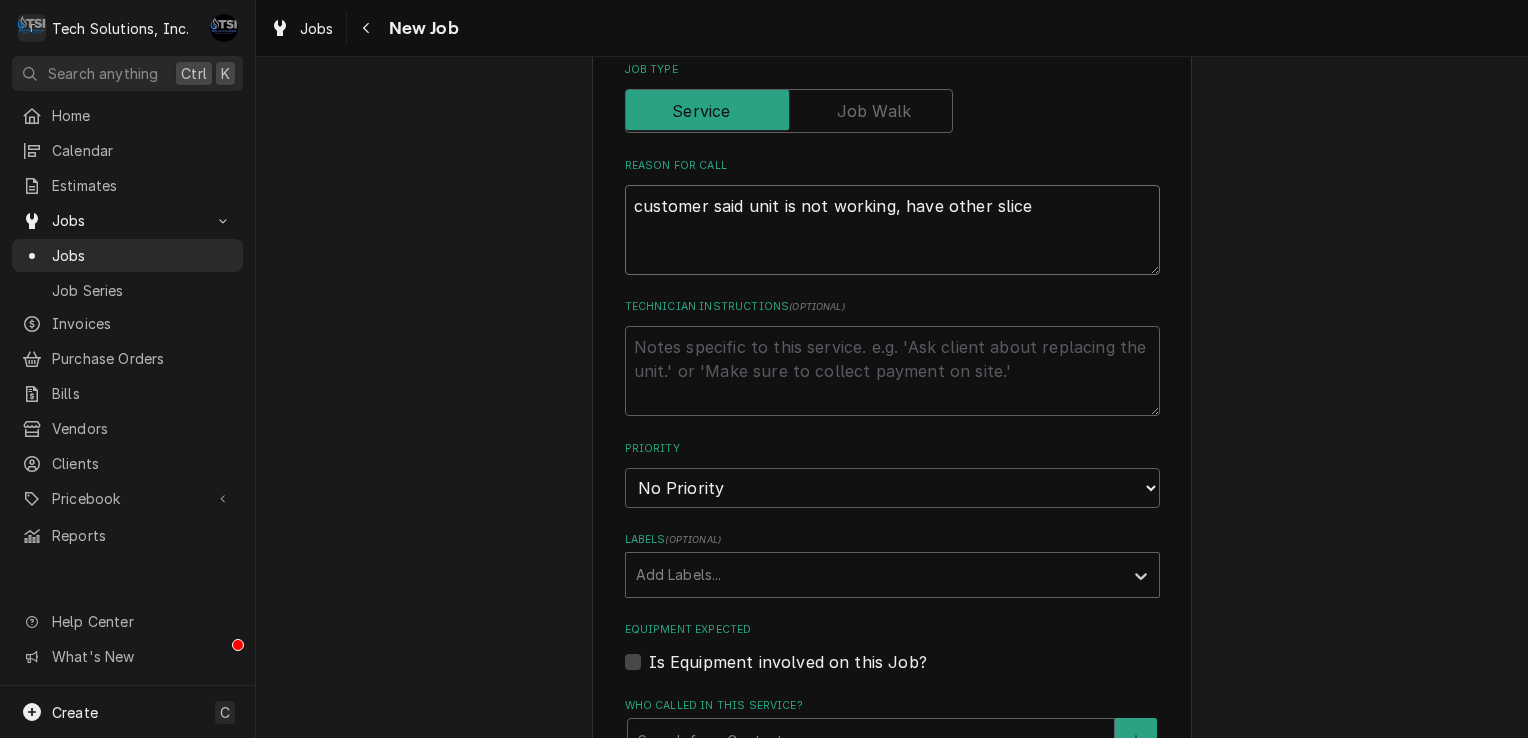type on "x" 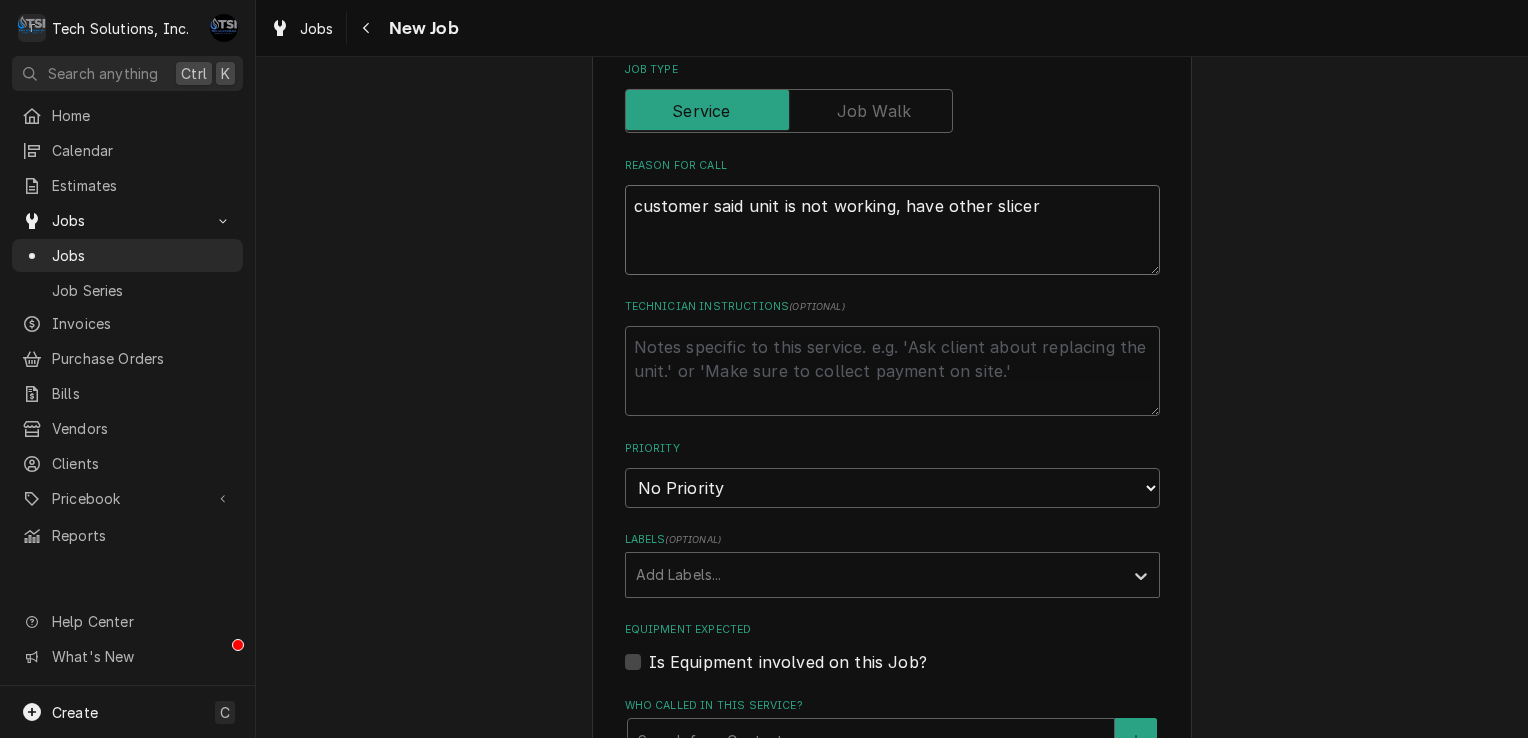 type on "x" 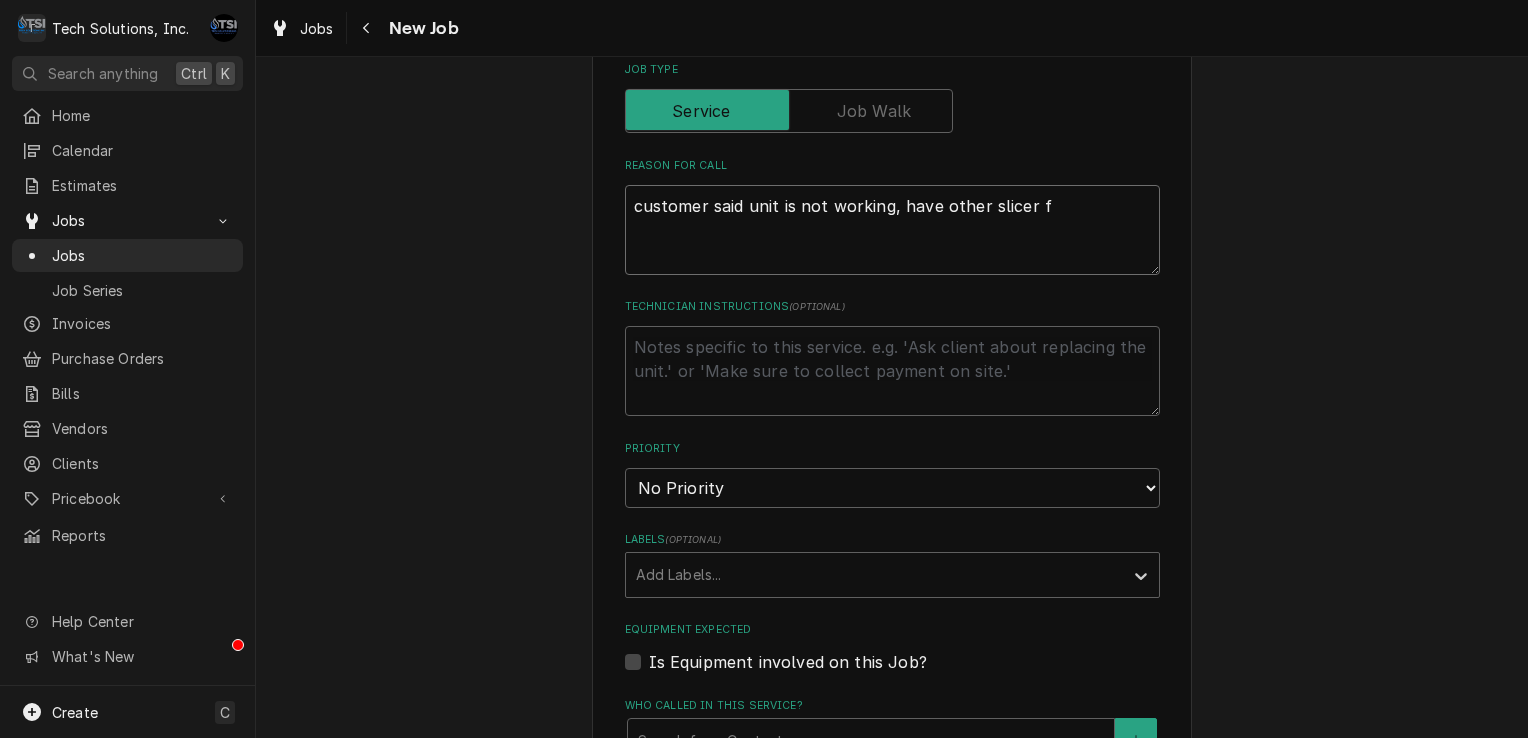 type on "x" 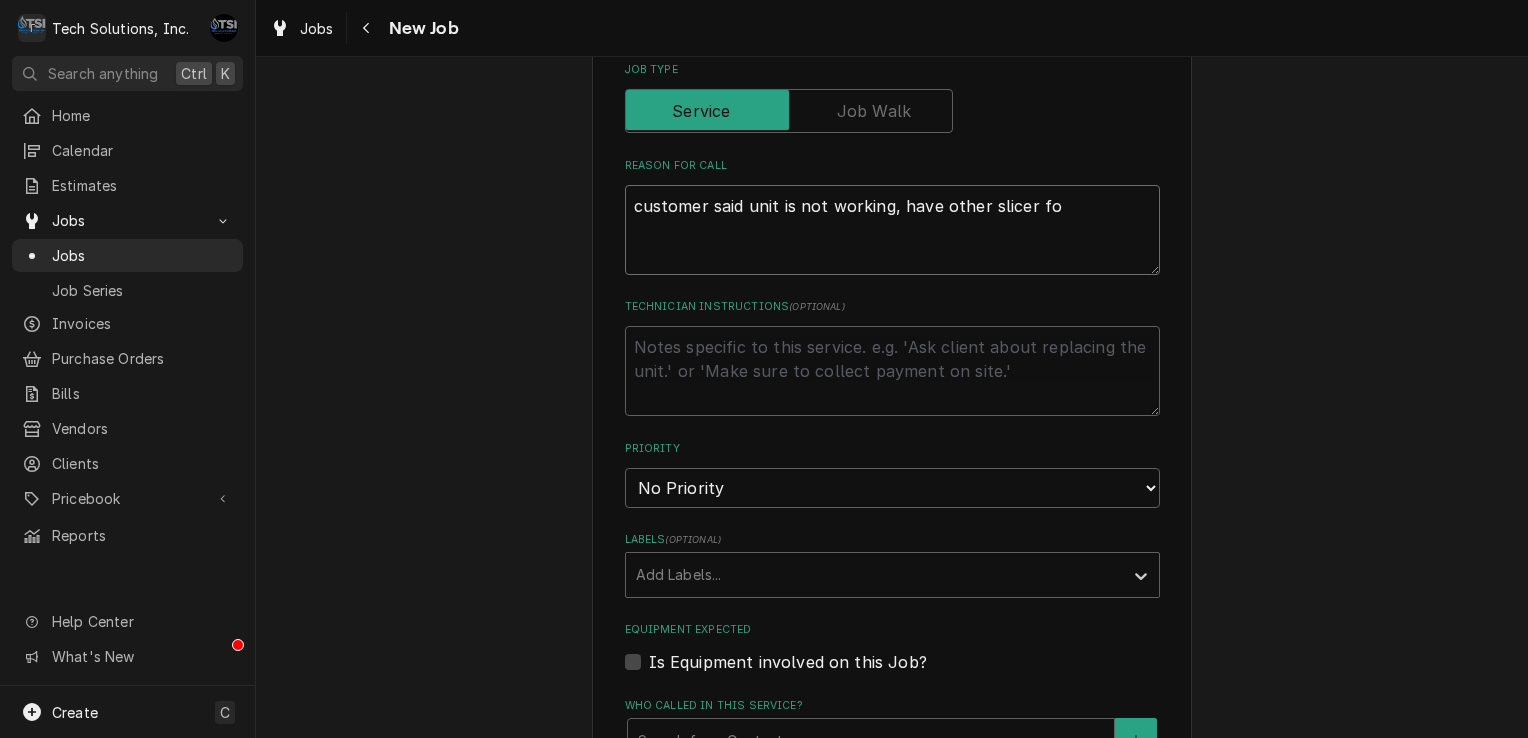 type on "x" 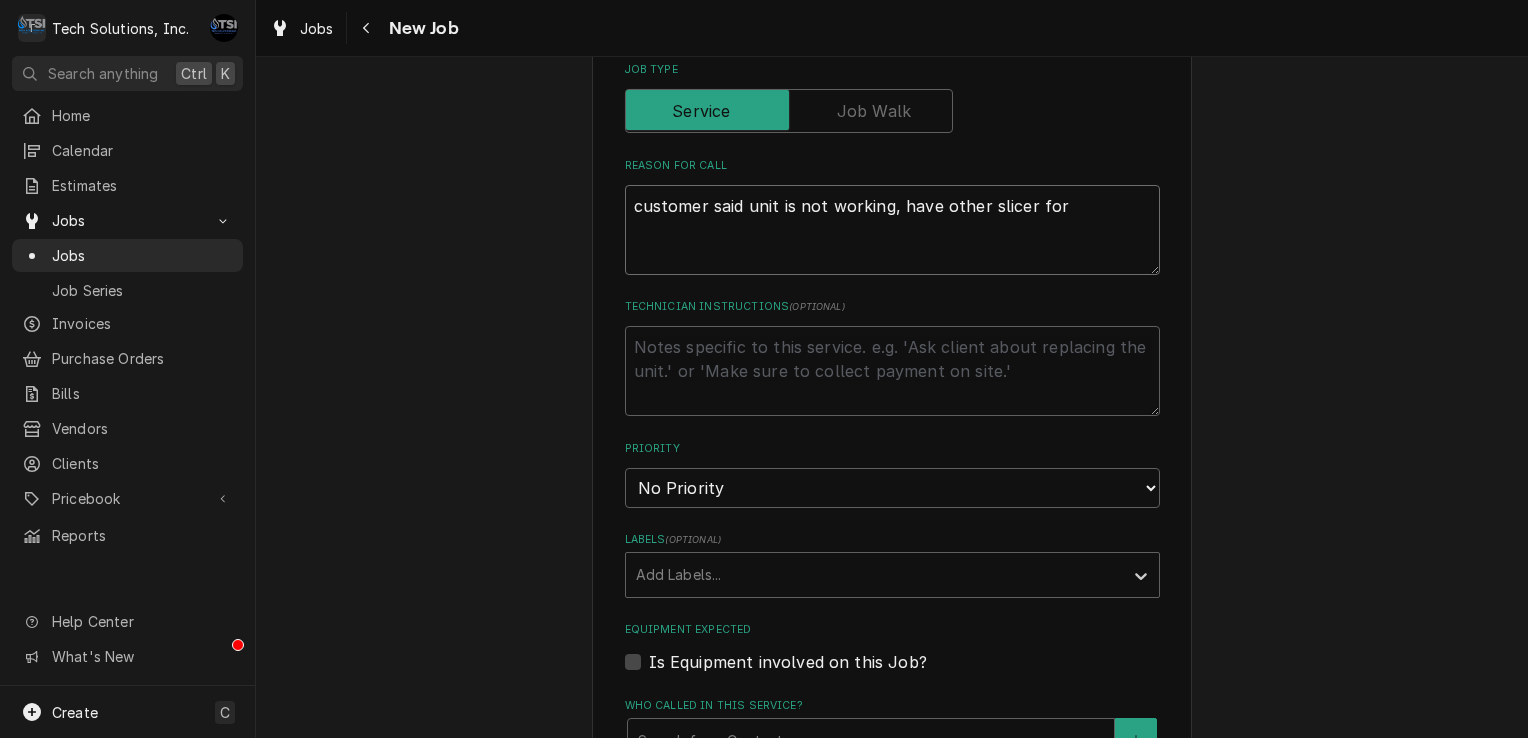 type on "x" 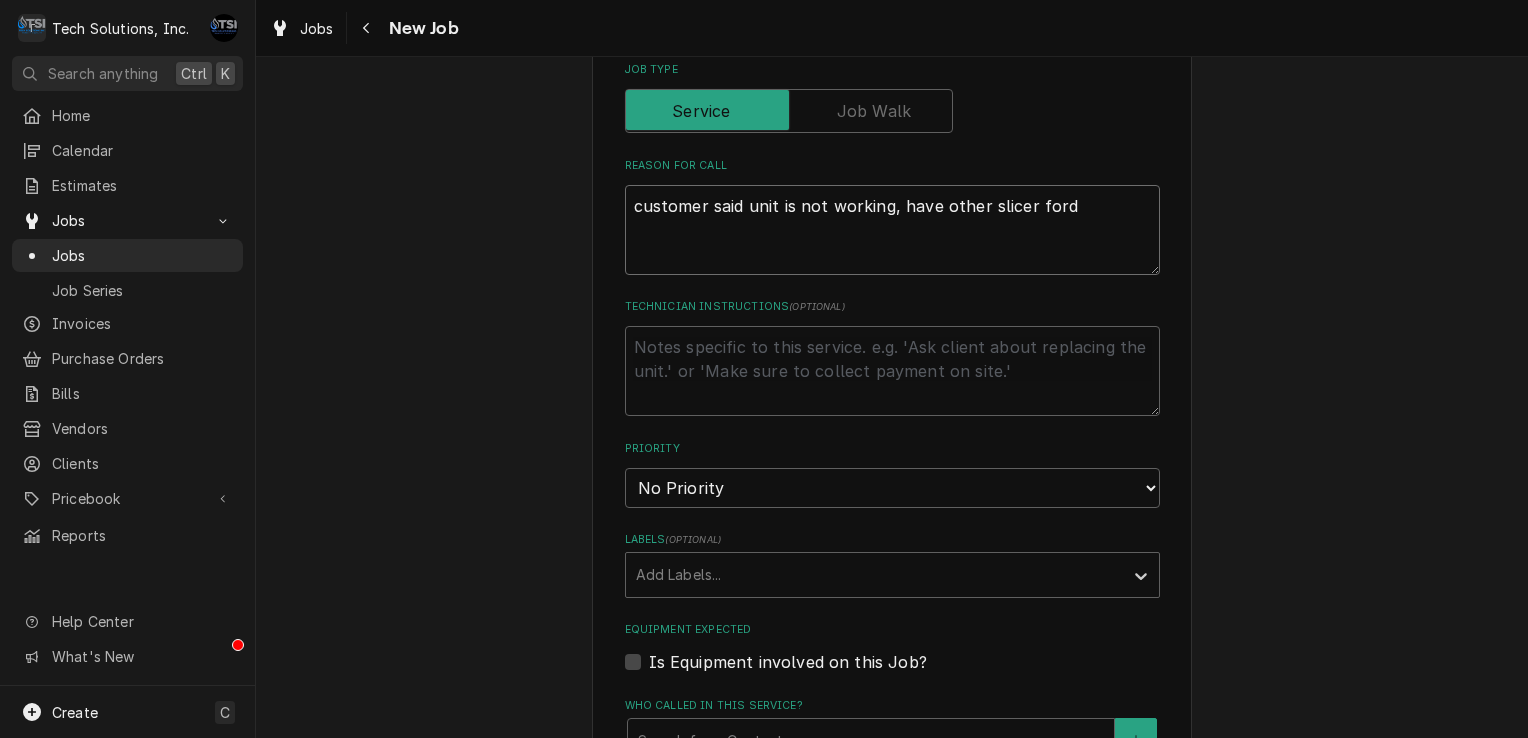 type on "x" 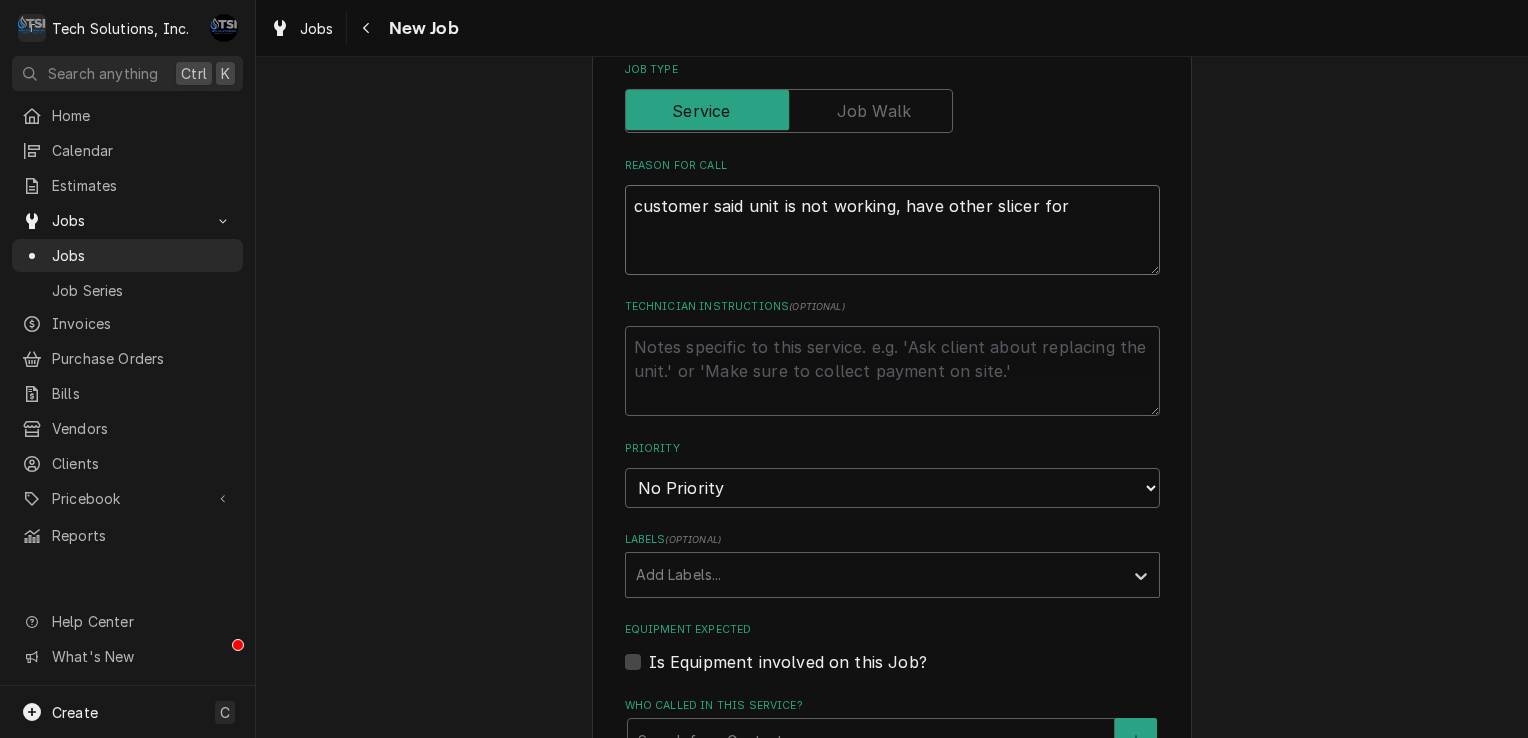 type on "x" 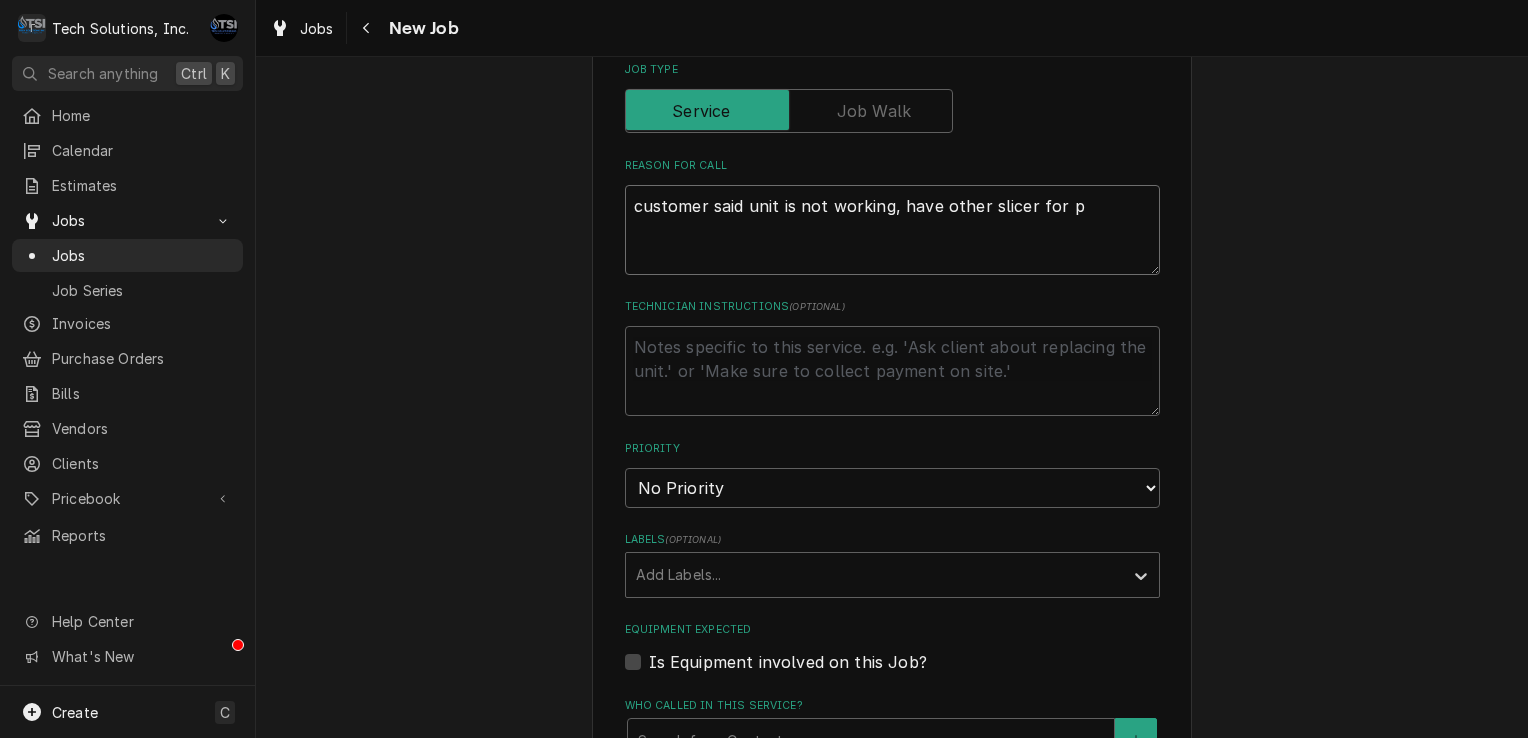 type on "x" 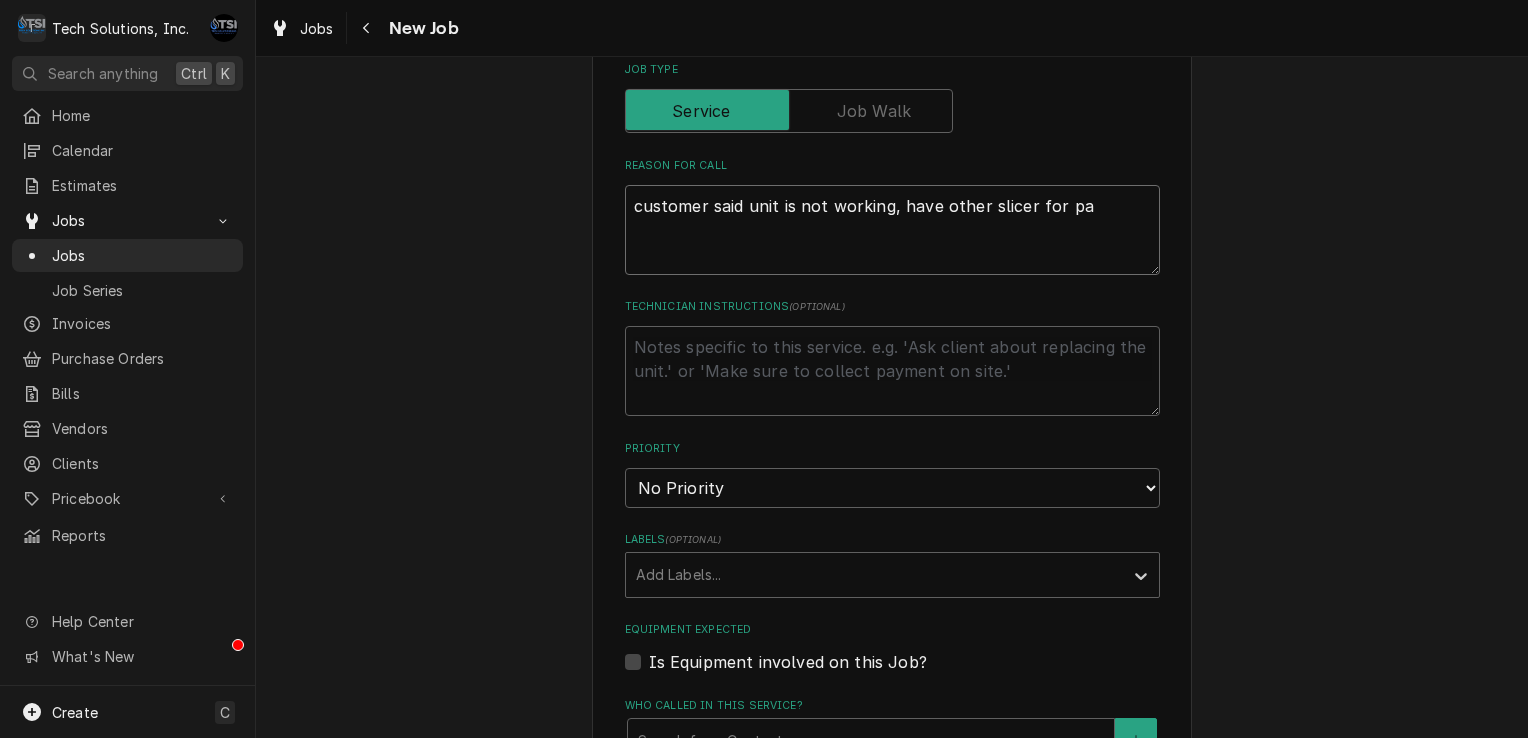 type on "x" 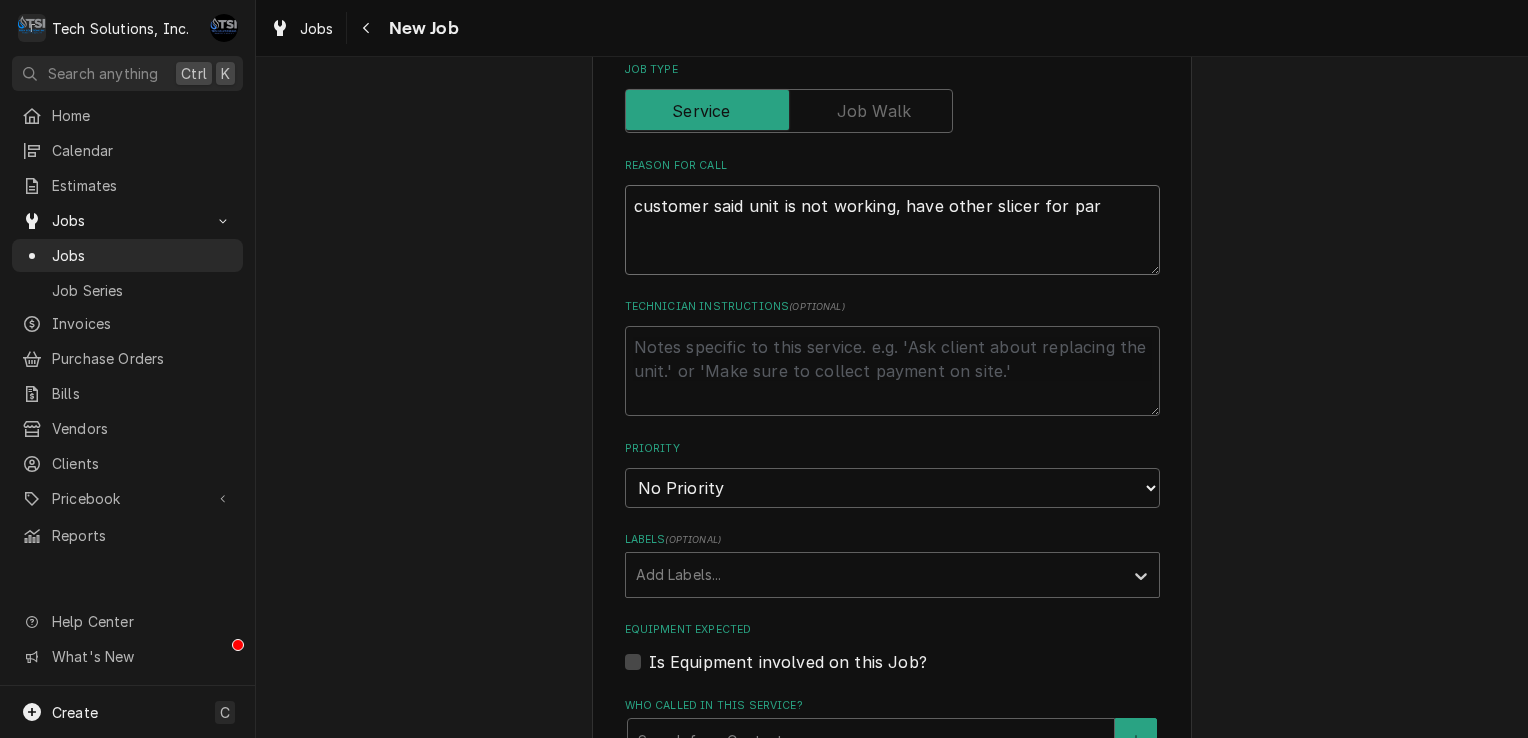 type on "x" 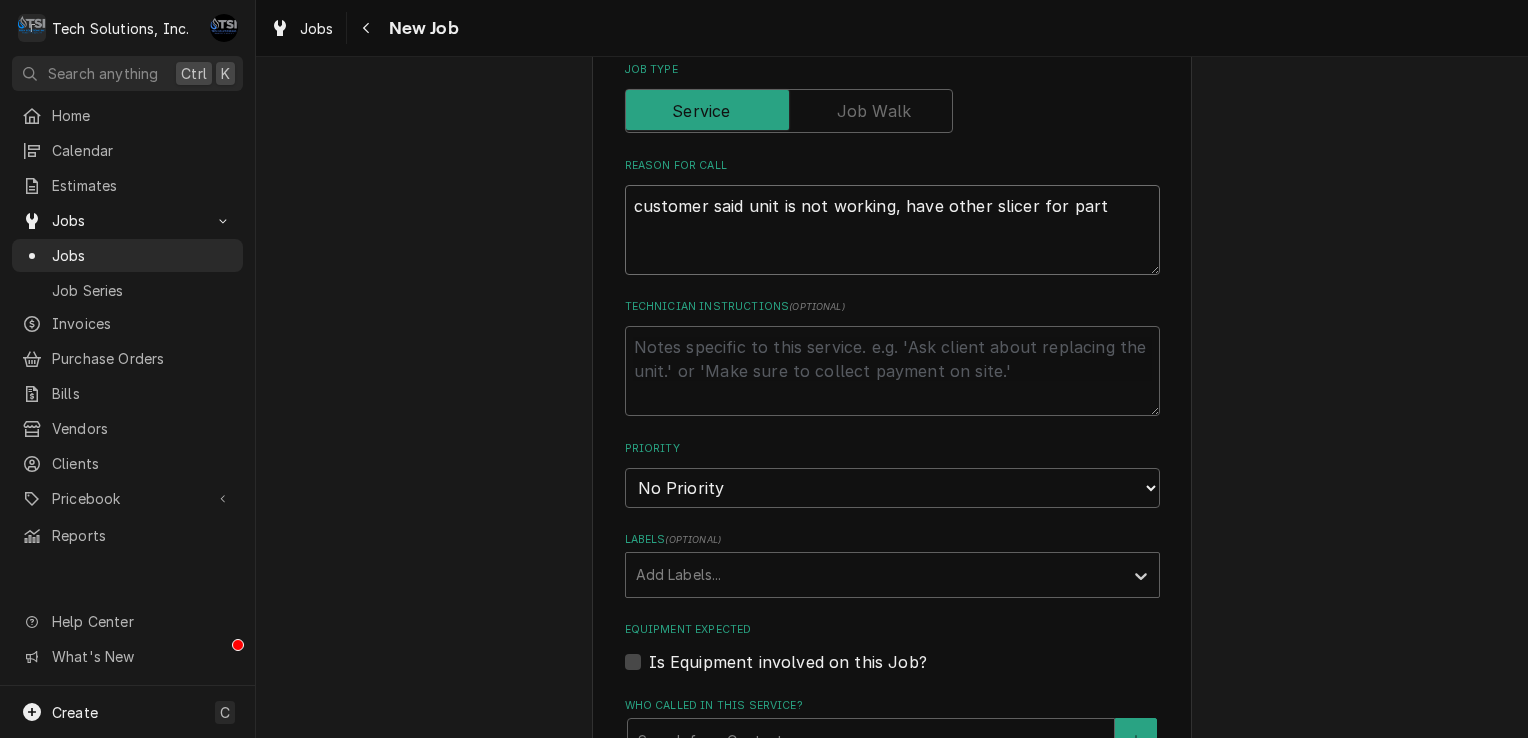 type on "x" 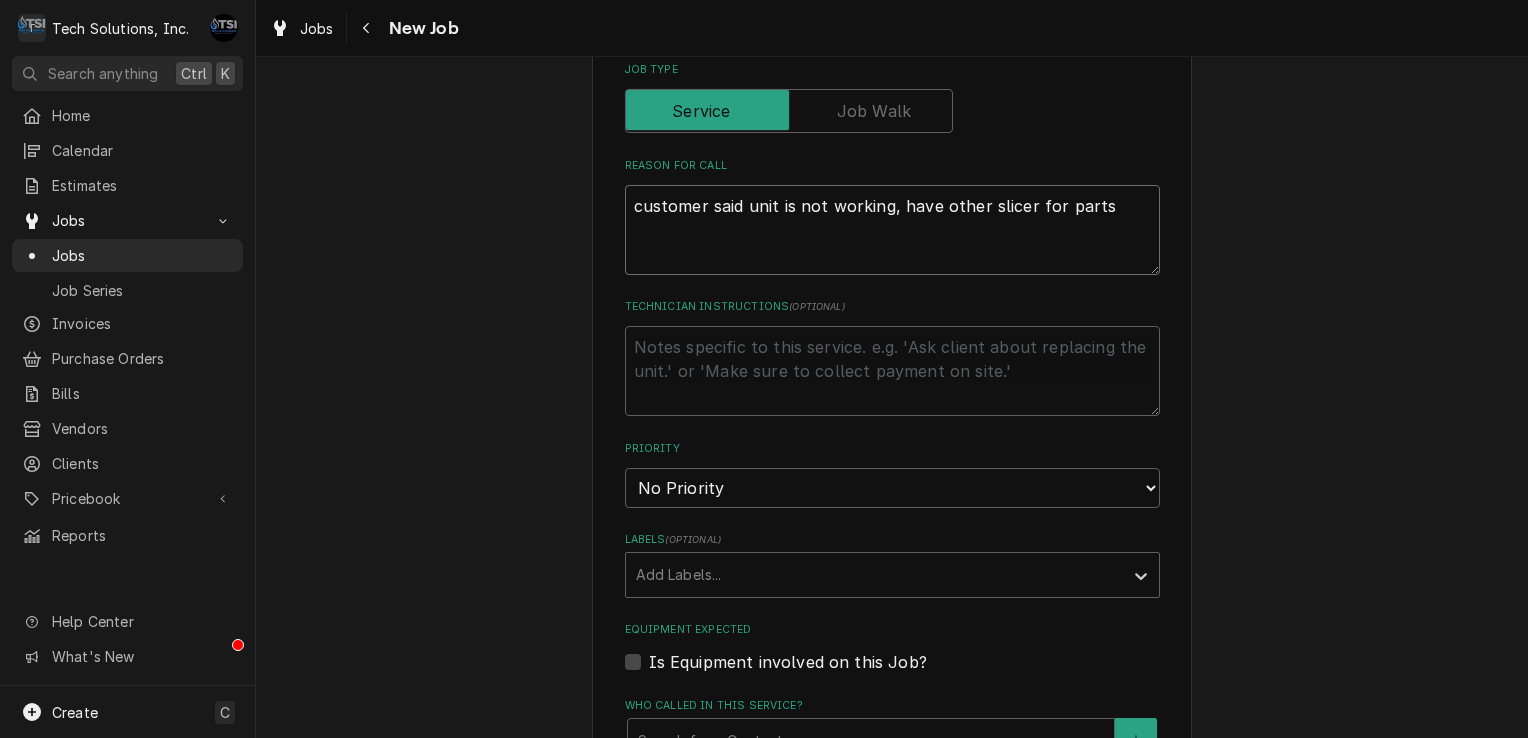type on "x" 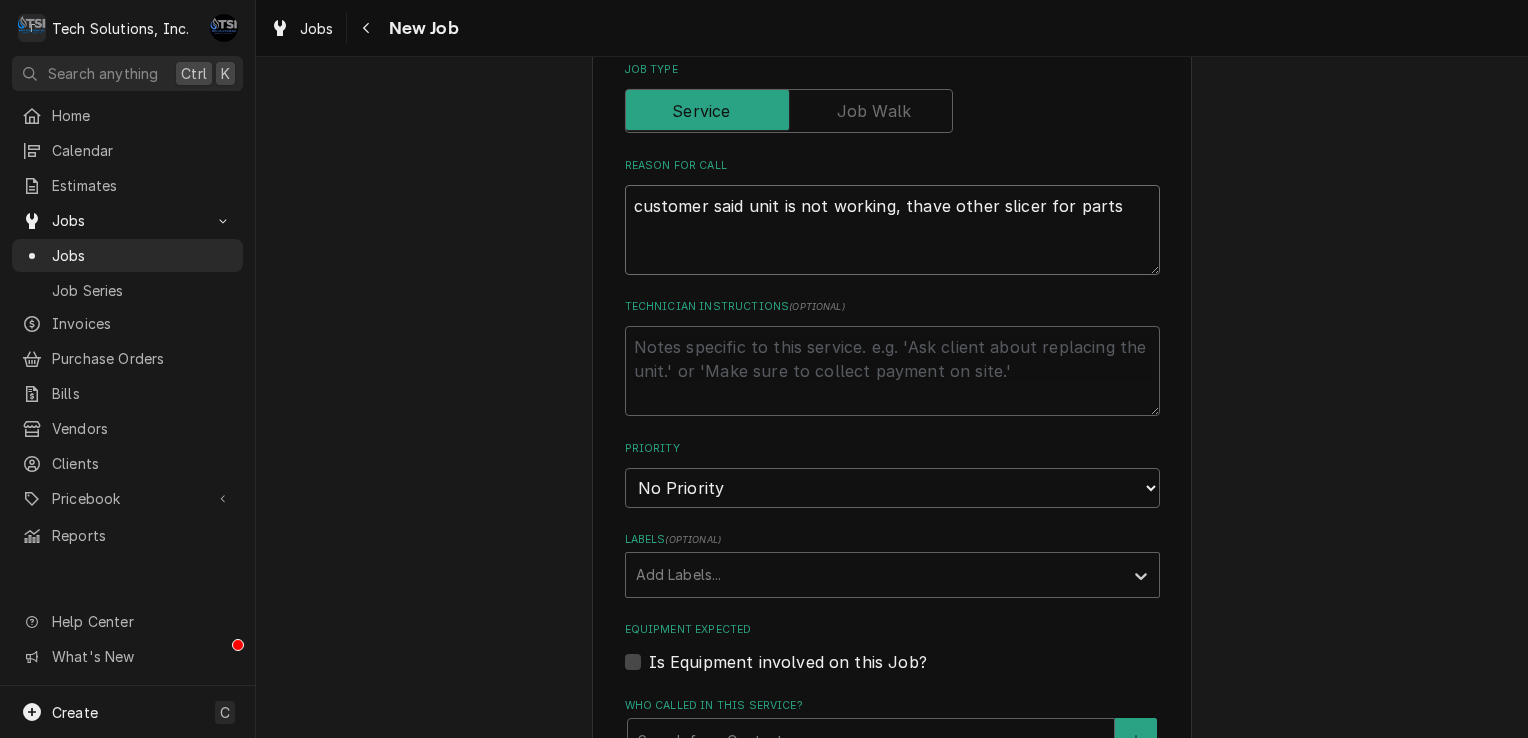 type on "x" 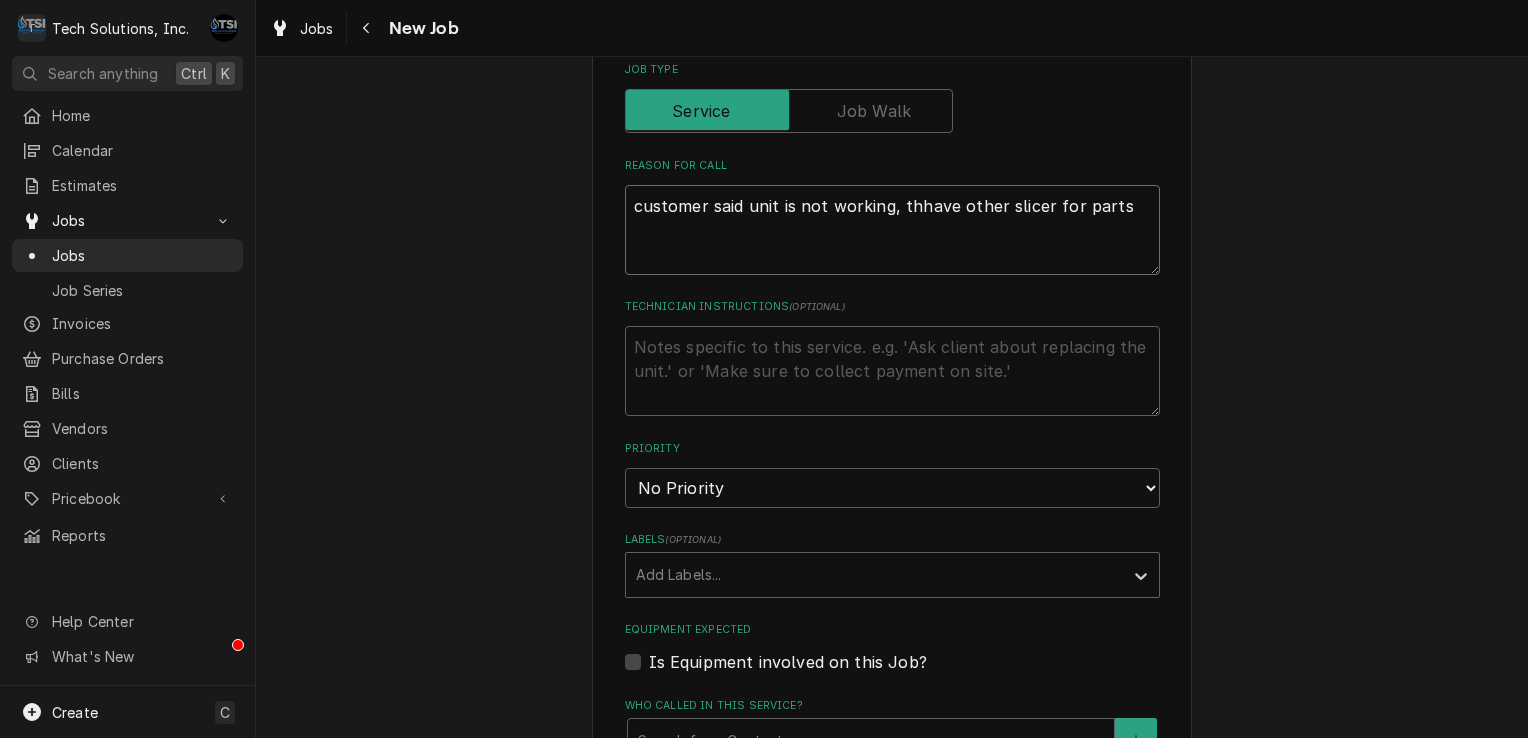 type on "x" 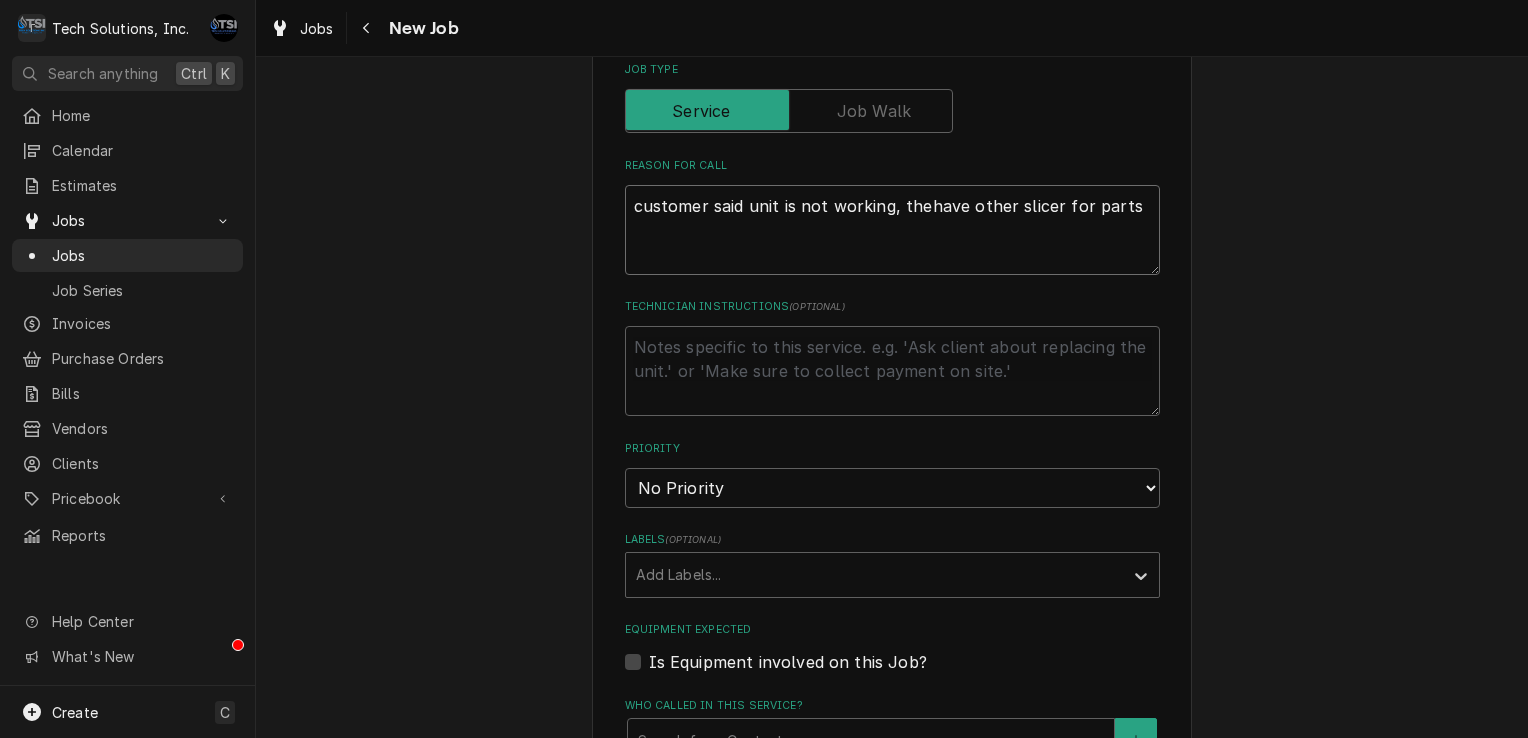 type on "x" 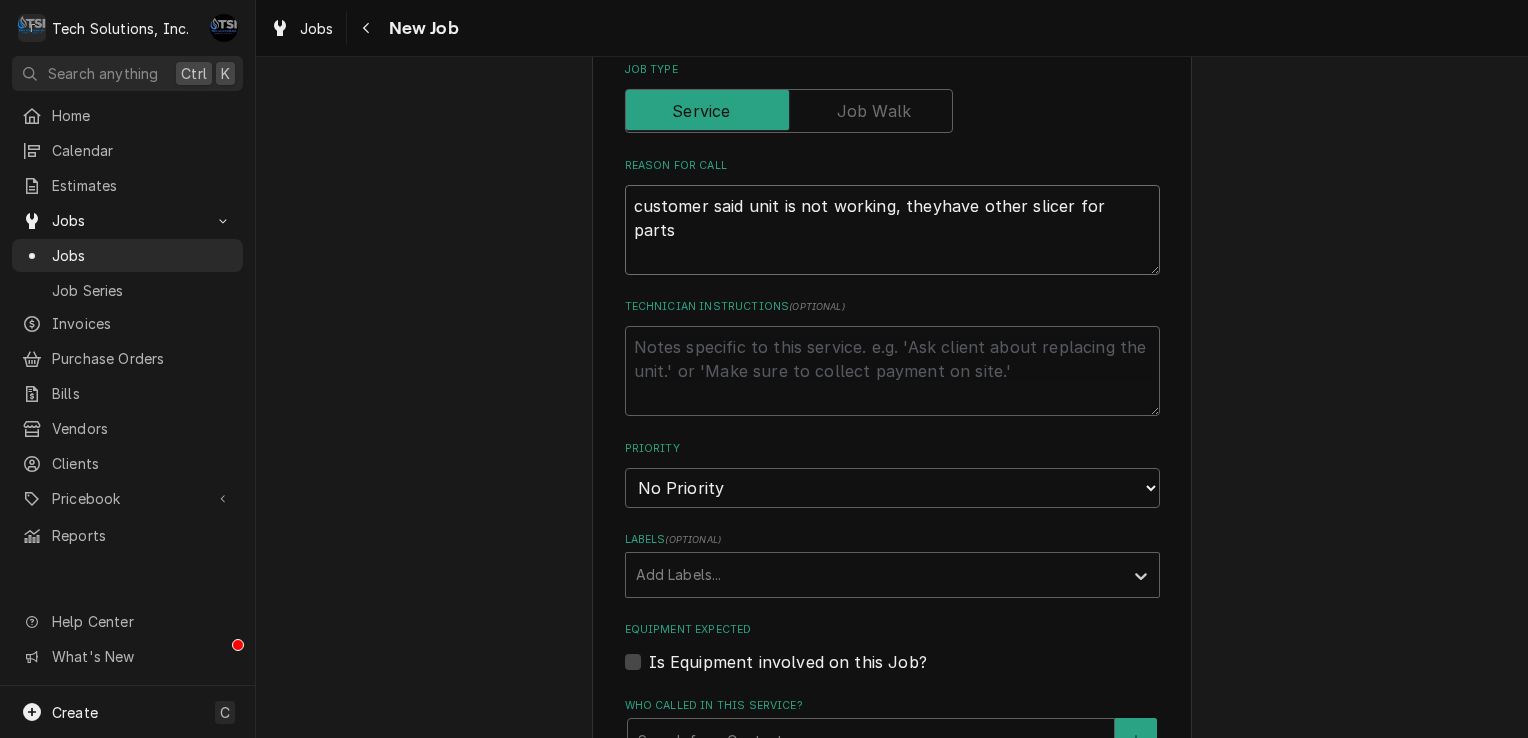 type on "x" 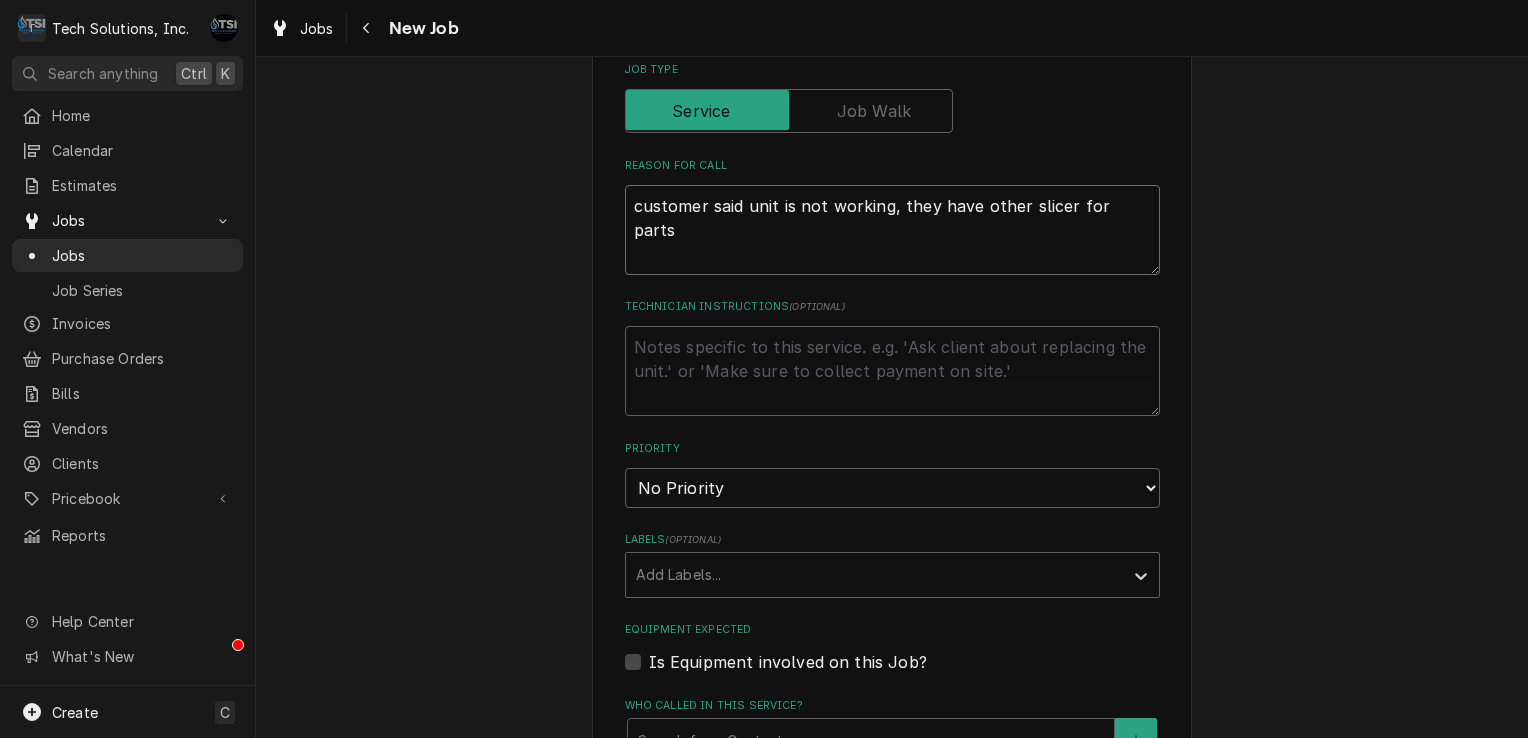 type on "x" 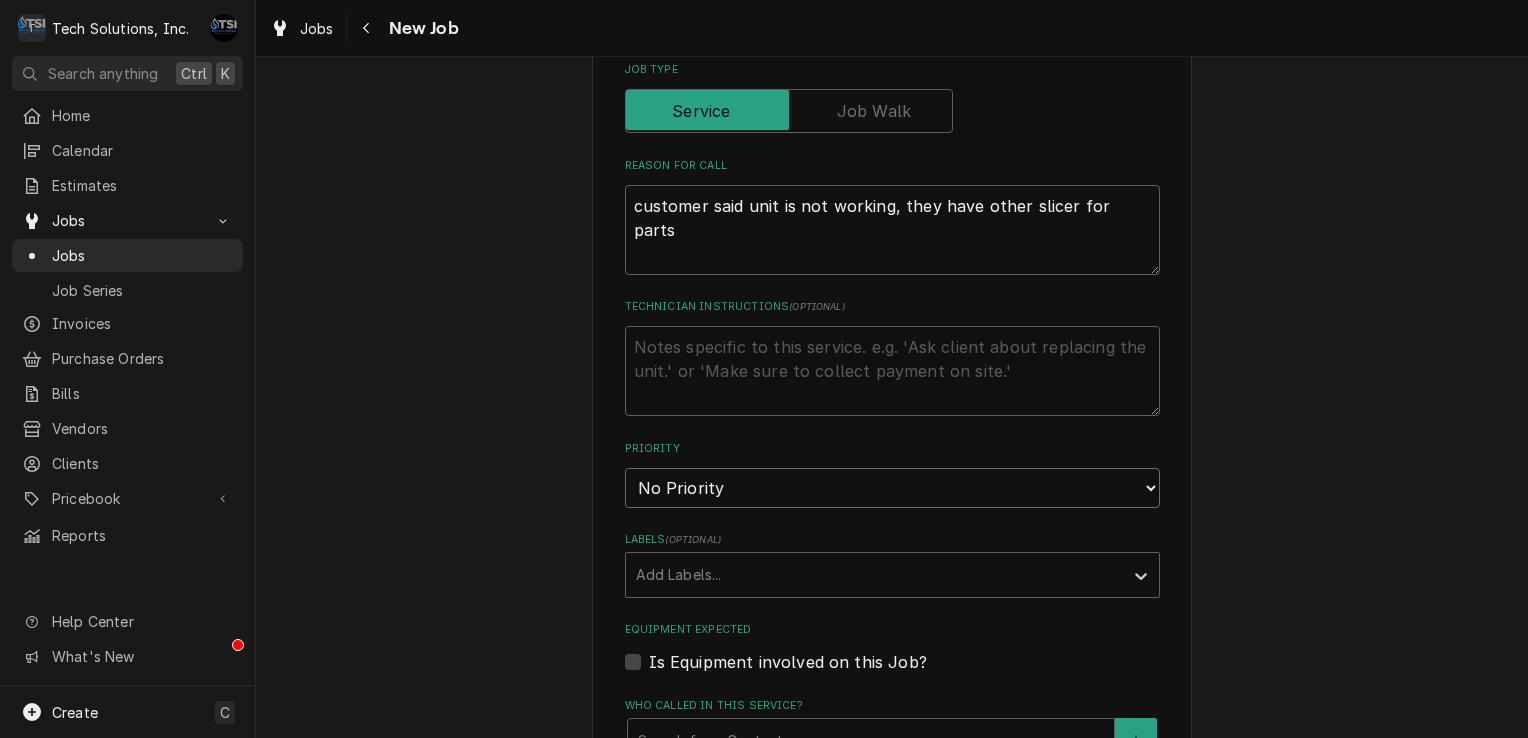 click on "No Priority Urgent High Medium Low" at bounding box center (892, 488) 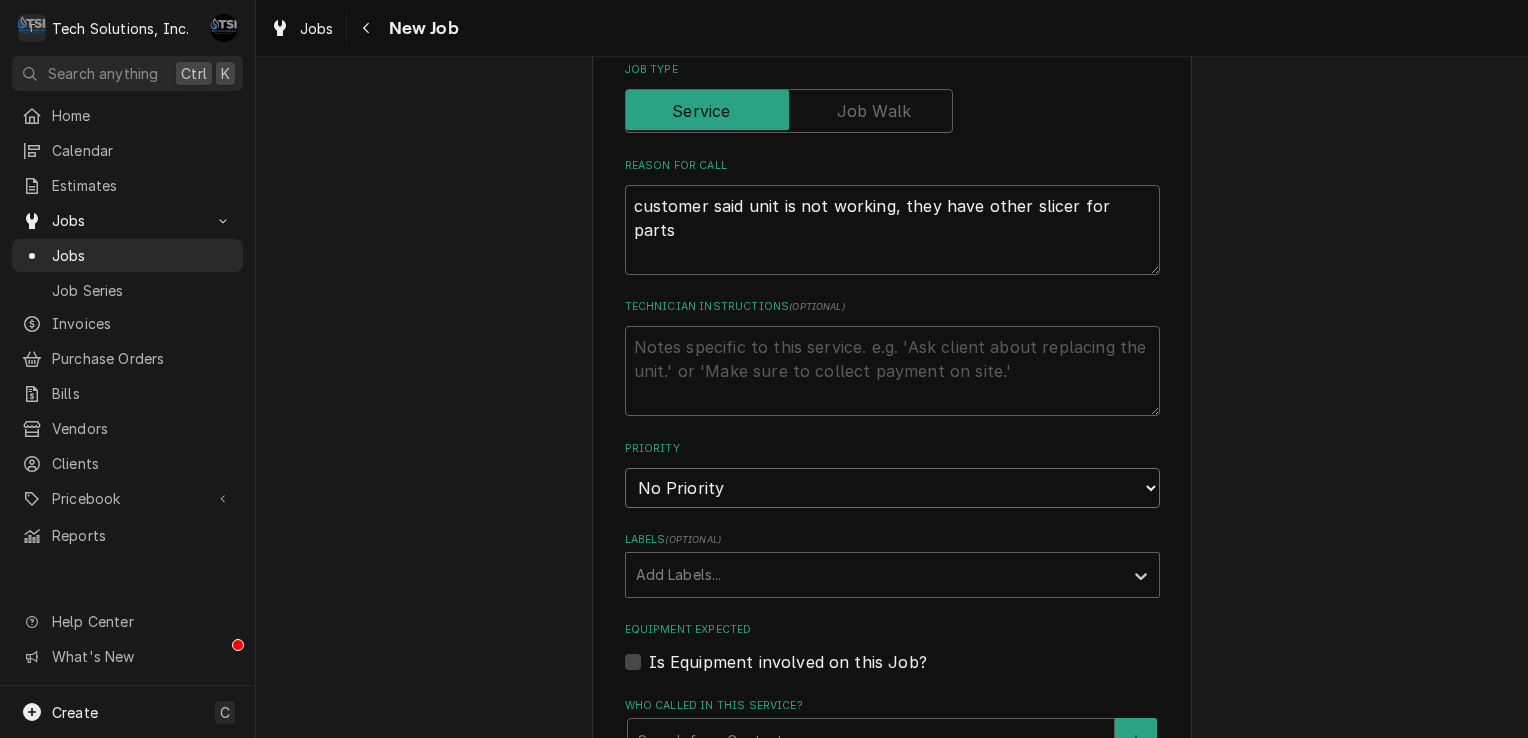 select on "2" 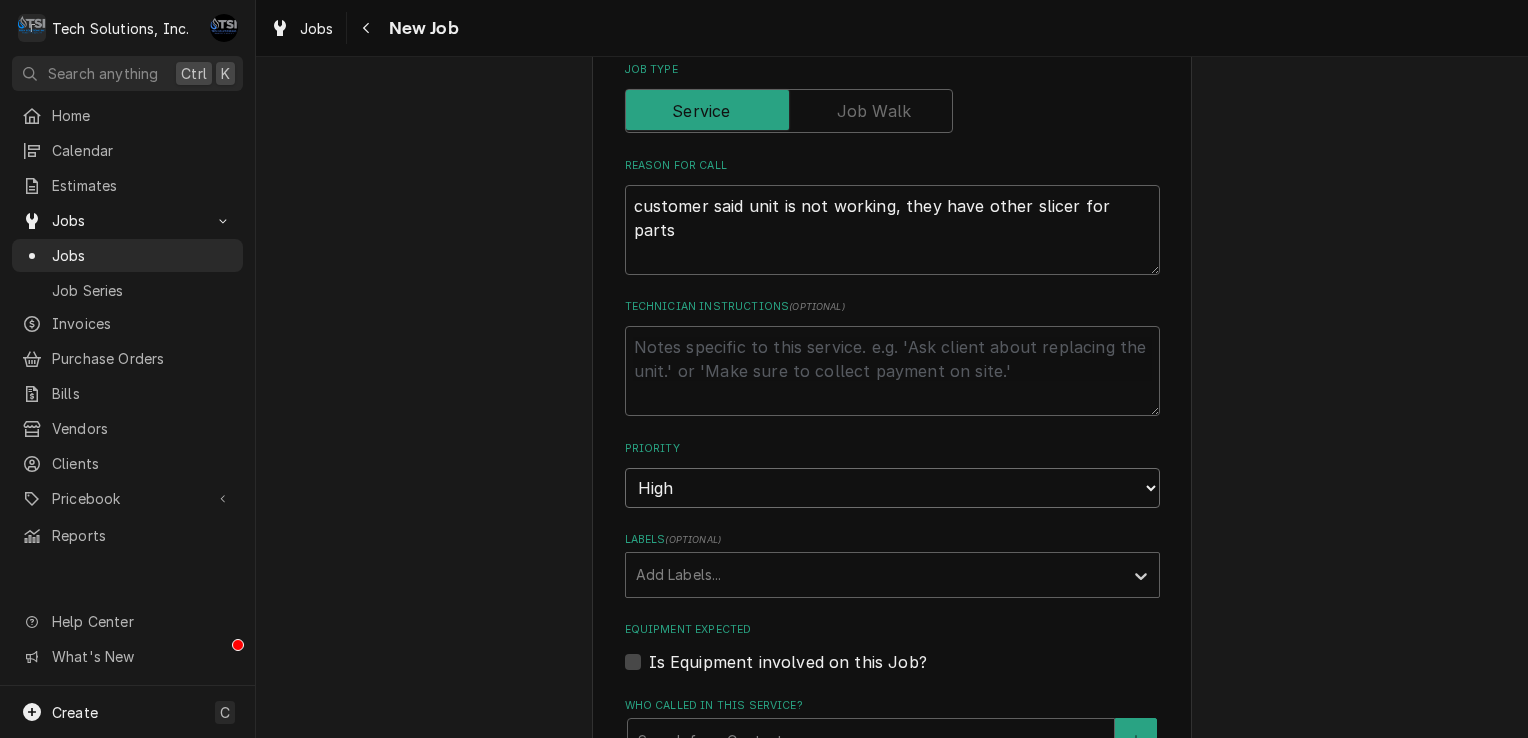 click on "No Priority Urgent High Medium Low" at bounding box center [892, 488] 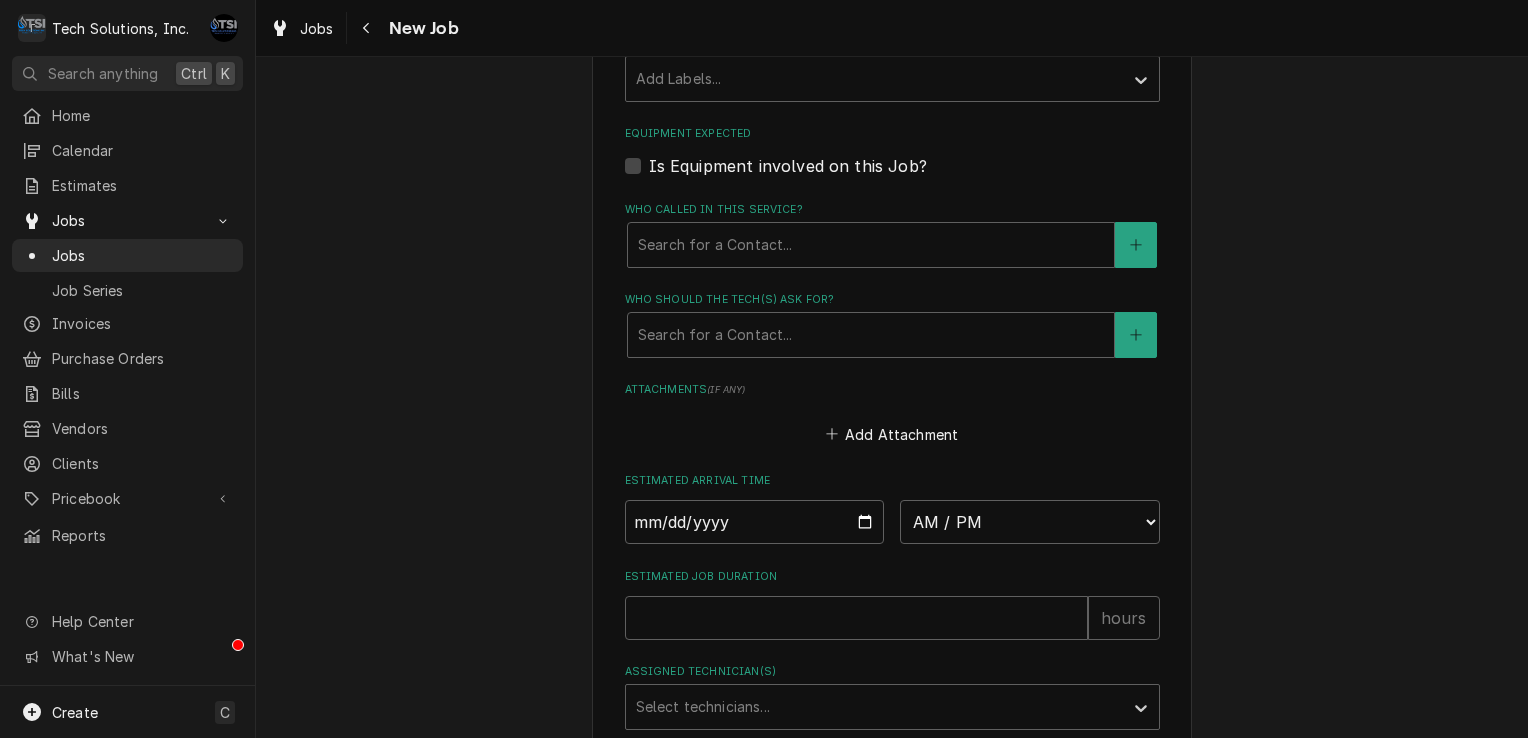 scroll, scrollTop: 1532, scrollLeft: 0, axis: vertical 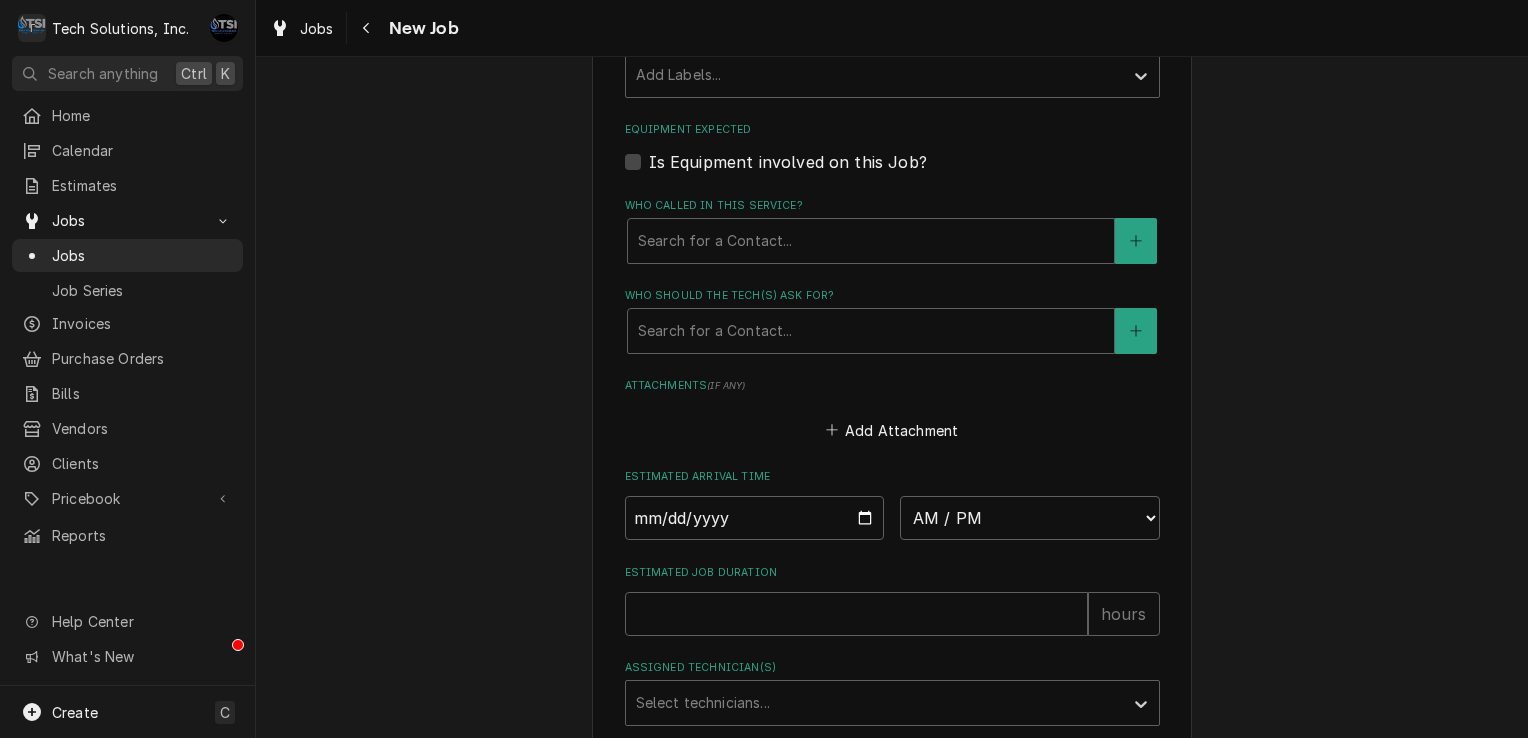 click on "Job Details Job Source Direct (Phone/Email/etc.) Service Channel Other Date Received 2025-08-05 Service Type Slicer Service Edit Service Type Job Type Reason For Call customer said unit is not working, they have other slicer for parts  Technician Instructions  ( optional ) Priority No Priority Urgent High Medium Low Labels  ( optional ) Add Labels... Equipment Expected Is Equipment involved on this Job? Who called in this service? Search for a Contact... Who should the tech(s) ask for? Search for a Contact... Attachments  ( if any ) Add Attachment Estimated Arrival Time AM / PM 6:00 AM 6:15 AM 6:30 AM 6:45 AM 7:00 AM 7:15 AM 7:30 AM 7:45 AM 8:00 AM 8:15 AM 8:30 AM 8:45 AM 9:00 AM 9:15 AM 9:30 AM 9:45 AM 10:00 AM 10:15 AM 10:30 AM 10:45 AM 11:00 AM 11:15 AM 11:30 AM 11:45 AM 12:00 PM 12:15 PM 12:30 PM 12:45 PM 1:00 PM 1:15 PM 1:30 PM 1:45 PM 2:00 PM 2:15 PM 2:30 PM 2:45 PM 3:00 PM 3:15 PM 3:30 PM 3:45 PM 4:00 PM 4:15 PM 4:30 PM 4:45 PM 5:00 PM 5:15 PM 5:30 PM 5:45 PM 6:00 PM 6:15 PM 6:30 PM 6:45 PM 7:00 PM" at bounding box center [892, -35] 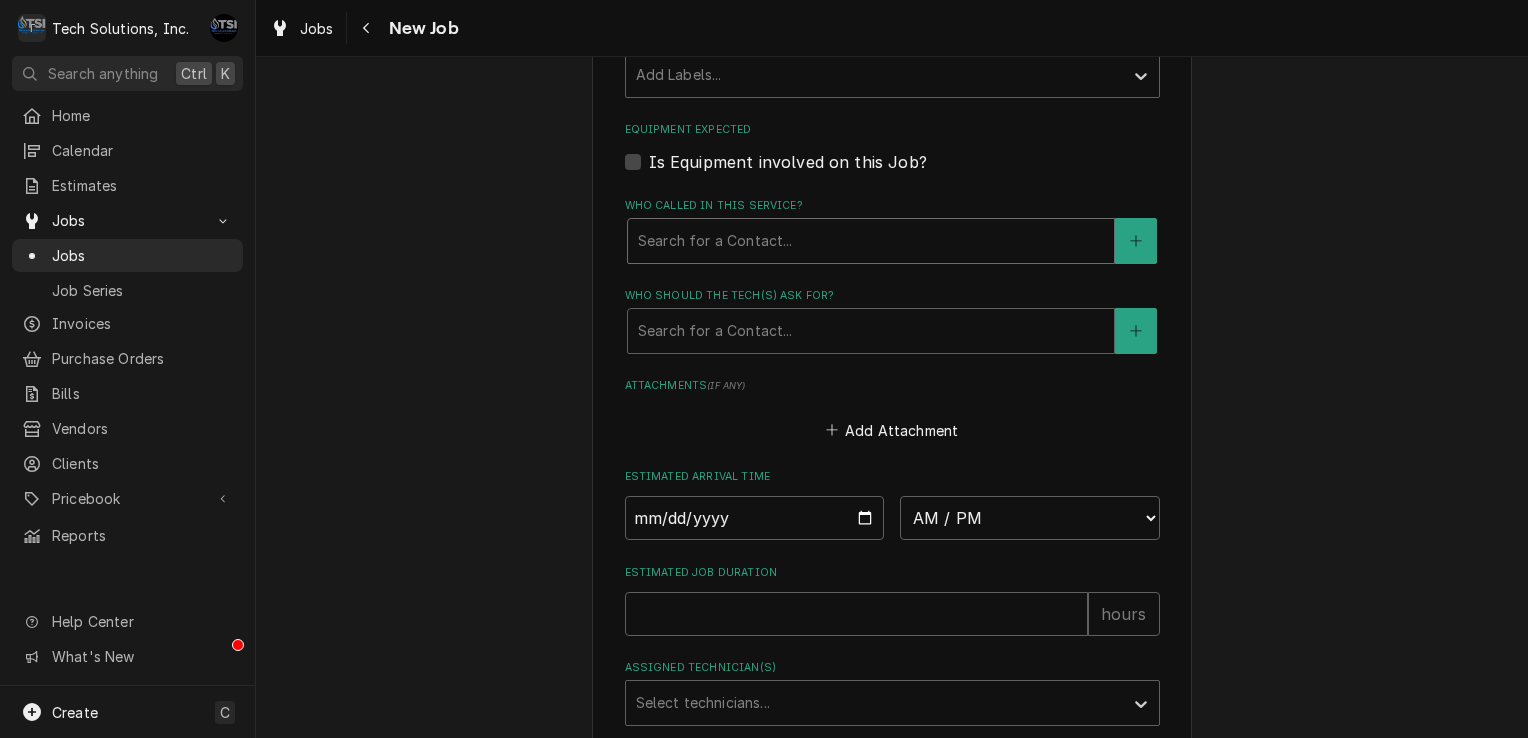 click at bounding box center [871, 241] 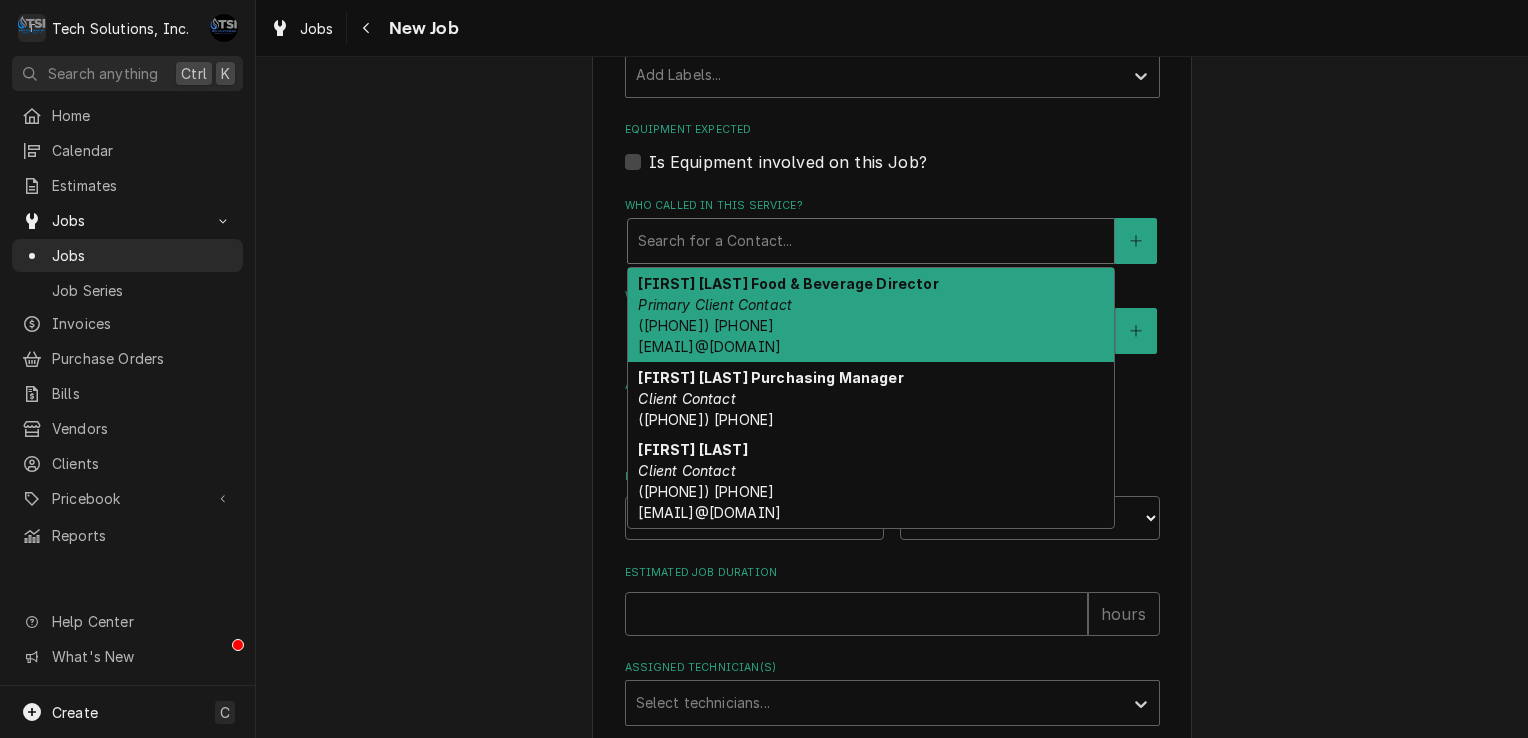 click on "Primary Client Contact" at bounding box center (715, 304) 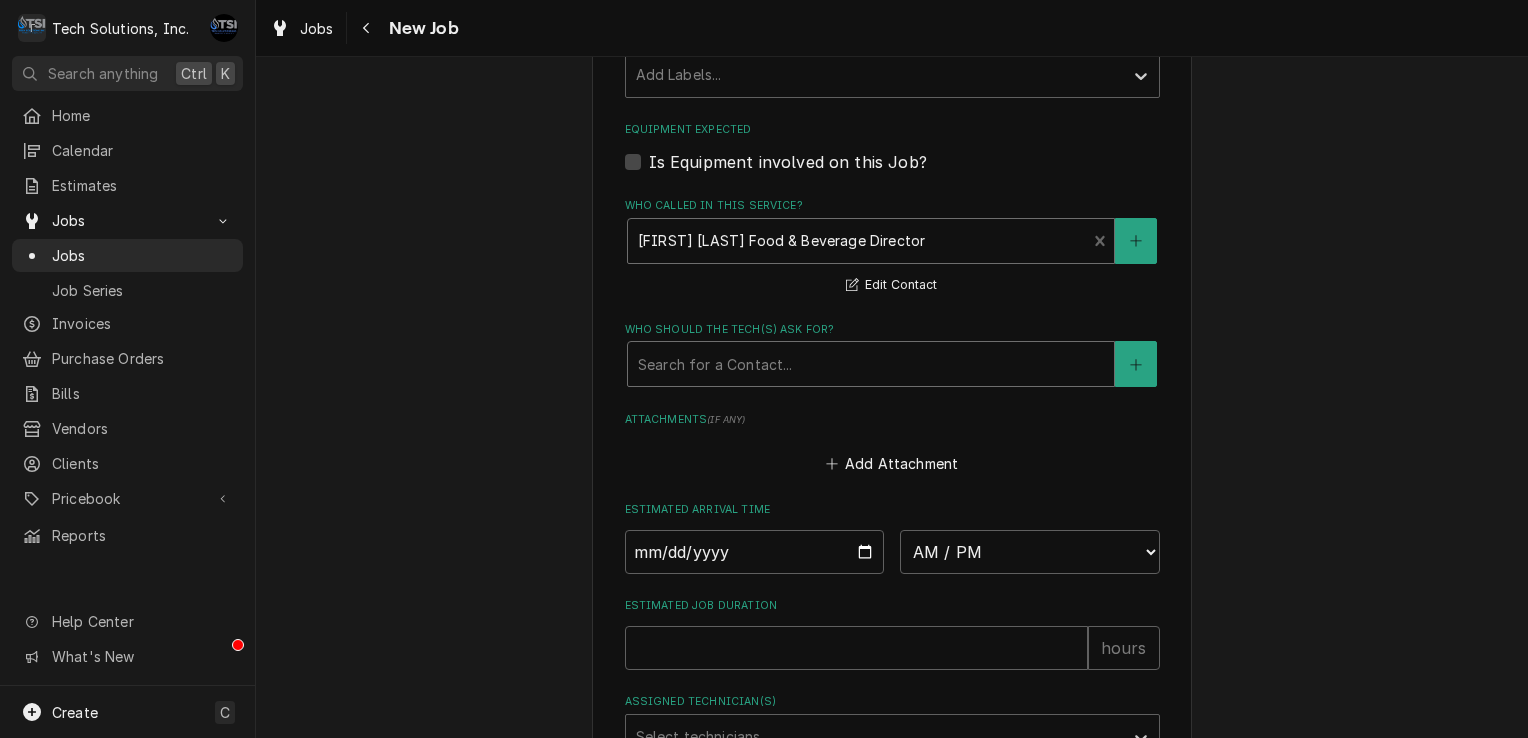 click at bounding box center (871, 364) 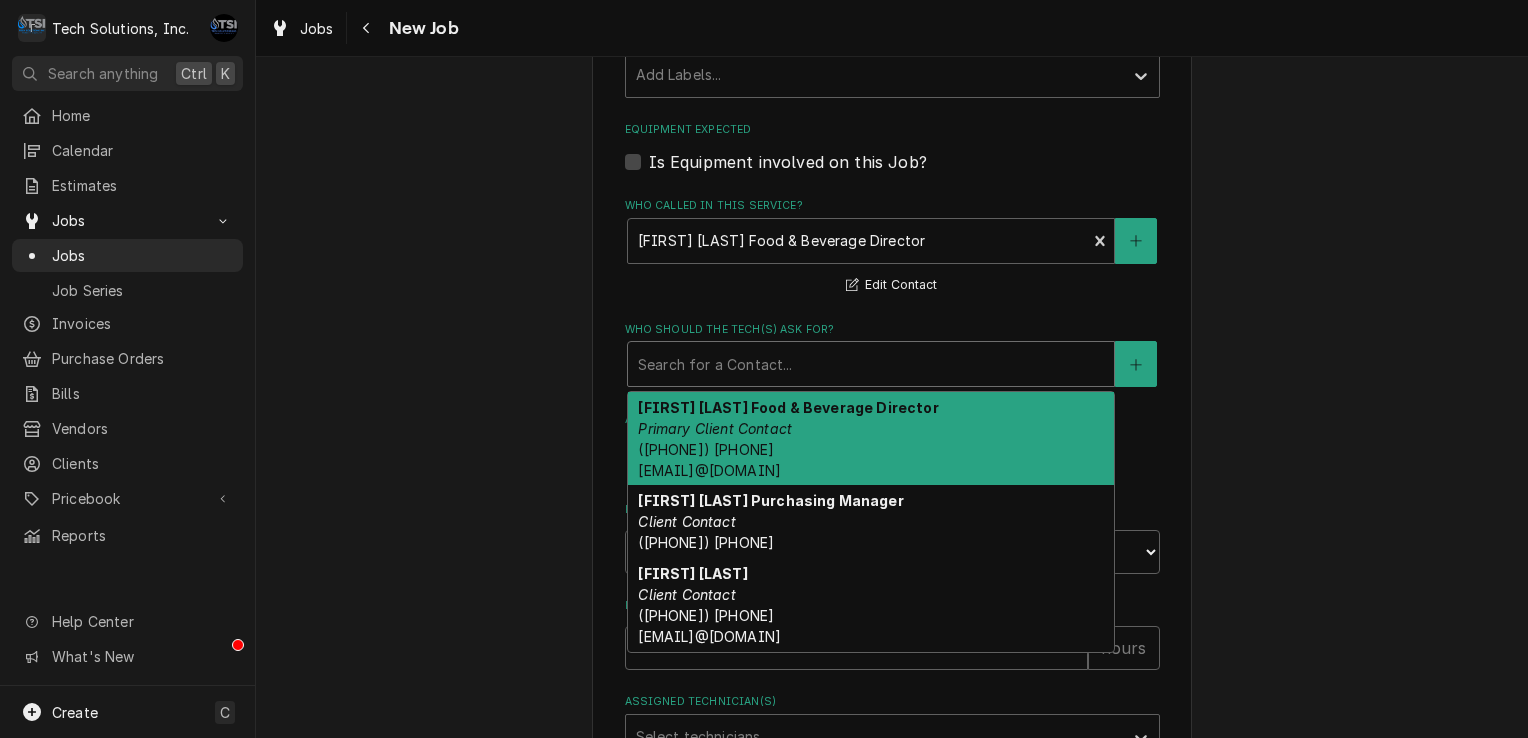 click on "Brian Campbell Food & Beverage Director" at bounding box center [788, 407] 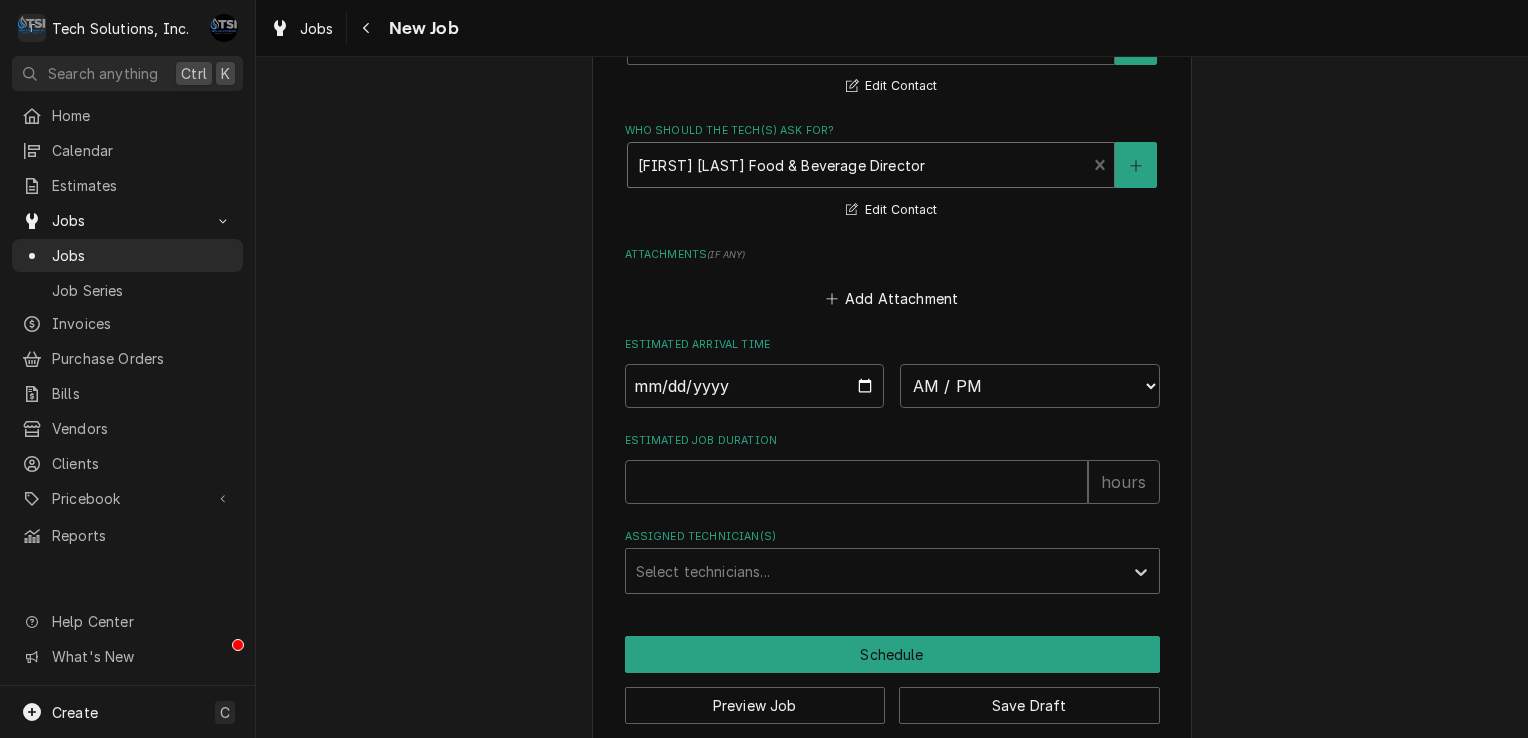 scroll, scrollTop: 1732, scrollLeft: 0, axis: vertical 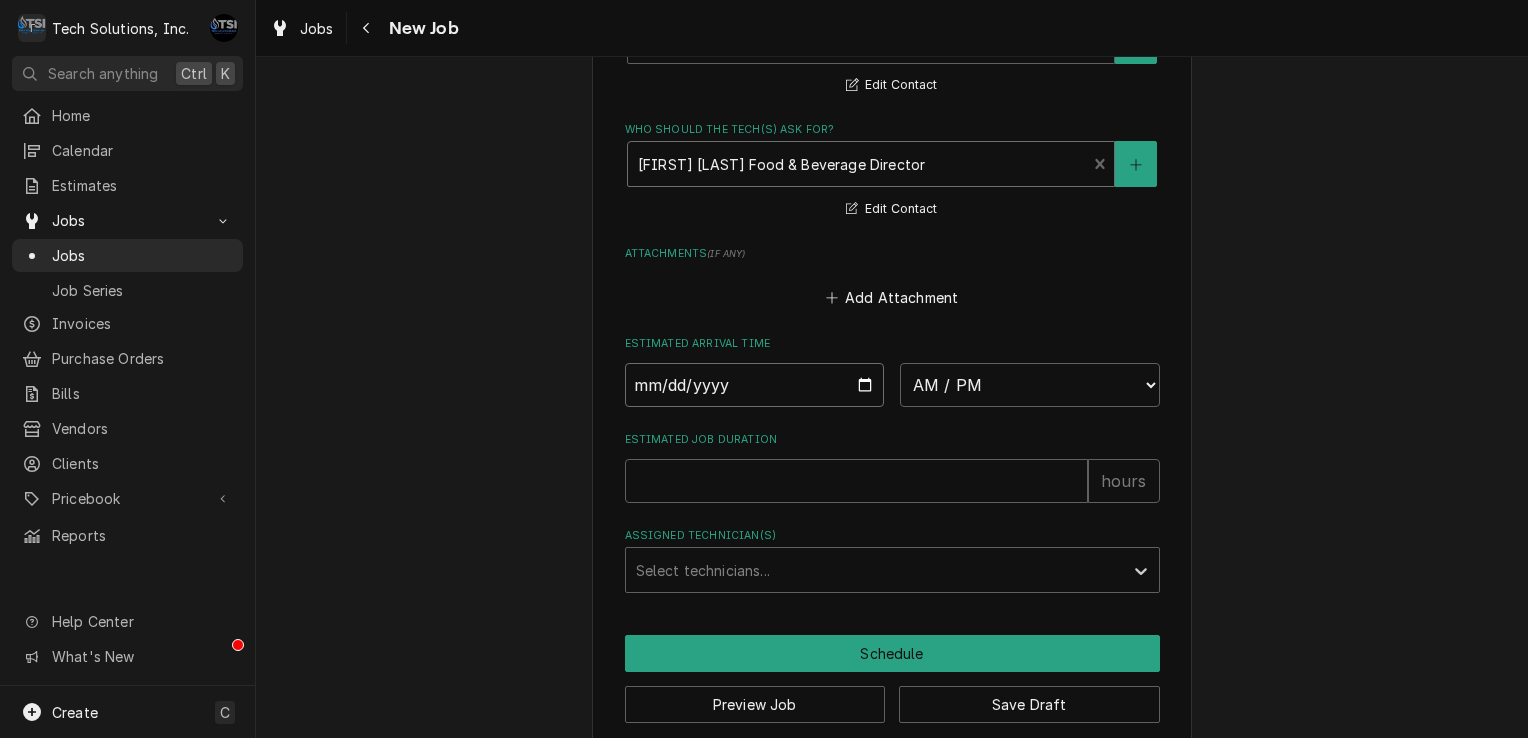 click at bounding box center (755, 385) 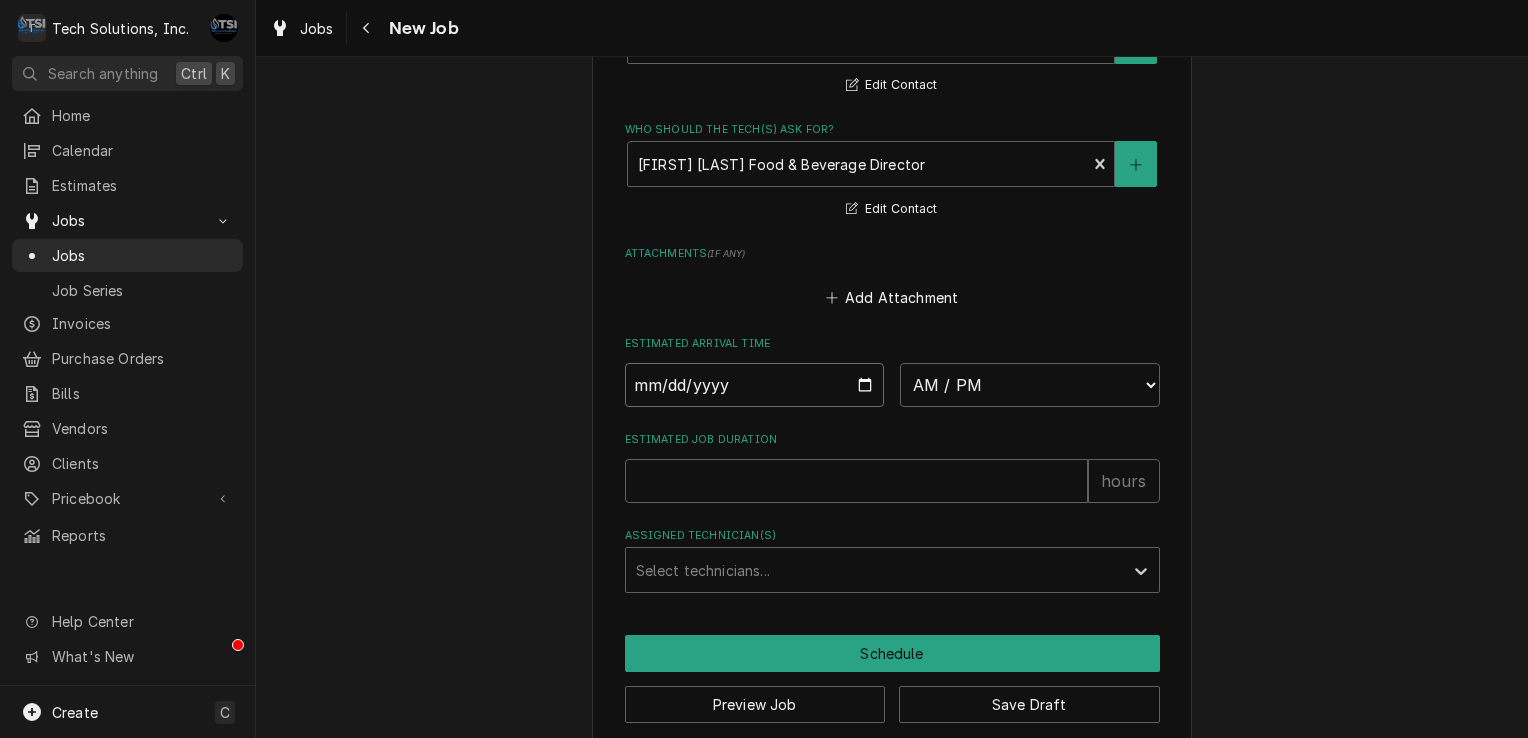 type on "2025-08-05" 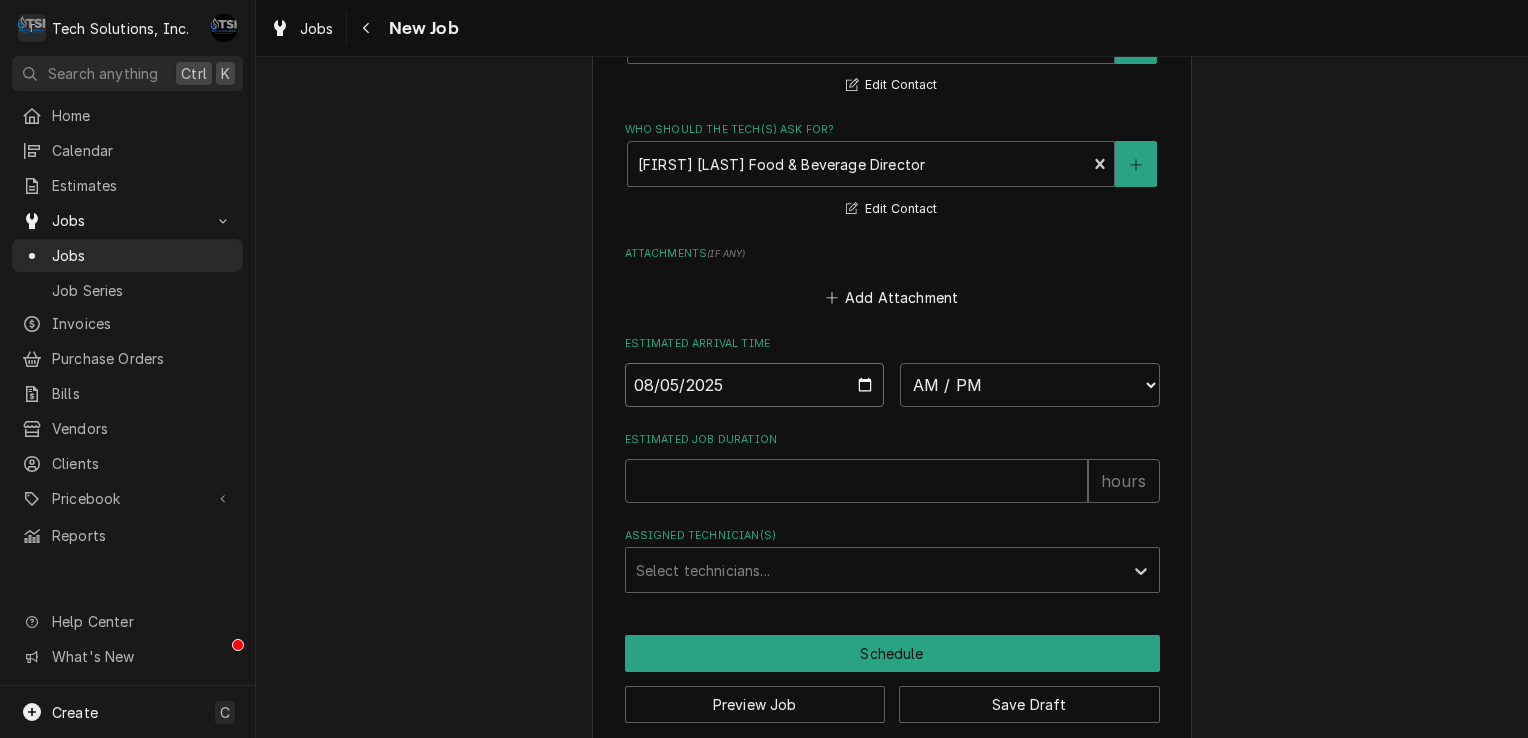 click on "2025-08-05" at bounding box center [755, 385] 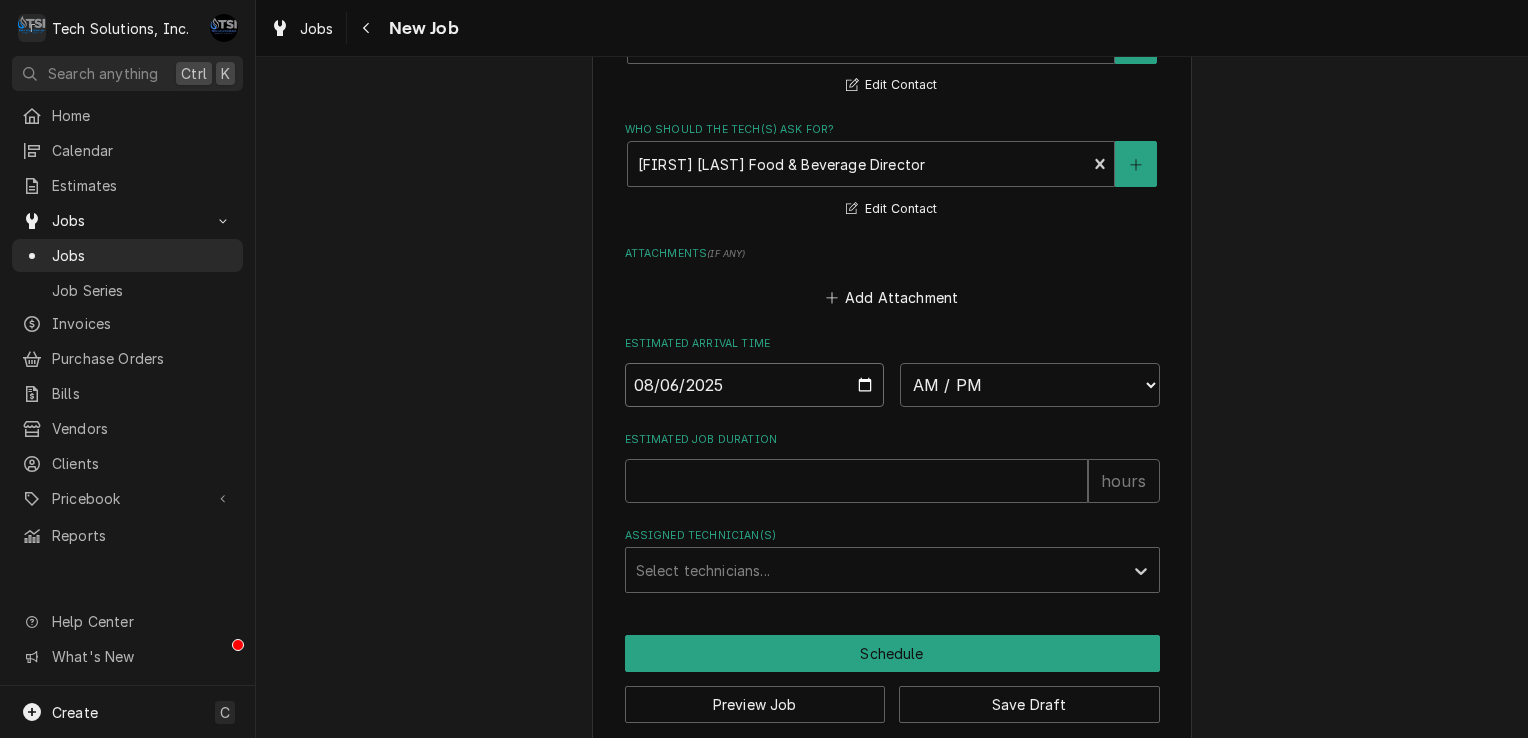 type on "2025-08-06" 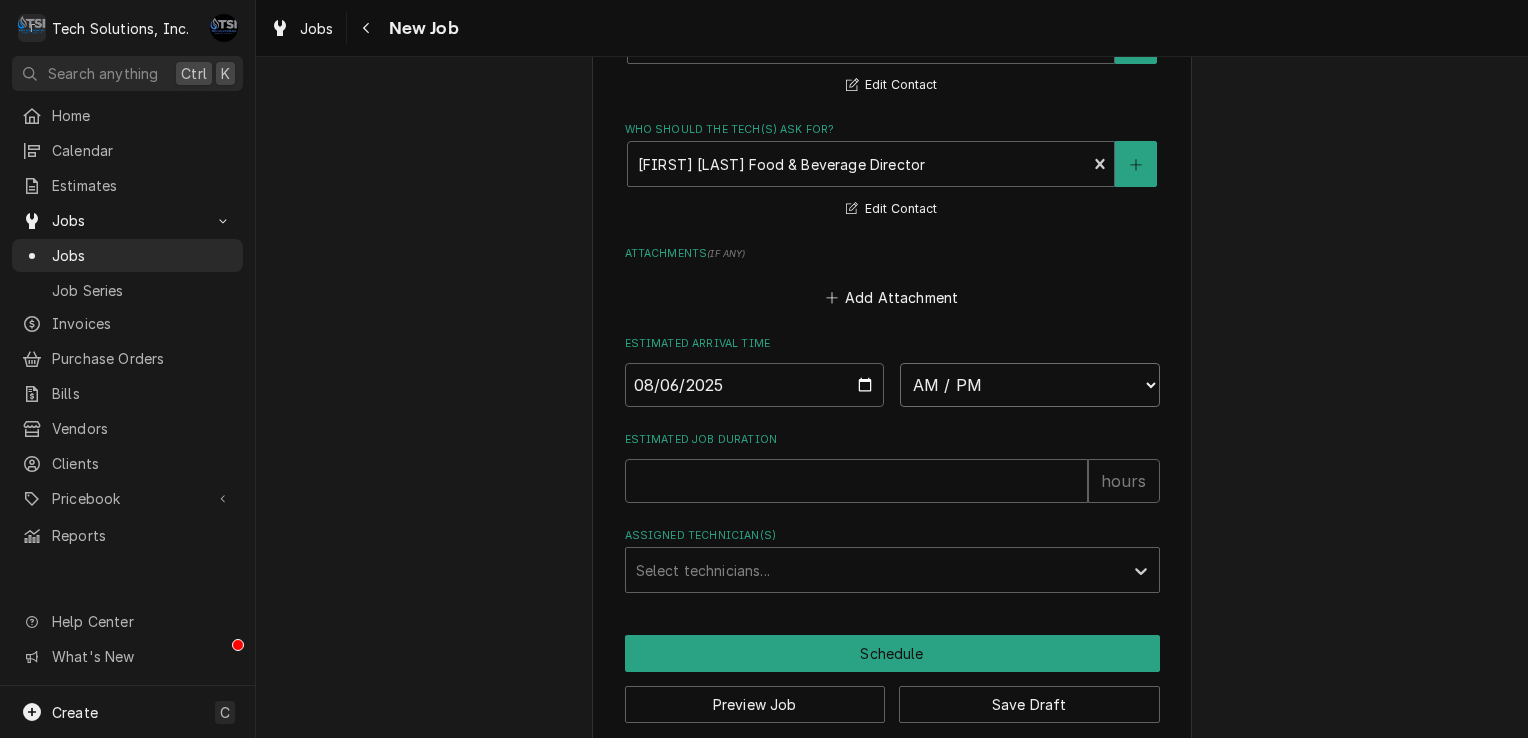 click on "AM / PM 6:00 AM 6:15 AM 6:30 AM 6:45 AM 7:00 AM 7:15 AM 7:30 AM 7:45 AM 8:00 AM 8:15 AM 8:30 AM 8:45 AM 9:00 AM 9:15 AM 9:30 AM 9:45 AM 10:00 AM 10:15 AM 10:30 AM 10:45 AM 11:00 AM 11:15 AM 11:30 AM 11:45 AM 12:00 PM 12:15 PM 12:30 PM 12:45 PM 1:00 PM 1:15 PM 1:30 PM 1:45 PM 2:00 PM 2:15 PM 2:30 PM 2:45 PM 3:00 PM 3:15 PM 3:30 PM 3:45 PM 4:00 PM 4:15 PM 4:30 PM 4:45 PM 5:00 PM 5:15 PM 5:30 PM 5:45 PM 6:00 PM 6:15 PM 6:30 PM 6:45 PM 7:00 PM 7:15 PM 7:30 PM 7:45 PM 8:00 PM 8:15 PM 8:30 PM 8:45 PM 9:00 PM 9:15 PM 9:30 PM 9:45 PM 10:00 PM 10:15 PM 10:30 PM 10:45 PM 11:00 PM 11:15 PM 11:30 PM 11:45 PM 12:00 AM 12:15 AM 12:30 AM 12:45 AM 1:00 AM 1:15 AM 1:30 AM 1:45 AM 2:00 AM 2:15 AM 2:30 AM 2:45 AM 3:00 AM 3:15 AM 3:30 AM 3:45 AM 4:00 AM 4:15 AM 4:30 AM 4:45 AM 5:00 AM 5:15 AM 5:30 AM 5:45 AM" at bounding box center [1030, 385] 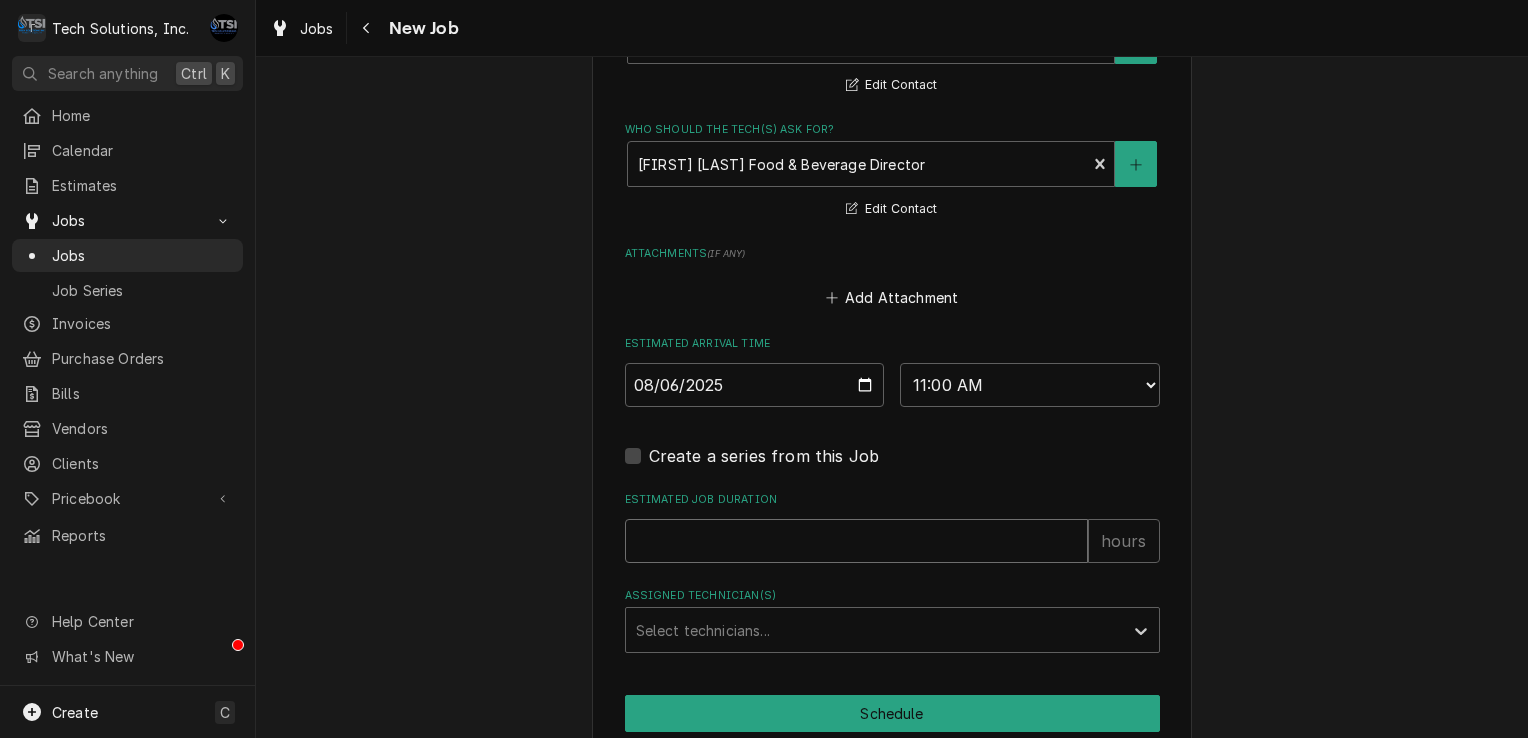 click on "Estimated Job Duration" at bounding box center (856, 541) 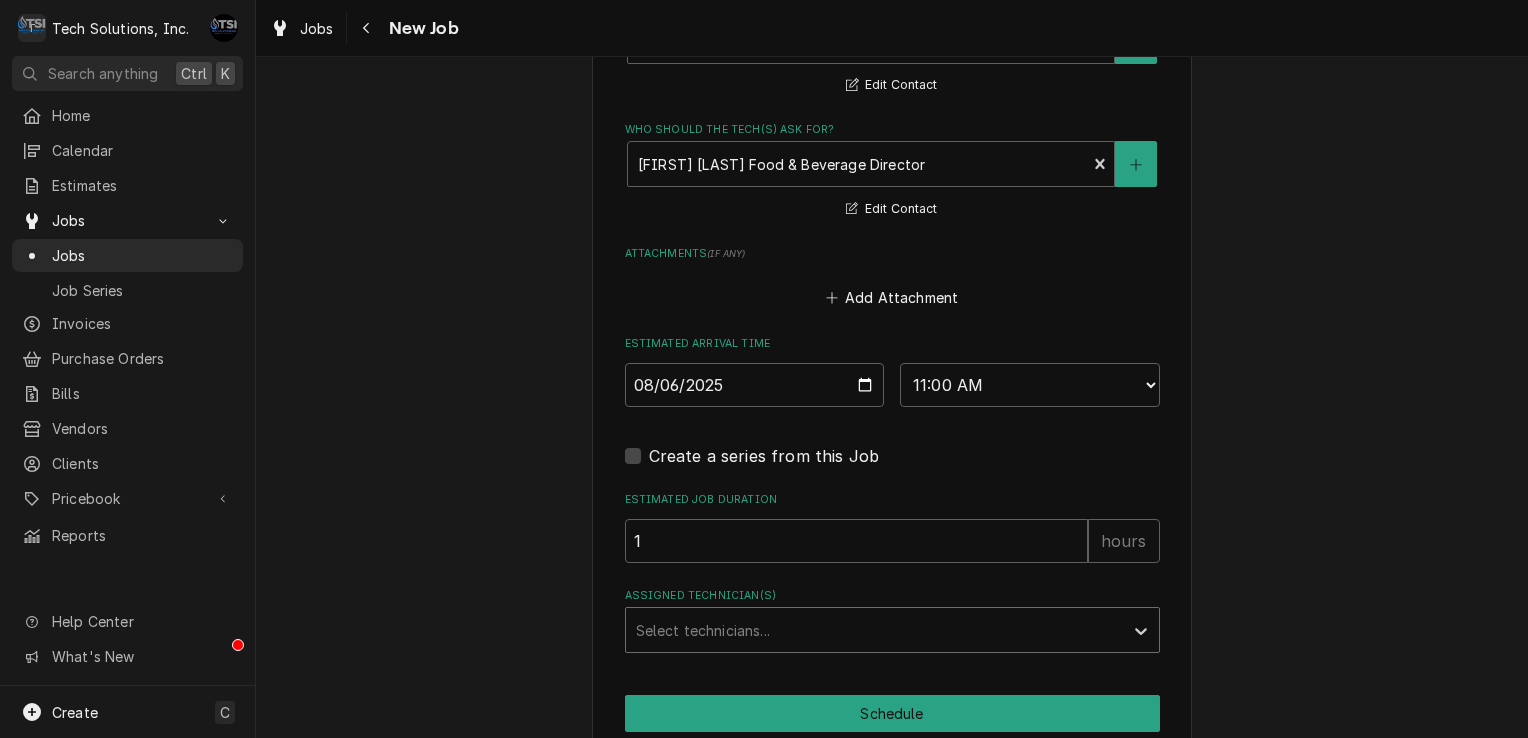 click at bounding box center [874, 630] 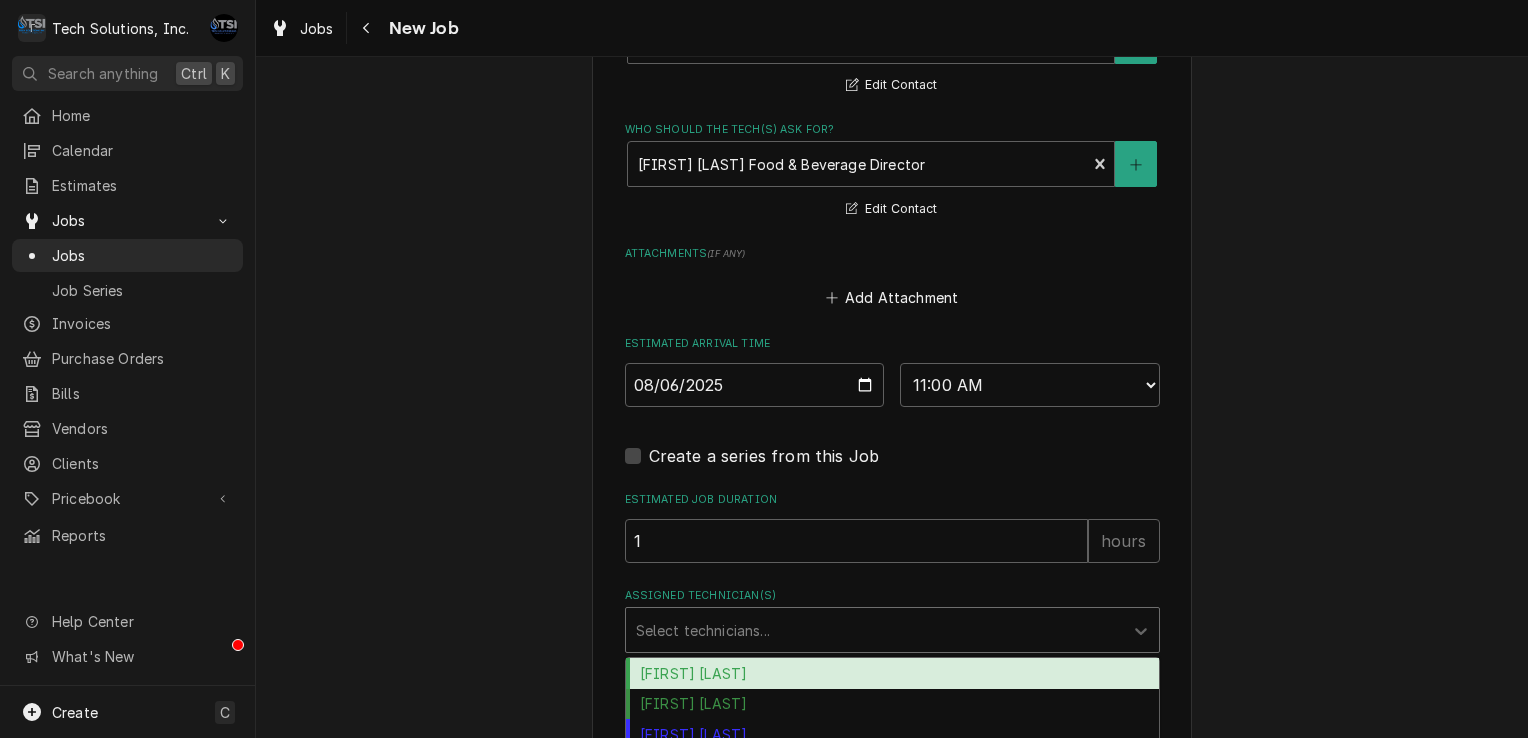 scroll, scrollTop: 1914, scrollLeft: 0, axis: vertical 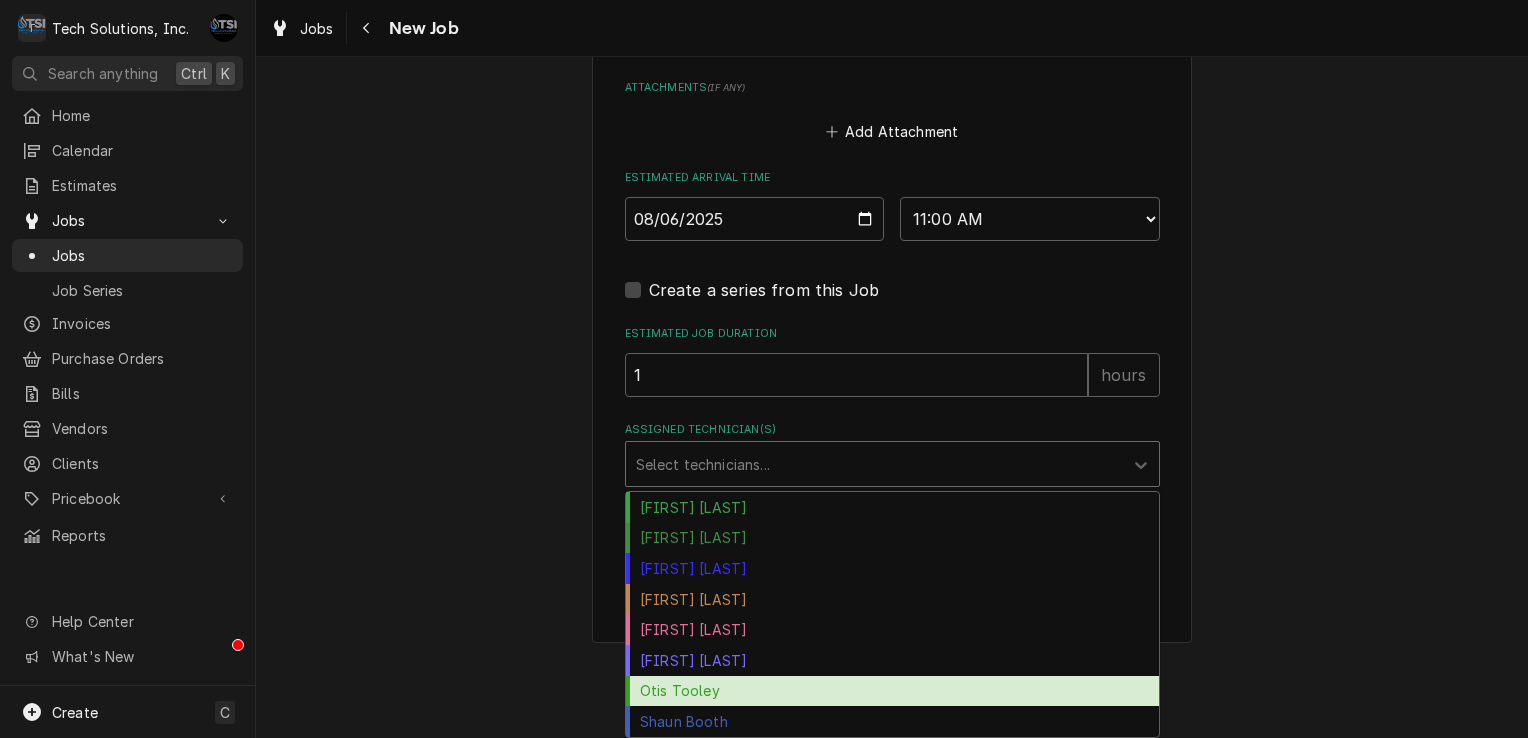 click on "Otis Tooley" at bounding box center [892, 691] 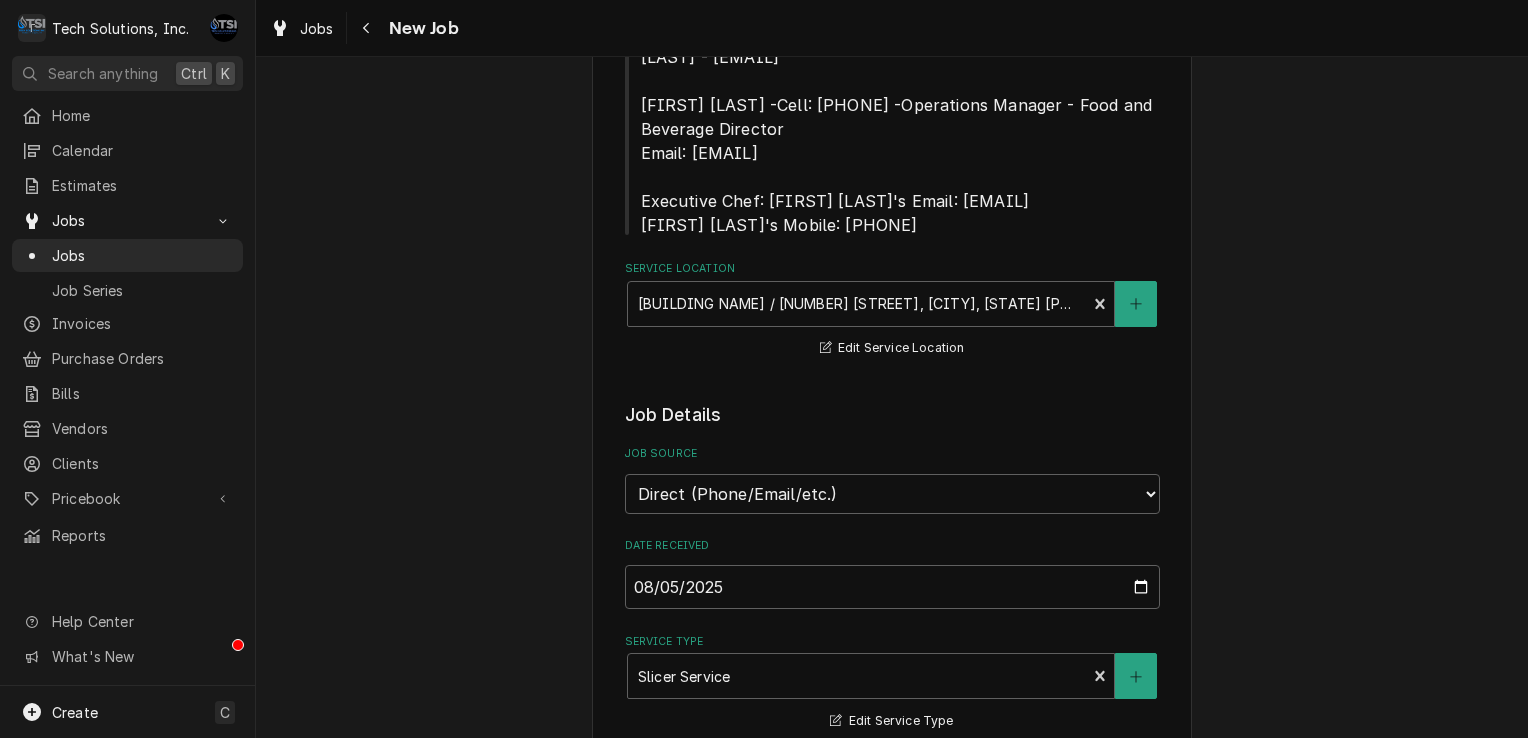 scroll, scrollTop: 536, scrollLeft: 0, axis: vertical 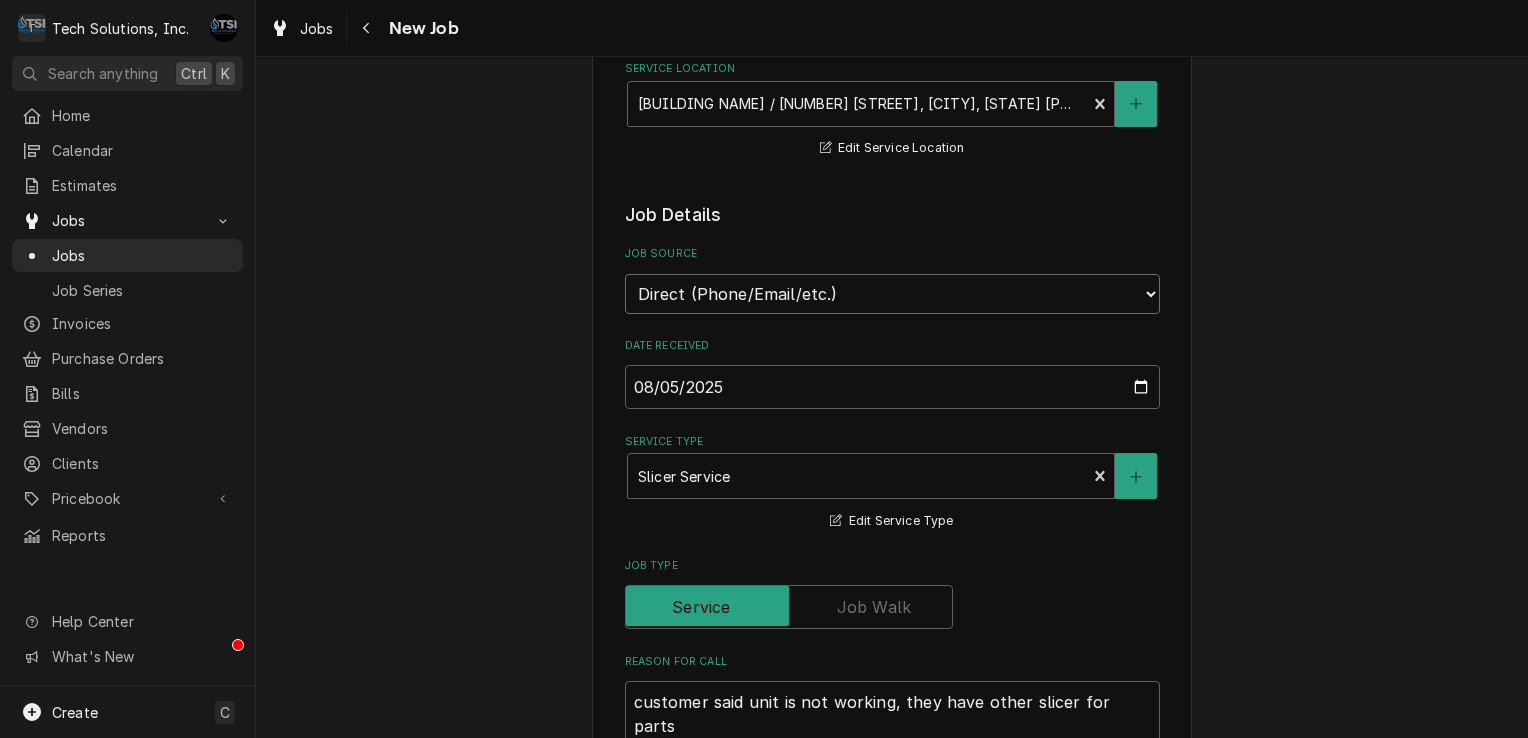 click on "Direct (Phone/Email/etc.) Service Channel Other" at bounding box center (892, 294) 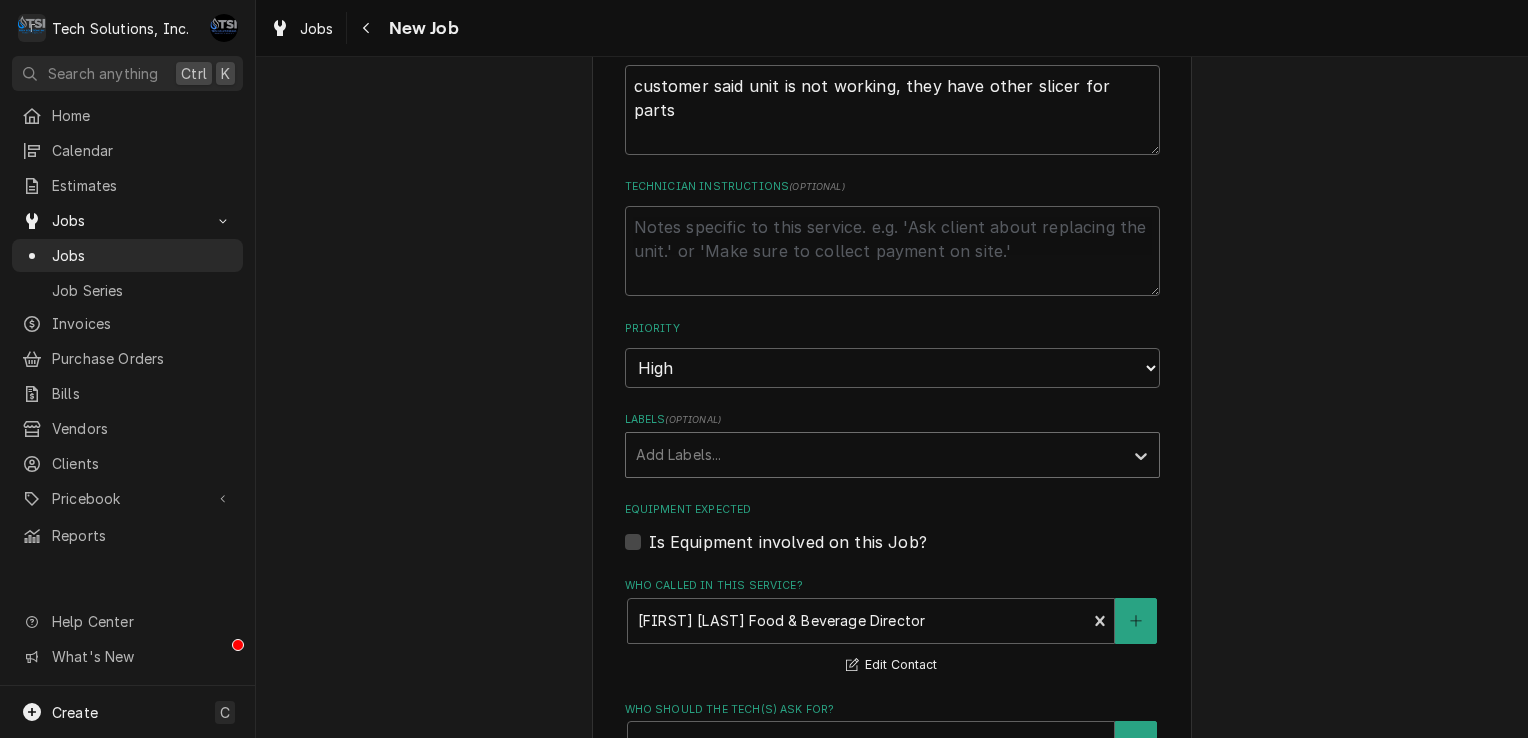 scroll, scrollTop: 1136, scrollLeft: 0, axis: vertical 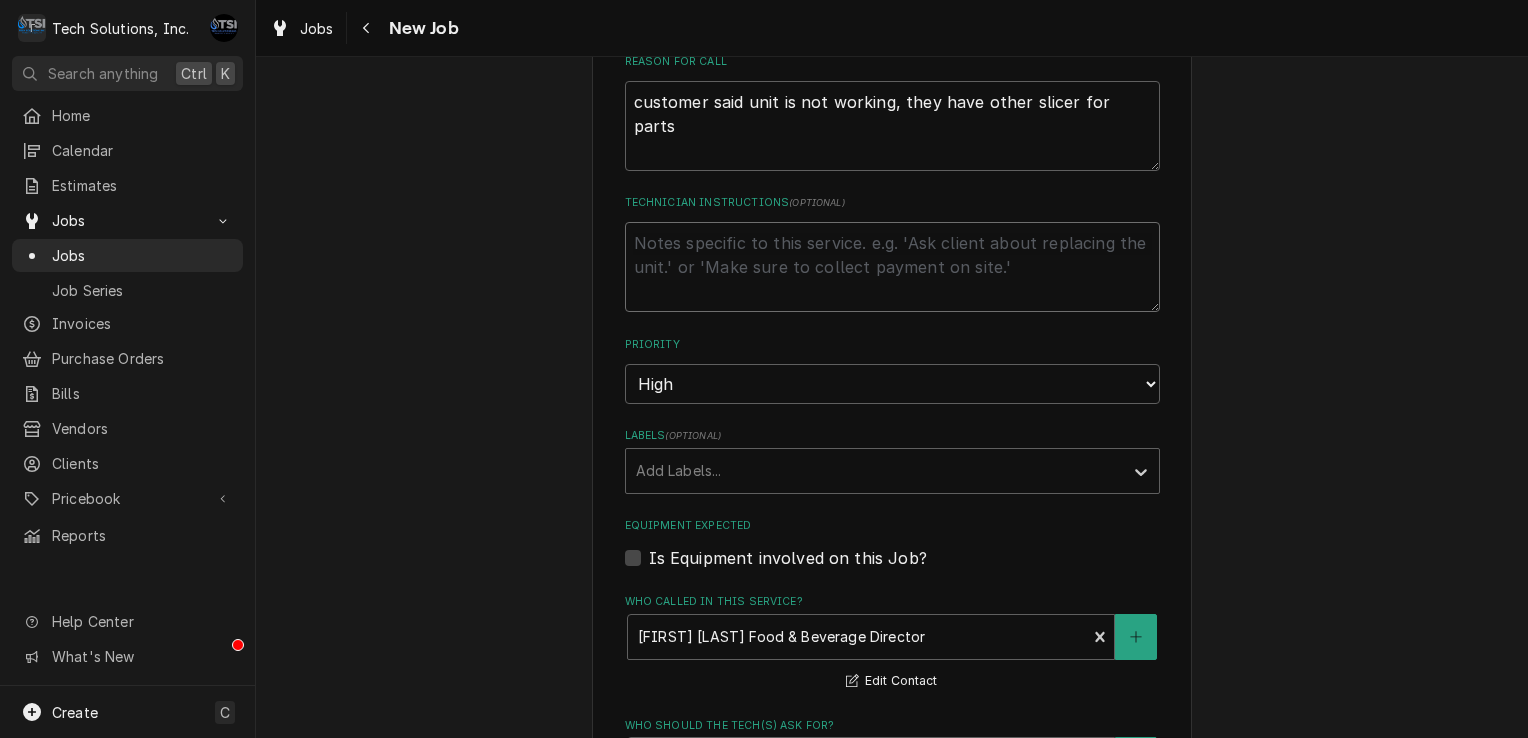 click on "Technician Instructions  ( optional )" at bounding box center (892, 267) 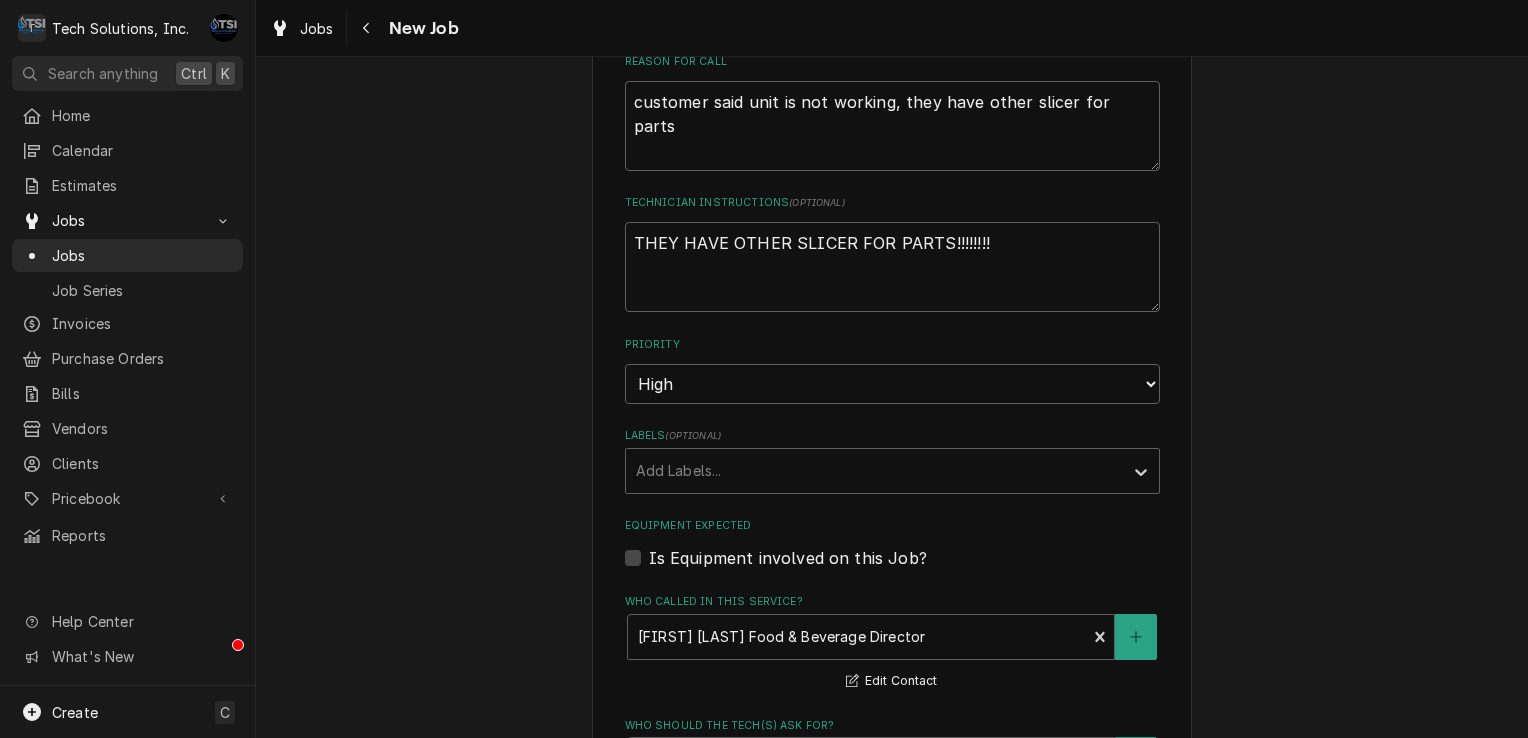 click on "Priority" at bounding box center [892, 345] 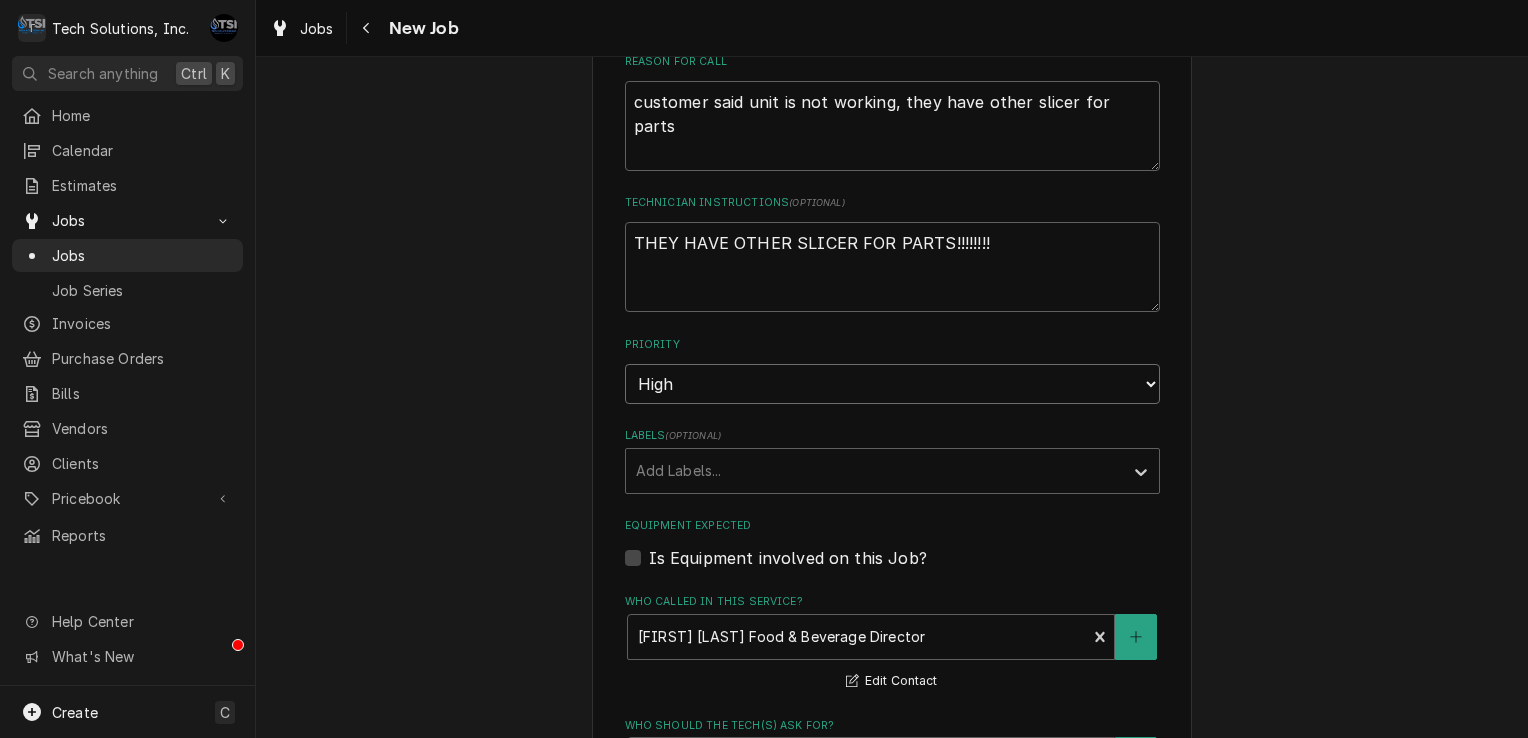 click on "No Priority Urgent High Medium Low" at bounding box center (892, 384) 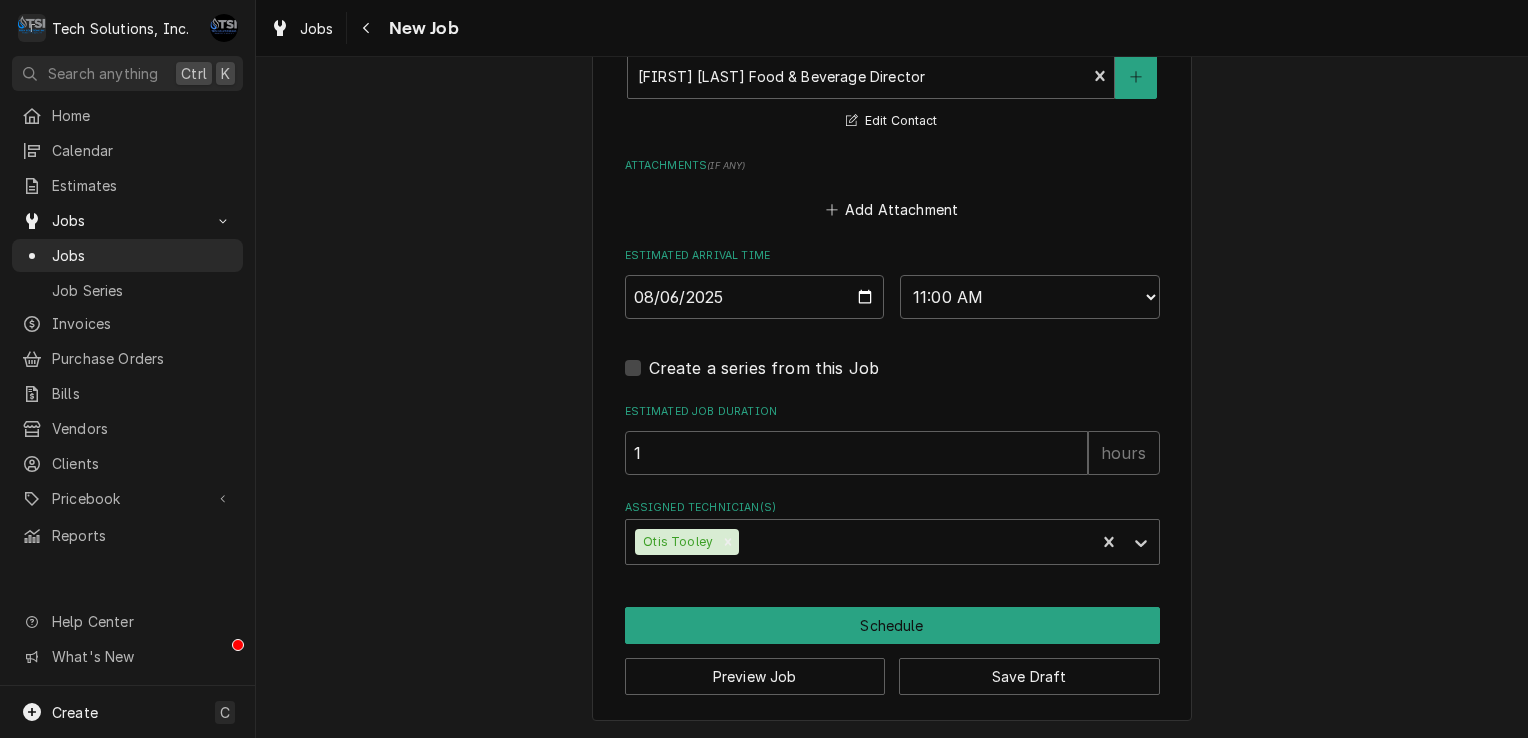 scroll, scrollTop: 1836, scrollLeft: 0, axis: vertical 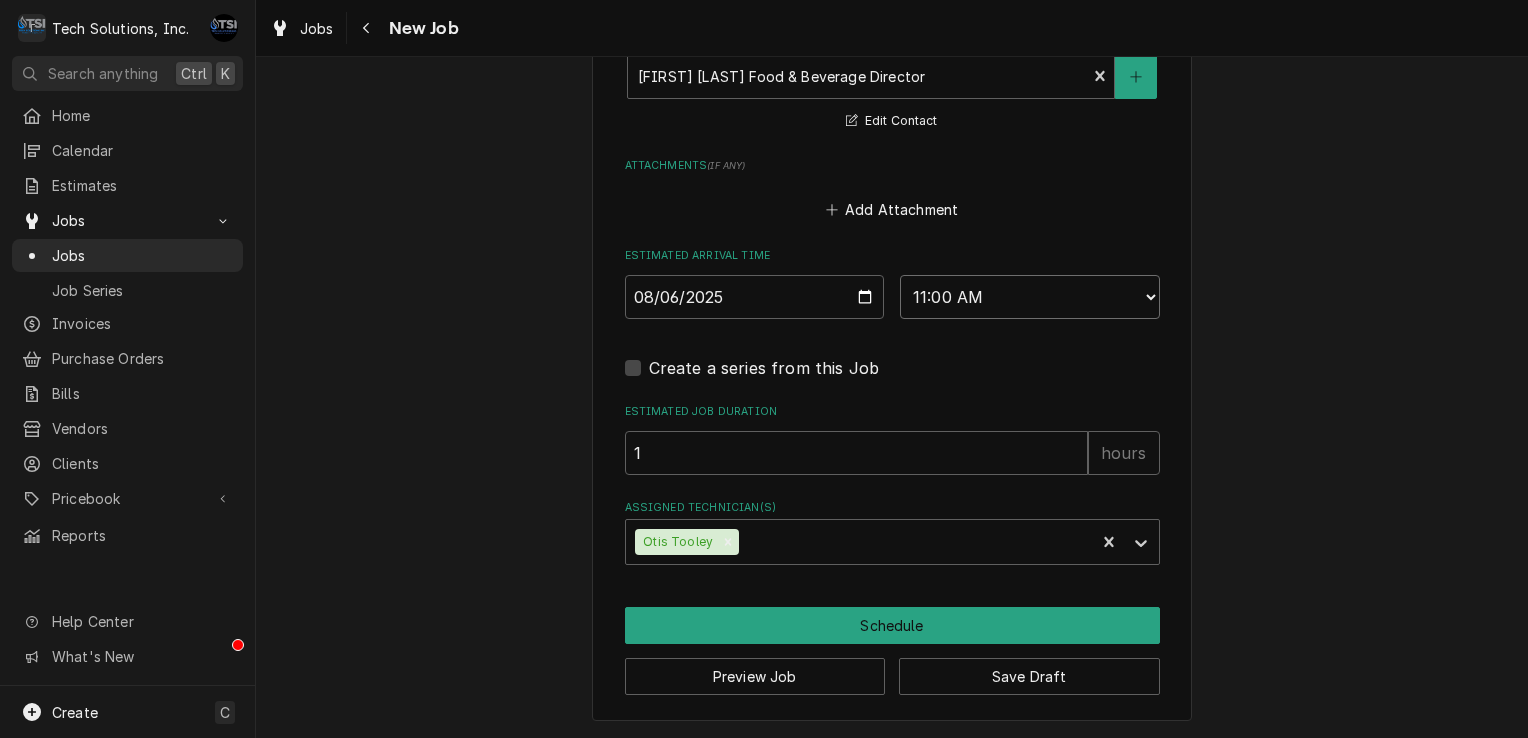 click on "AM / PM 6:00 AM 6:15 AM 6:30 AM 6:45 AM 7:00 AM 7:15 AM 7:30 AM 7:45 AM 8:00 AM 8:15 AM 8:30 AM 8:45 AM 9:00 AM 9:15 AM 9:30 AM 9:45 AM 10:00 AM 10:15 AM 10:30 AM 10:45 AM 11:00 AM 11:15 AM 11:30 AM 11:45 AM 12:00 PM 12:15 PM 12:30 PM 12:45 PM 1:00 PM 1:15 PM 1:30 PM 1:45 PM 2:00 PM 2:15 PM 2:30 PM 2:45 PM 3:00 PM 3:15 PM 3:30 PM 3:45 PM 4:00 PM 4:15 PM 4:30 PM 4:45 PM 5:00 PM 5:15 PM 5:30 PM 5:45 PM 6:00 PM 6:15 PM 6:30 PM 6:45 PM 7:00 PM 7:15 PM 7:30 PM 7:45 PM 8:00 PM 8:15 PM 8:30 PM 8:45 PM 9:00 PM 9:15 PM 9:30 PM 9:45 PM 10:00 PM 10:15 PM 10:30 PM 10:45 PM 11:00 PM 11:15 PM 11:30 PM 11:45 PM 12:00 AM 12:15 AM 12:30 AM 12:45 AM 1:00 AM 1:15 AM 1:30 AM 1:45 AM 2:00 AM 2:15 AM 2:30 AM 2:45 AM 3:00 AM 3:15 AM 3:30 AM 3:45 AM 4:00 AM 4:15 AM 4:30 AM 4:45 AM 5:00 AM 5:15 AM 5:30 AM 5:45 AM" at bounding box center [1030, 297] 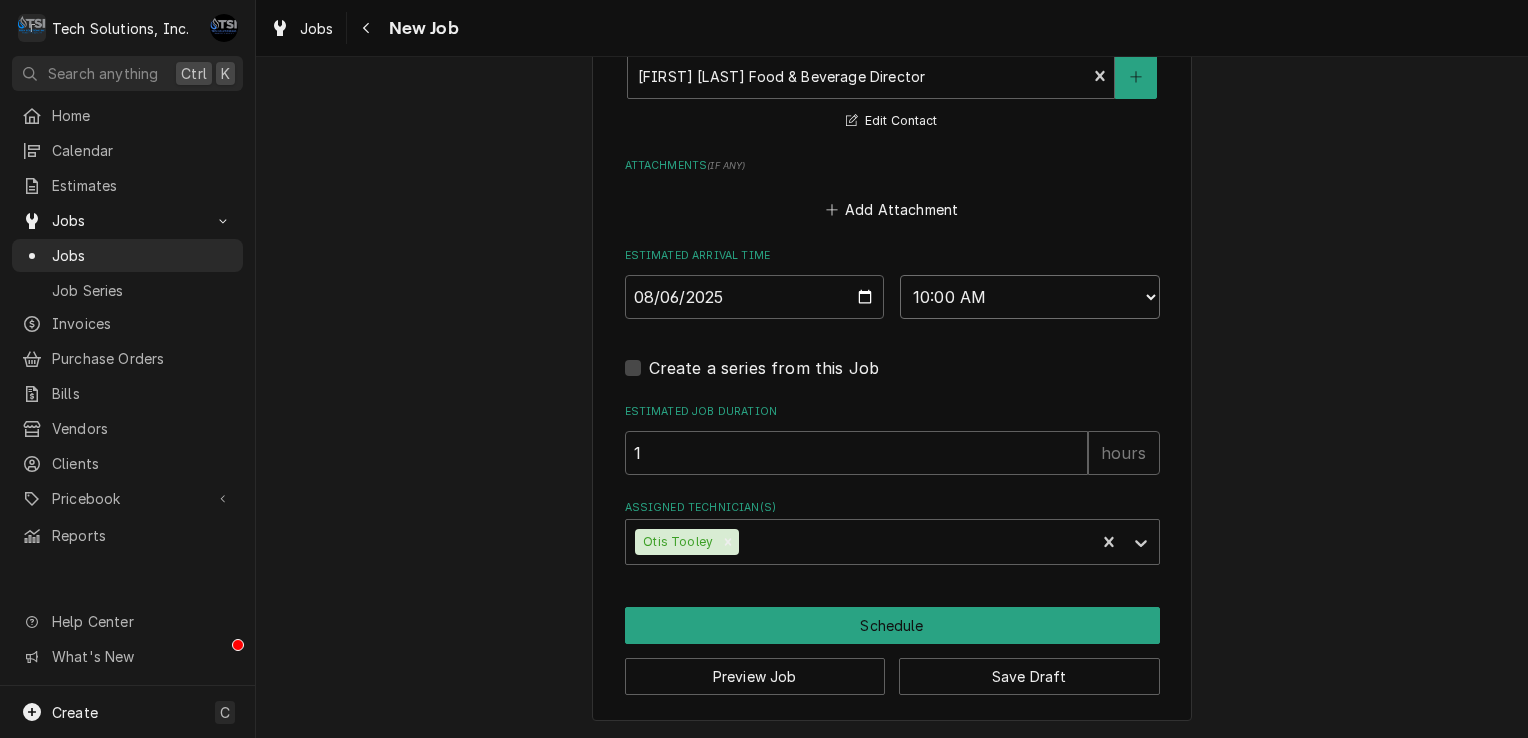 click on "AM / PM 6:00 AM 6:15 AM 6:30 AM 6:45 AM 7:00 AM 7:15 AM 7:30 AM 7:45 AM 8:00 AM 8:15 AM 8:30 AM 8:45 AM 9:00 AM 9:15 AM 9:30 AM 9:45 AM 10:00 AM 10:15 AM 10:30 AM 10:45 AM 11:00 AM 11:15 AM 11:30 AM 11:45 AM 12:00 PM 12:15 PM 12:30 PM 12:45 PM 1:00 PM 1:15 PM 1:30 PM 1:45 PM 2:00 PM 2:15 PM 2:30 PM 2:45 PM 3:00 PM 3:15 PM 3:30 PM 3:45 PM 4:00 PM 4:15 PM 4:30 PM 4:45 PM 5:00 PM 5:15 PM 5:30 PM 5:45 PM 6:00 PM 6:15 PM 6:30 PM 6:45 PM 7:00 PM 7:15 PM 7:30 PM 7:45 PM 8:00 PM 8:15 PM 8:30 PM 8:45 PM 9:00 PM 9:15 PM 9:30 PM 9:45 PM 10:00 PM 10:15 PM 10:30 PM 10:45 PM 11:00 PM 11:15 PM 11:30 PM 11:45 PM 12:00 AM 12:15 AM 12:30 AM 12:45 AM 1:00 AM 1:15 AM 1:30 AM 1:45 AM 2:00 AM 2:15 AM 2:30 AM 2:45 AM 3:00 AM 3:15 AM 3:30 AM 3:45 AM 4:00 AM 4:15 AM 4:30 AM 4:45 AM 5:00 AM 5:15 AM 5:30 AM 5:45 AM" at bounding box center (1030, 297) 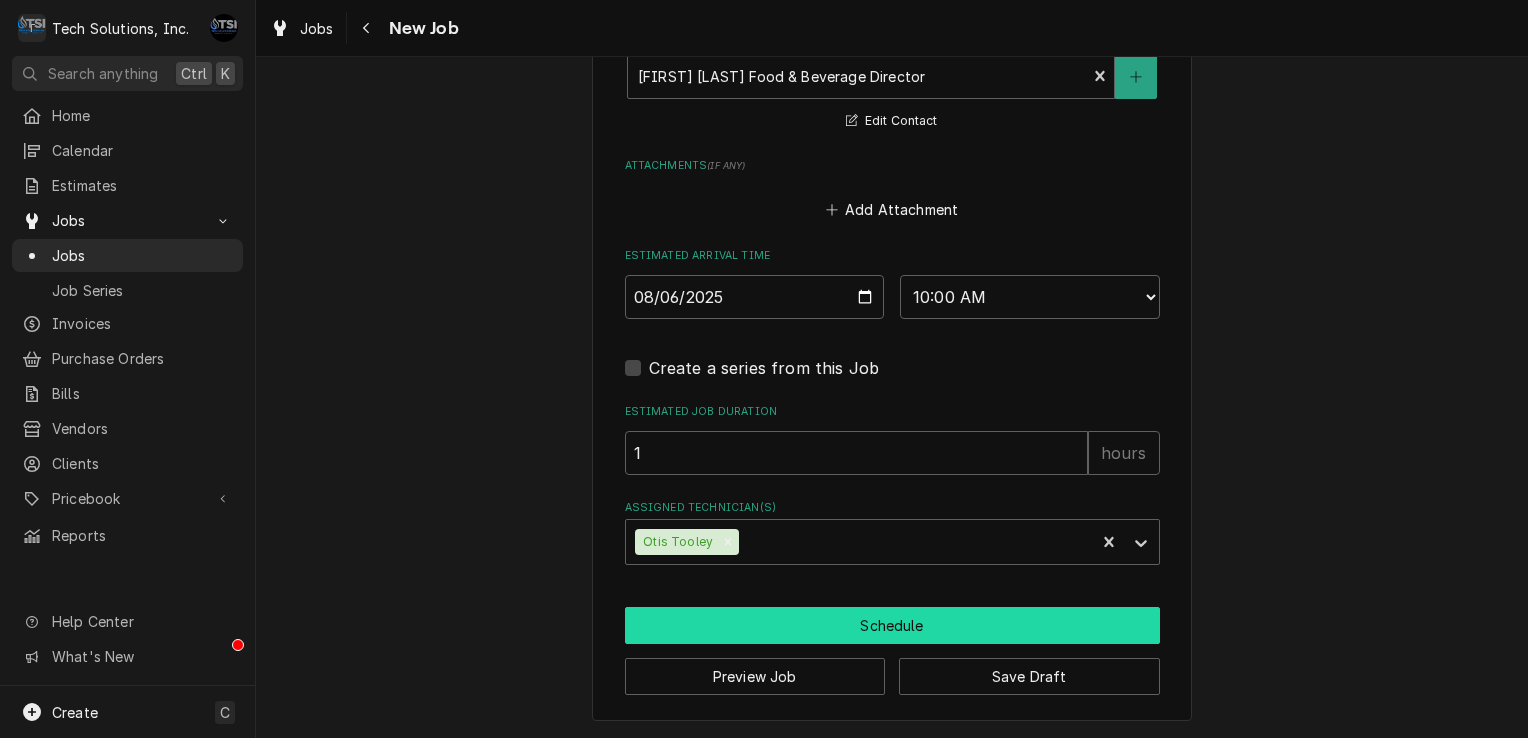 click on "Schedule" at bounding box center [892, 625] 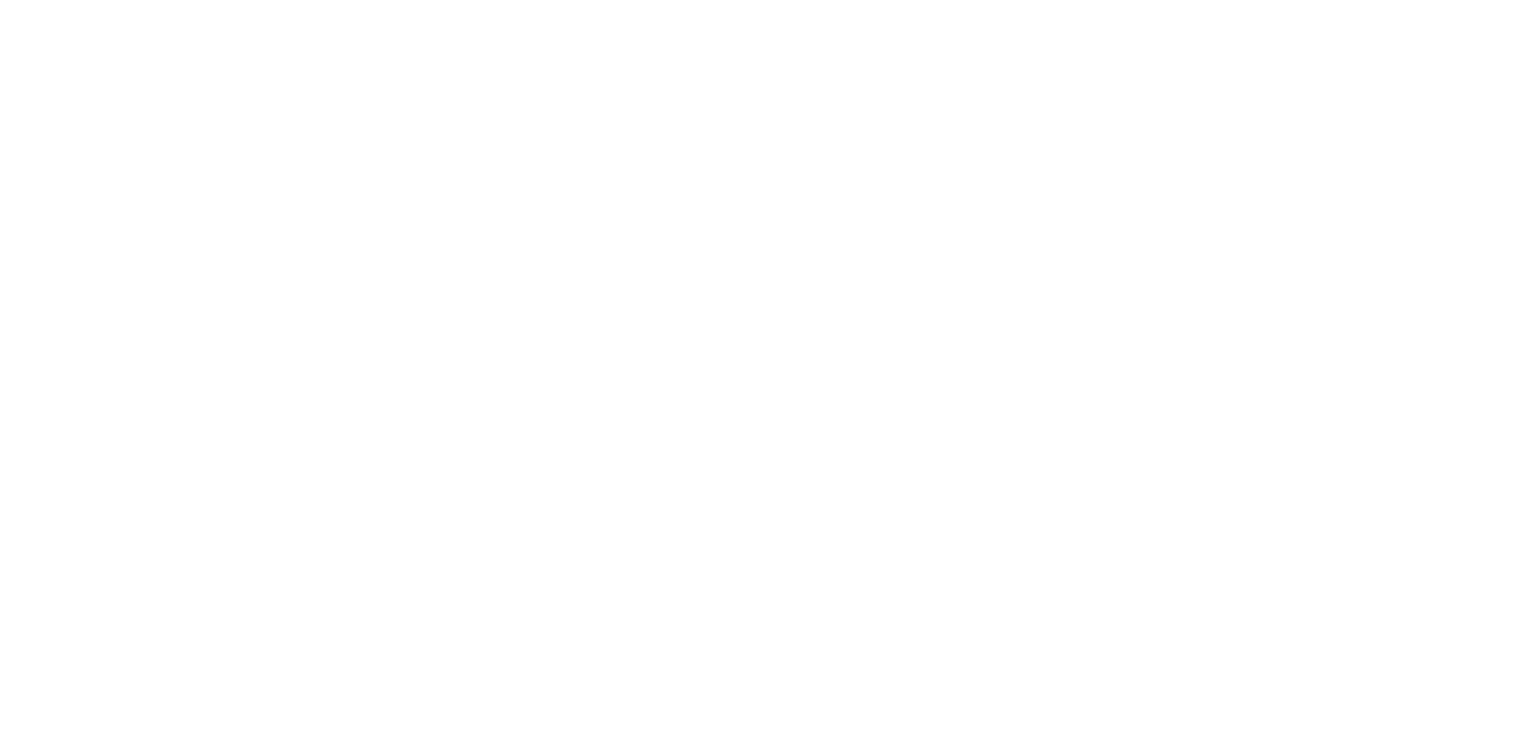 scroll, scrollTop: 0, scrollLeft: 0, axis: both 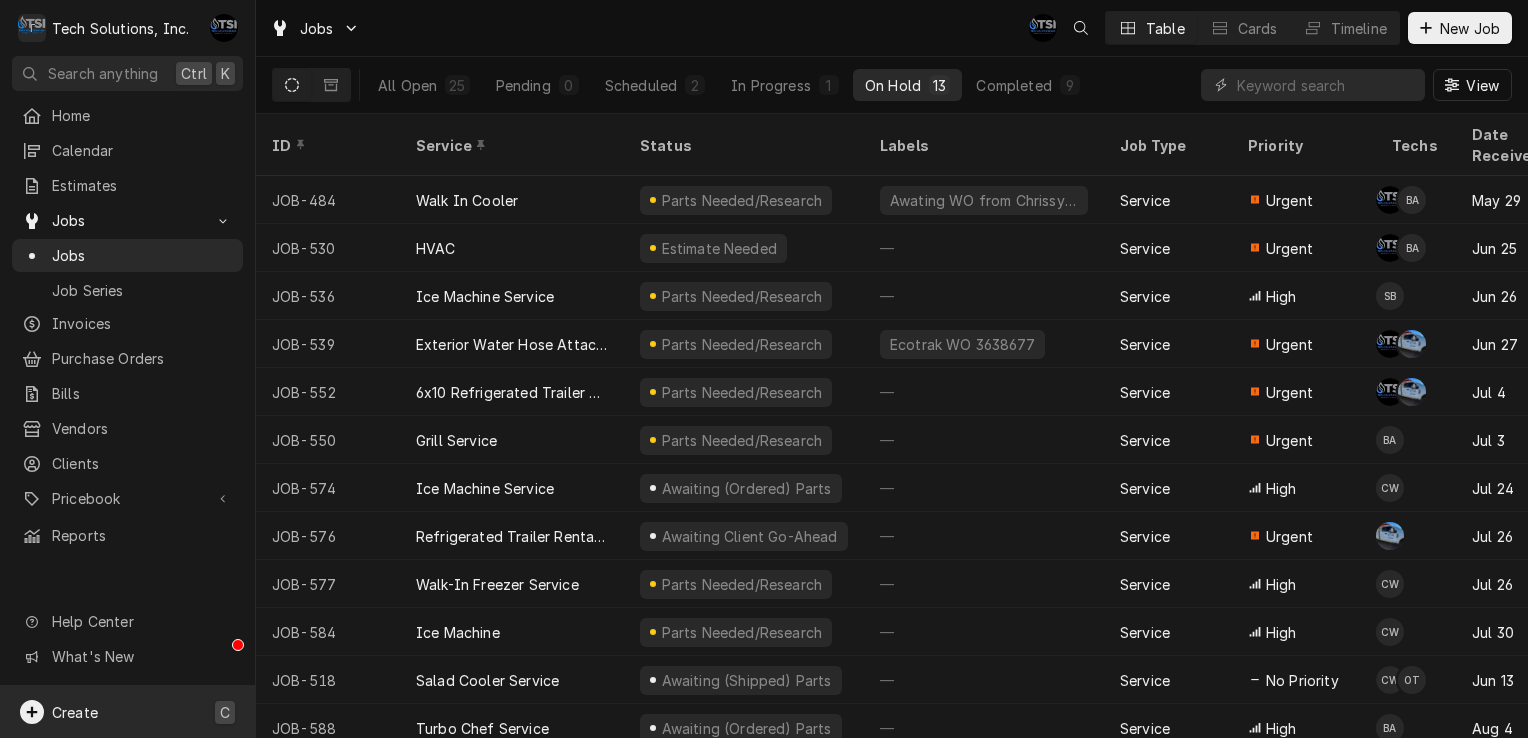 click 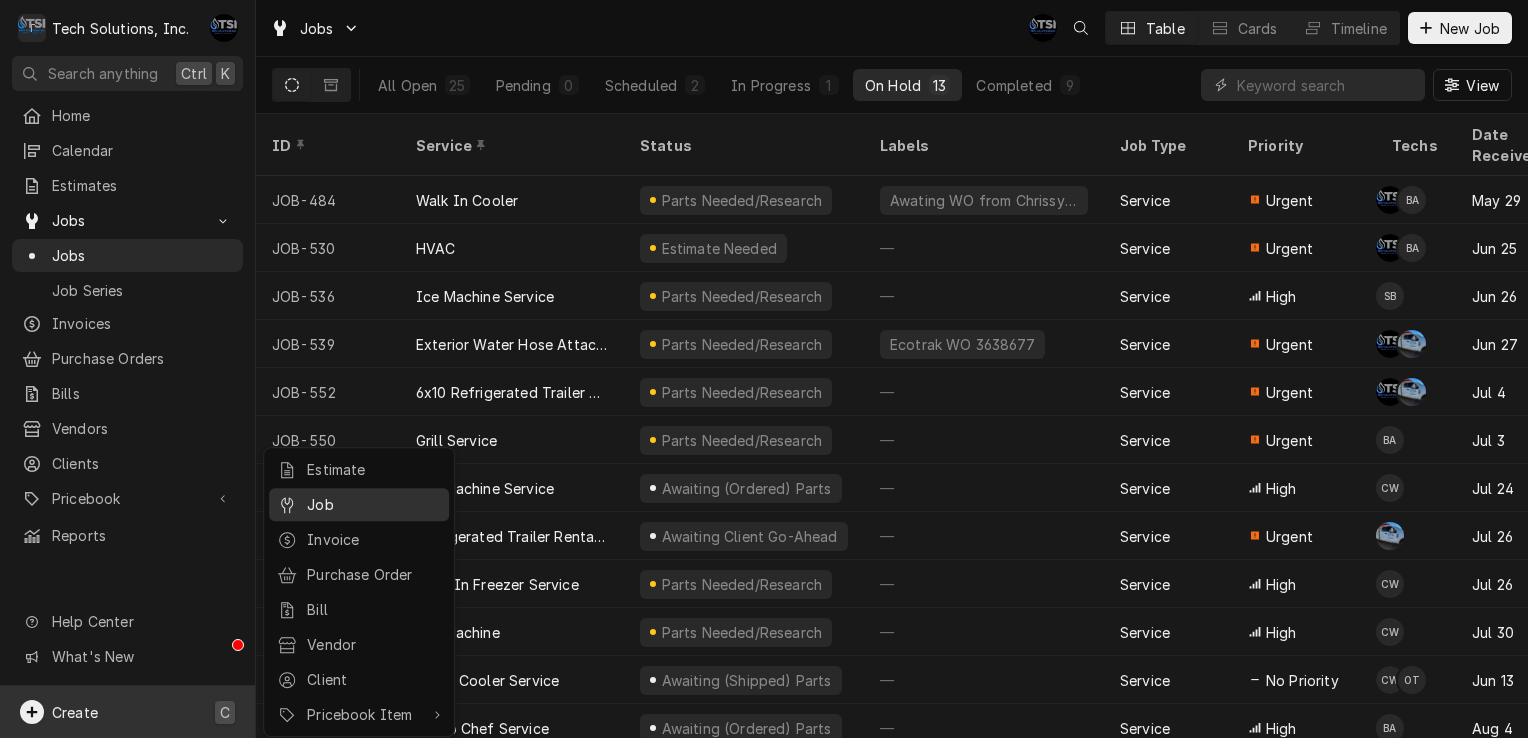 click on "Job" at bounding box center [374, 504] 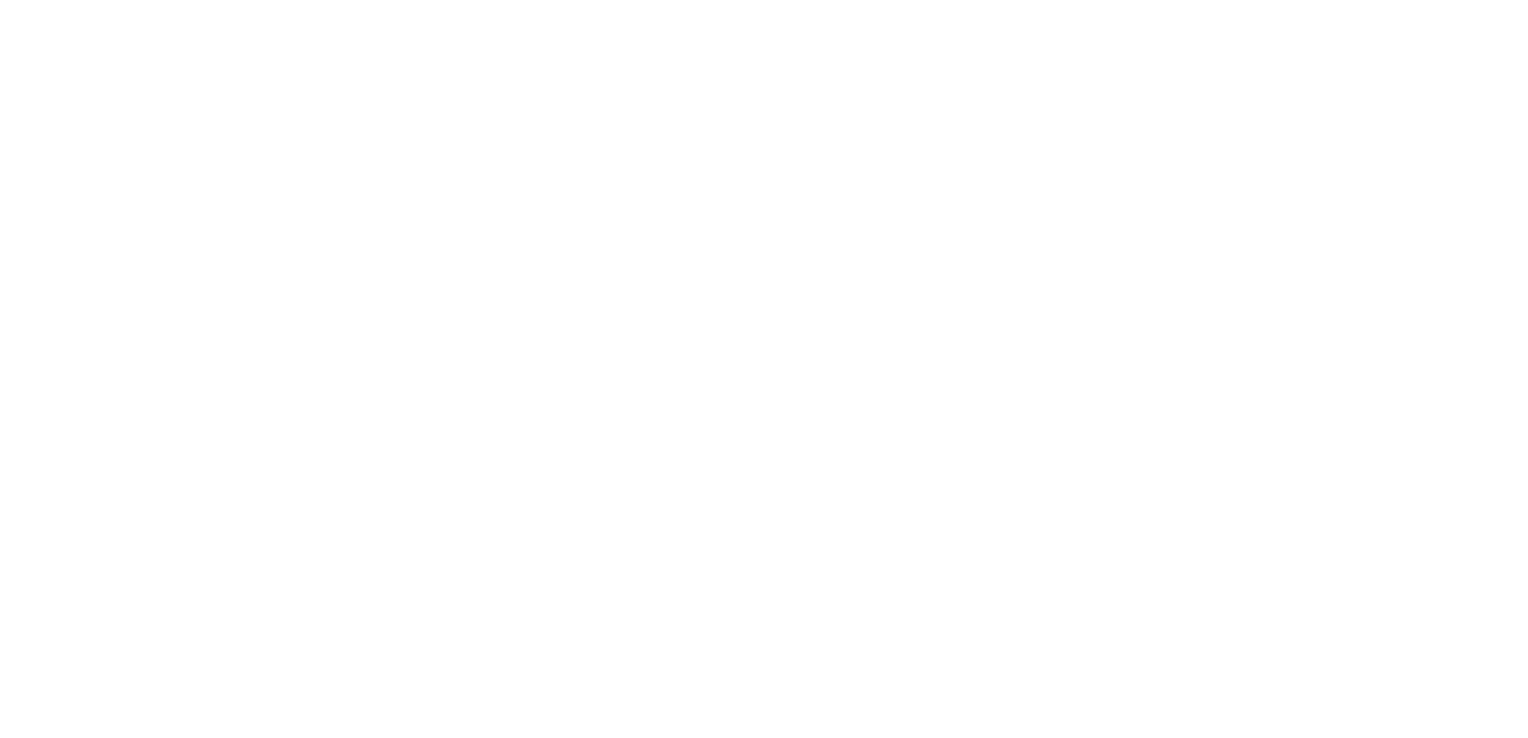 scroll, scrollTop: 0, scrollLeft: 0, axis: both 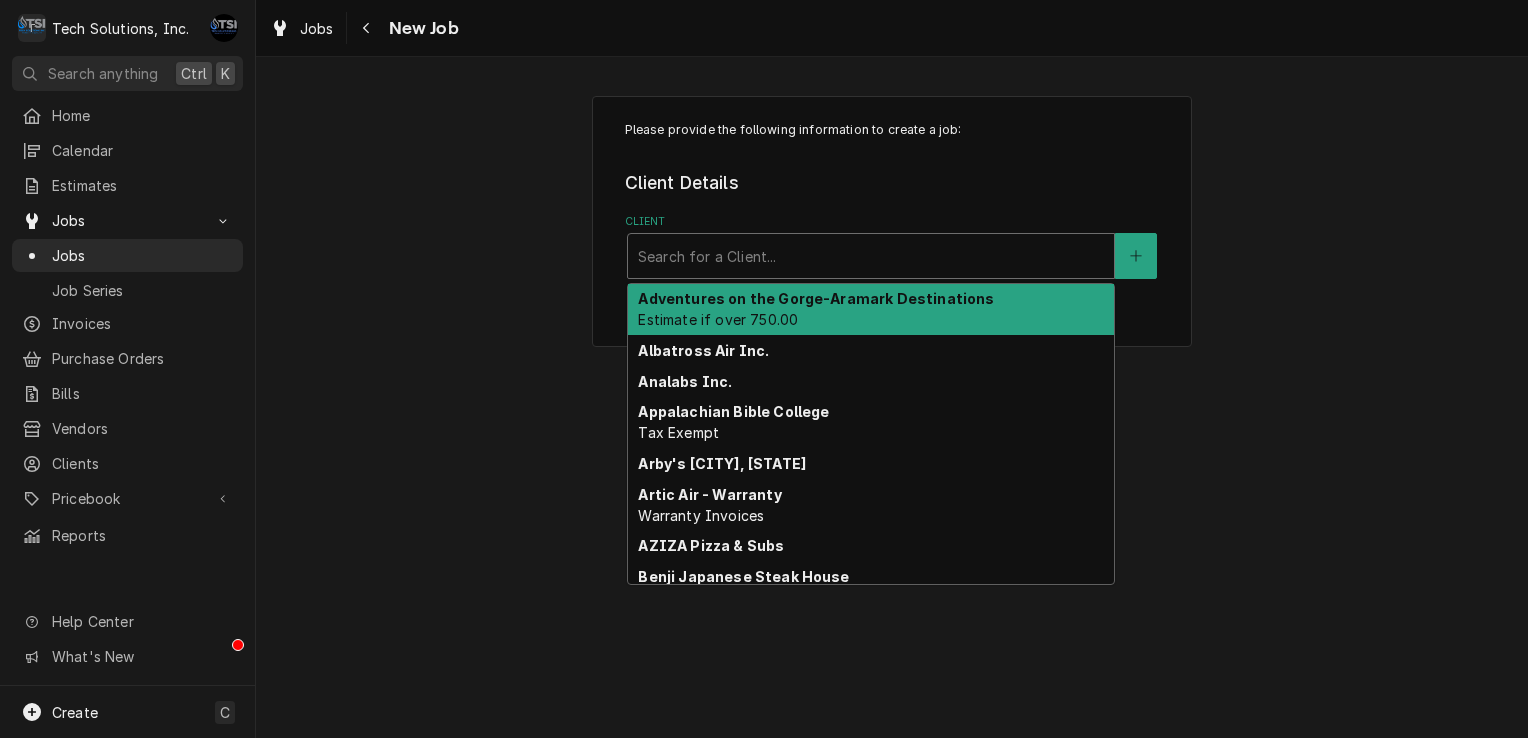 click at bounding box center [871, 256] 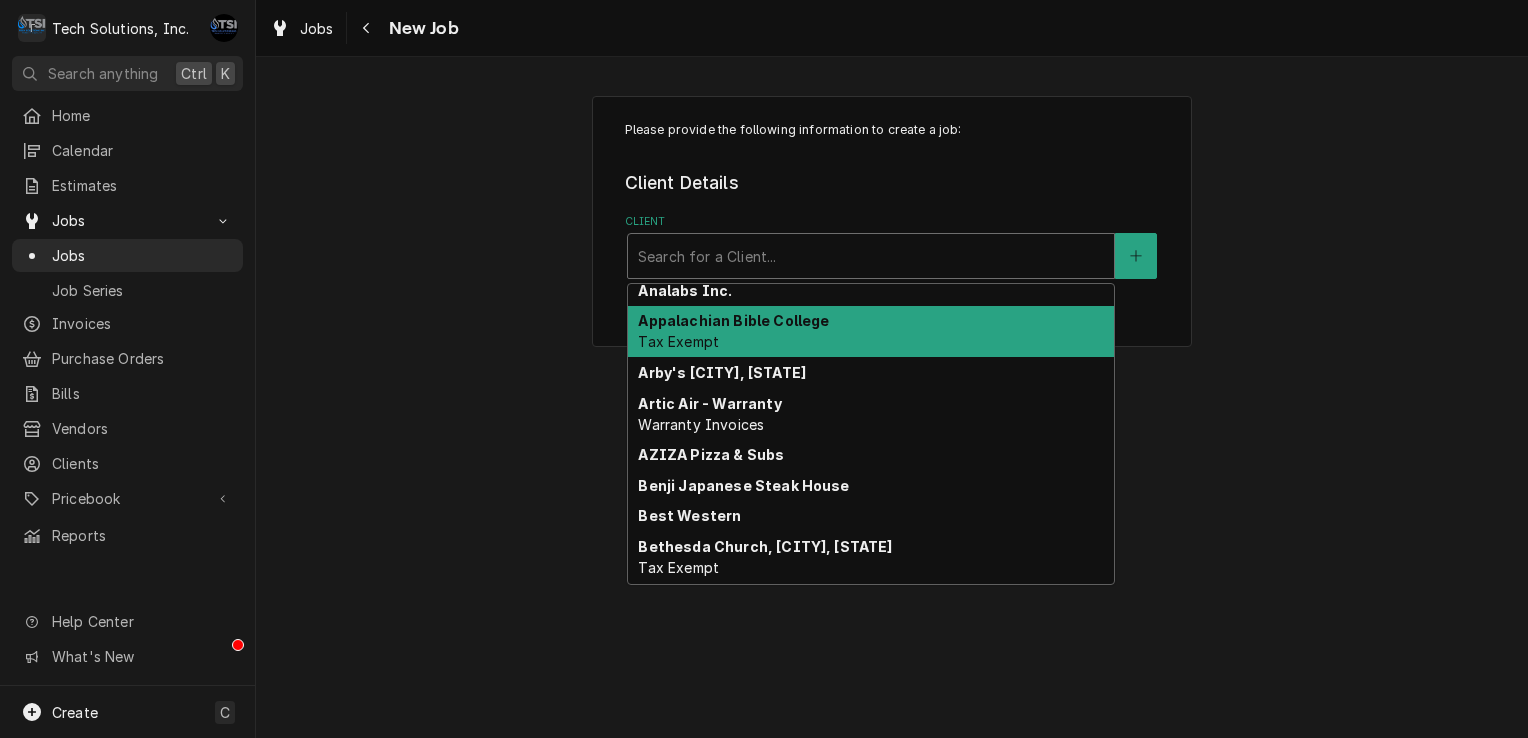 scroll, scrollTop: 0, scrollLeft: 0, axis: both 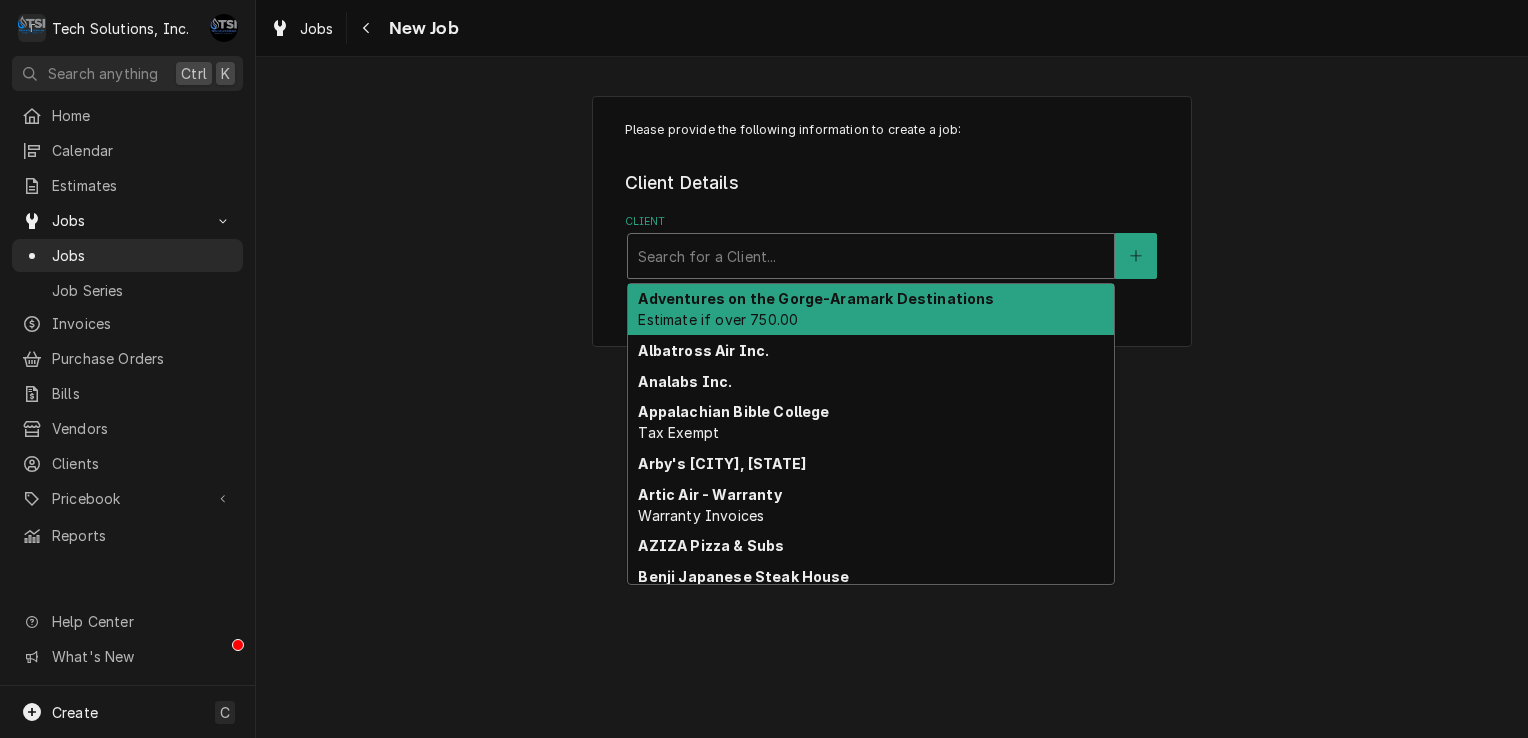 click on "Please provide the following information to create a job: Client Details Client 30 results available. Use Up and Down to choose options, press Enter to select the currently focused option, press Escape to exit the menu, press Tab to select the option and exit the menu. Search for a Client... Adventures on the Gorge-Aramark Destinations Estimate if over 750.00 Albatross Air Inc. Analabs Inc. Appalachian Bible College Tax Exempt Arby's [CITY], [STATE] Artic Air - Warranty Warranty Invoices AZIZA Pizza & Subs Benji Japanese Steak House Best Western Bethesda Church, [CITY], [STATE] Tax Exempt Better Beverage Services (LLC) Bloomin Brands Inc. Blue Ridge Internal Medicine [CITY] Boba Street Cafe Bob Evan's Restaurants, LLC Bob's Boy Scouts of America, Inc. [CITY] Brush Creek Falls RV Camp [CITY] Cabins at Pine Haven [CITY] [COMPANY] [CITY] Caribbean Creme, Inc Casablanca Italian Restaurant C&C Diner [CITY] Champion Industries Chat N Chew Cherry River Roasting Co. [CITY] Chick-Fil-A # 04158" at bounding box center [892, 221] 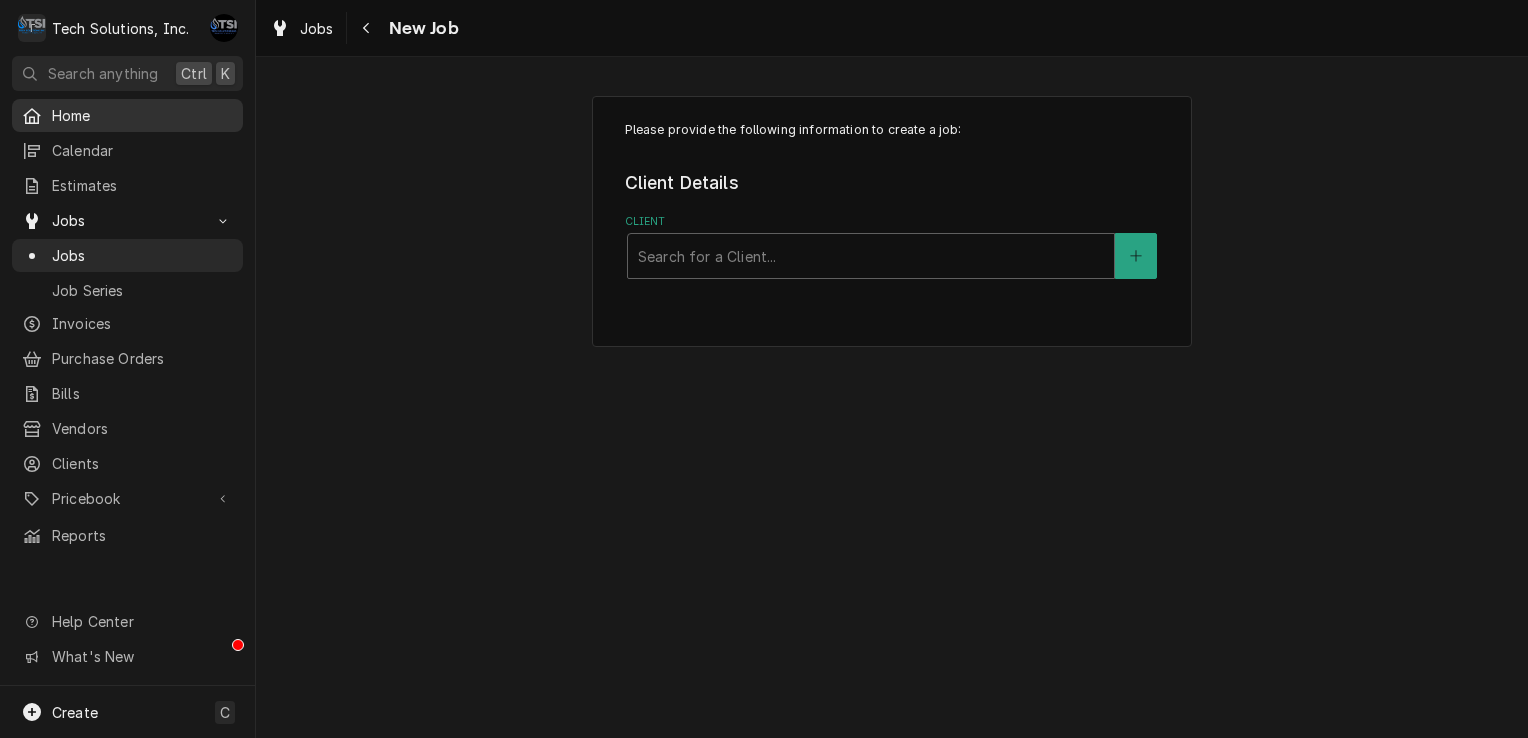 click on "Home" at bounding box center (142, 115) 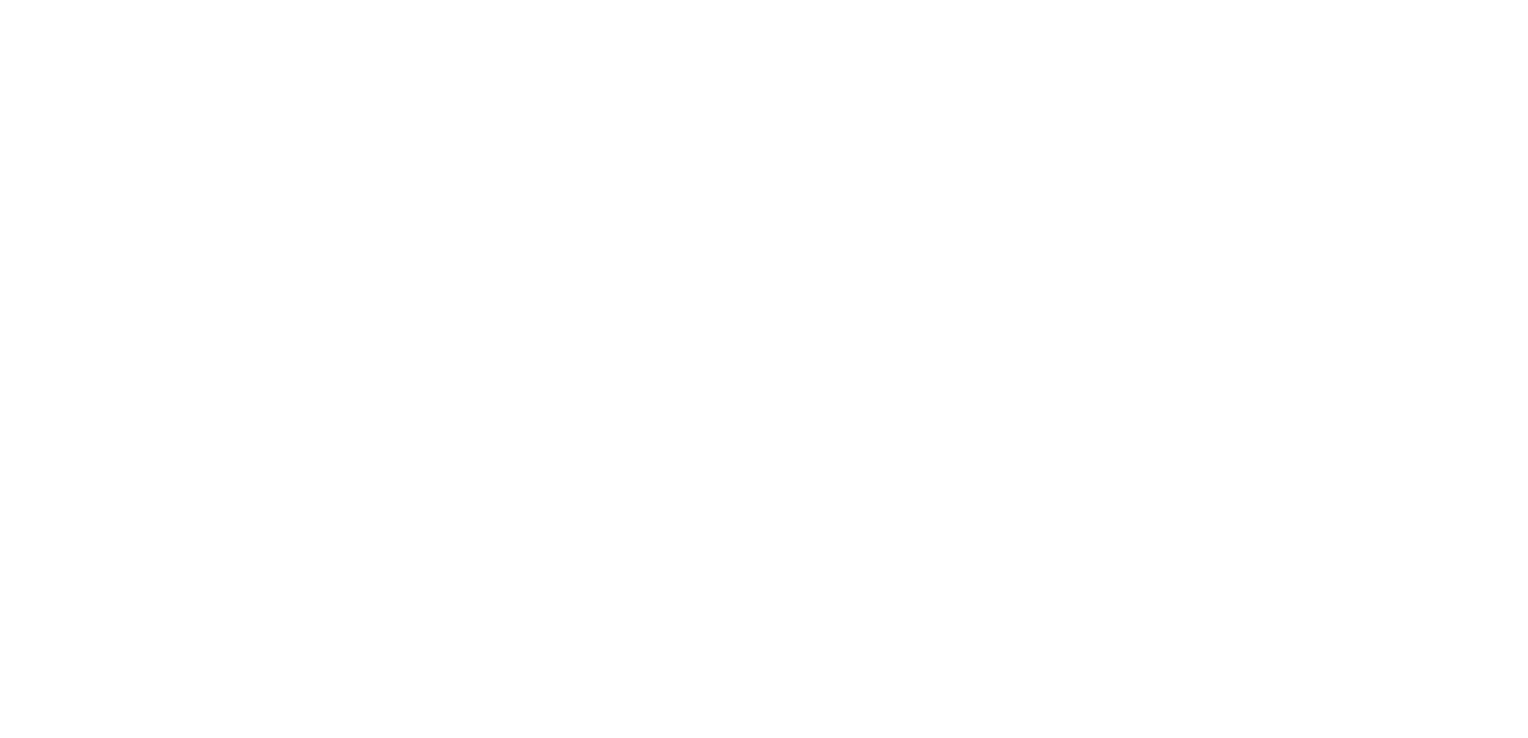 scroll, scrollTop: 0, scrollLeft: 0, axis: both 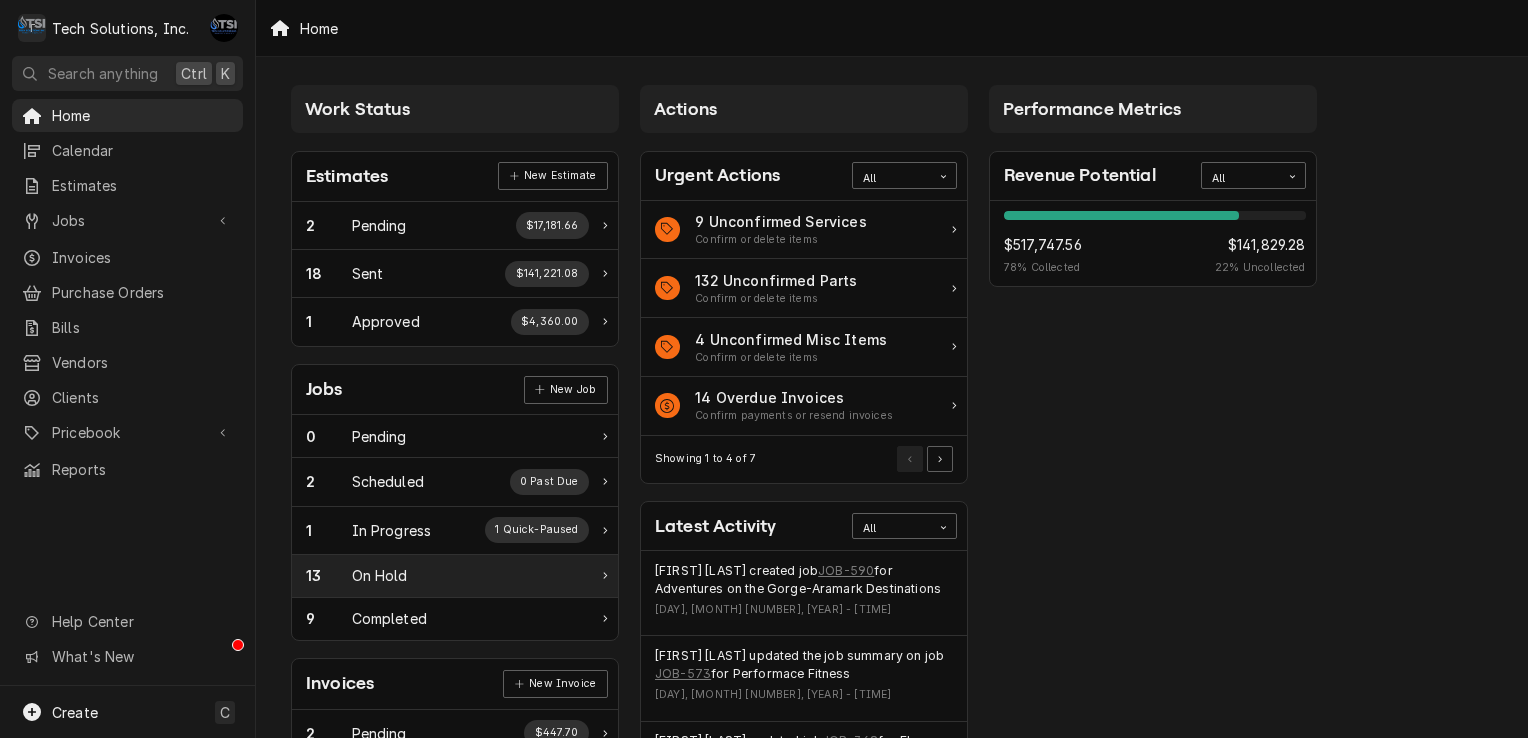 click on "13 On Hold" at bounding box center [447, 575] 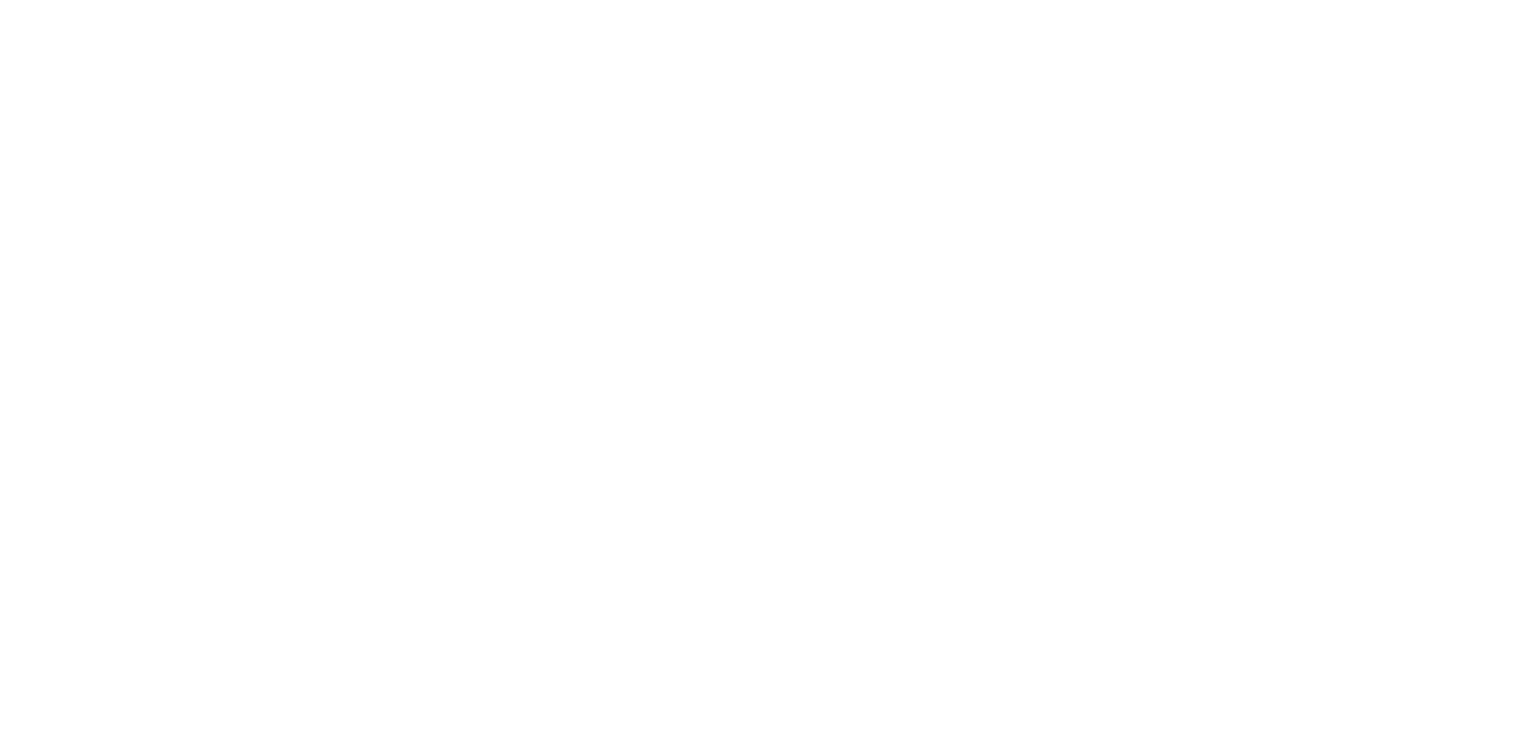 scroll, scrollTop: 0, scrollLeft: 0, axis: both 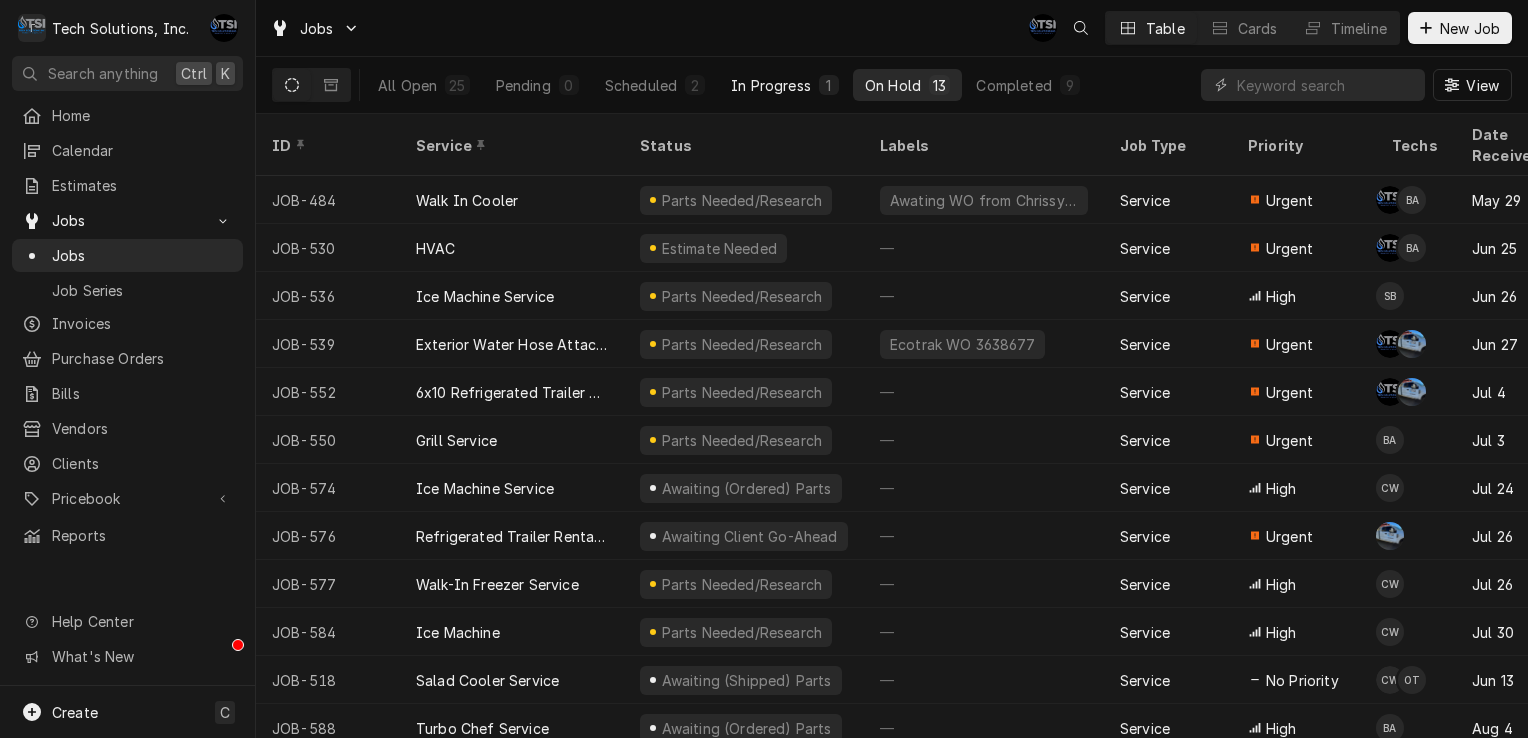 click on "In Progress" at bounding box center (771, 85) 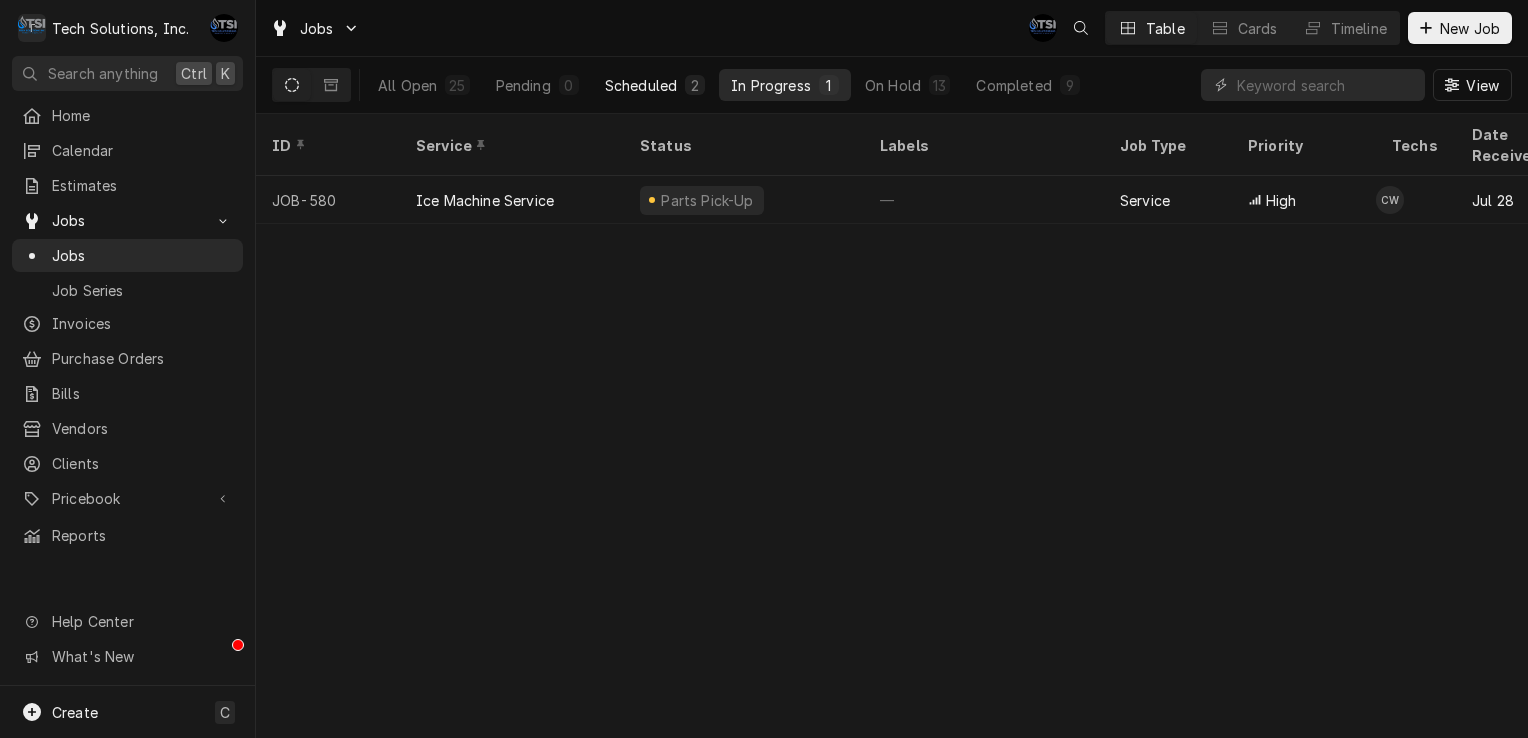 click on "Scheduled 2" at bounding box center (655, 85) 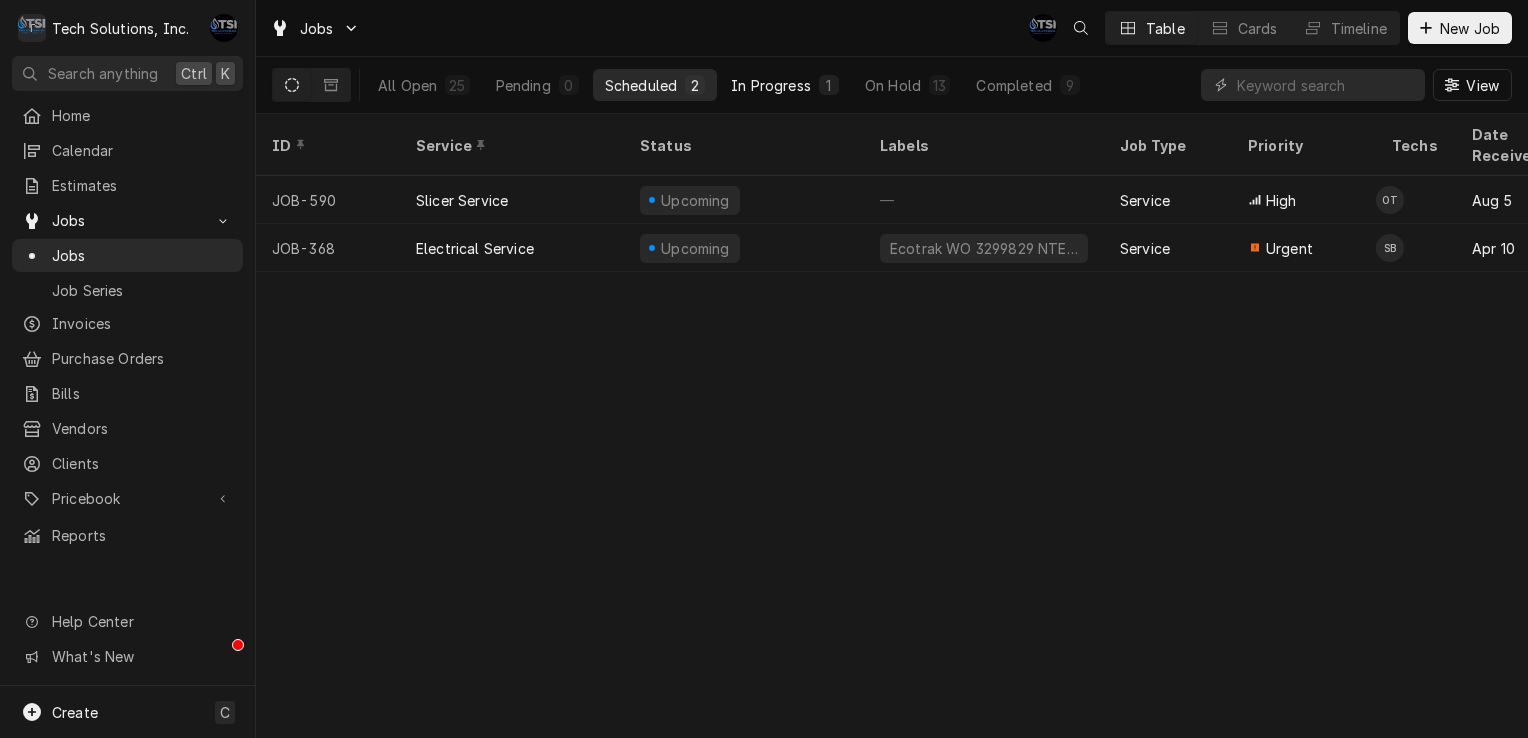click on "In Progress" at bounding box center [771, 85] 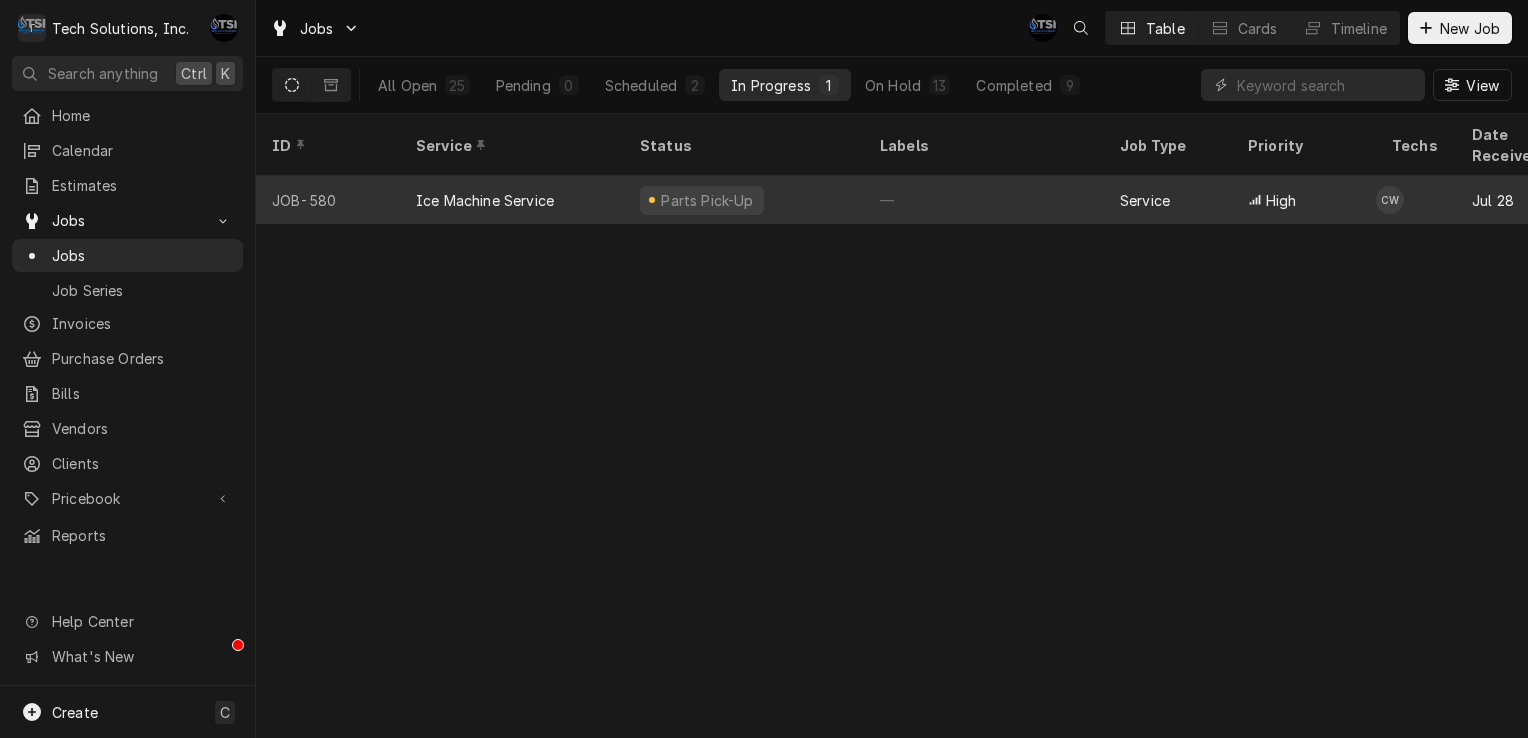 click on "Parts Pick-Up" at bounding box center (744, 200) 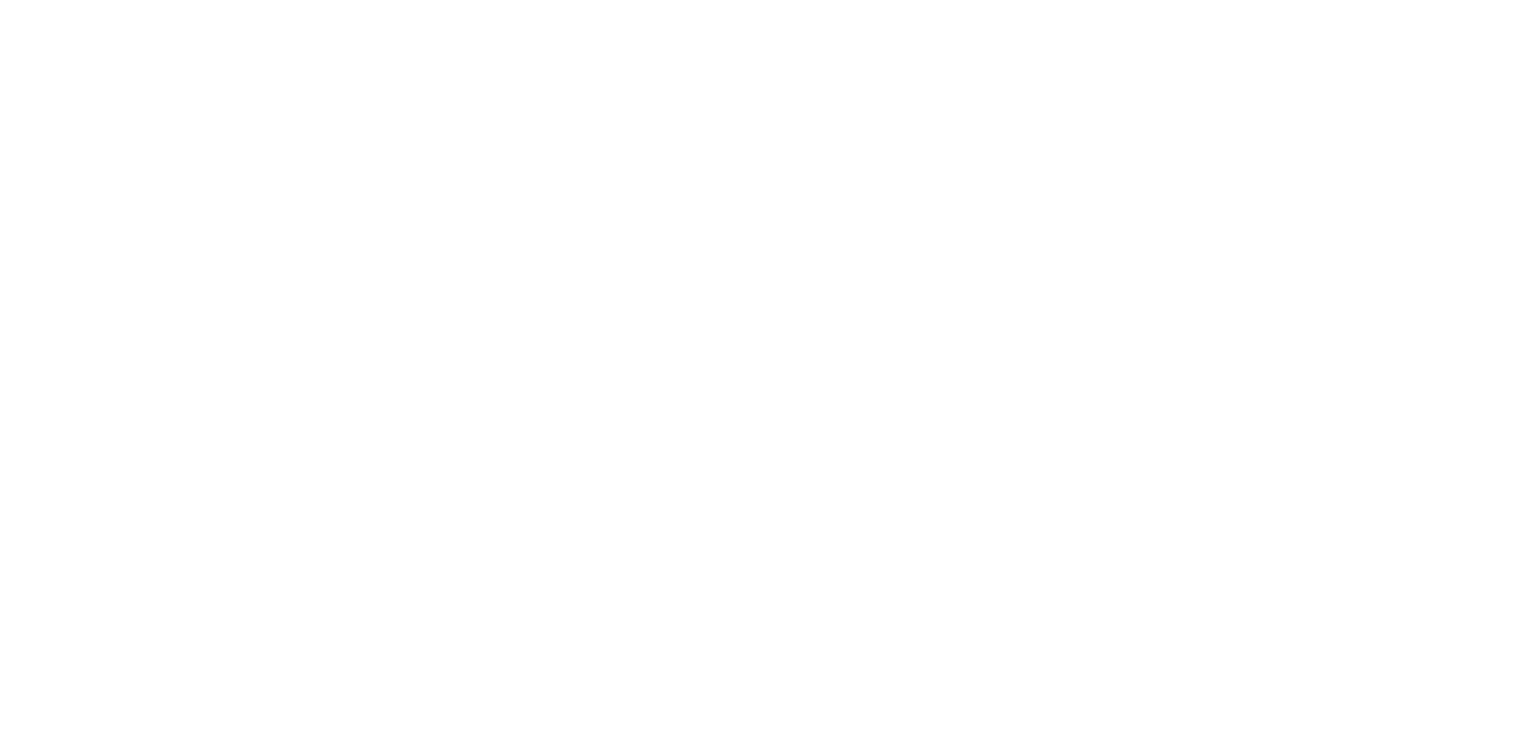 scroll, scrollTop: 0, scrollLeft: 0, axis: both 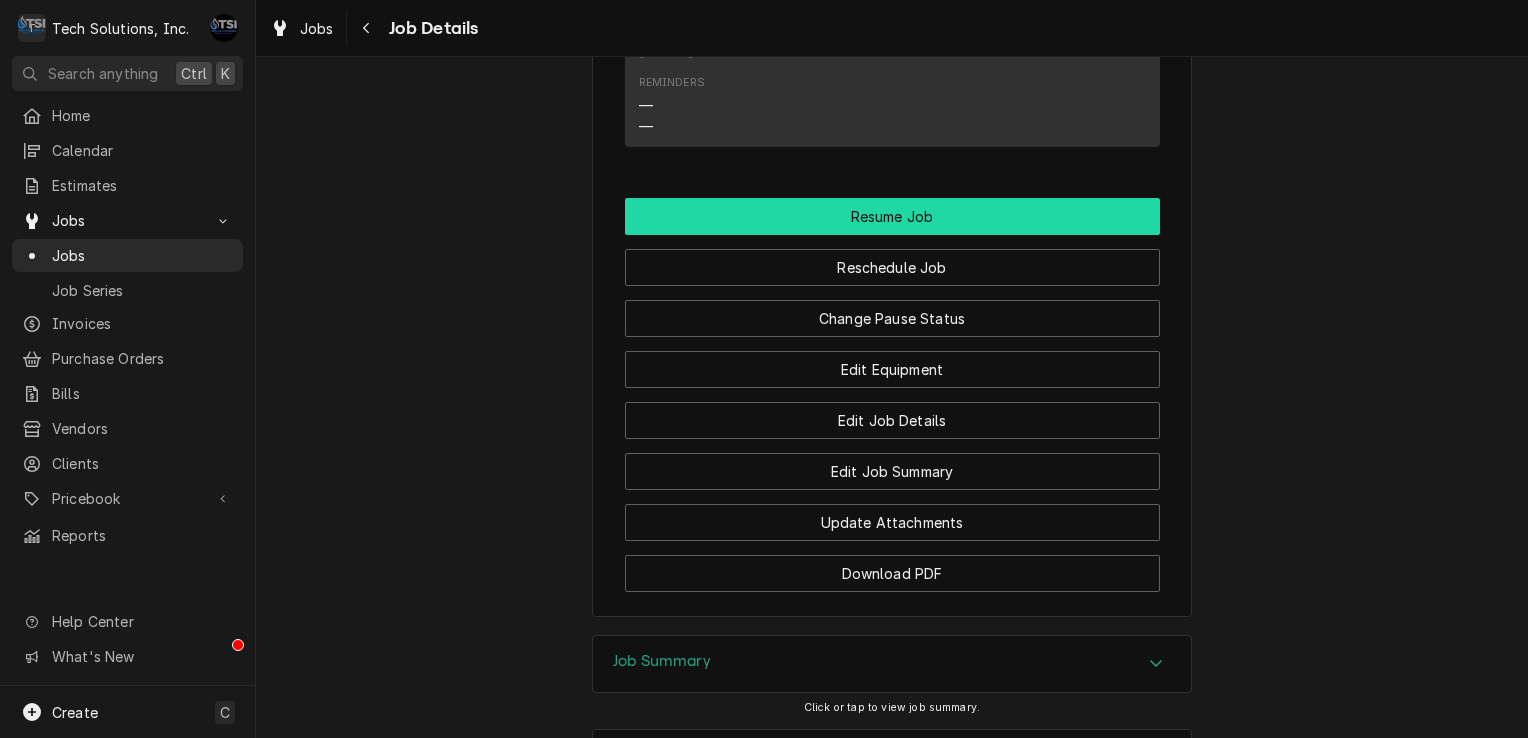 click on "Resume Job" at bounding box center [892, 216] 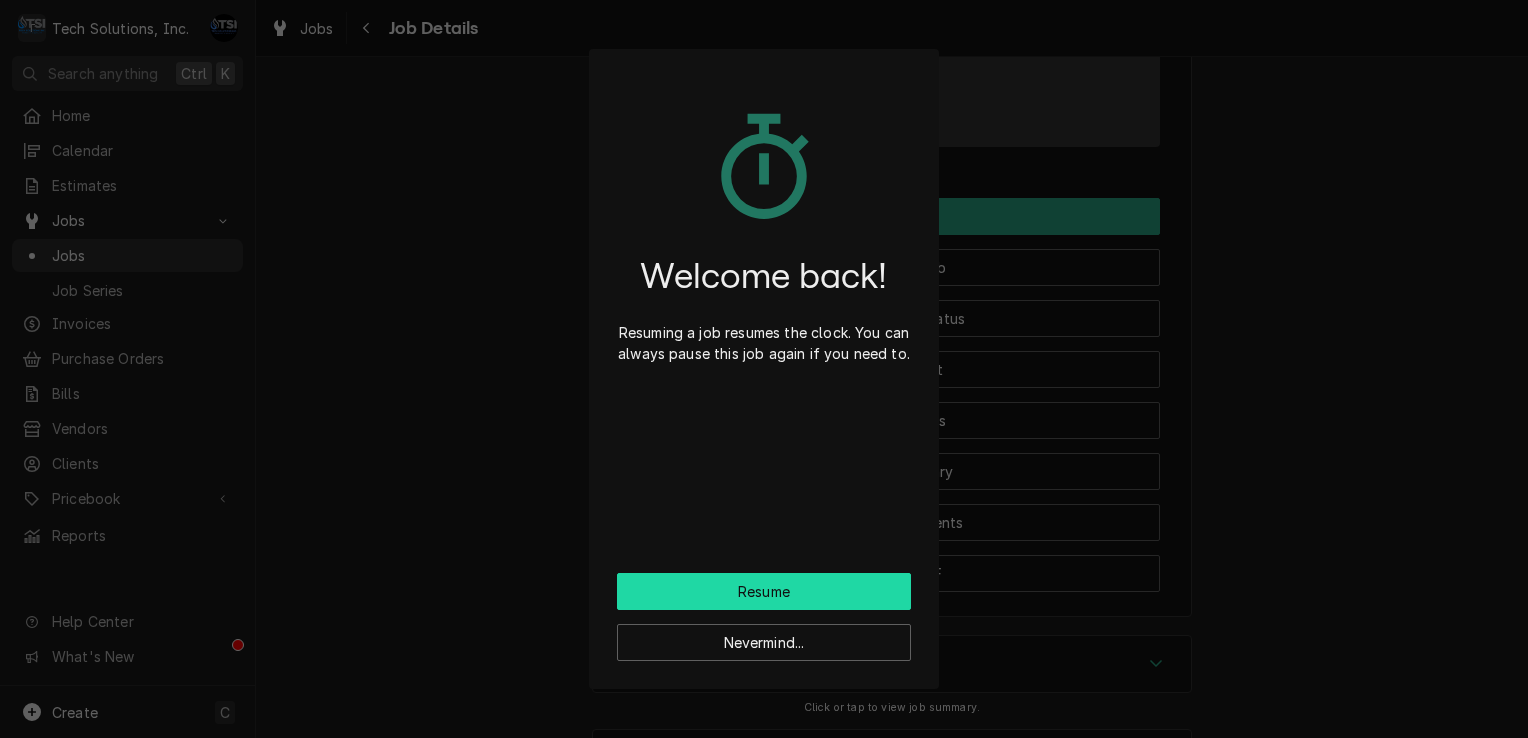 click on "Resume" at bounding box center (764, 591) 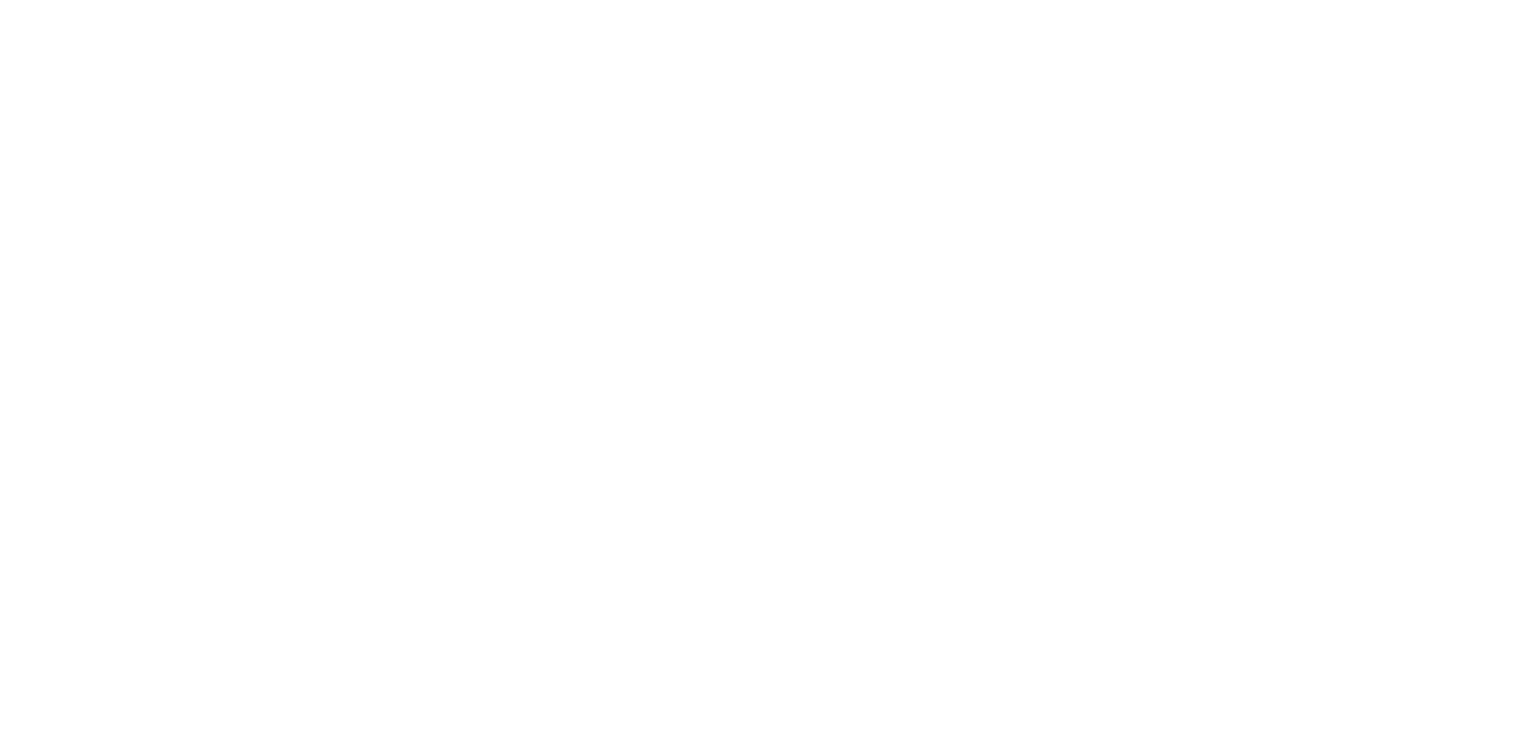 scroll, scrollTop: 0, scrollLeft: 0, axis: both 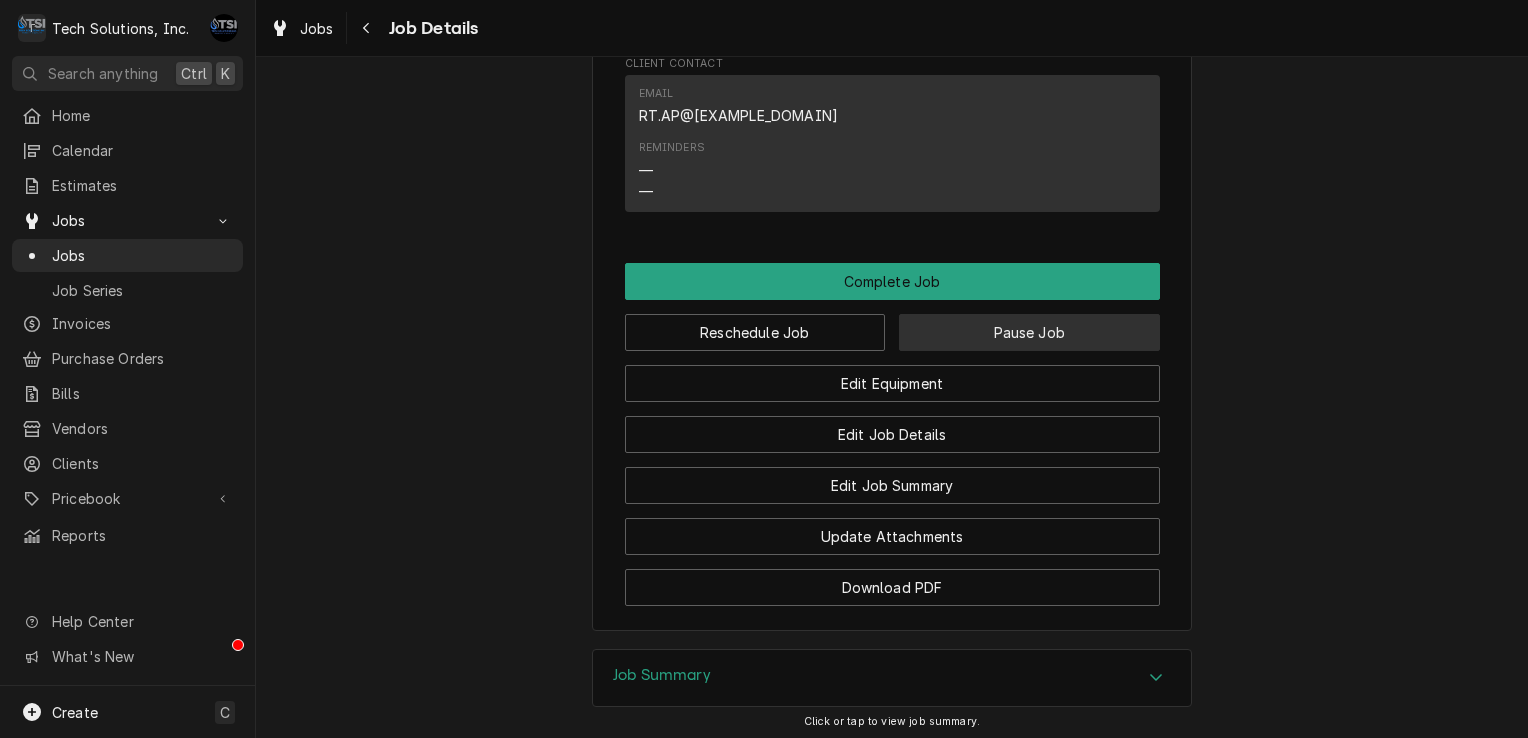 click on "Pause Job" at bounding box center (1029, 332) 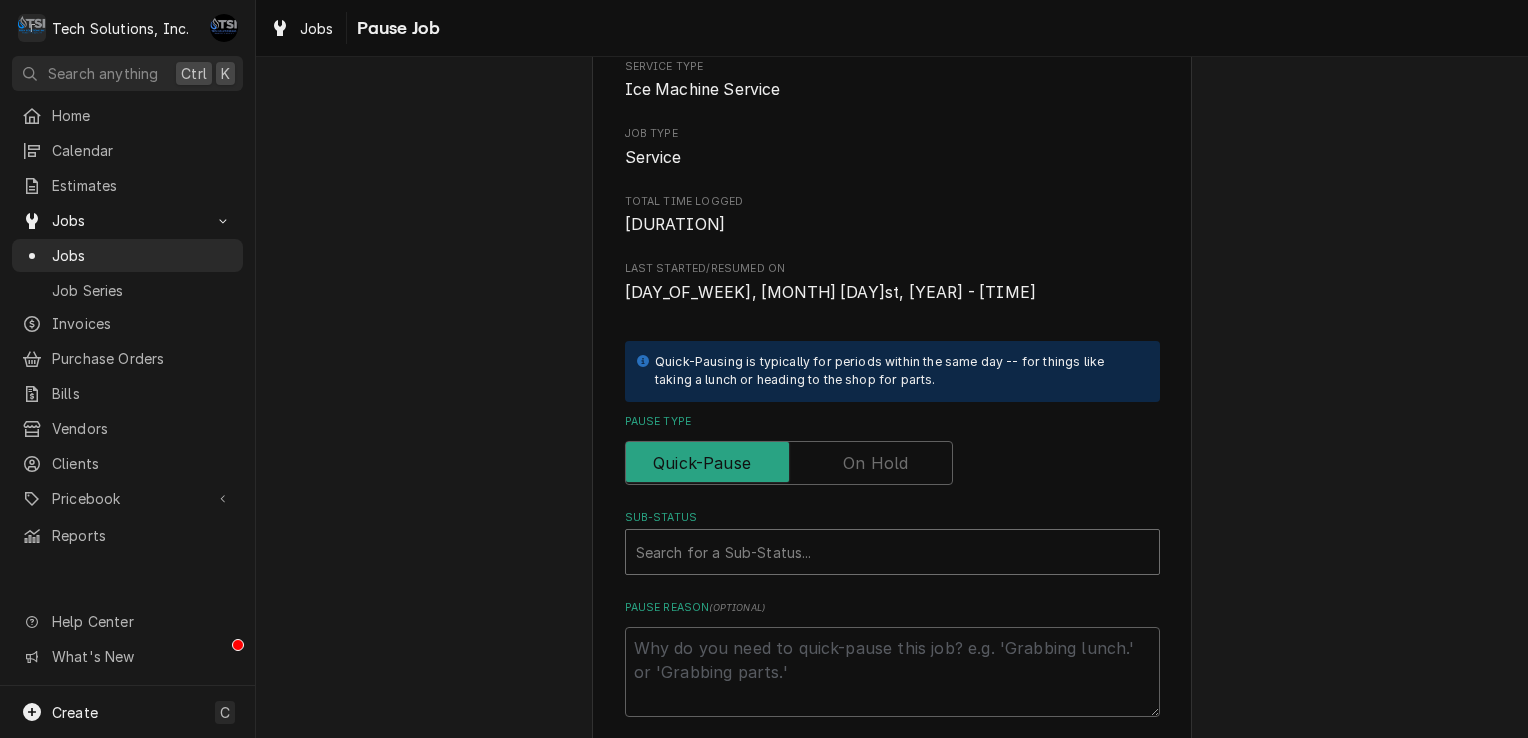 scroll, scrollTop: 300, scrollLeft: 0, axis: vertical 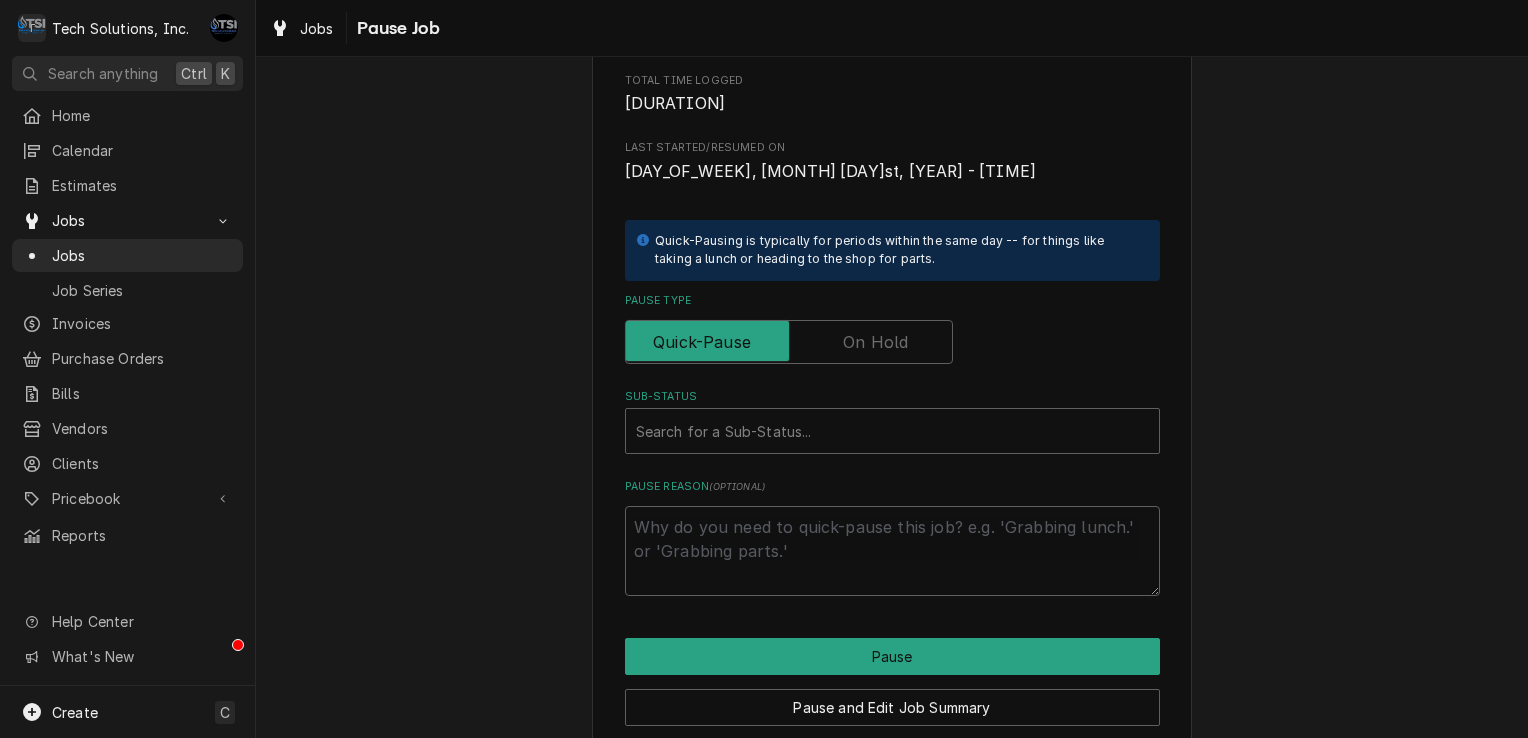 click at bounding box center [789, 342] 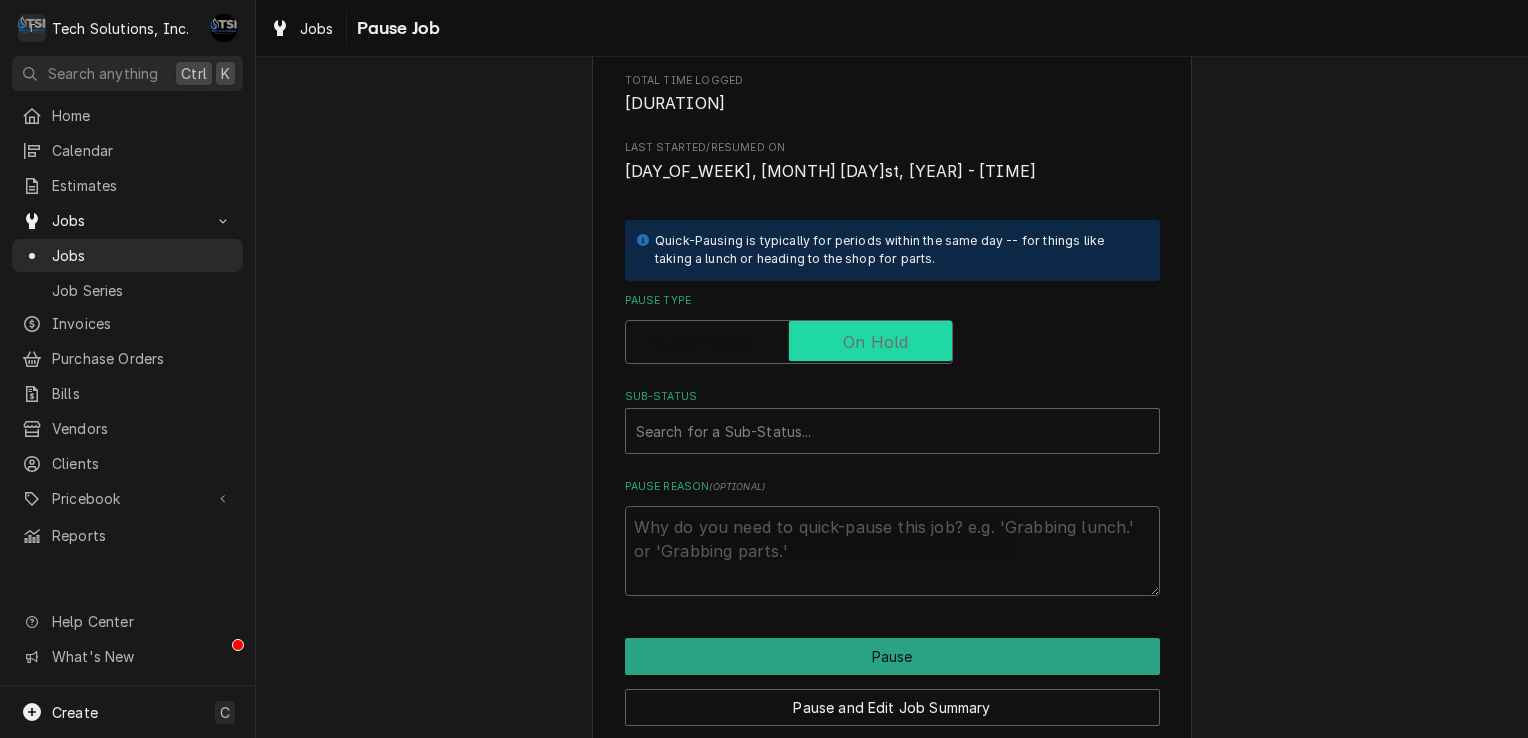 checkbox on "true" 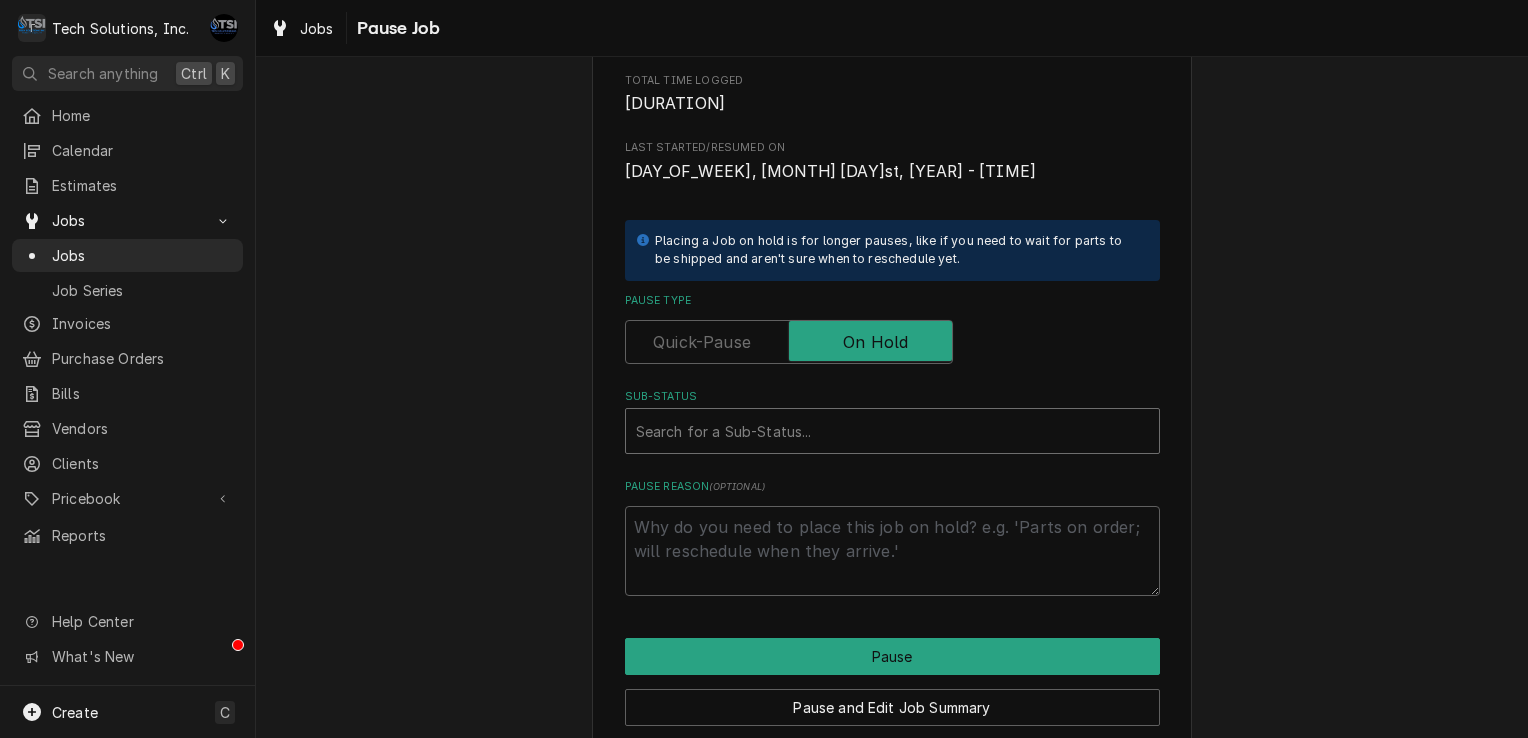 click at bounding box center (892, 431) 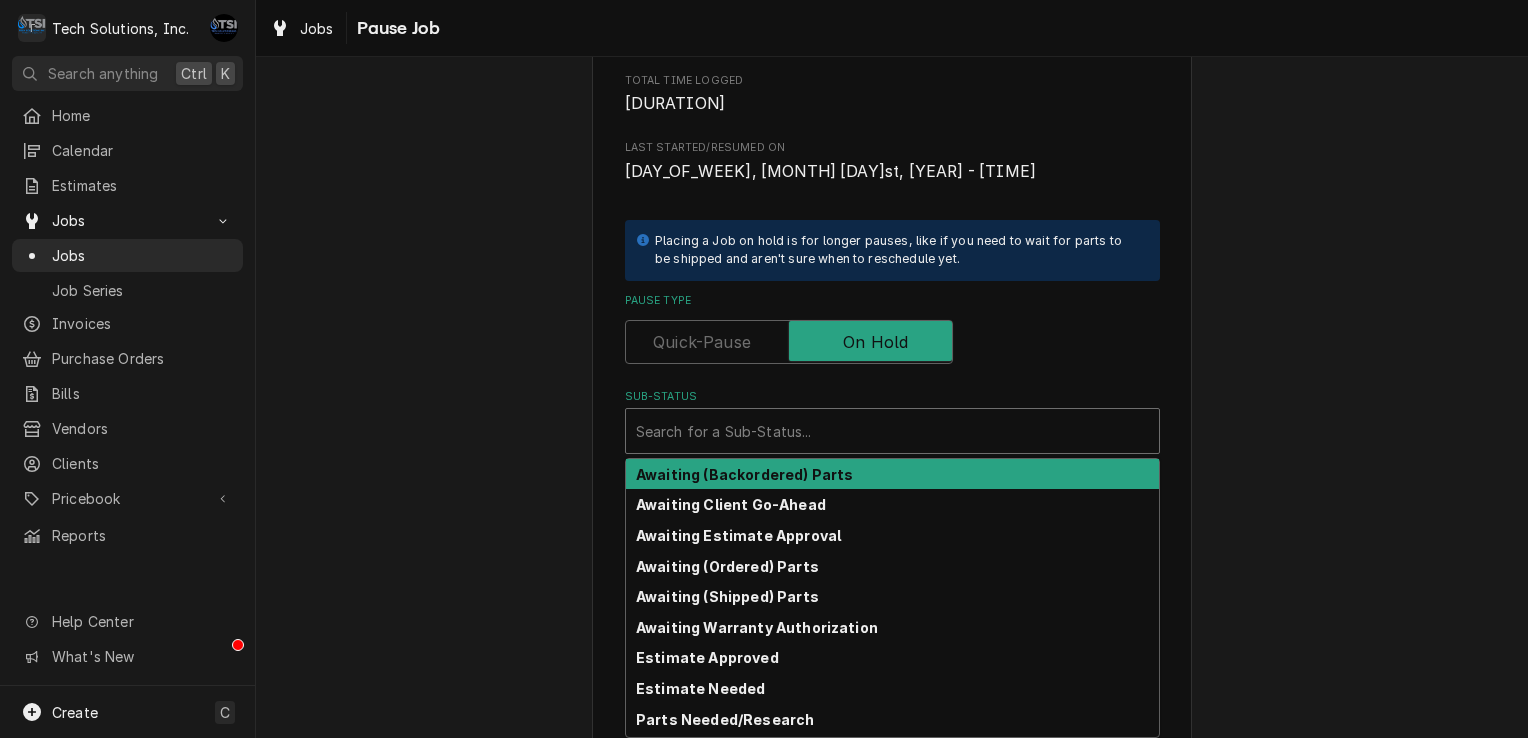 scroll, scrollTop: 379, scrollLeft: 0, axis: vertical 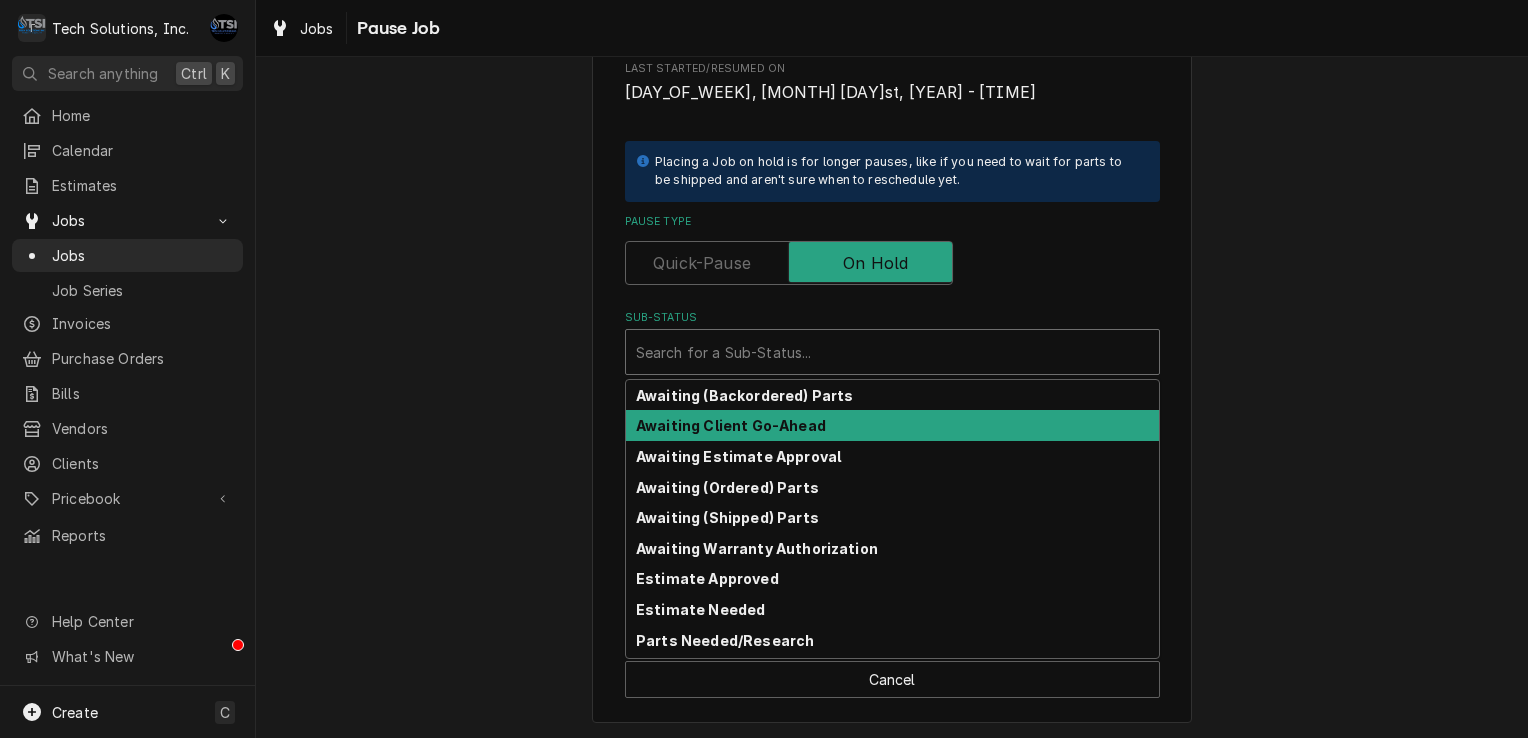 click on "Awaiting Client Go-Ahead" at bounding box center (892, 425) 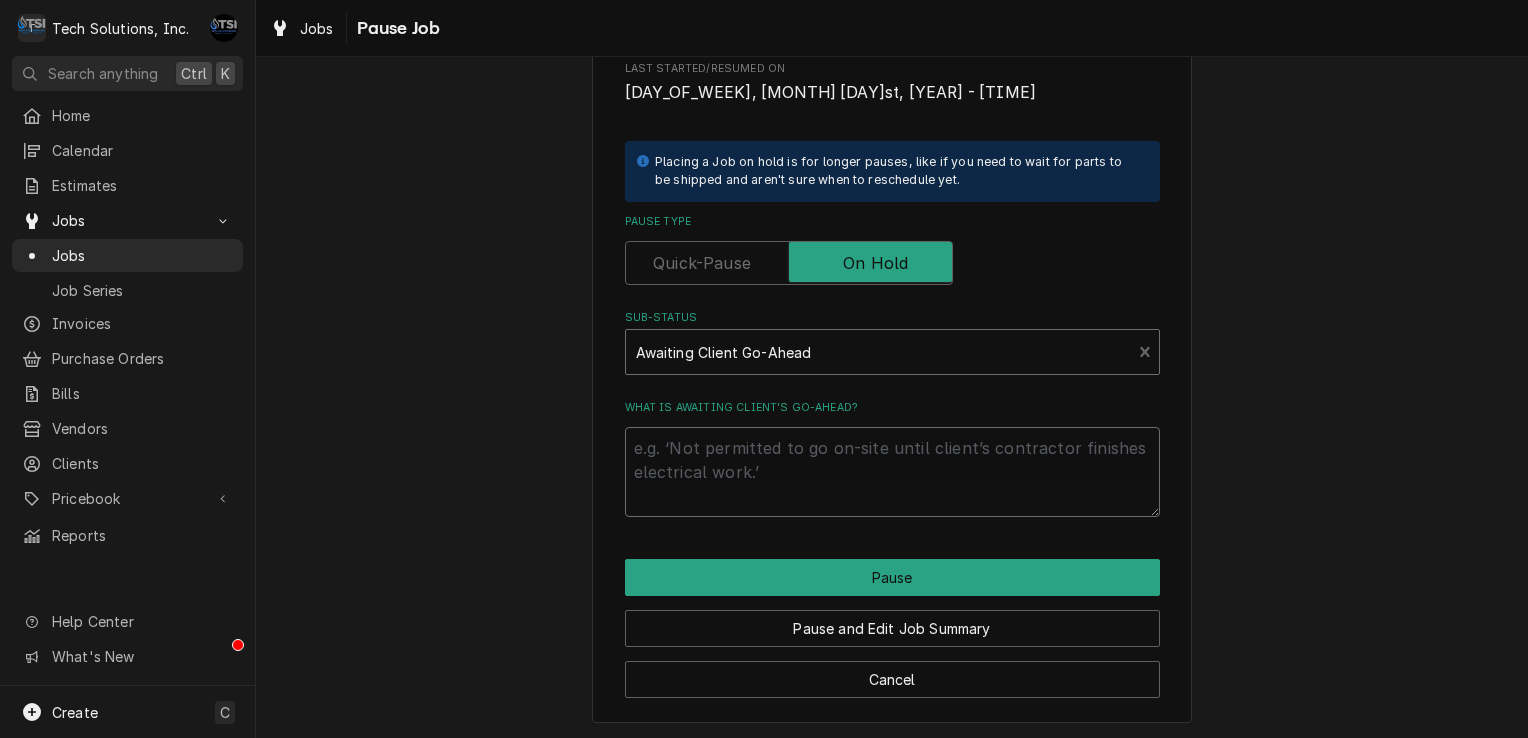 click on "What is awaiting client’s go-ahead?" at bounding box center [892, 472] 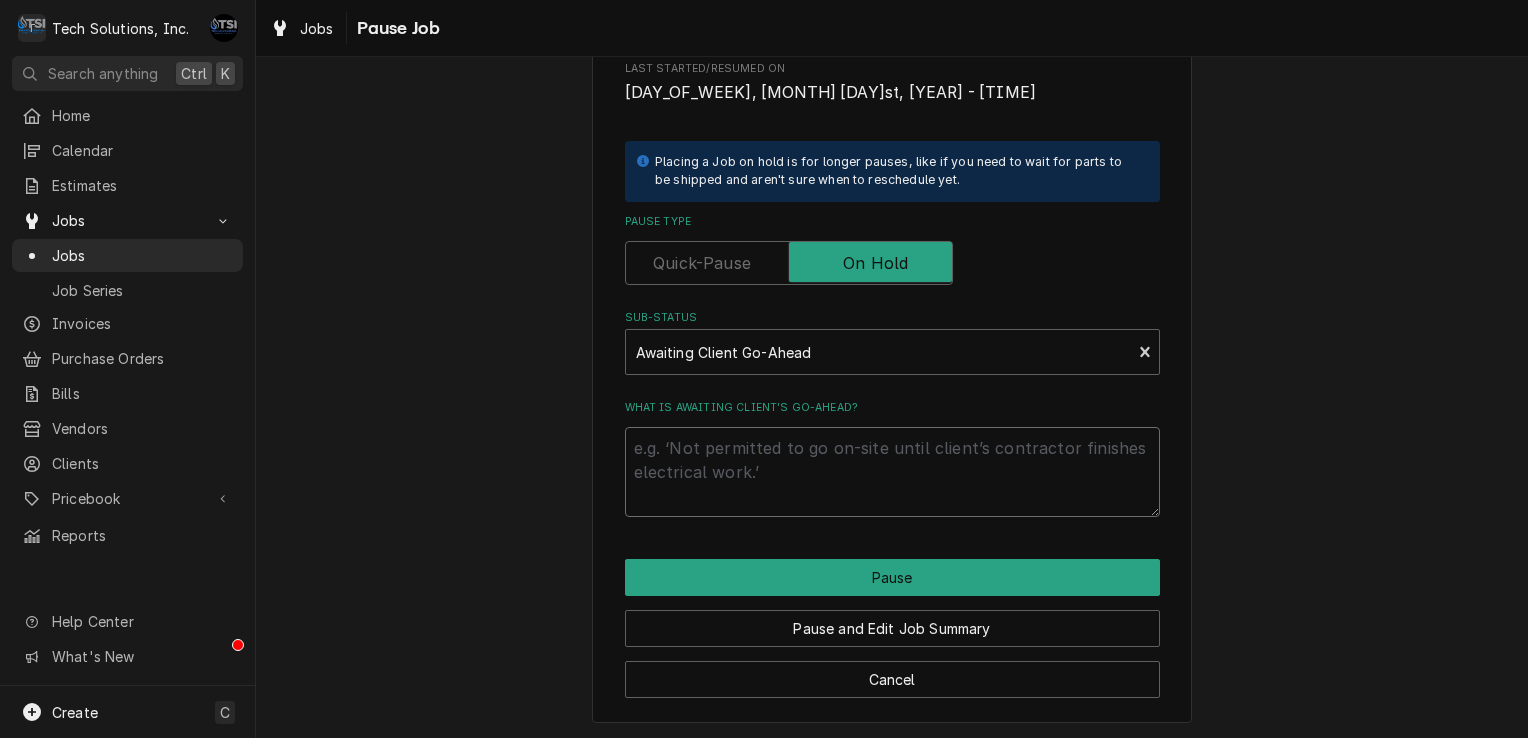 type on "x" 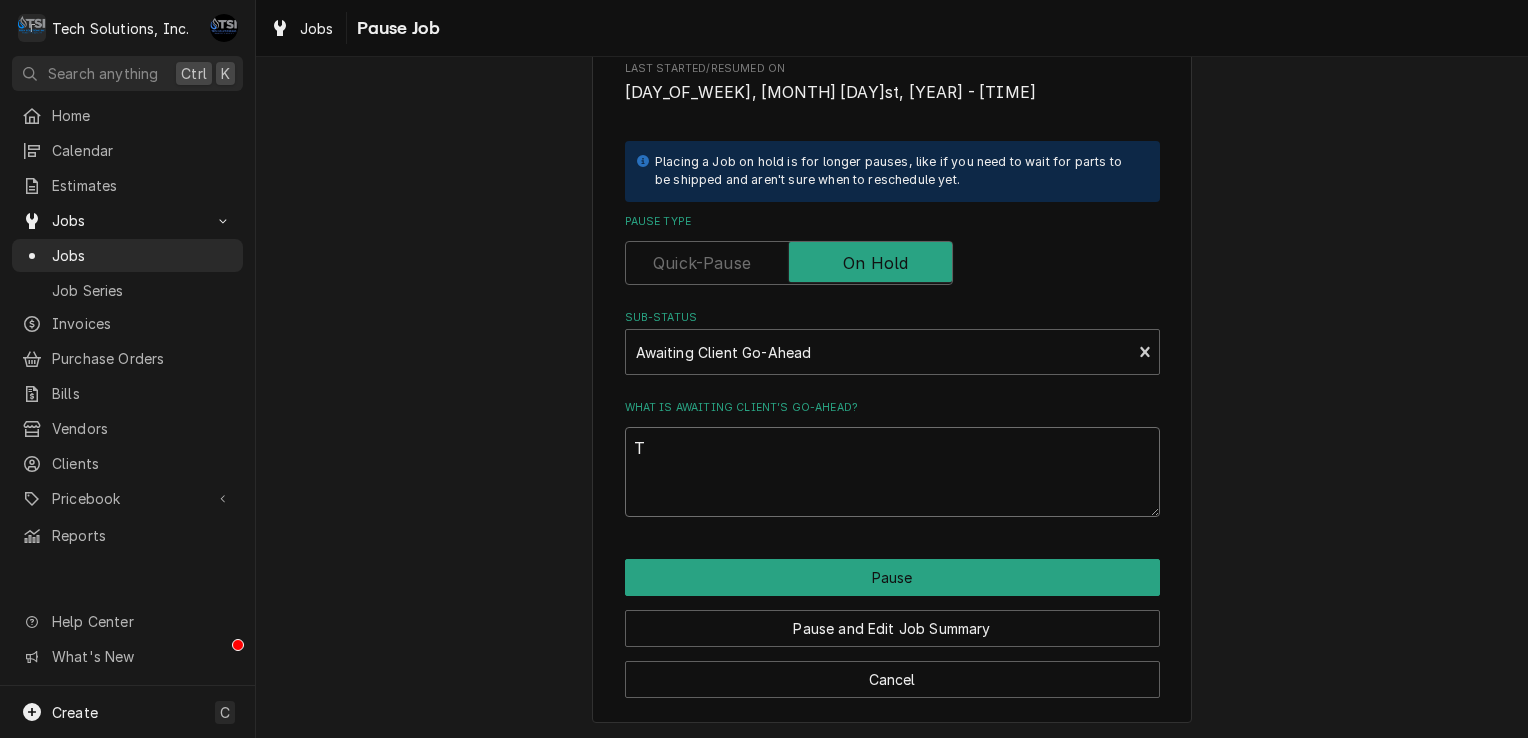 type on "x" 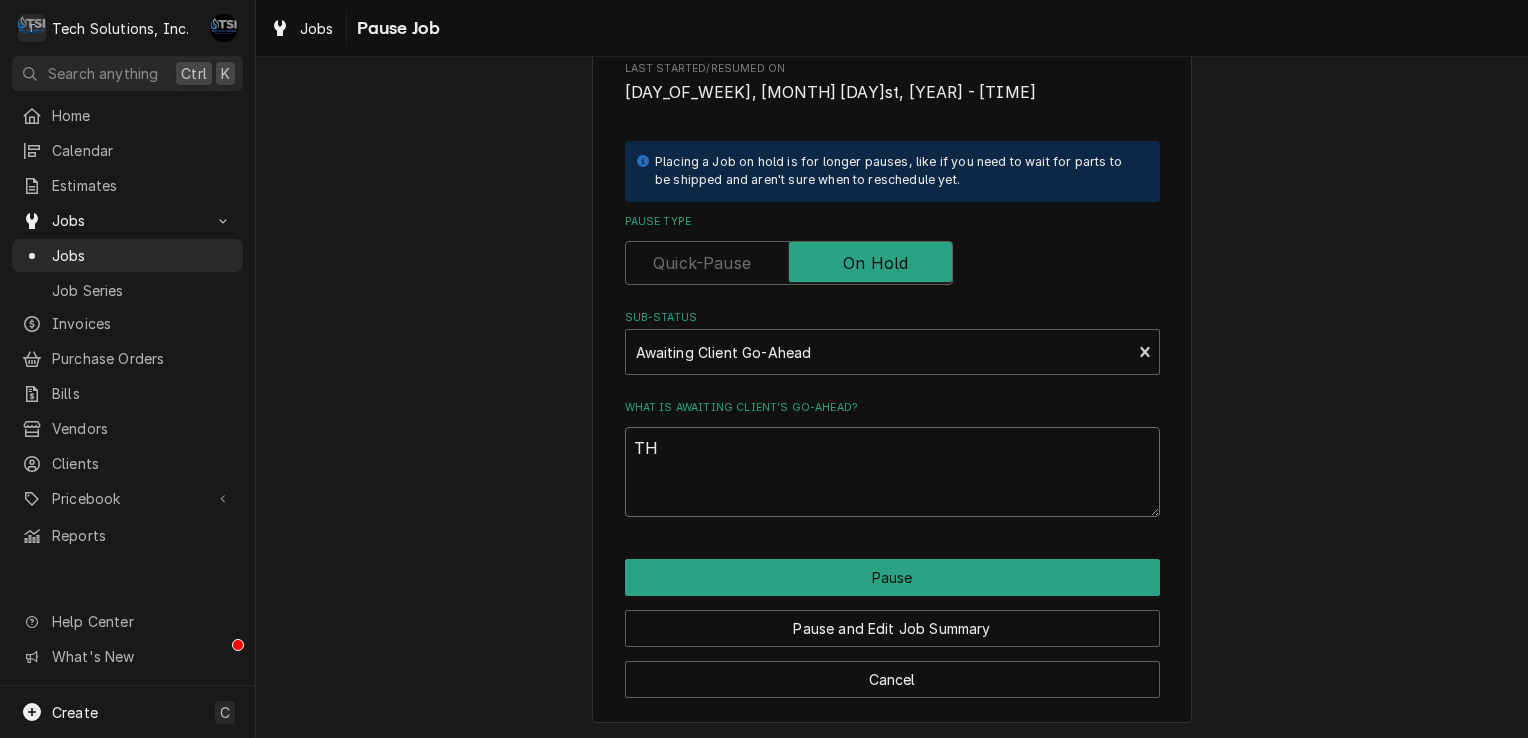 type on "x" 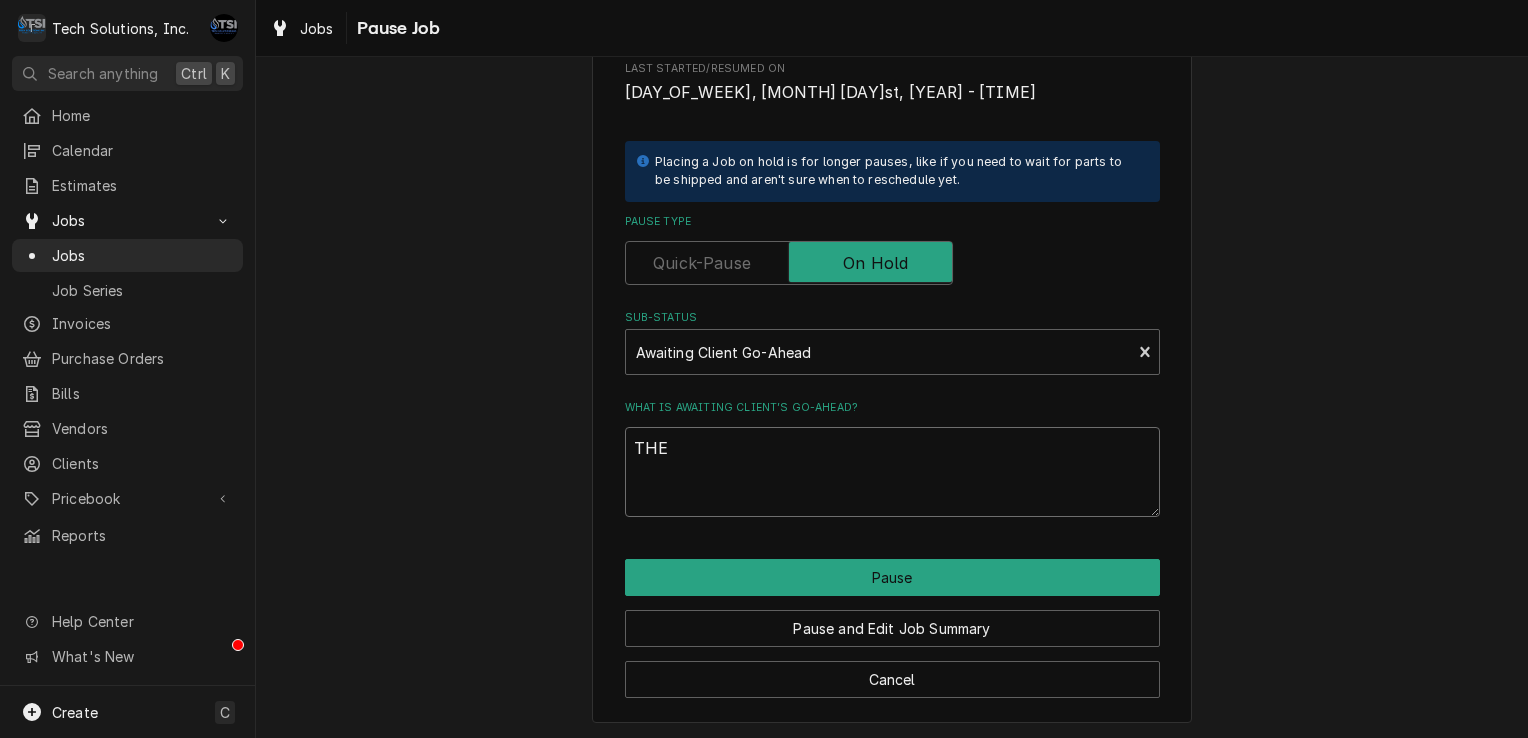 type on "x" 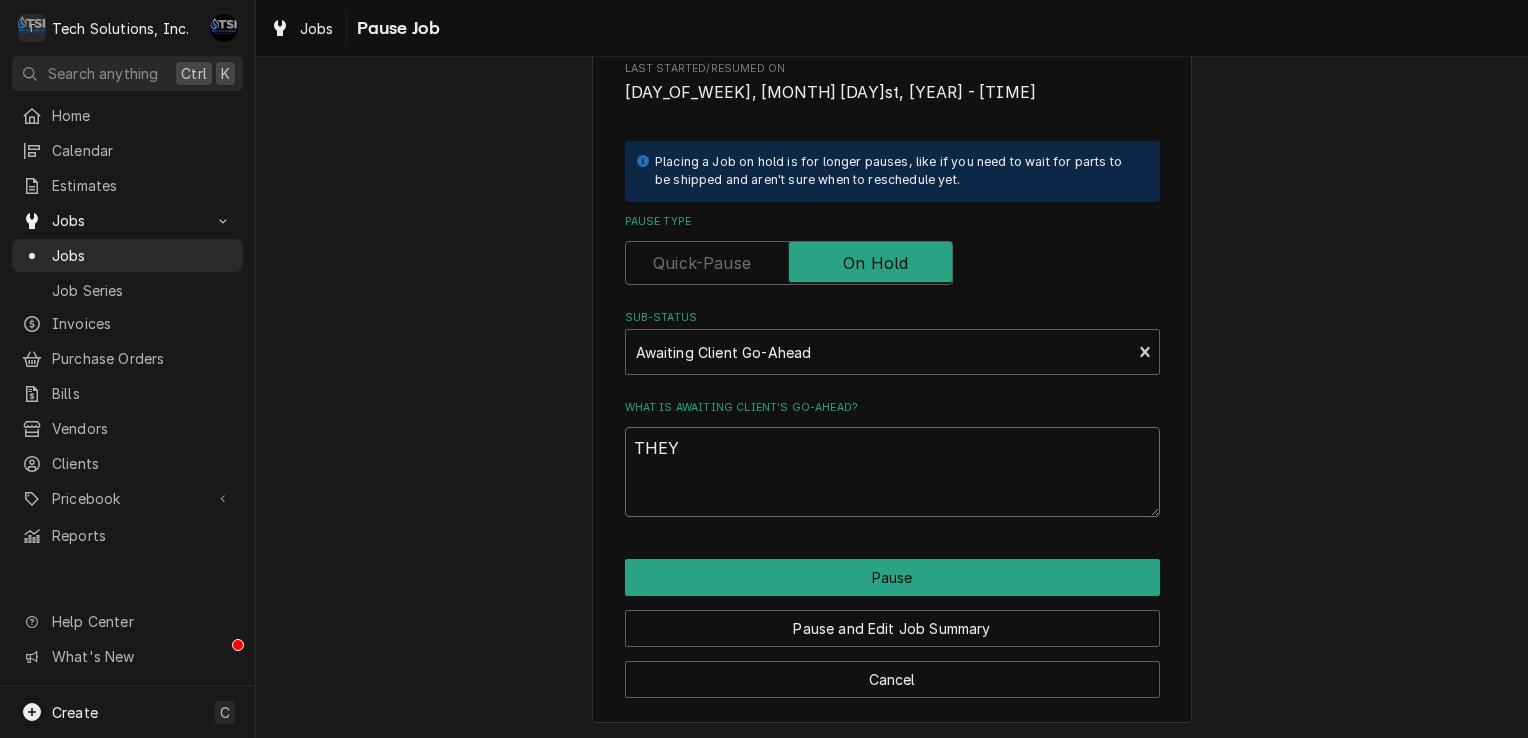 type on "x" 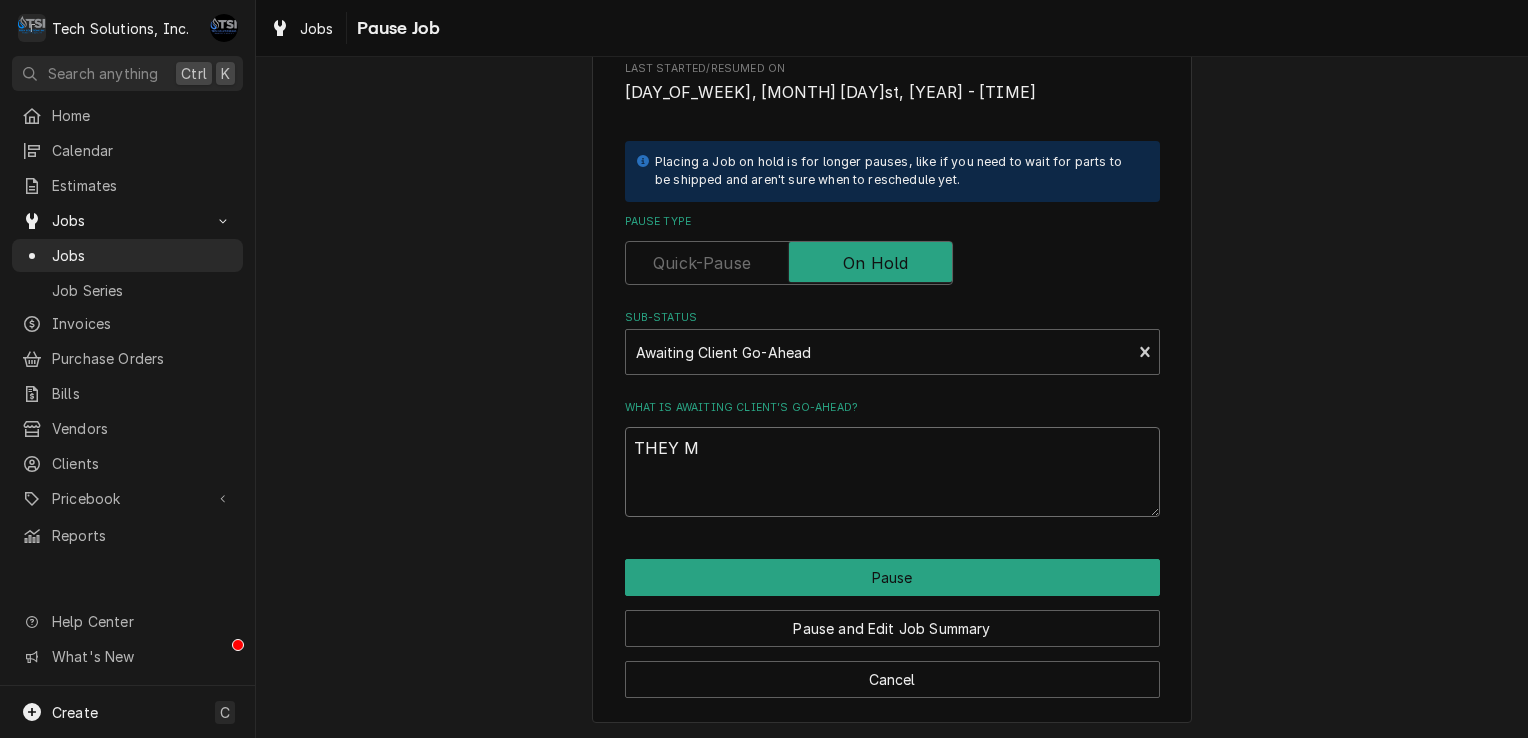 type on "x" 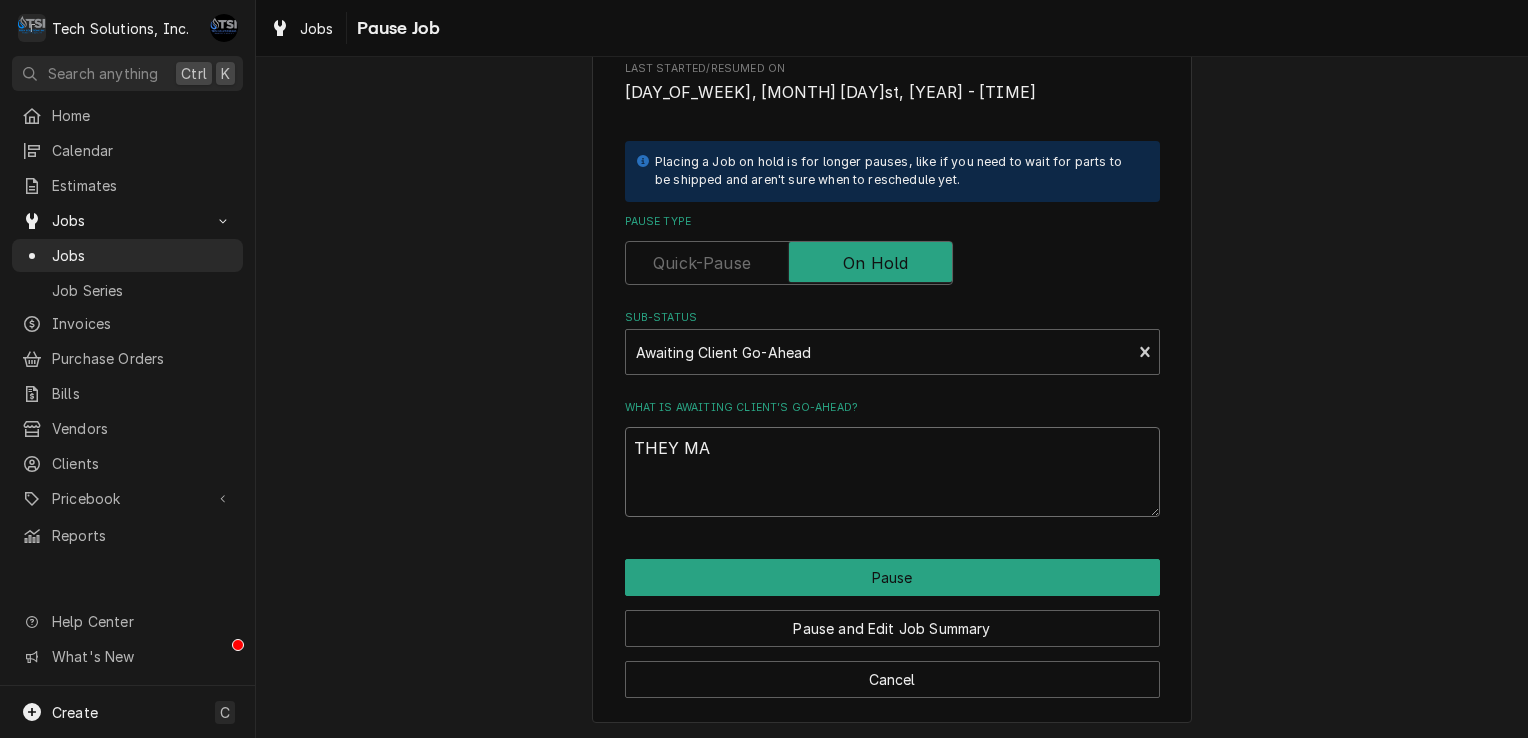 type on "THEY MAH" 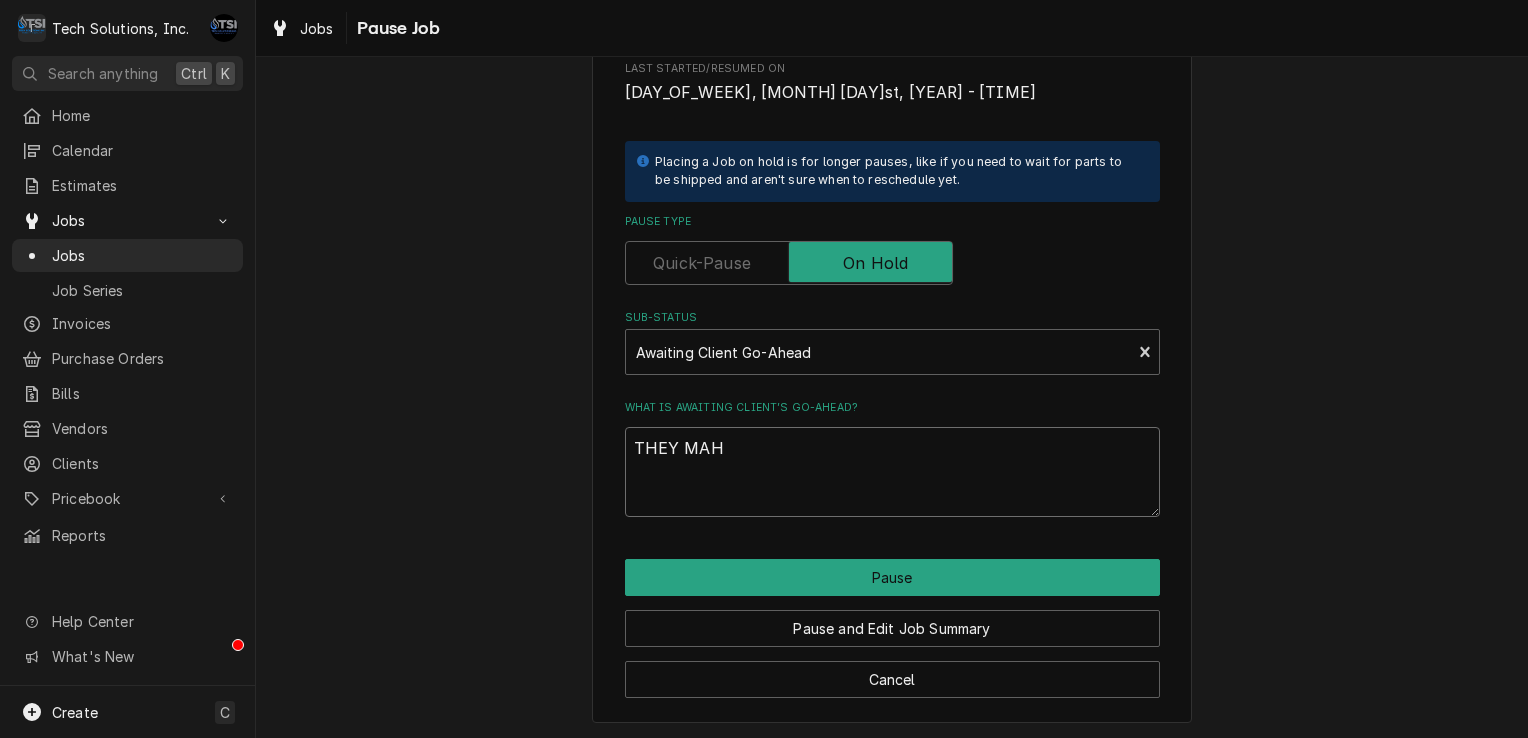 type on "x" 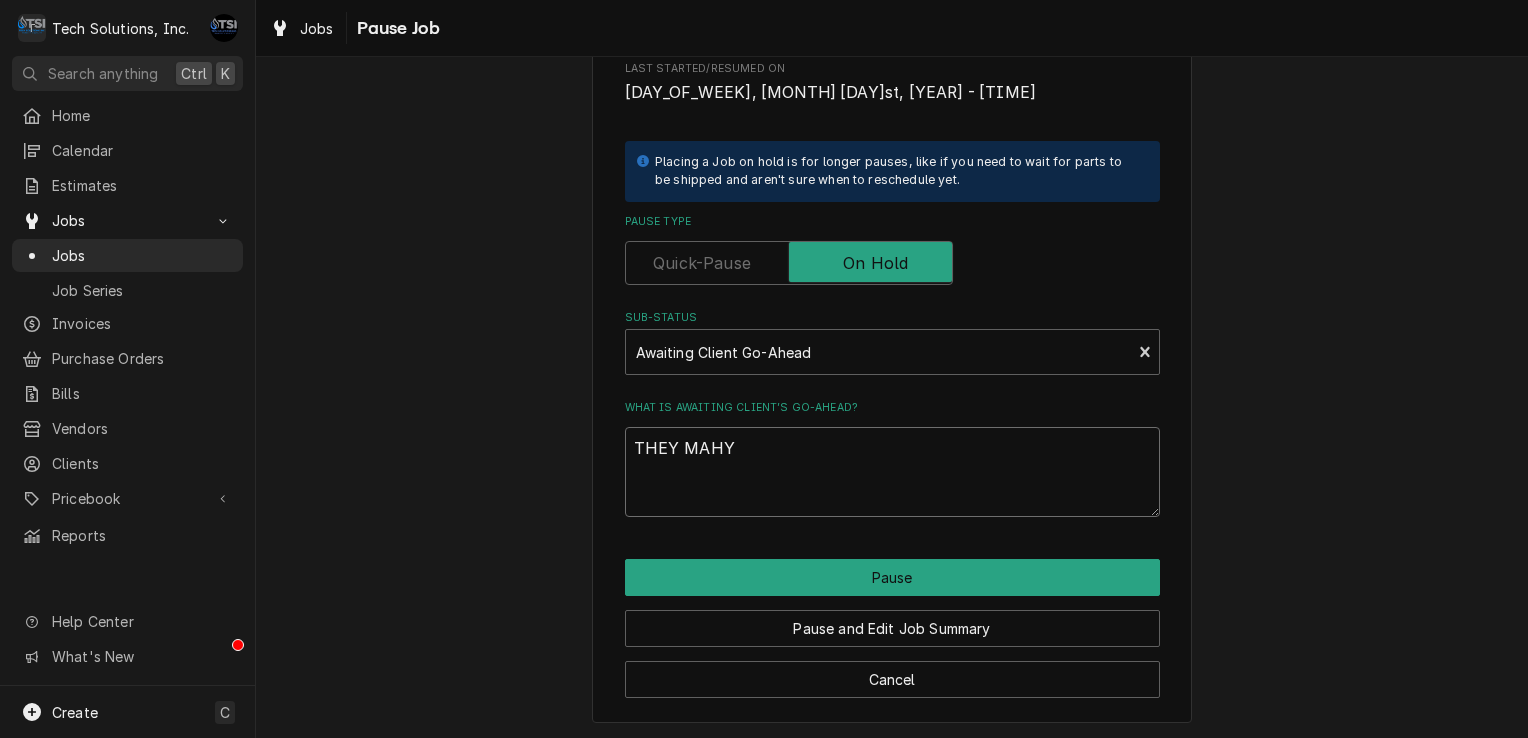 type on "x" 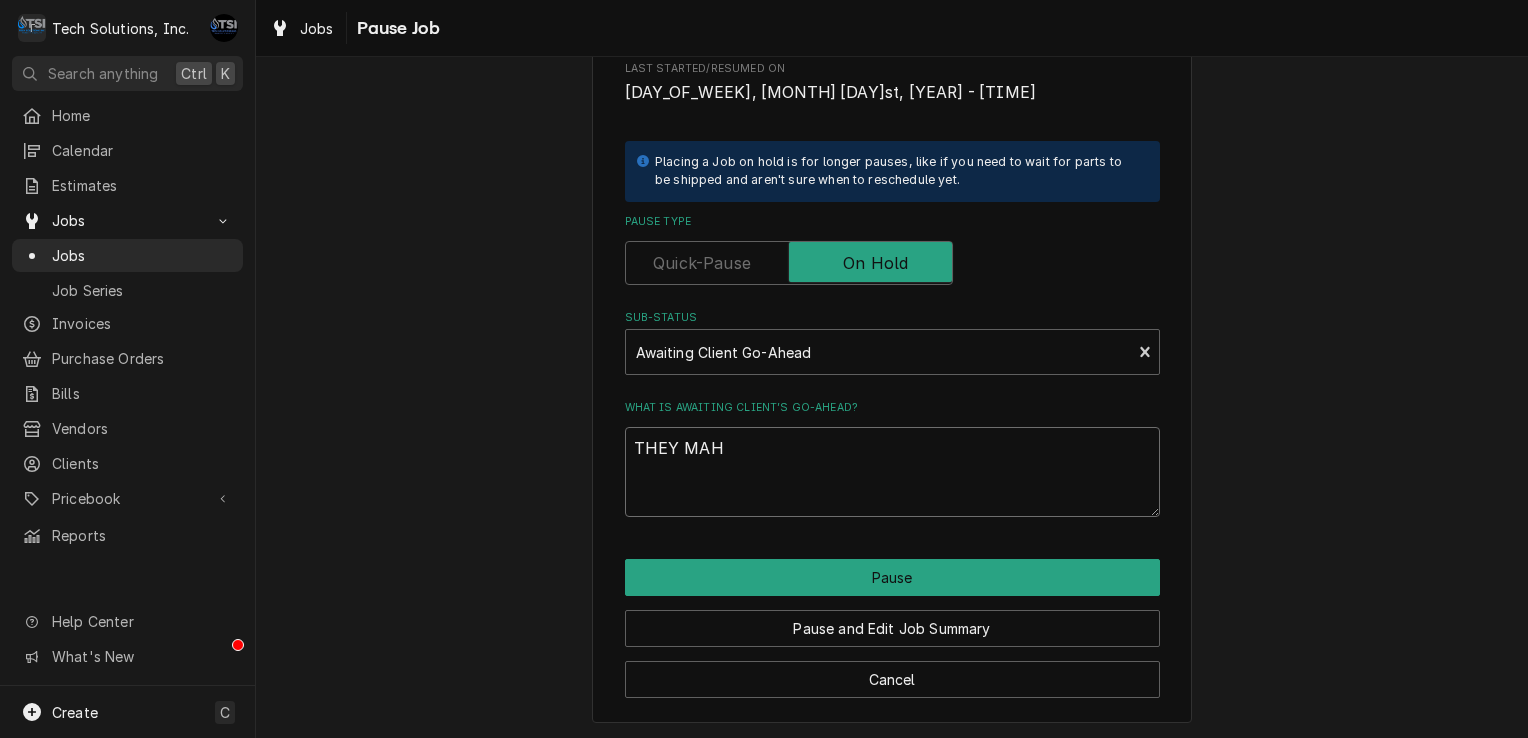 type on "x" 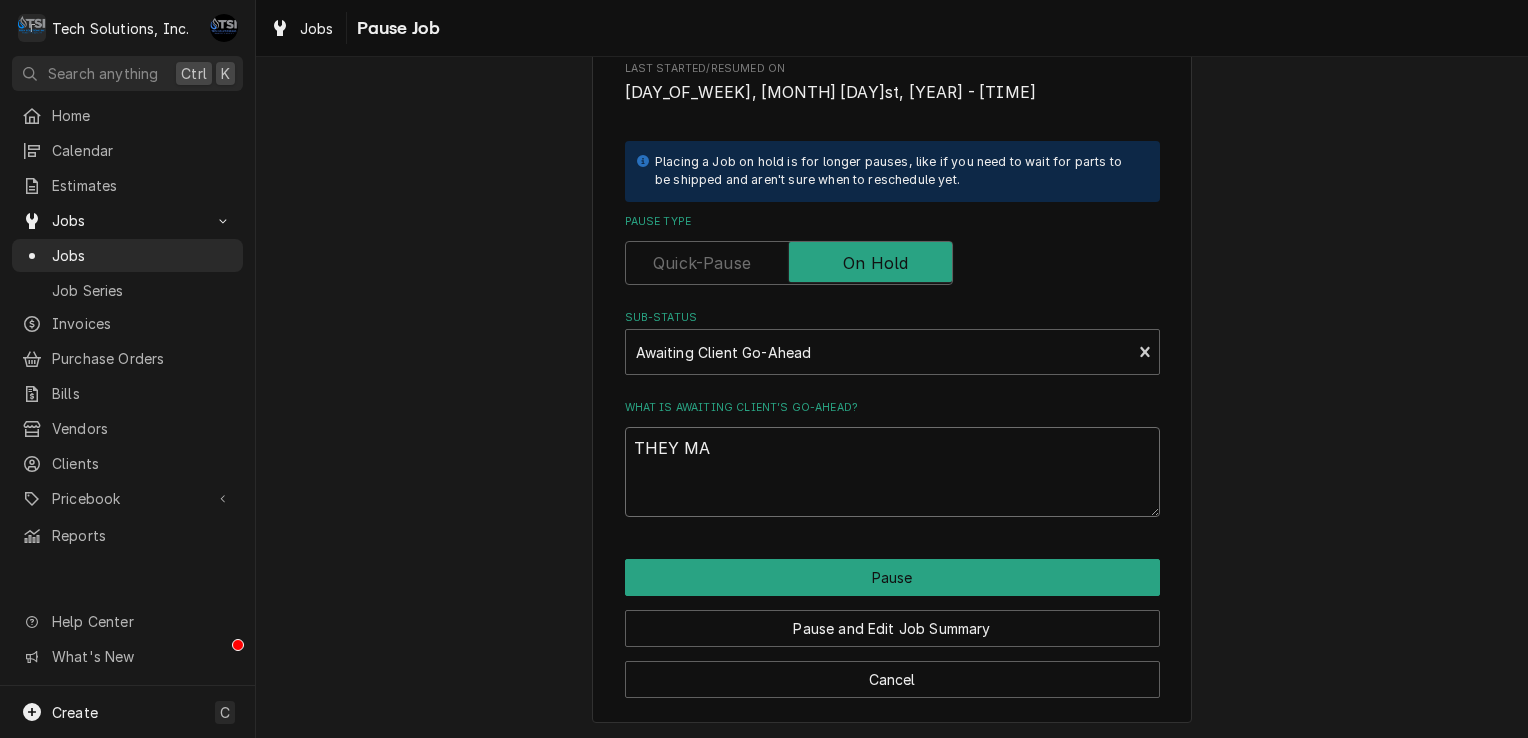 type on "x" 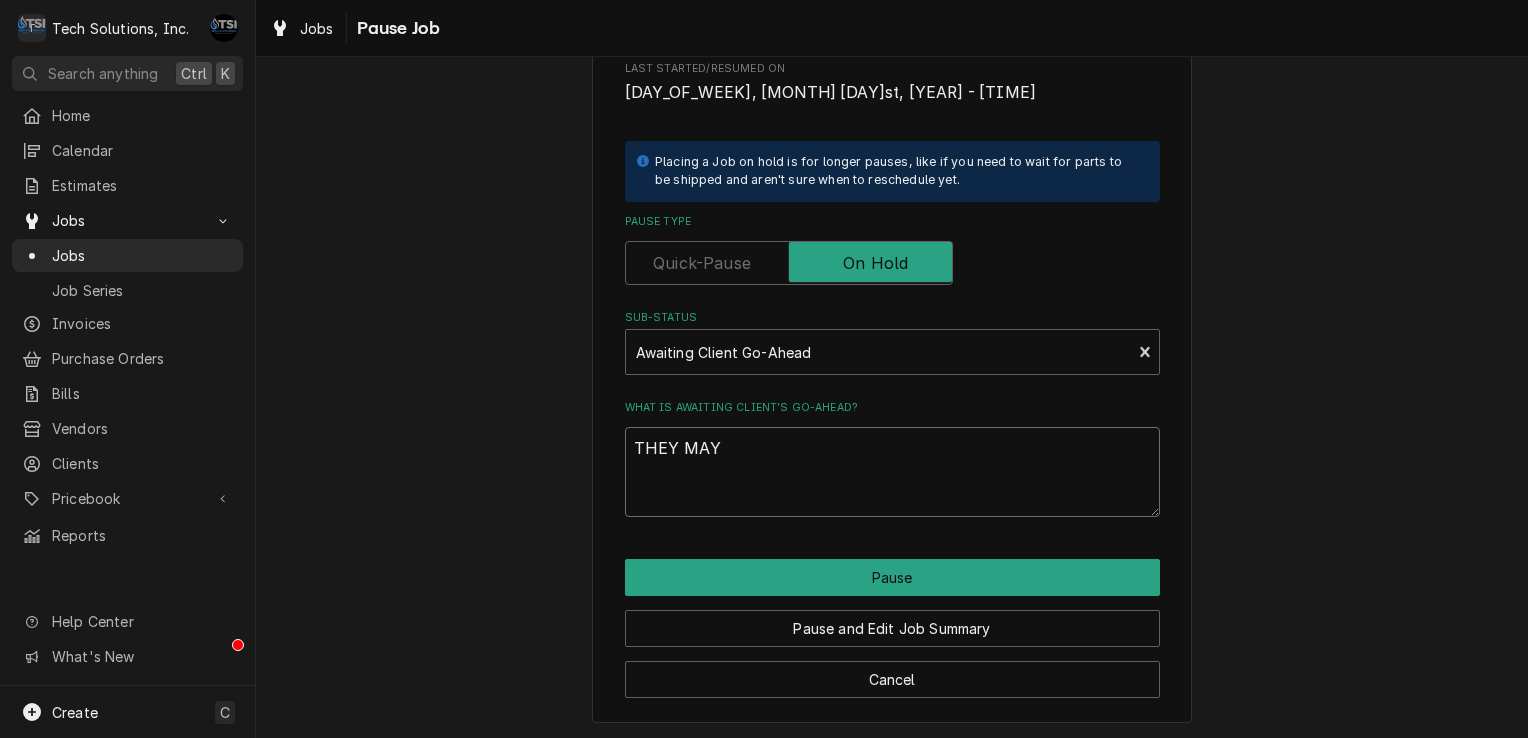 type on "x" 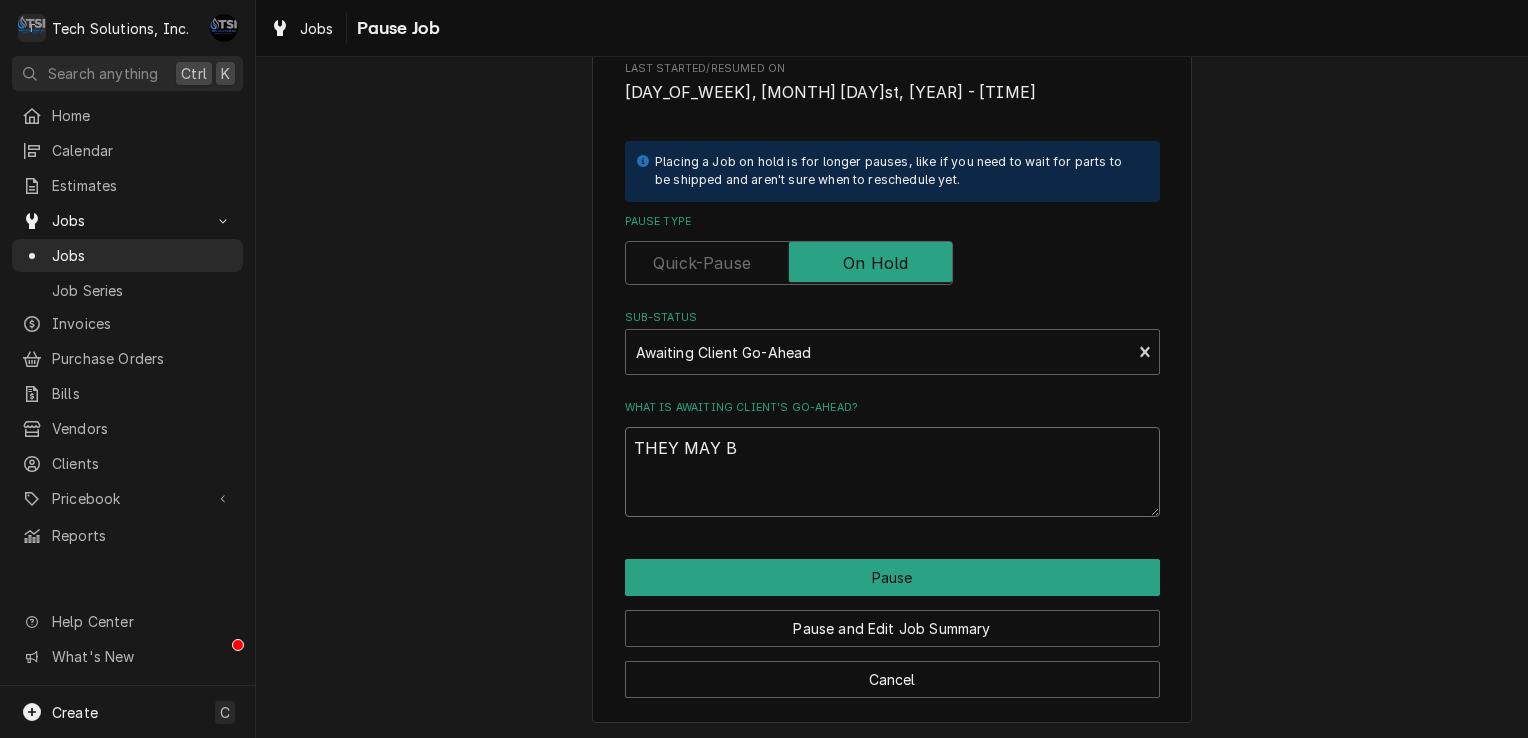 type on "x" 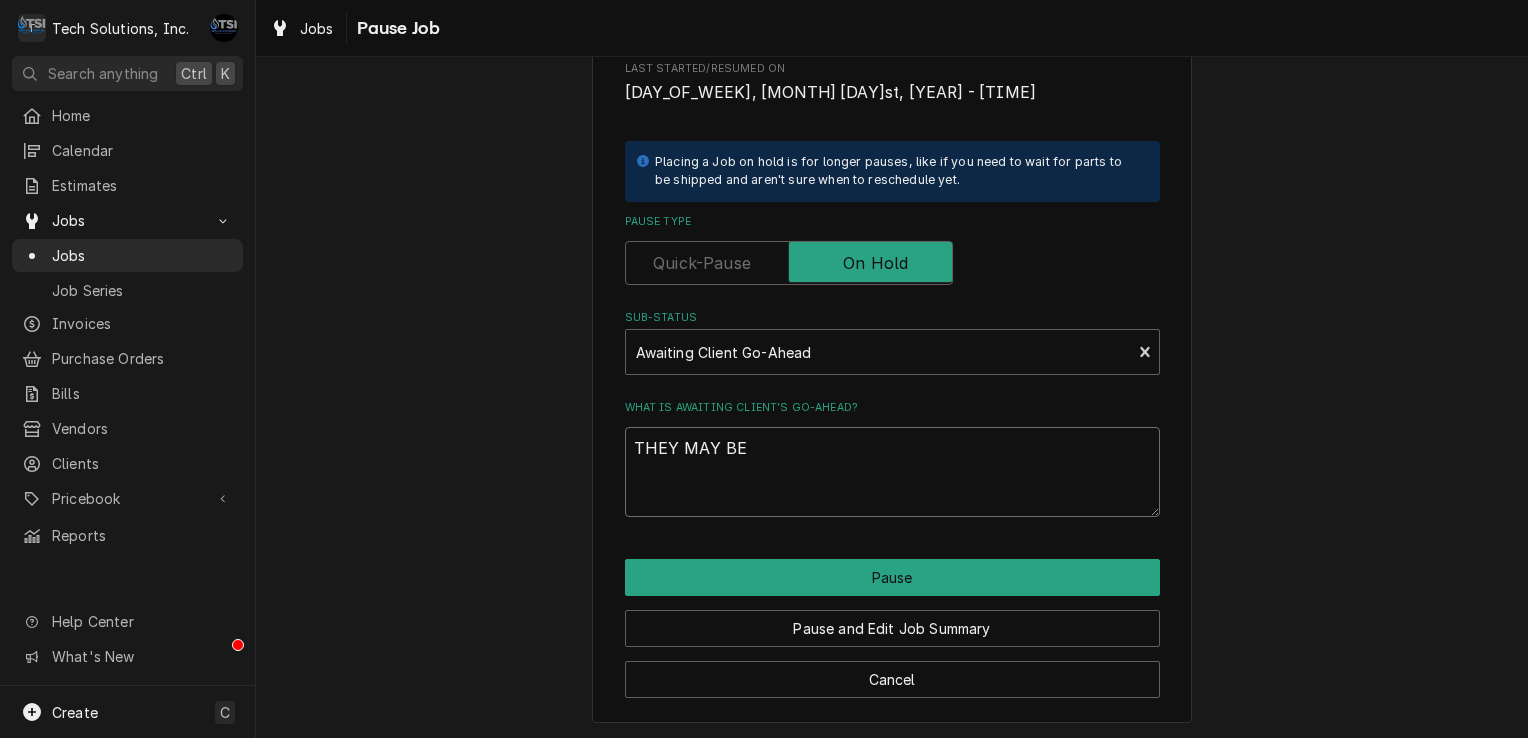 type on "x" 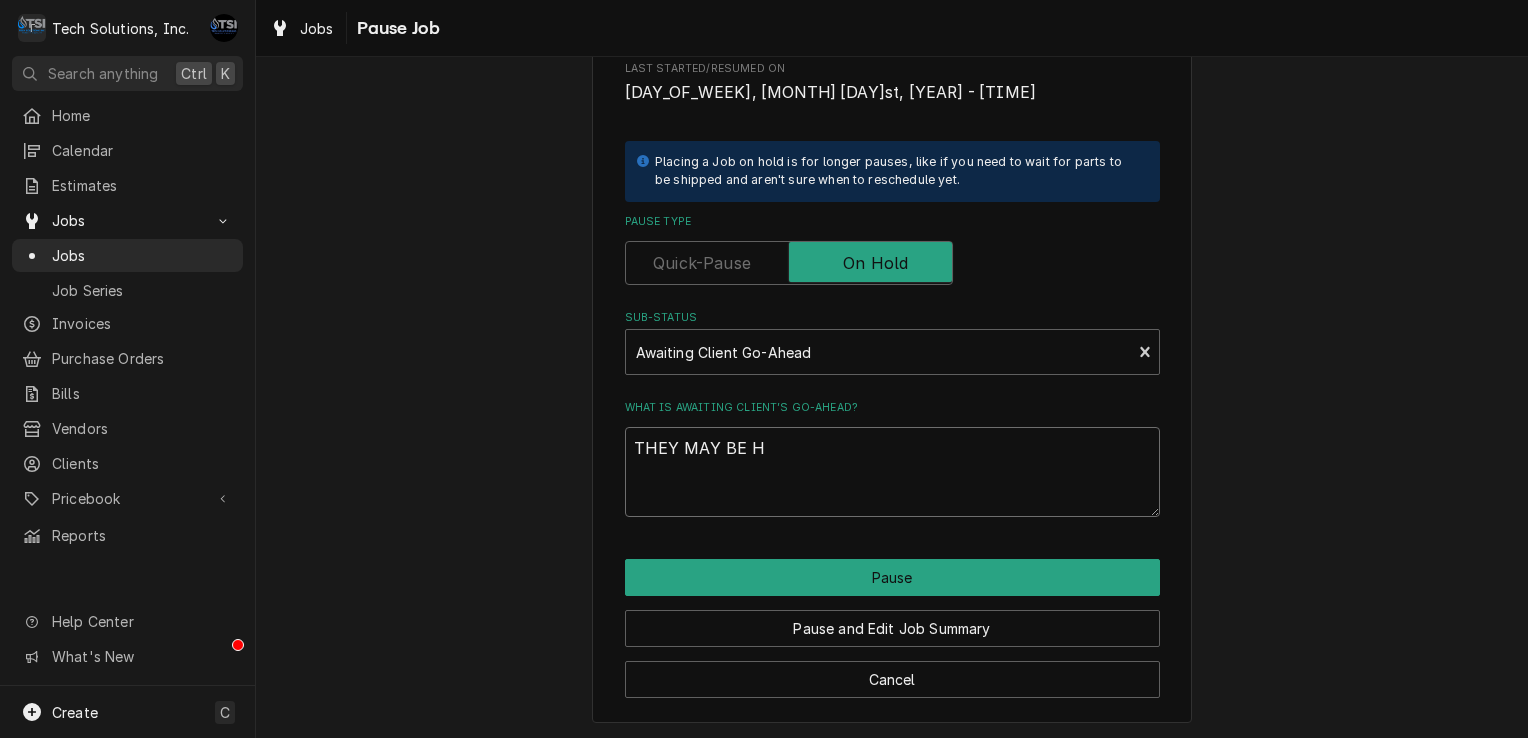 type on "x" 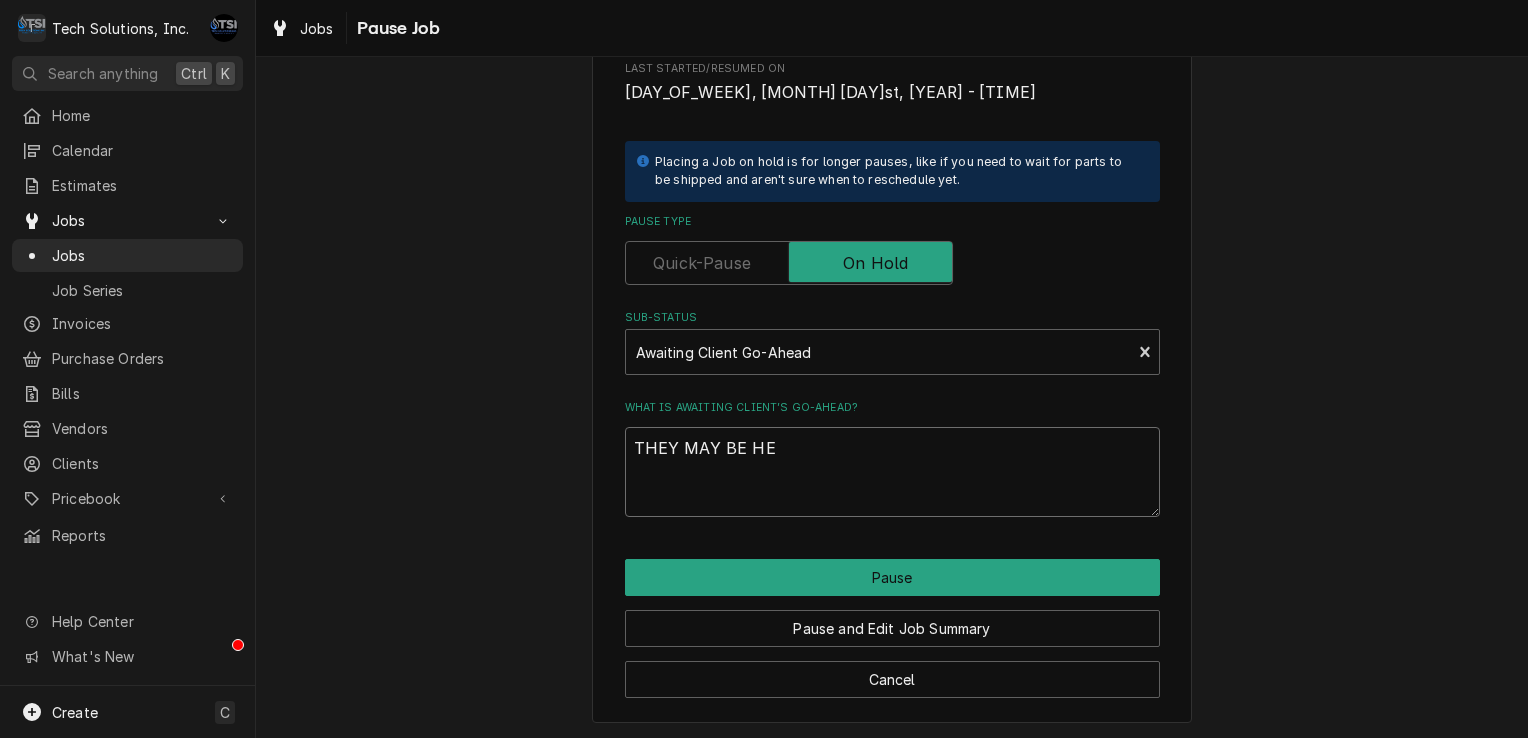 type on "x" 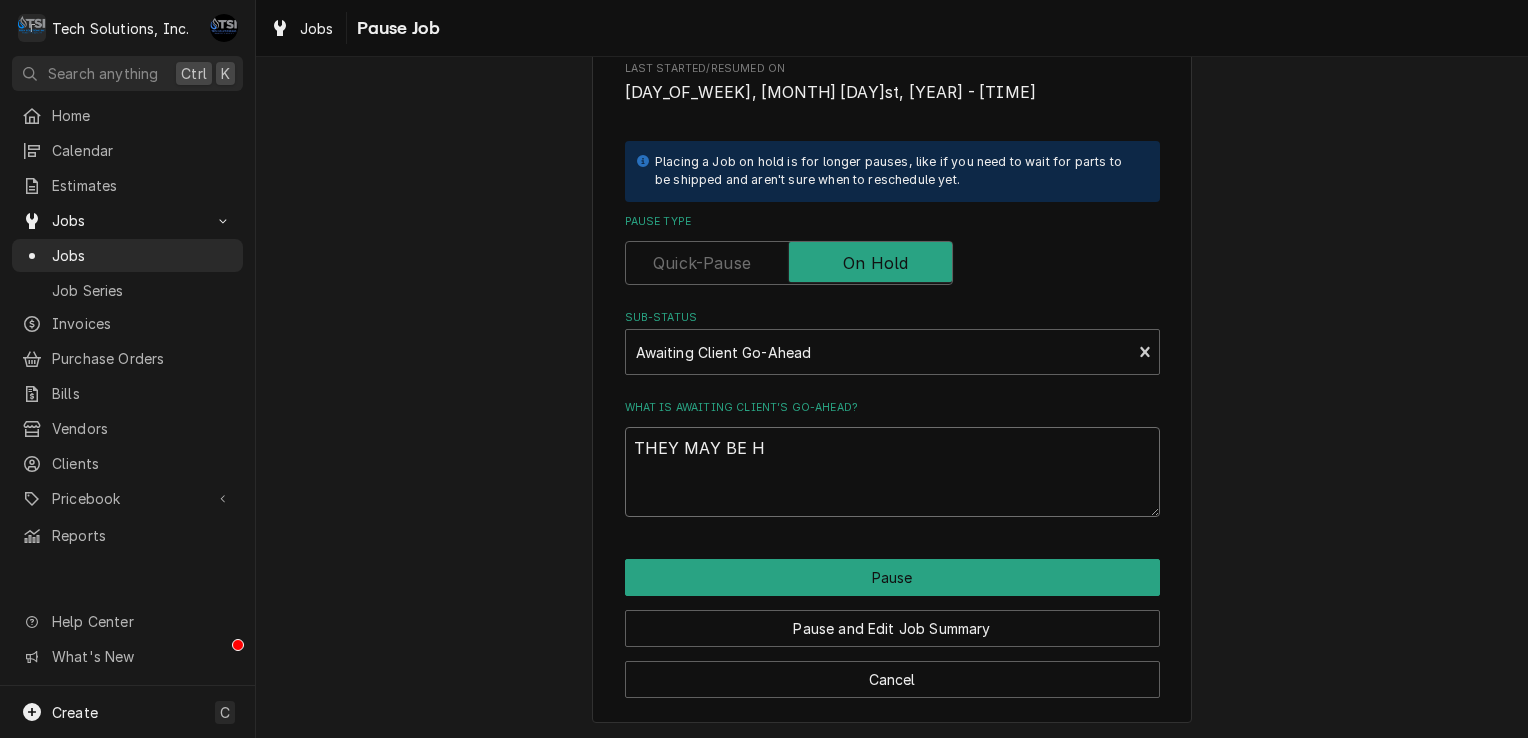 type on "x" 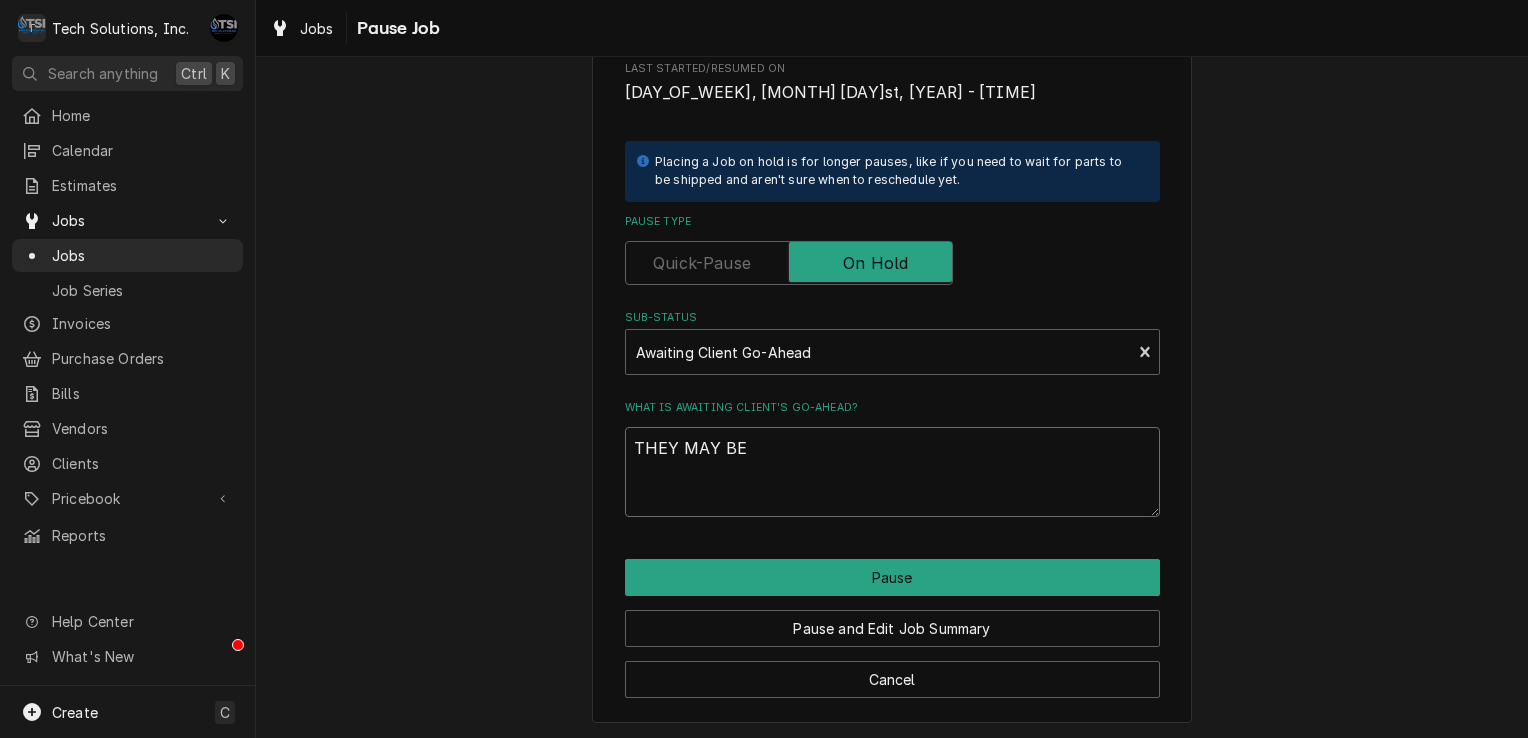 type on "THEY MAY BE G" 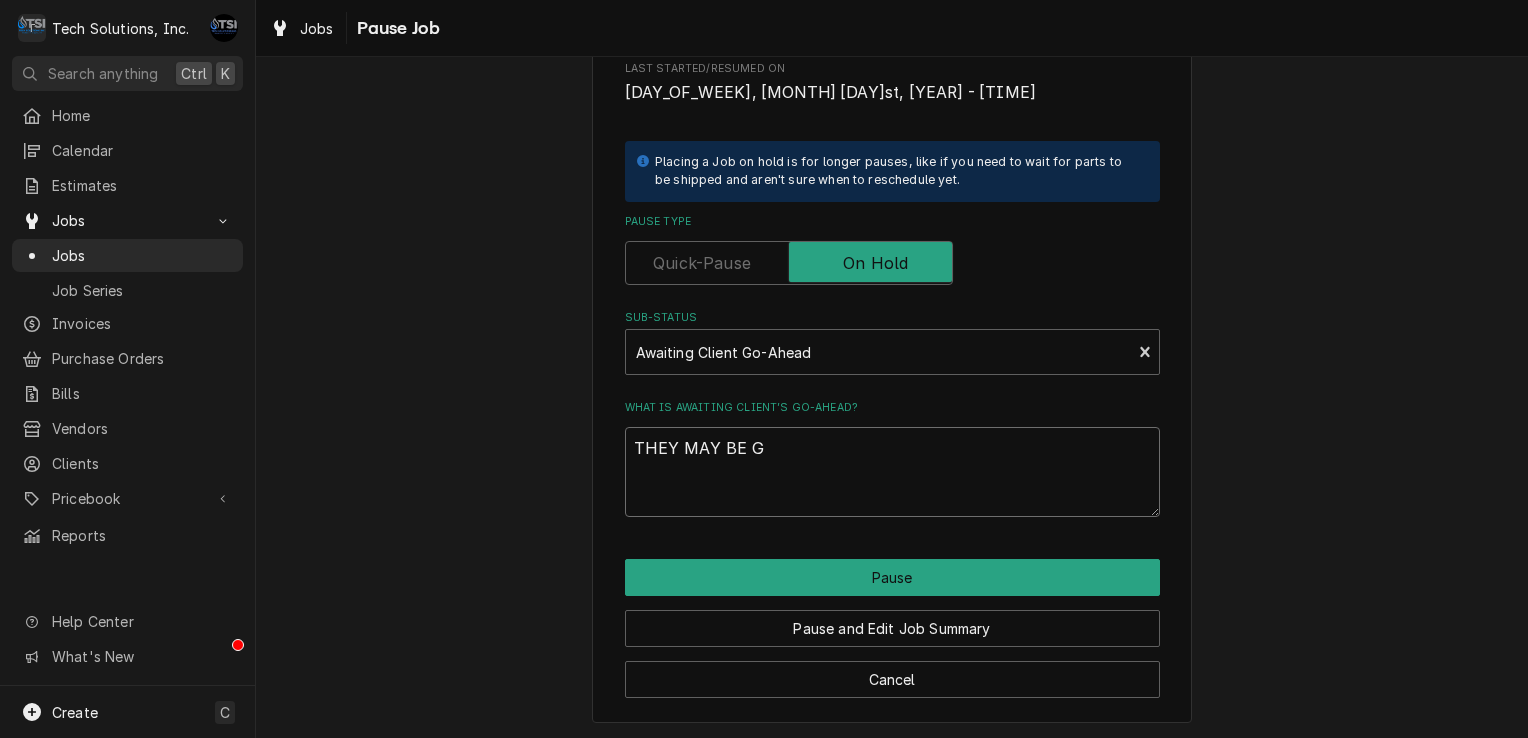 type on "x" 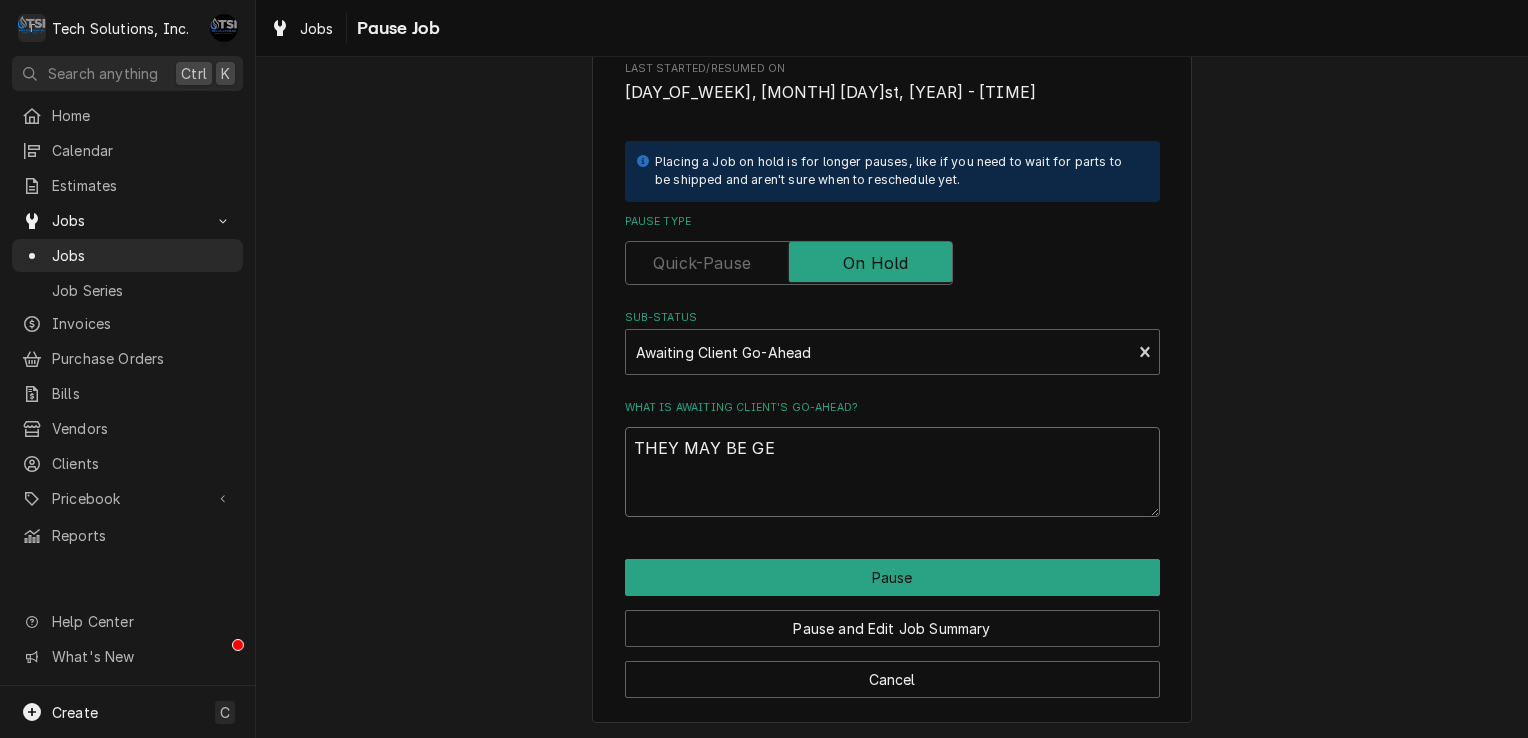 type on "x" 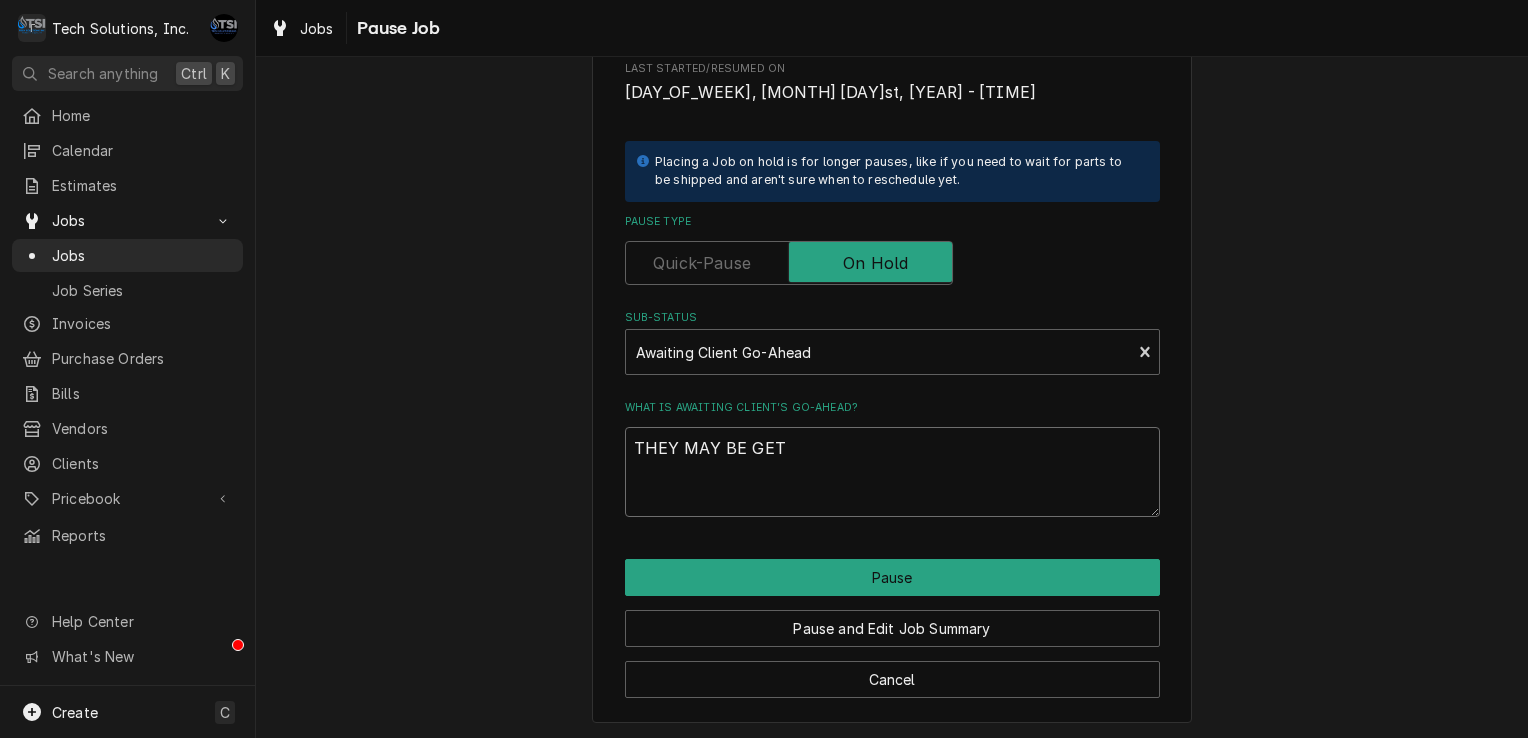 type on "x" 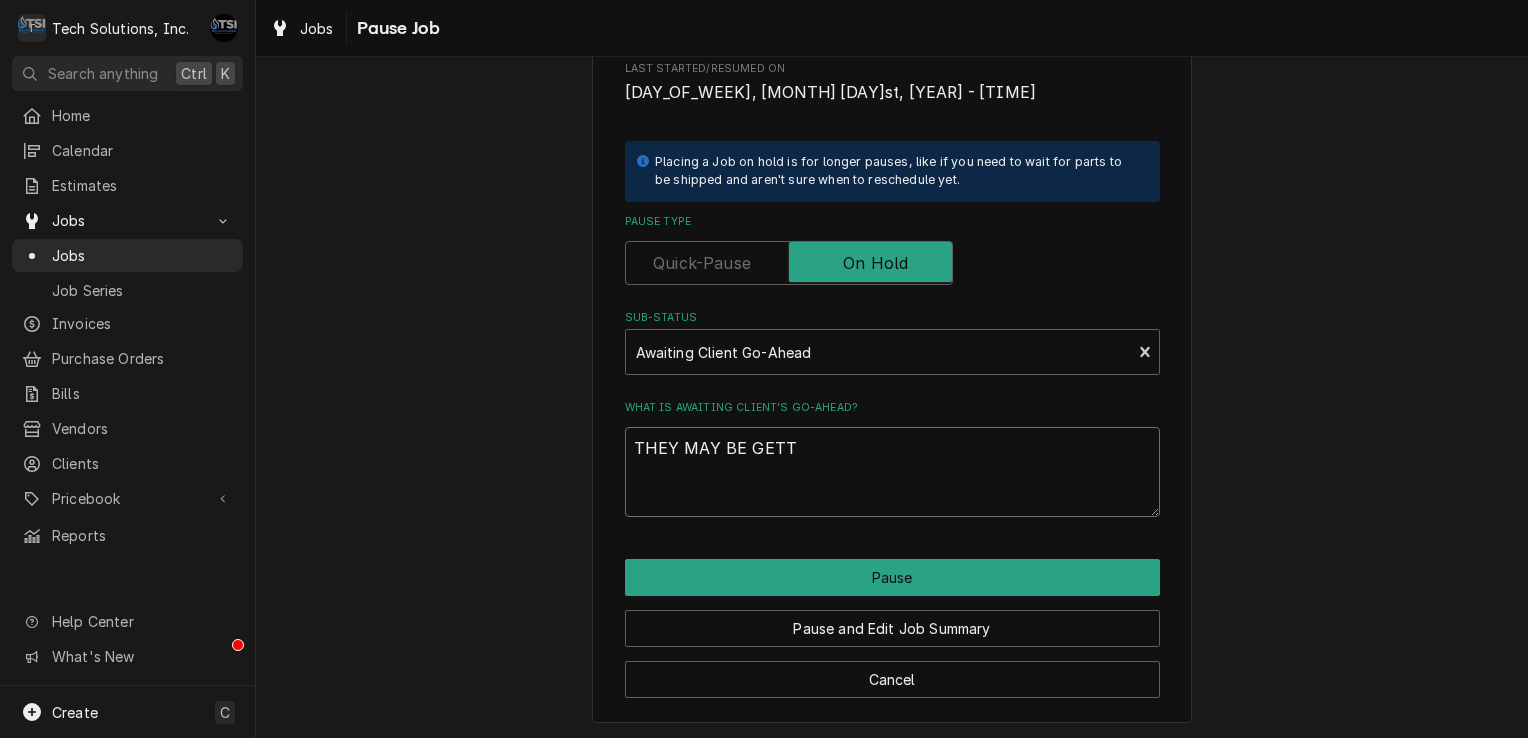type on "x" 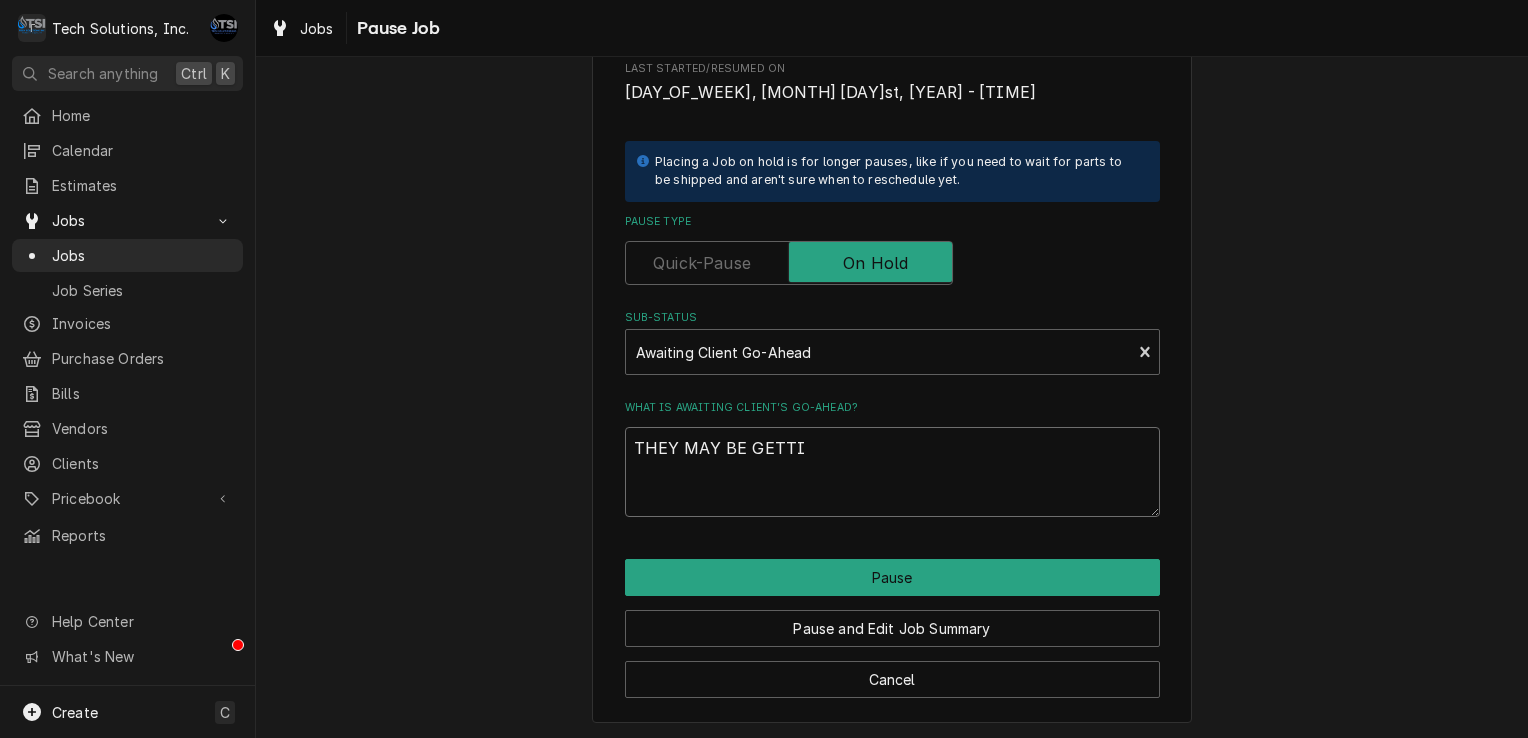 type on "x" 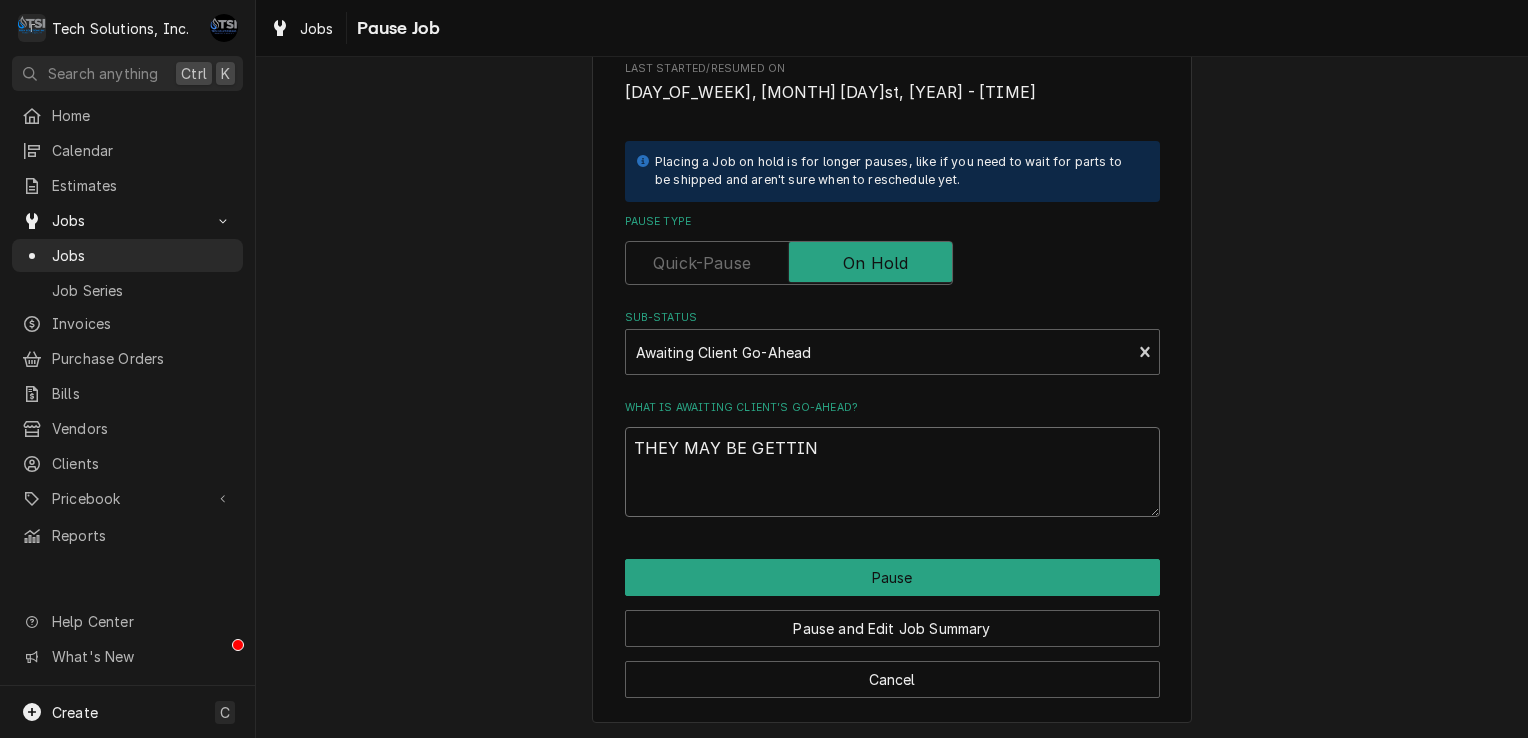 type on "x" 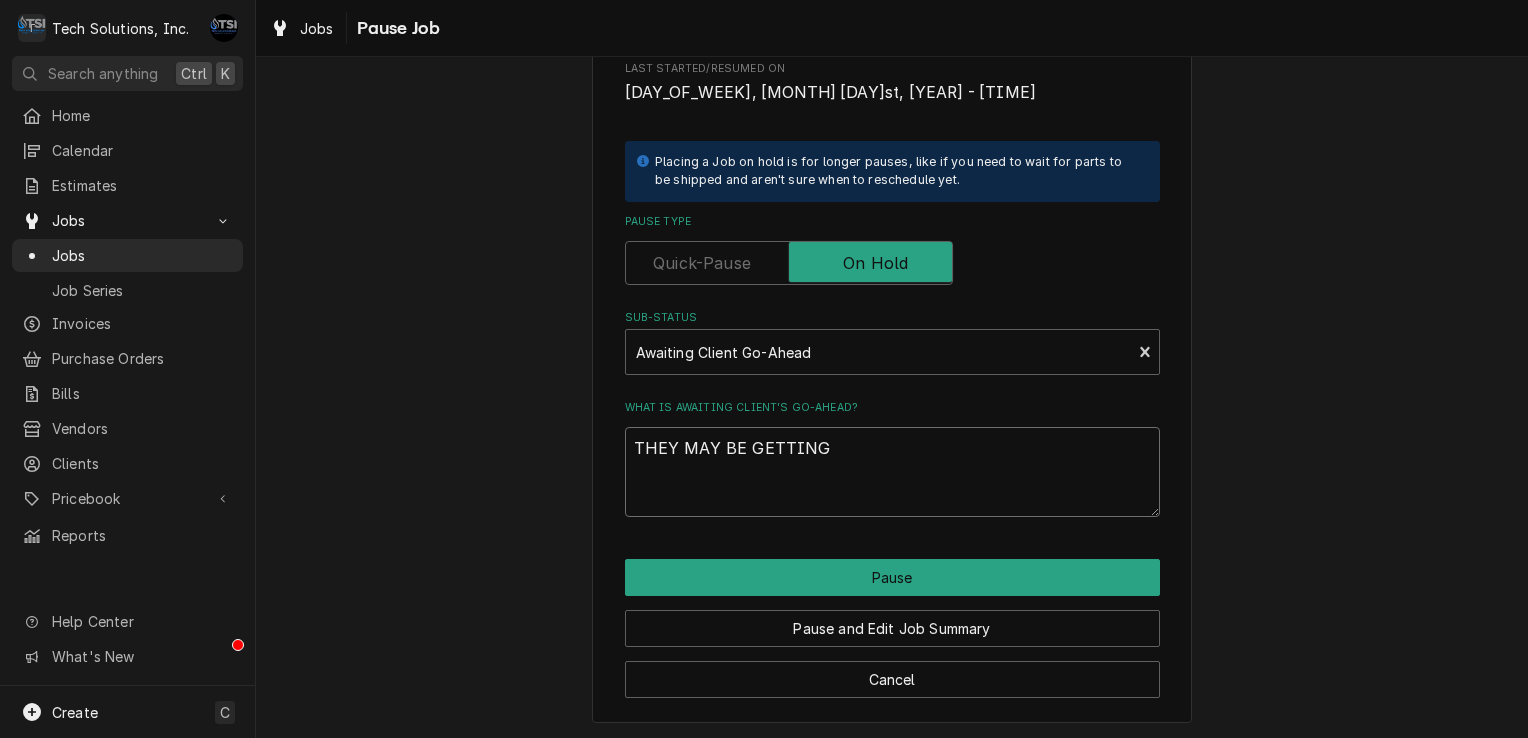 type on "x" 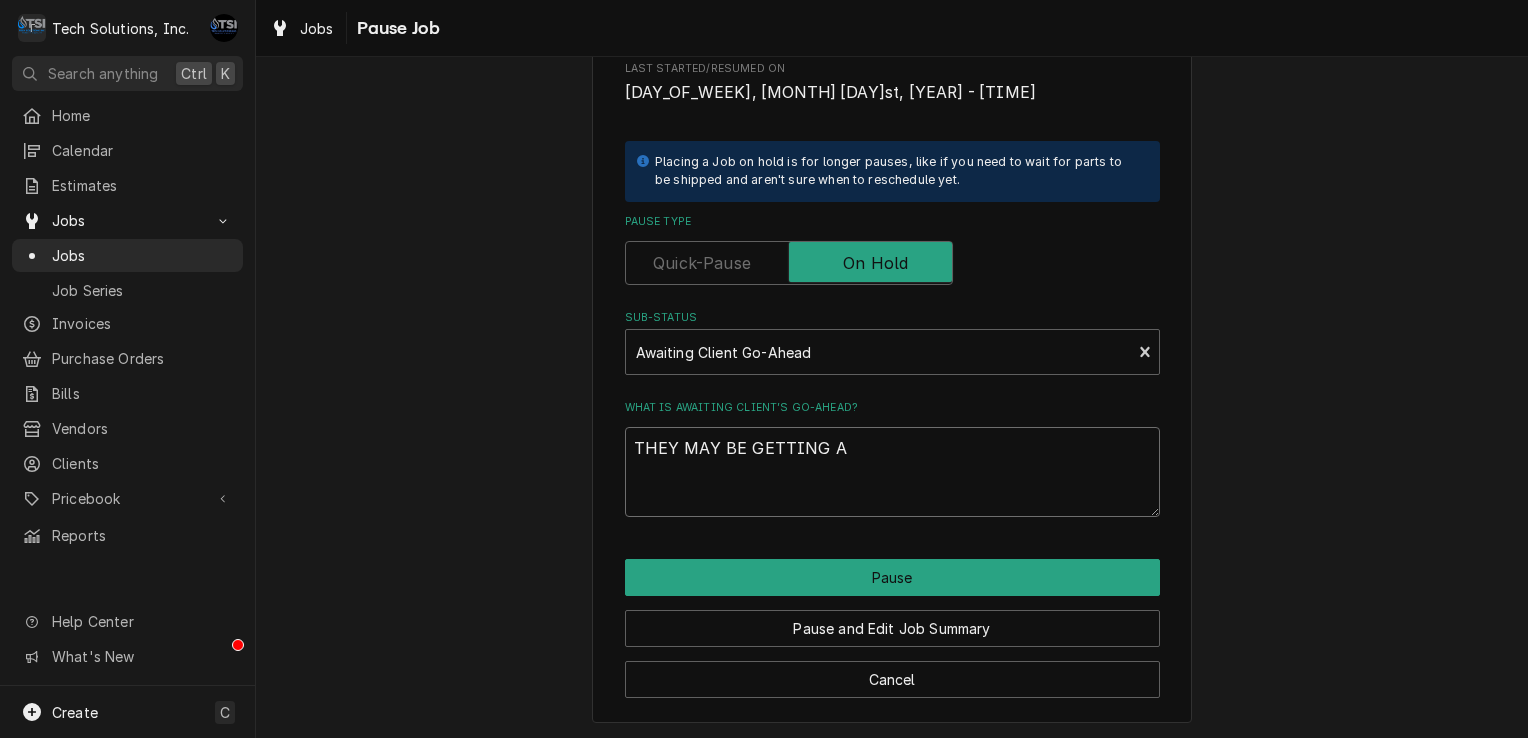 type on "x" 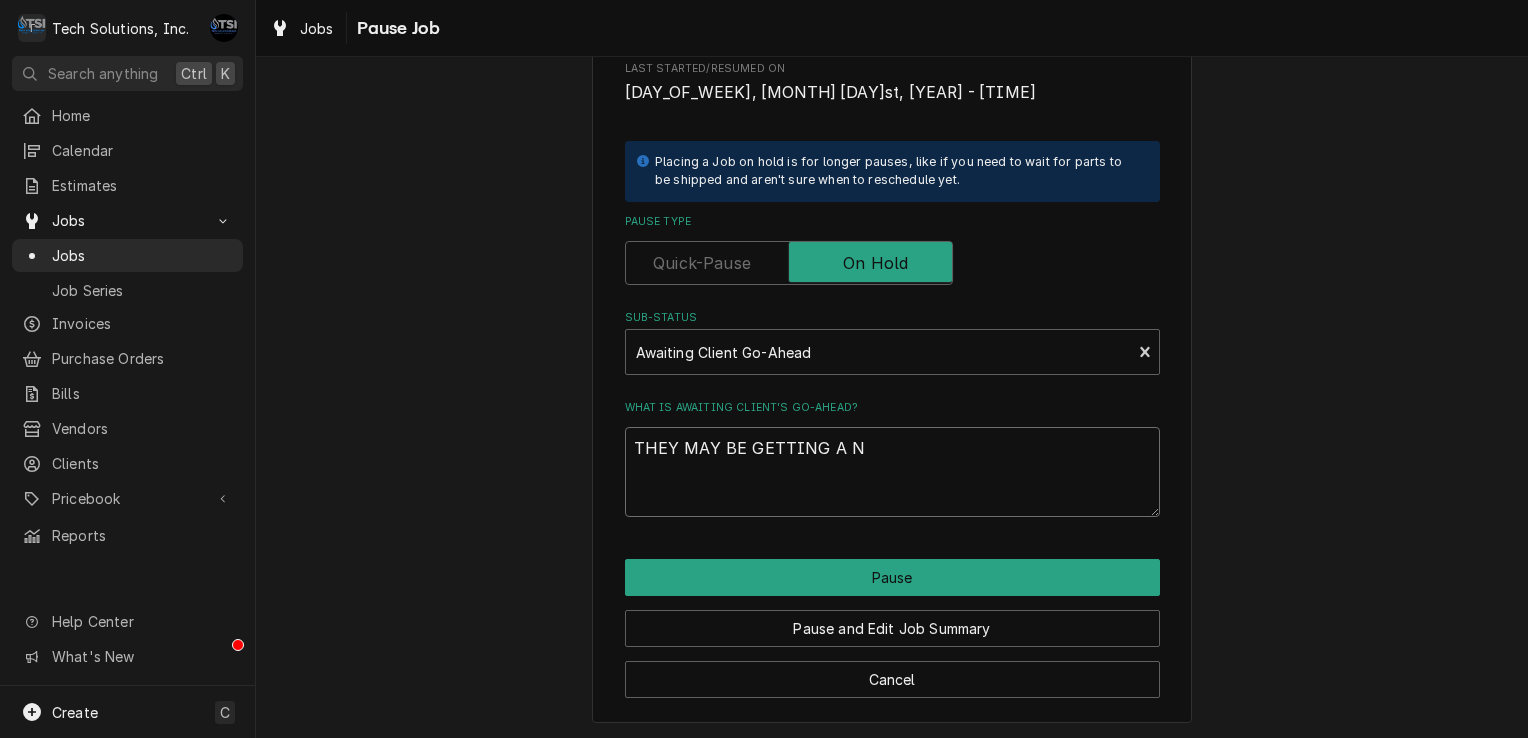 type on "x" 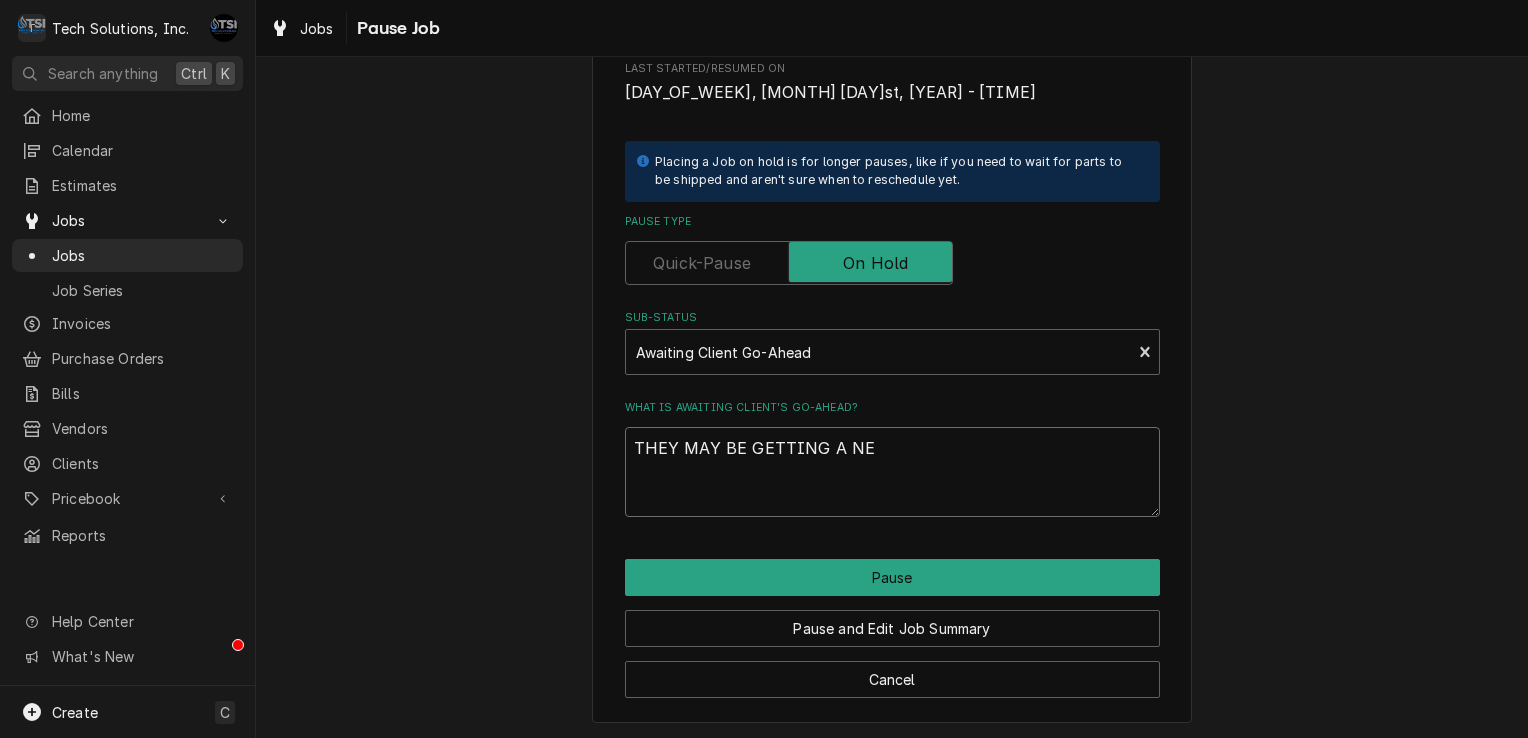 type on "x" 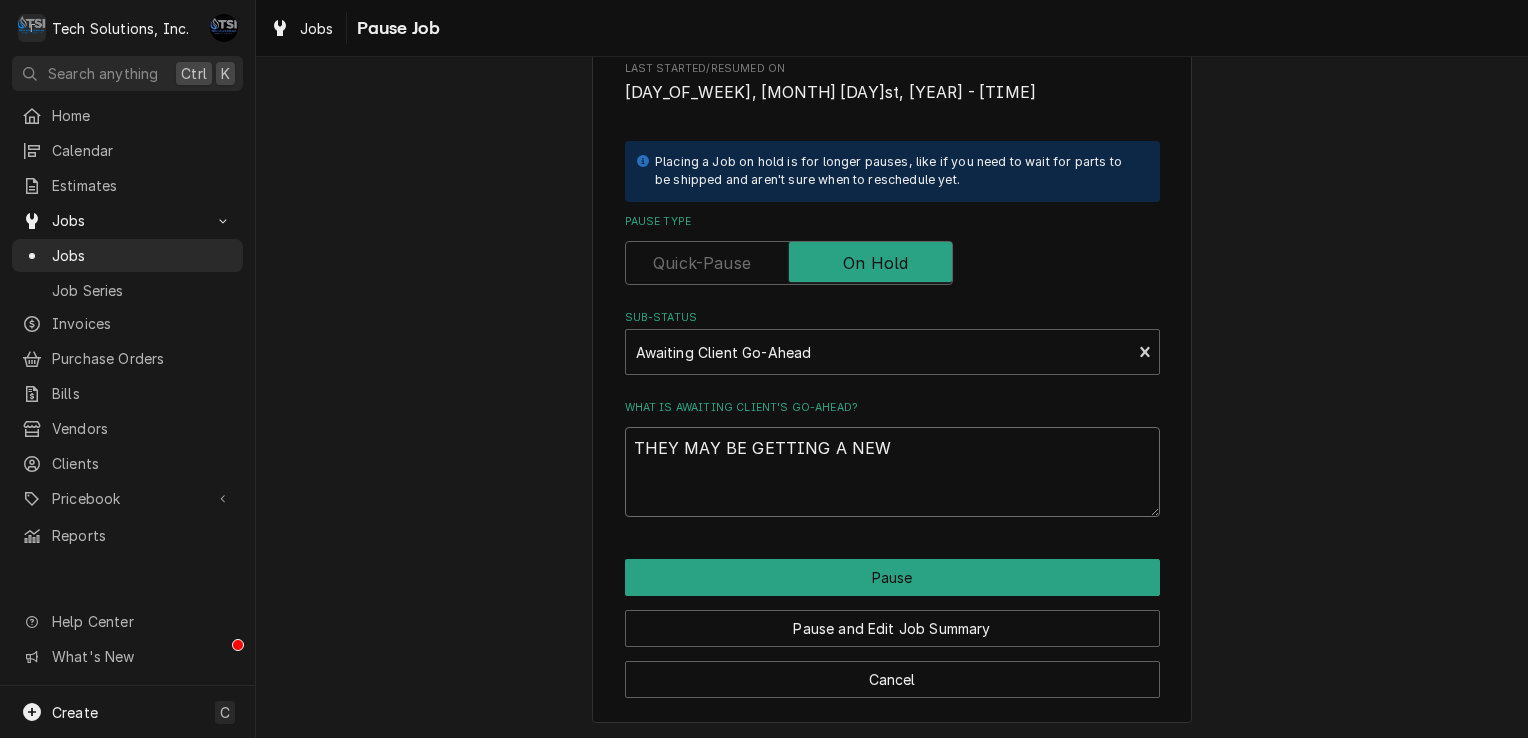 type on "x" 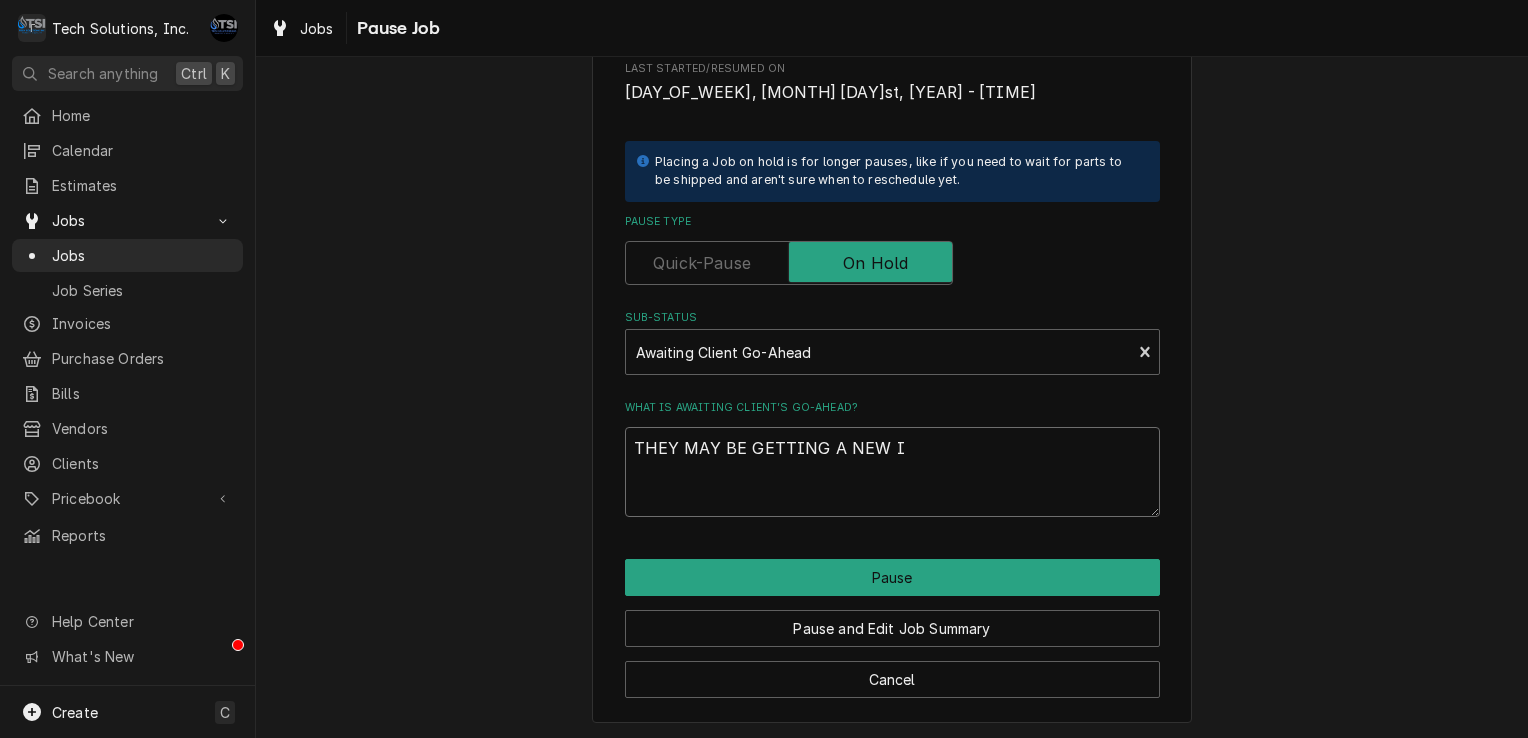 type on "x" 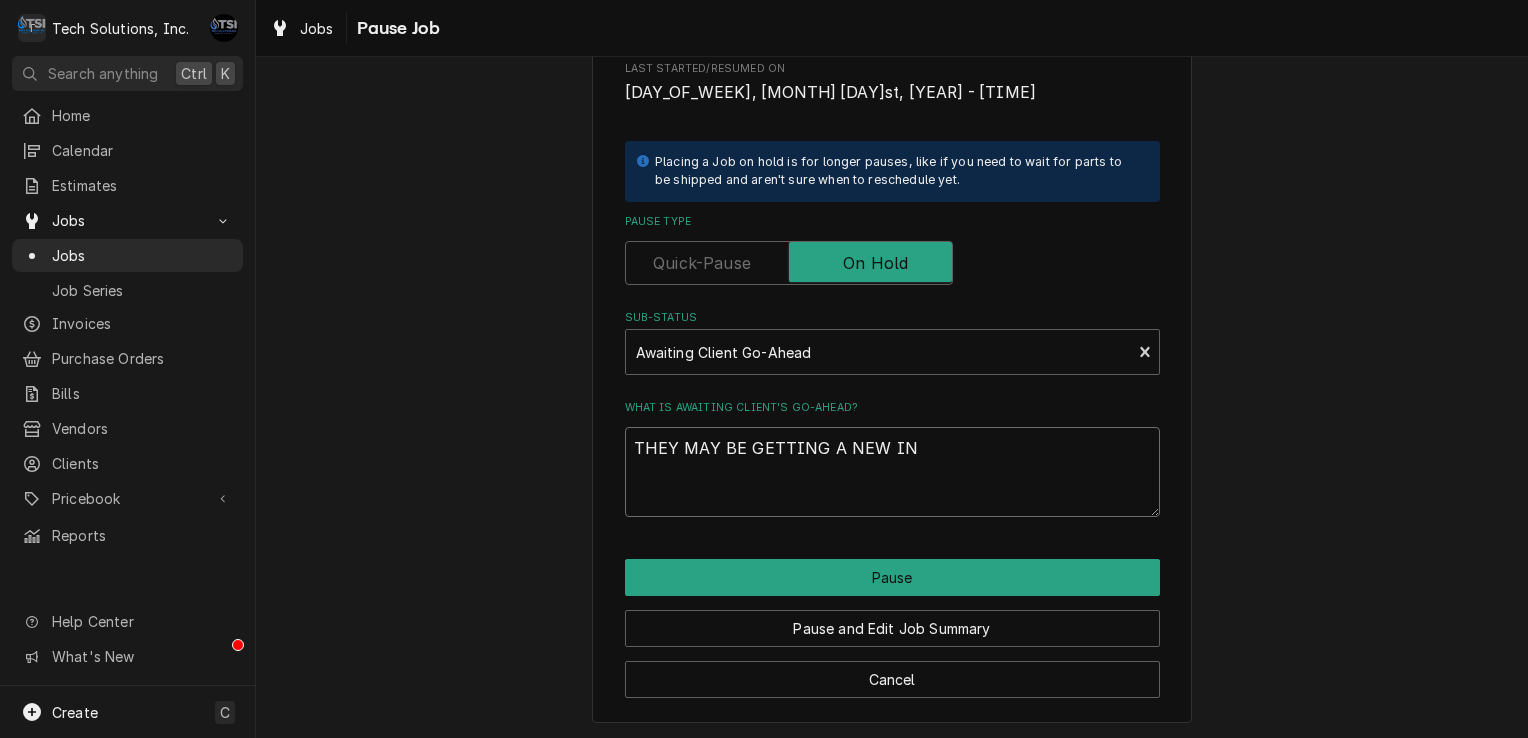 type on "x" 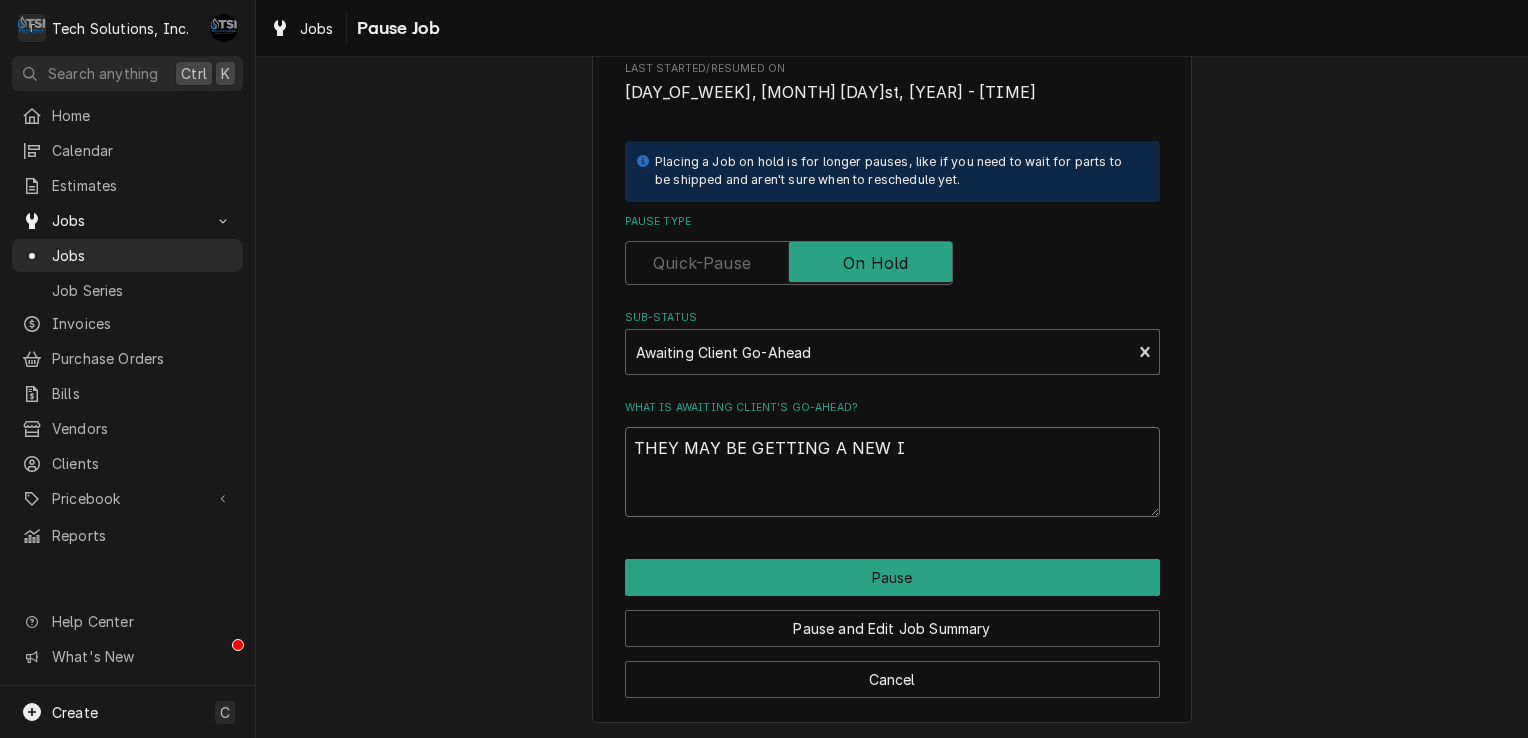 type on "x" 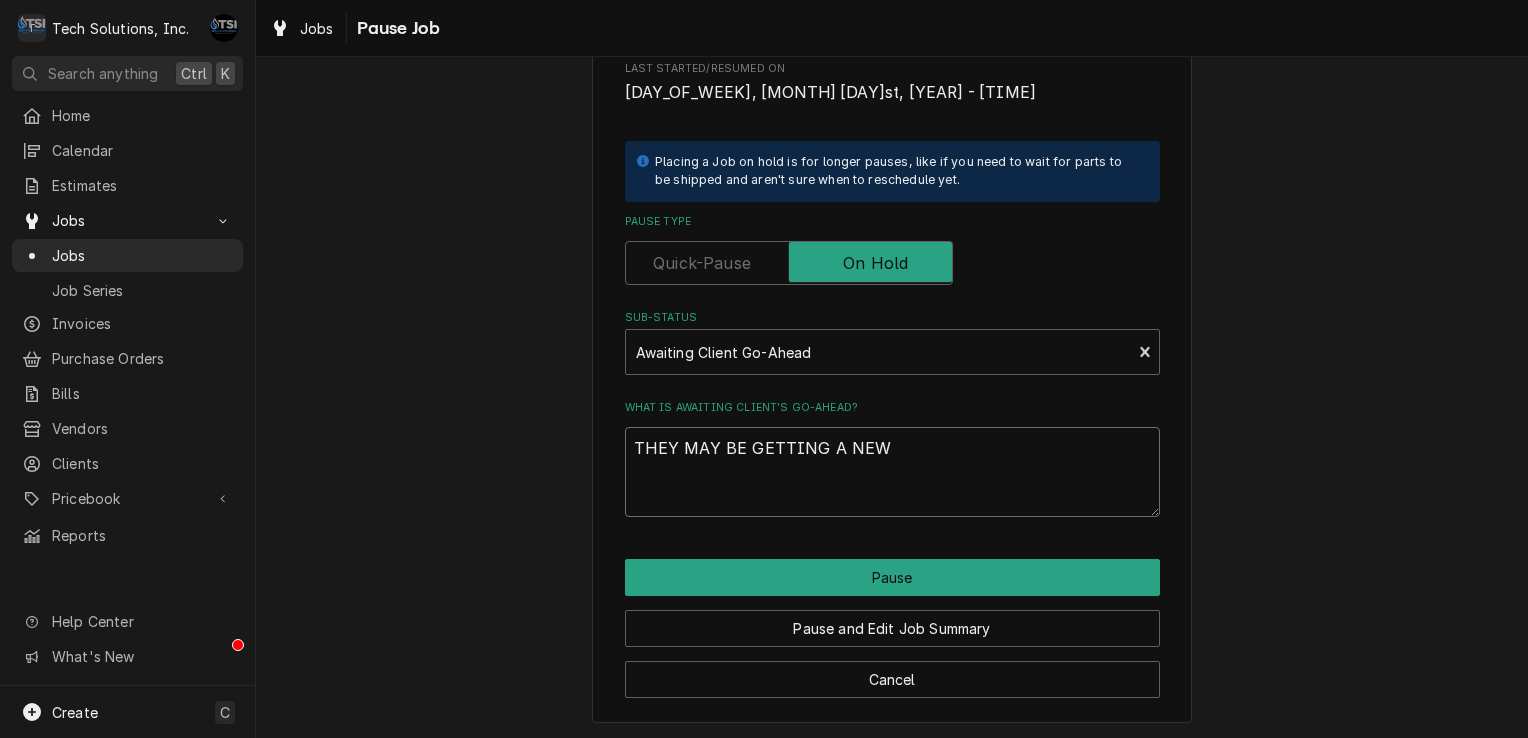 type on "x" 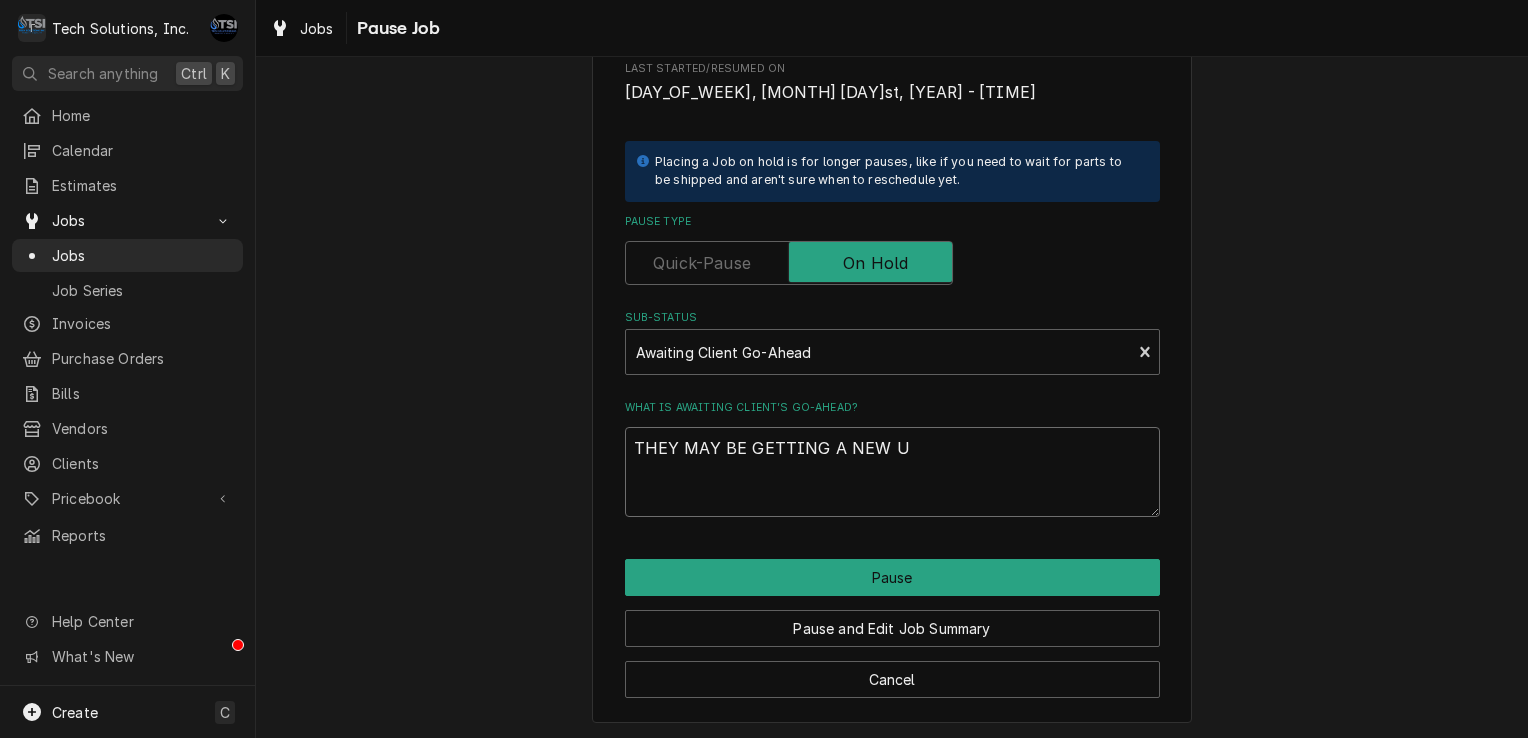 type on "x" 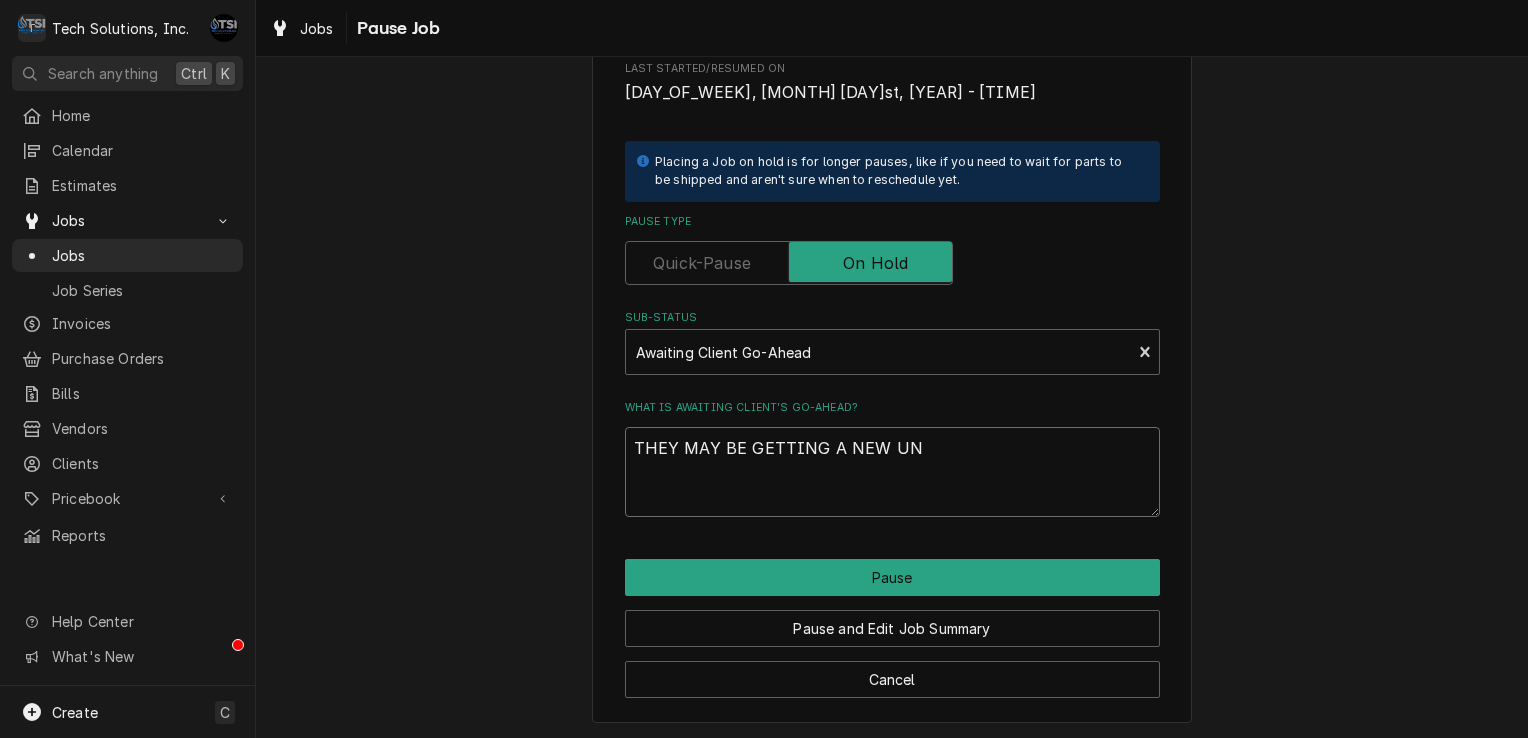 type on "x" 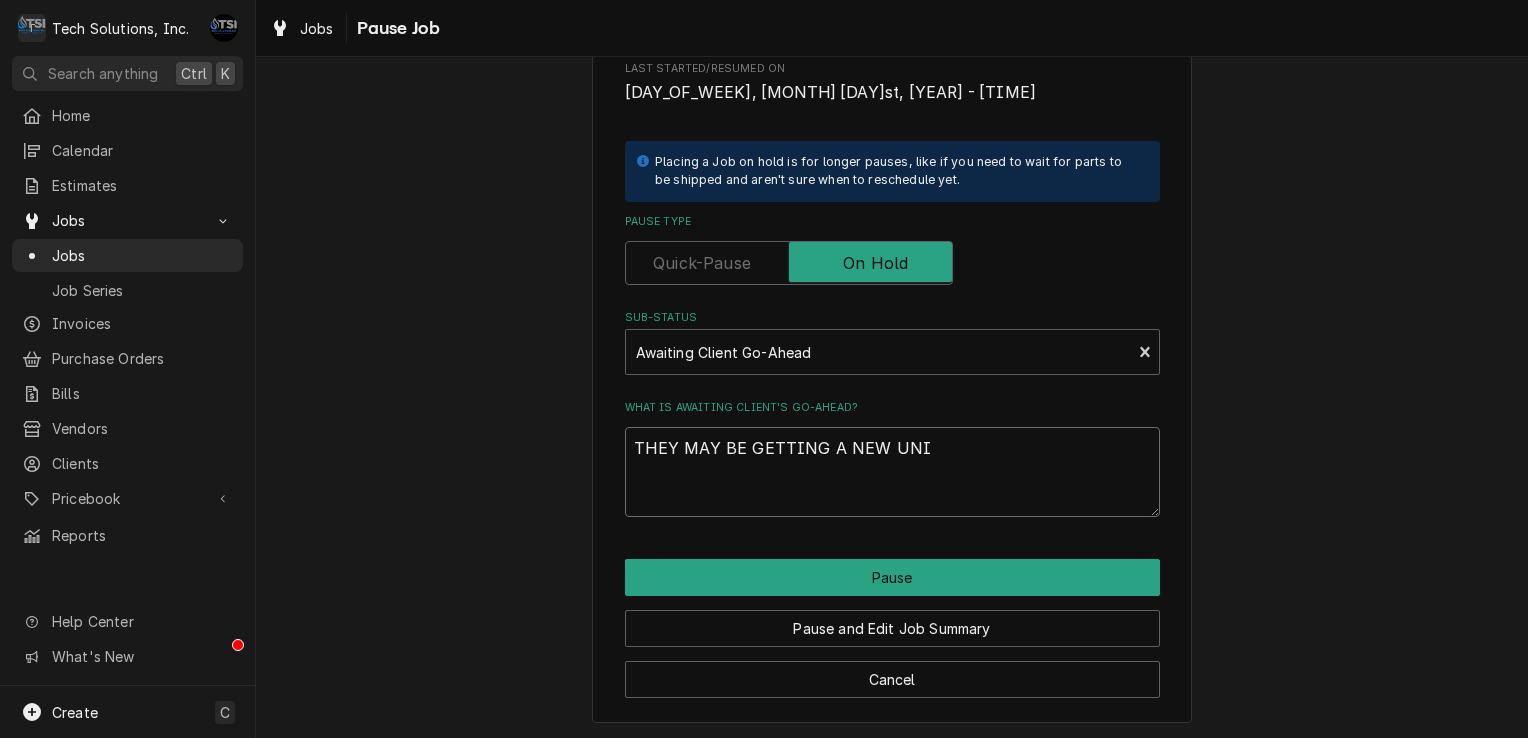 type on "x" 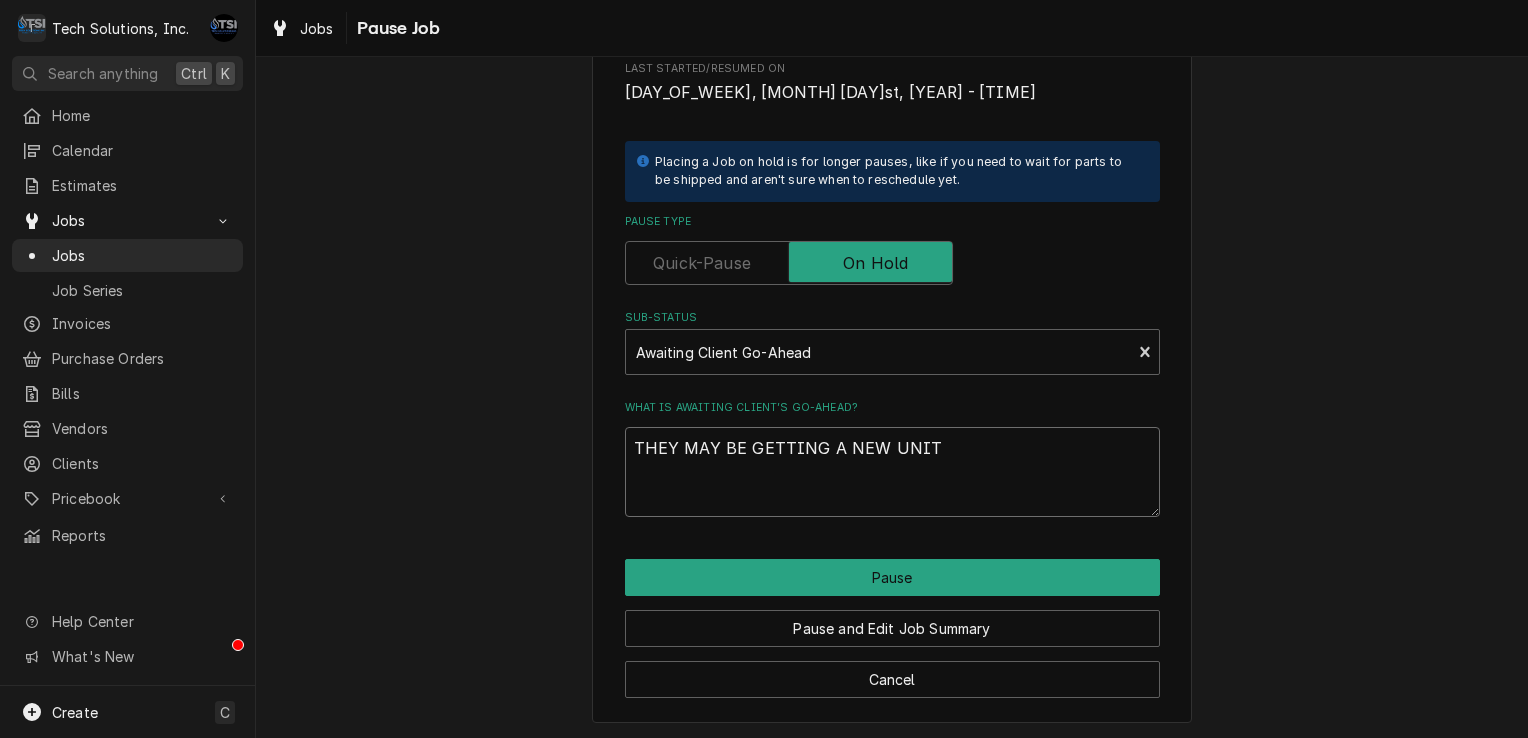 type on "x" 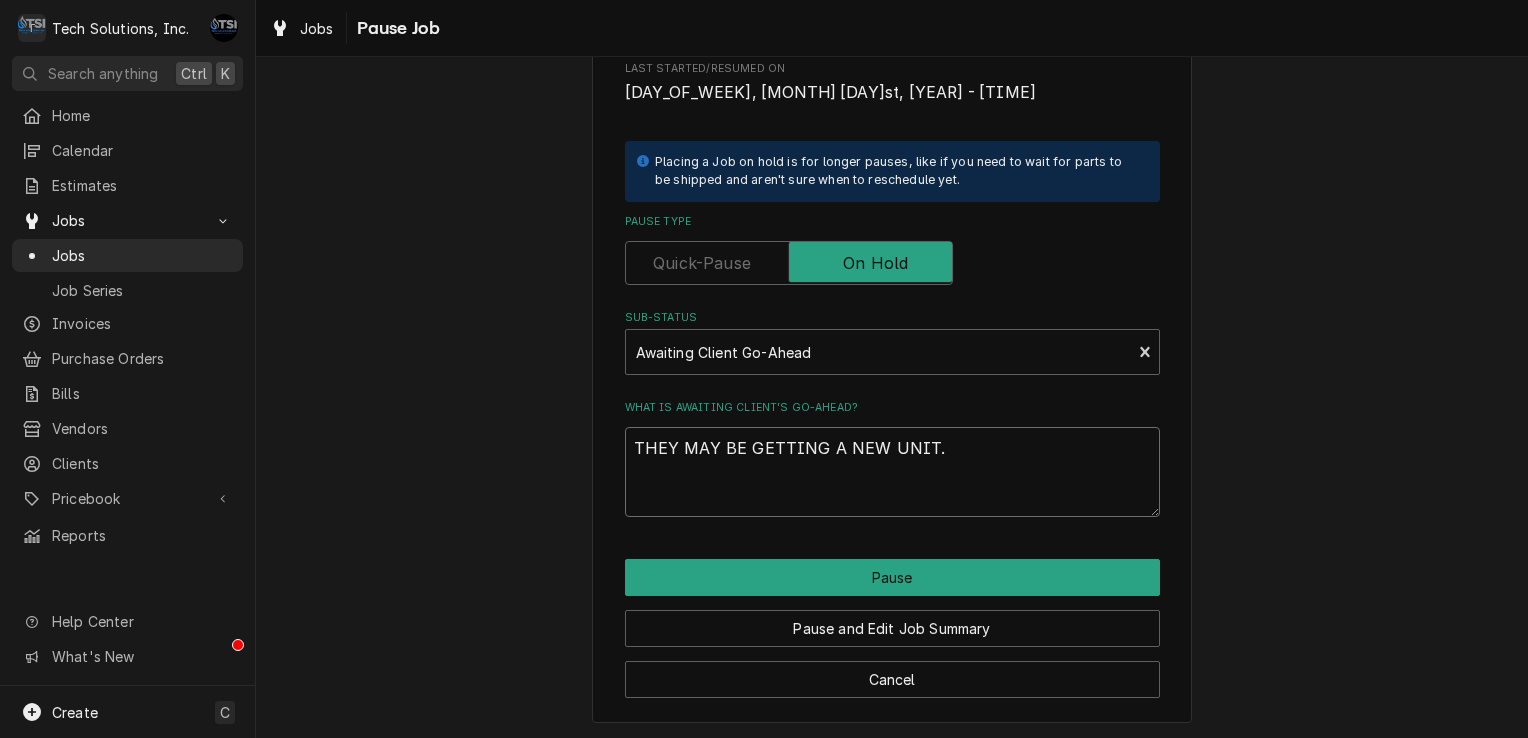 type on "x" 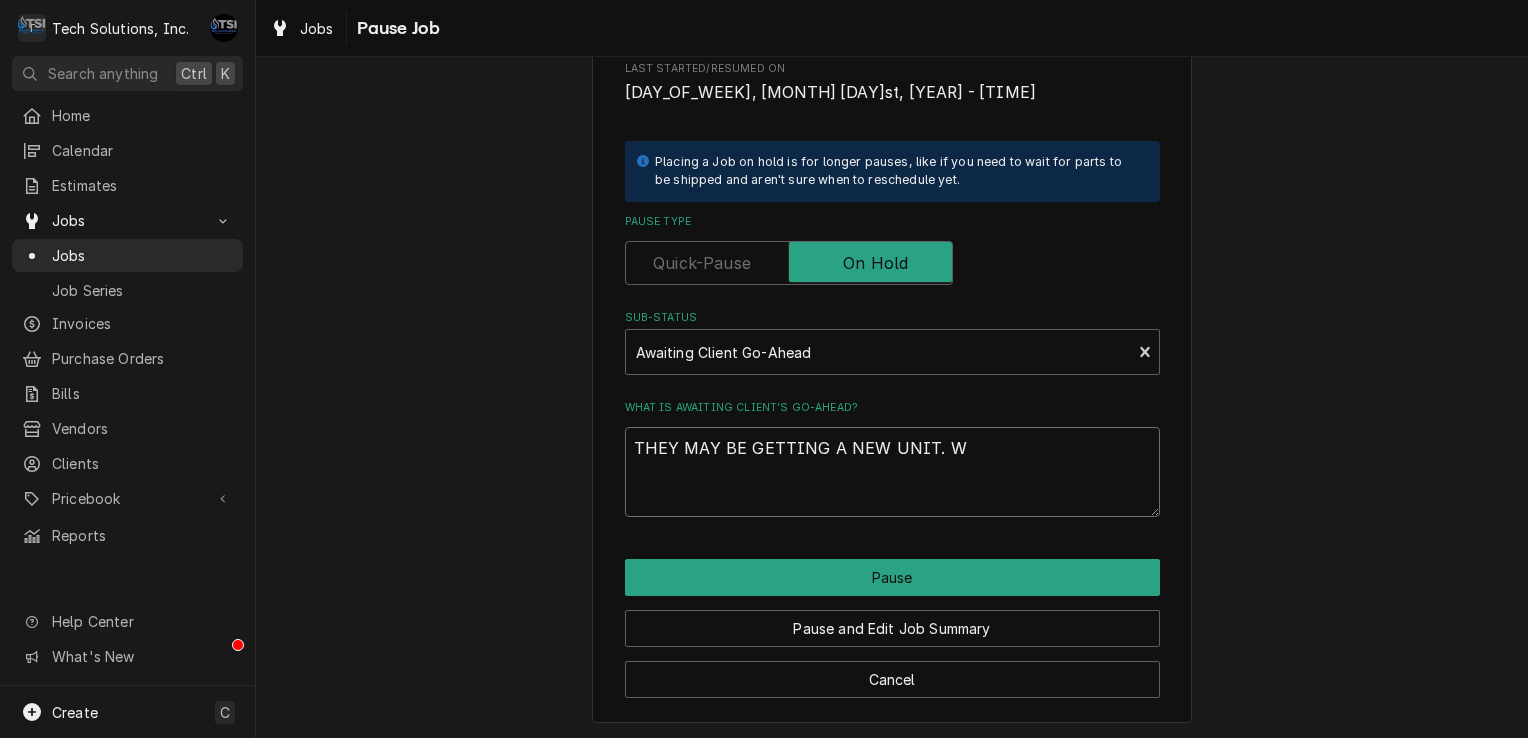 type on "x" 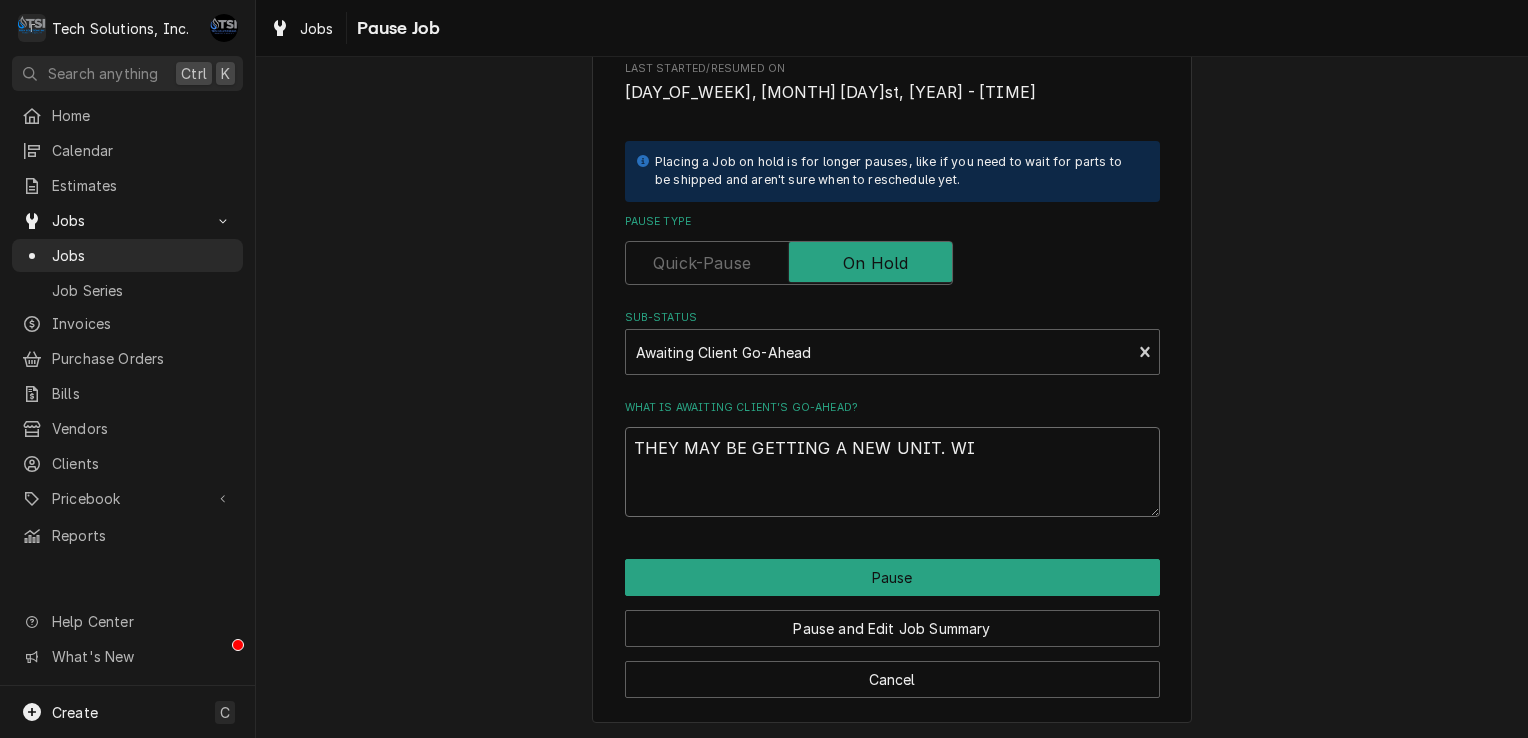 type on "x" 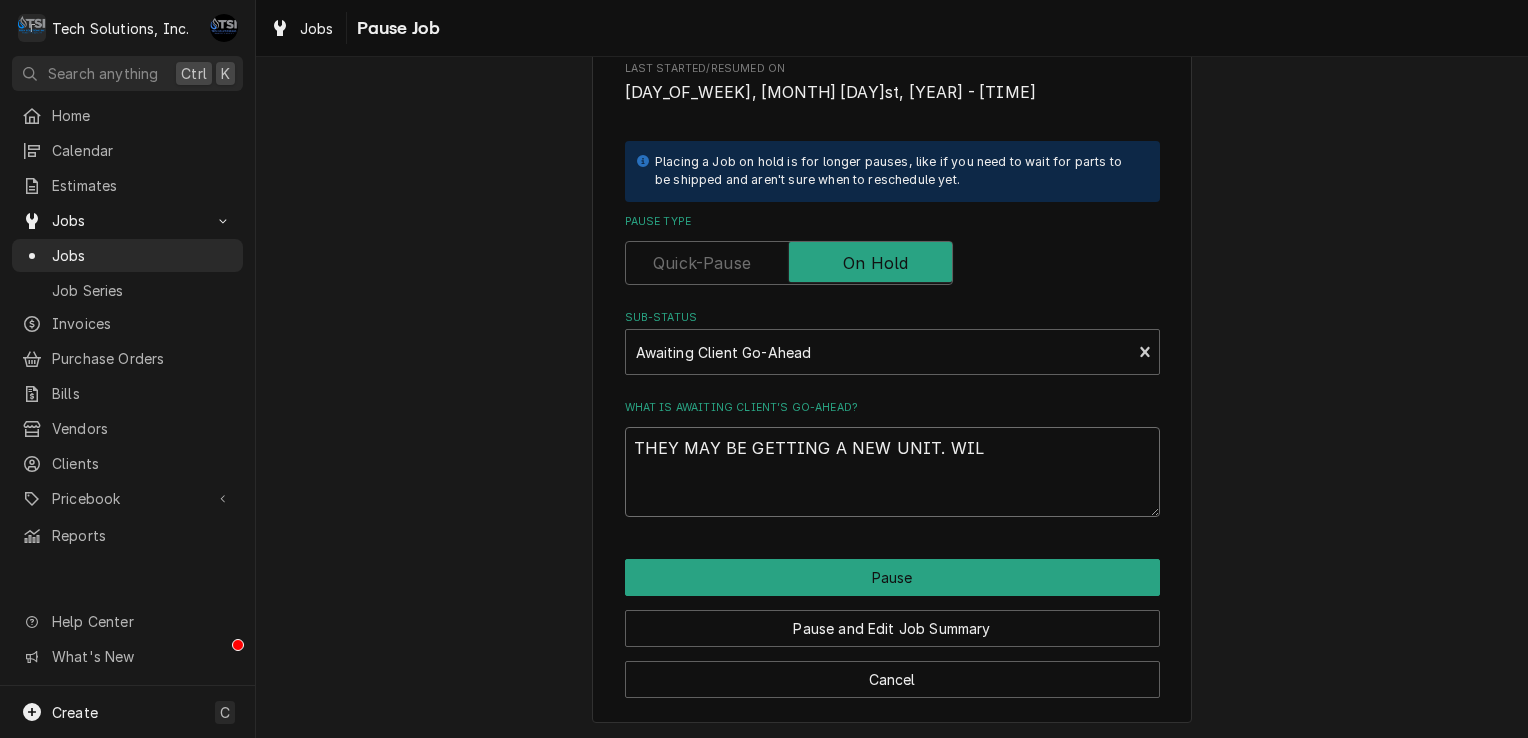 type on "x" 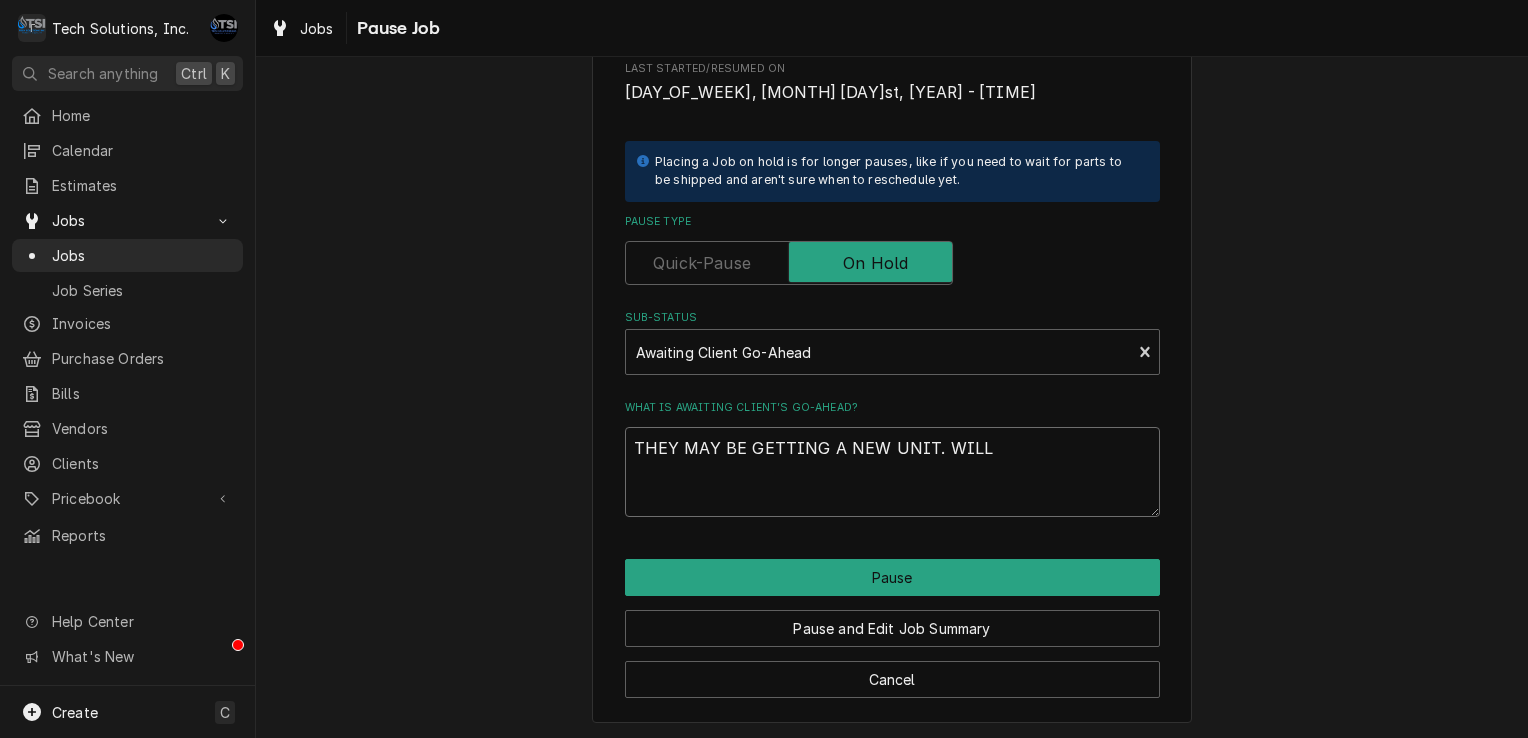 type on "x" 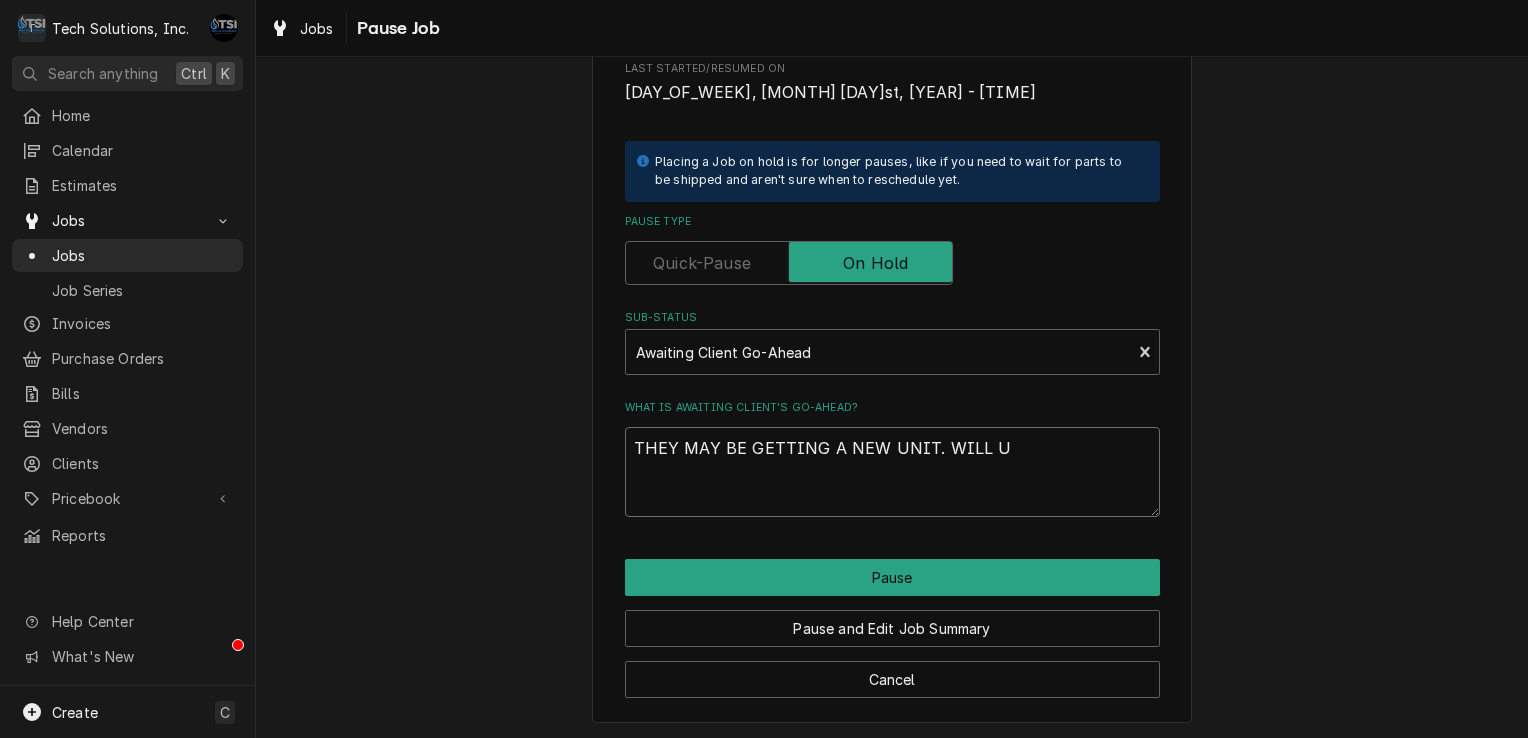 type on "x" 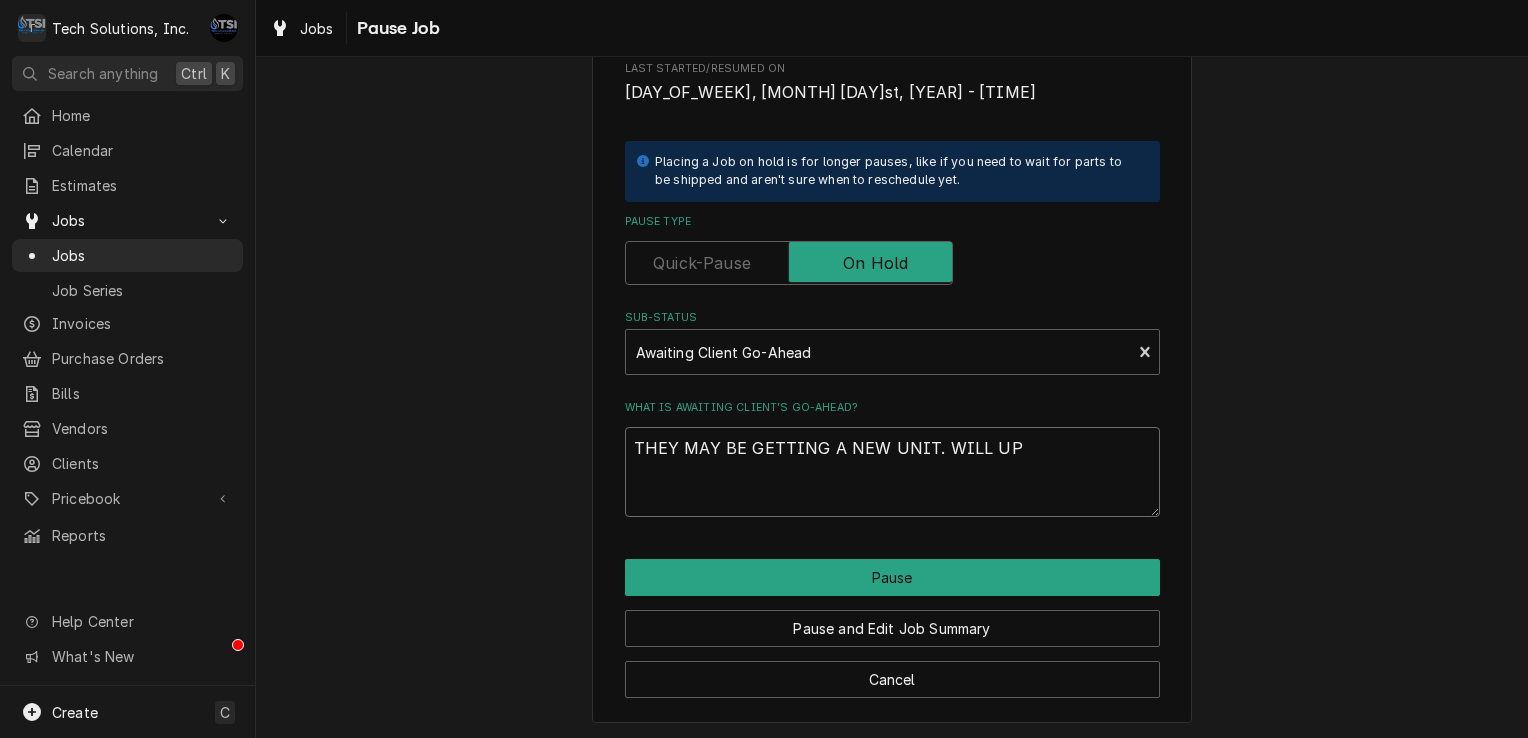 type on "x" 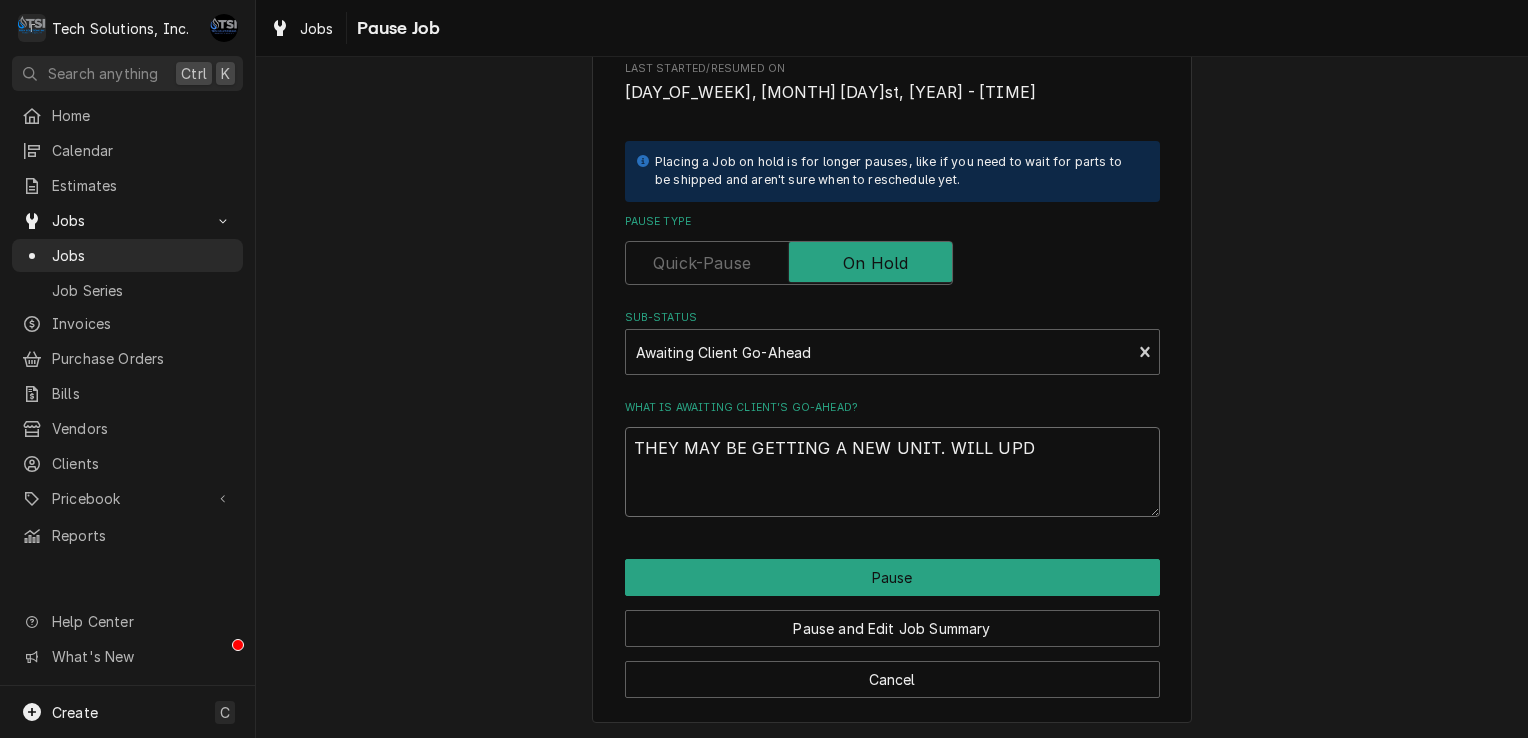 type on "x" 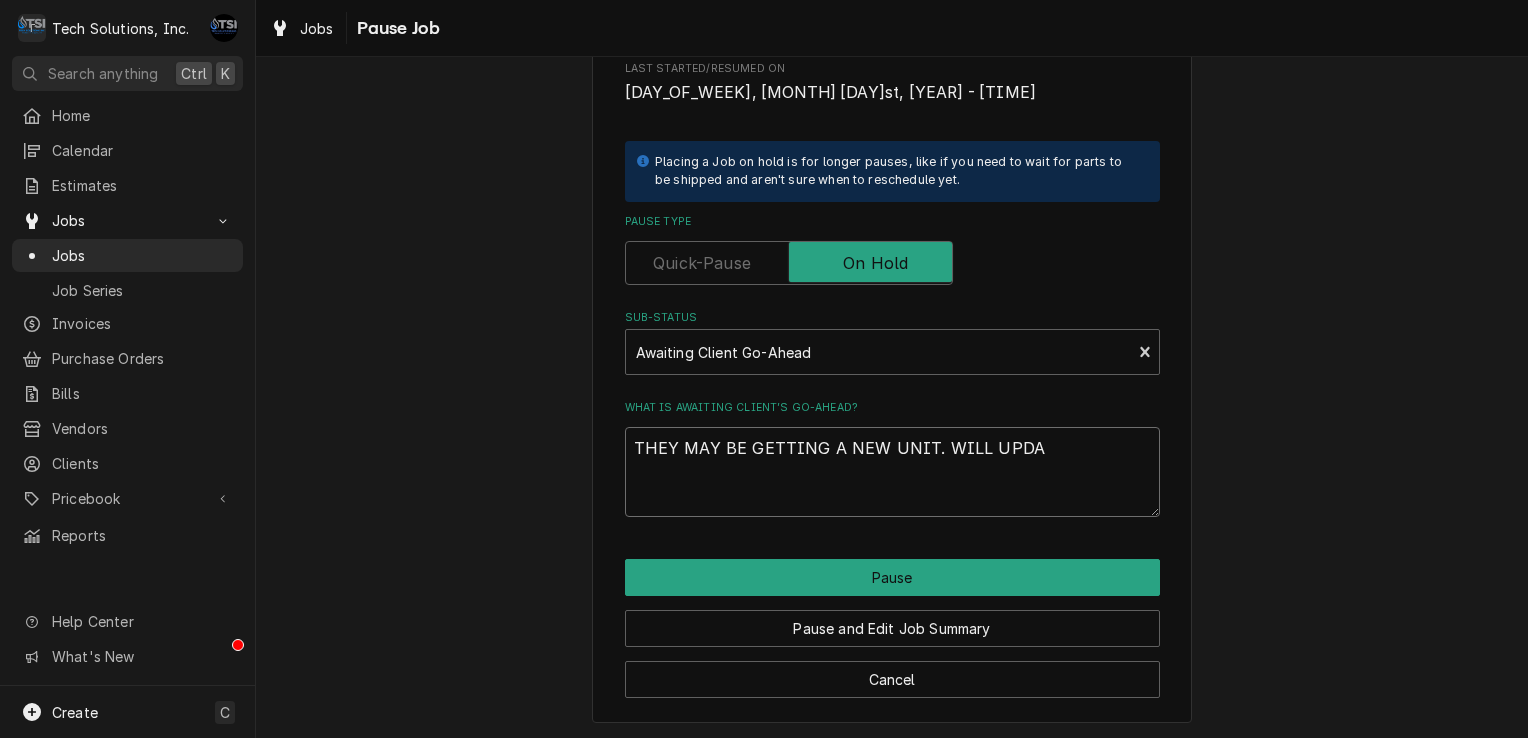 type on "x" 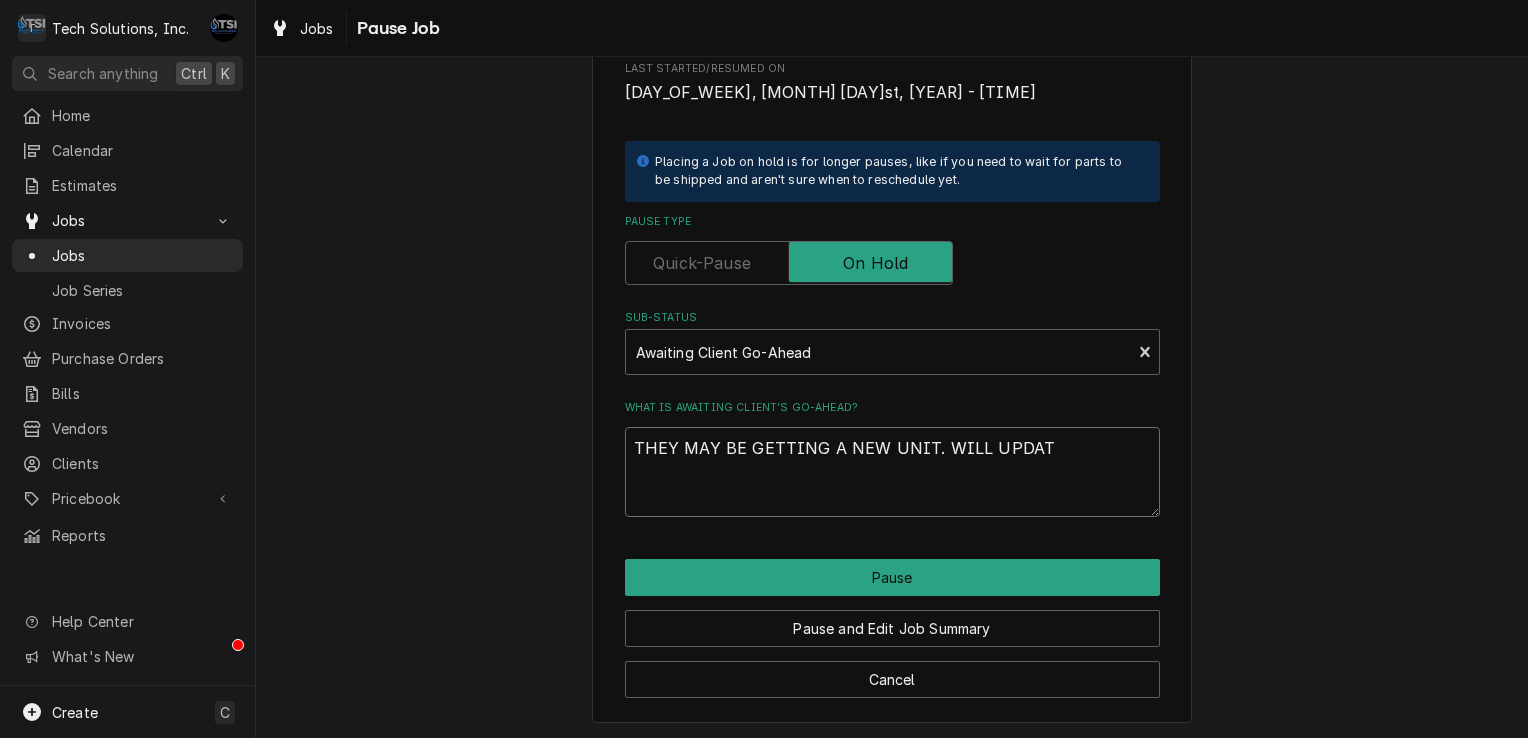 type on "x" 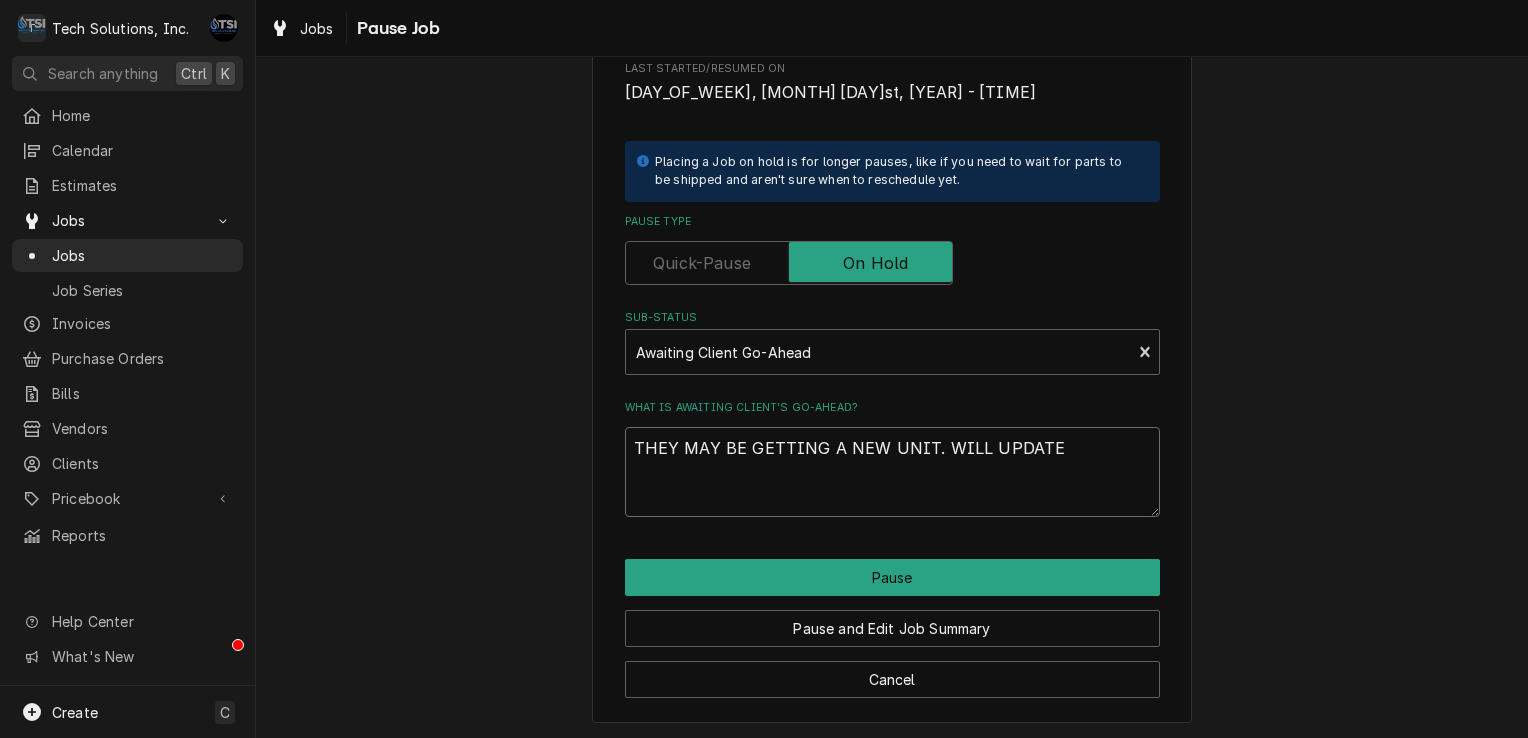 type on "x" 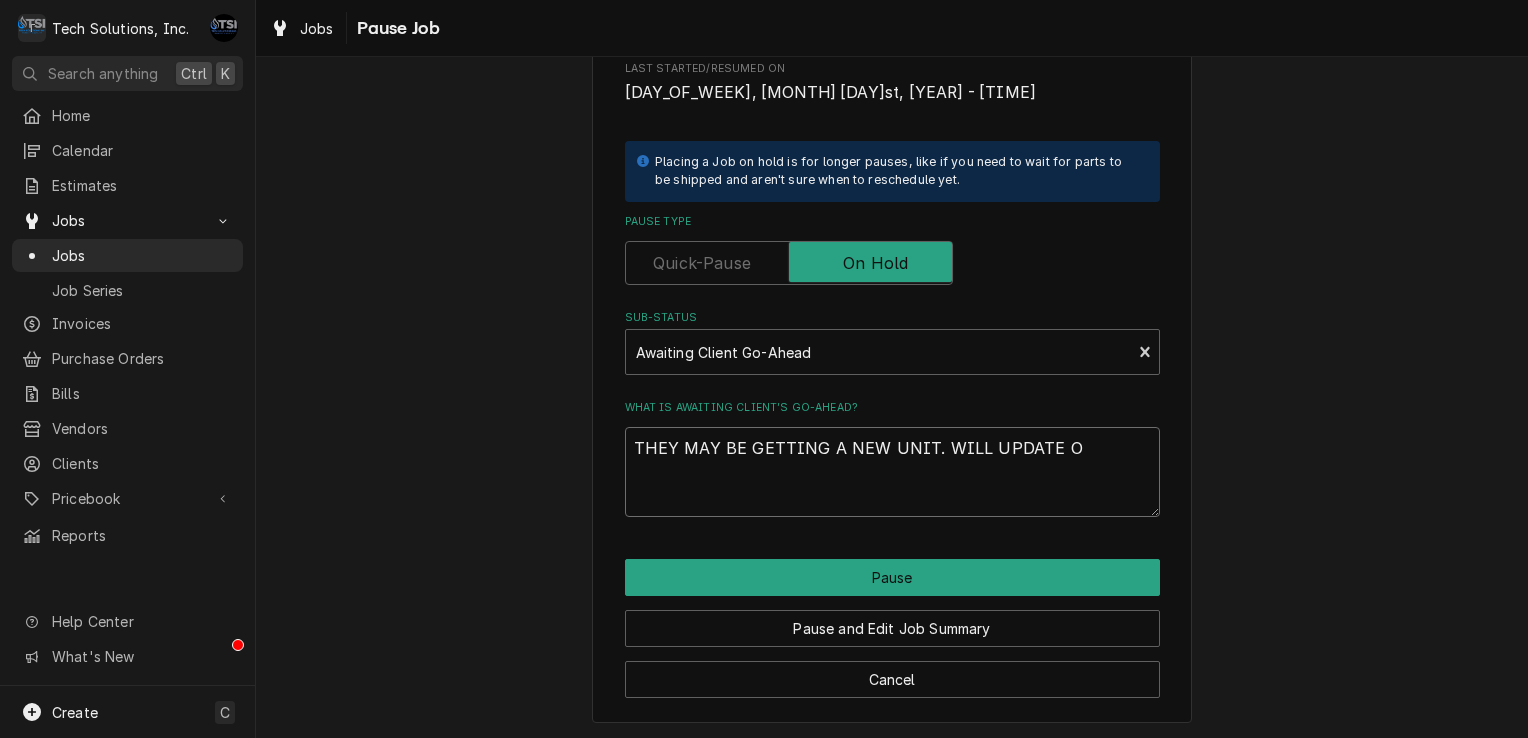 type on "x" 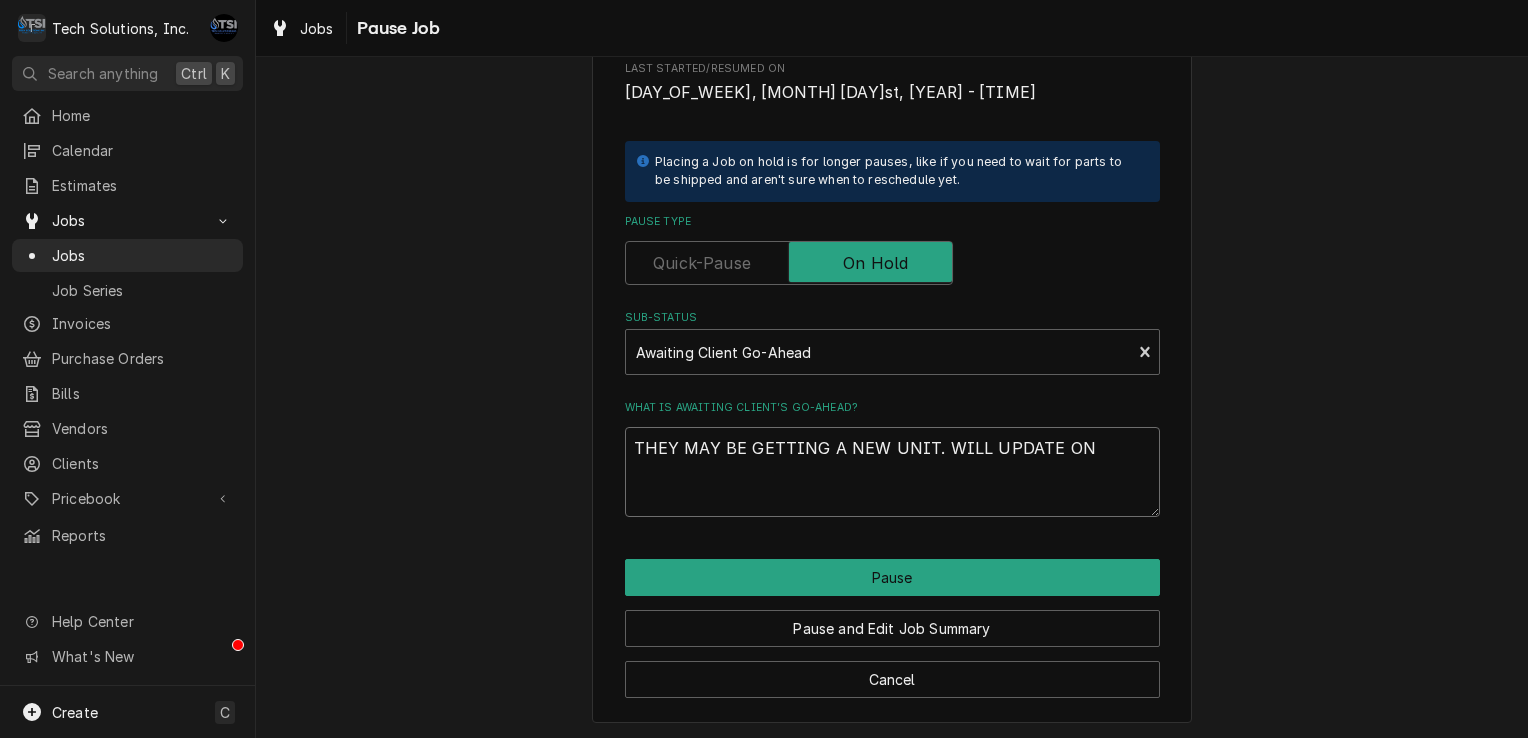 type on "THEY MAY BE GETTING A NEW UNIT. WILL UPDATE ONC" 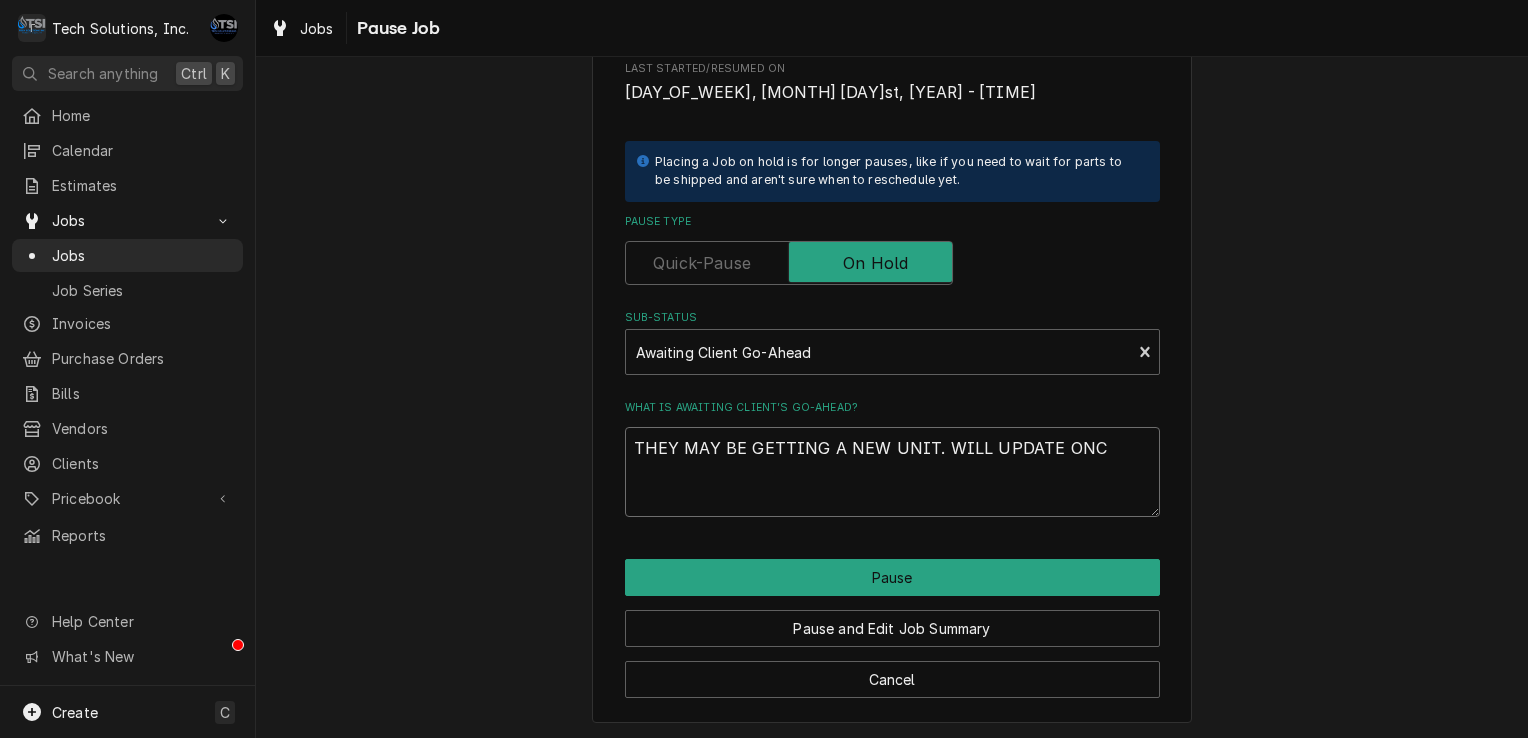 type on "x" 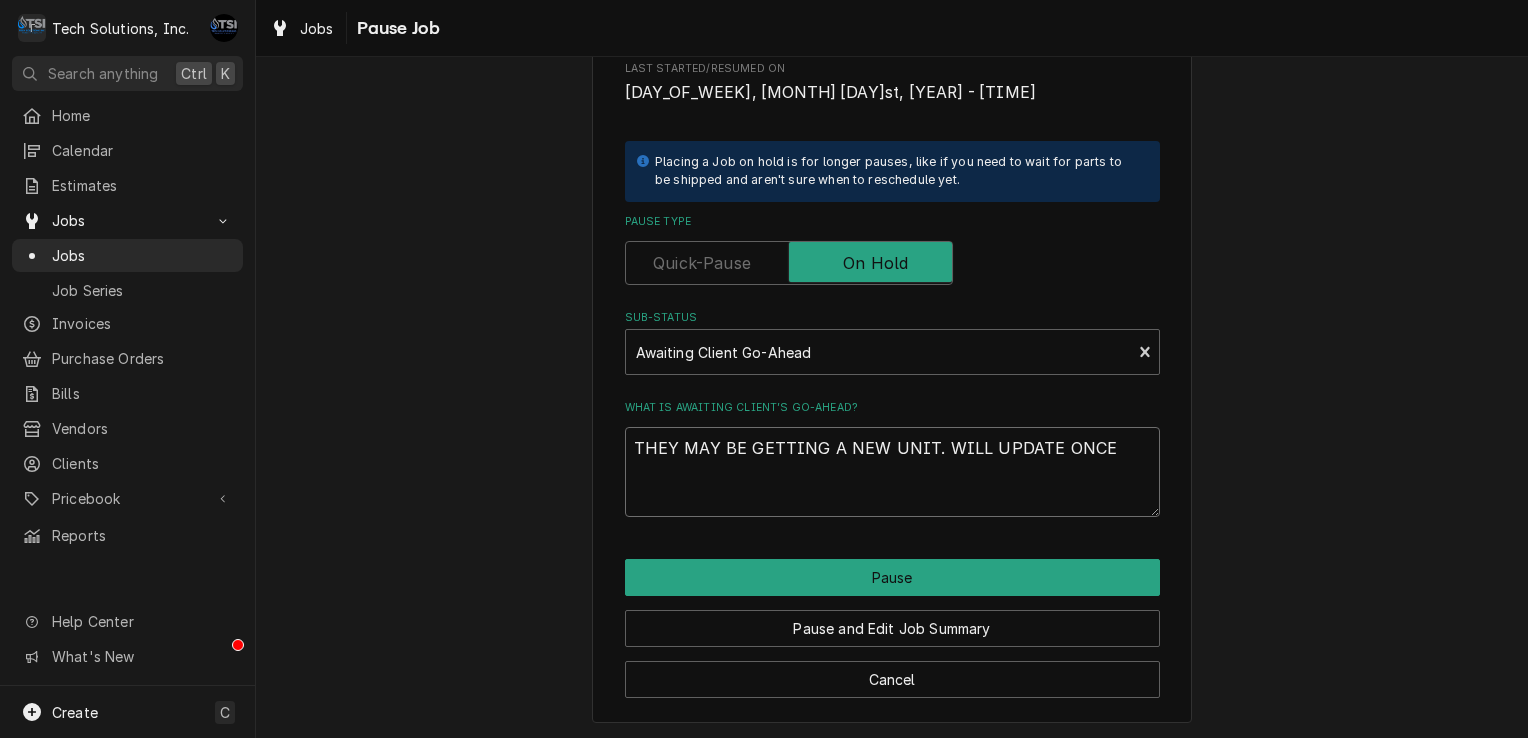 type on "x" 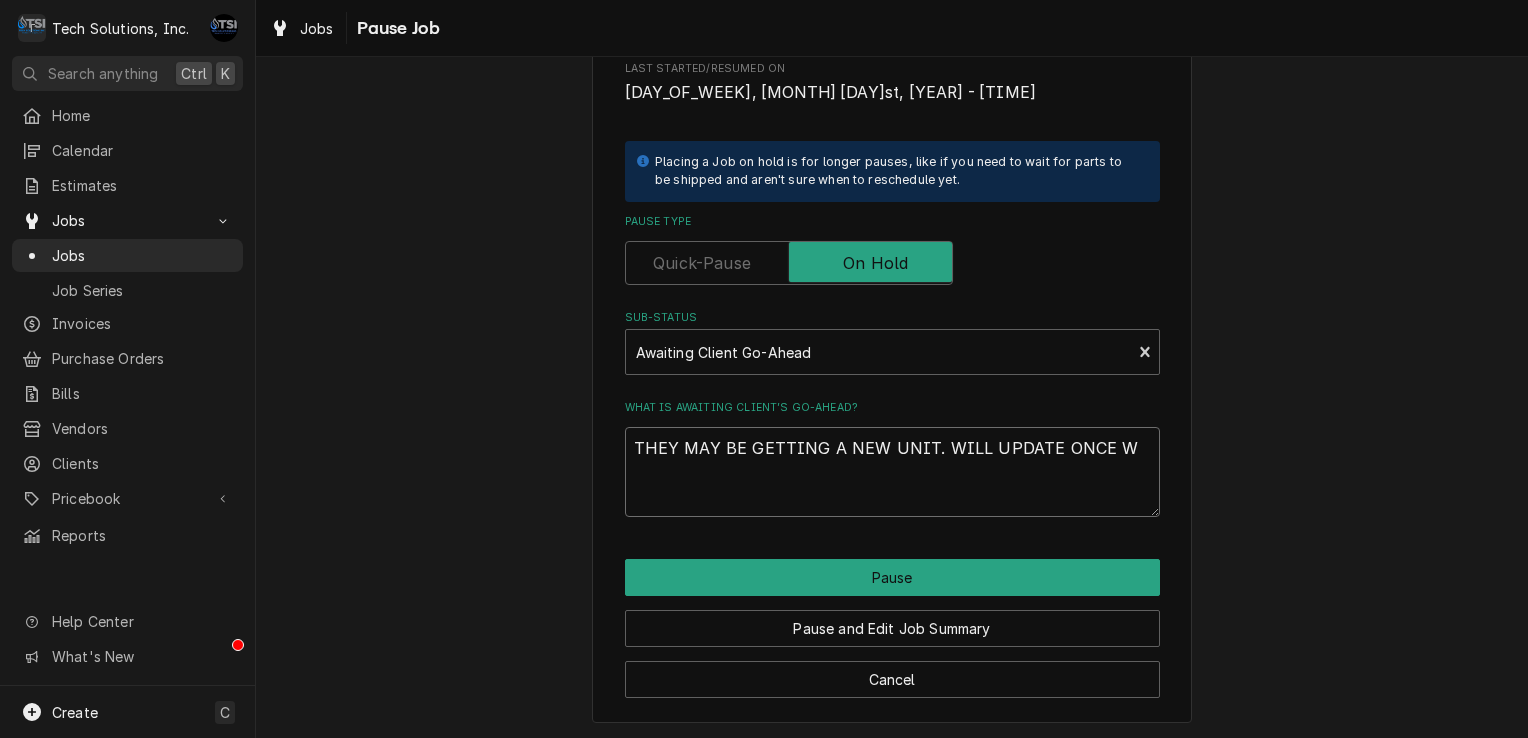 type on "x" 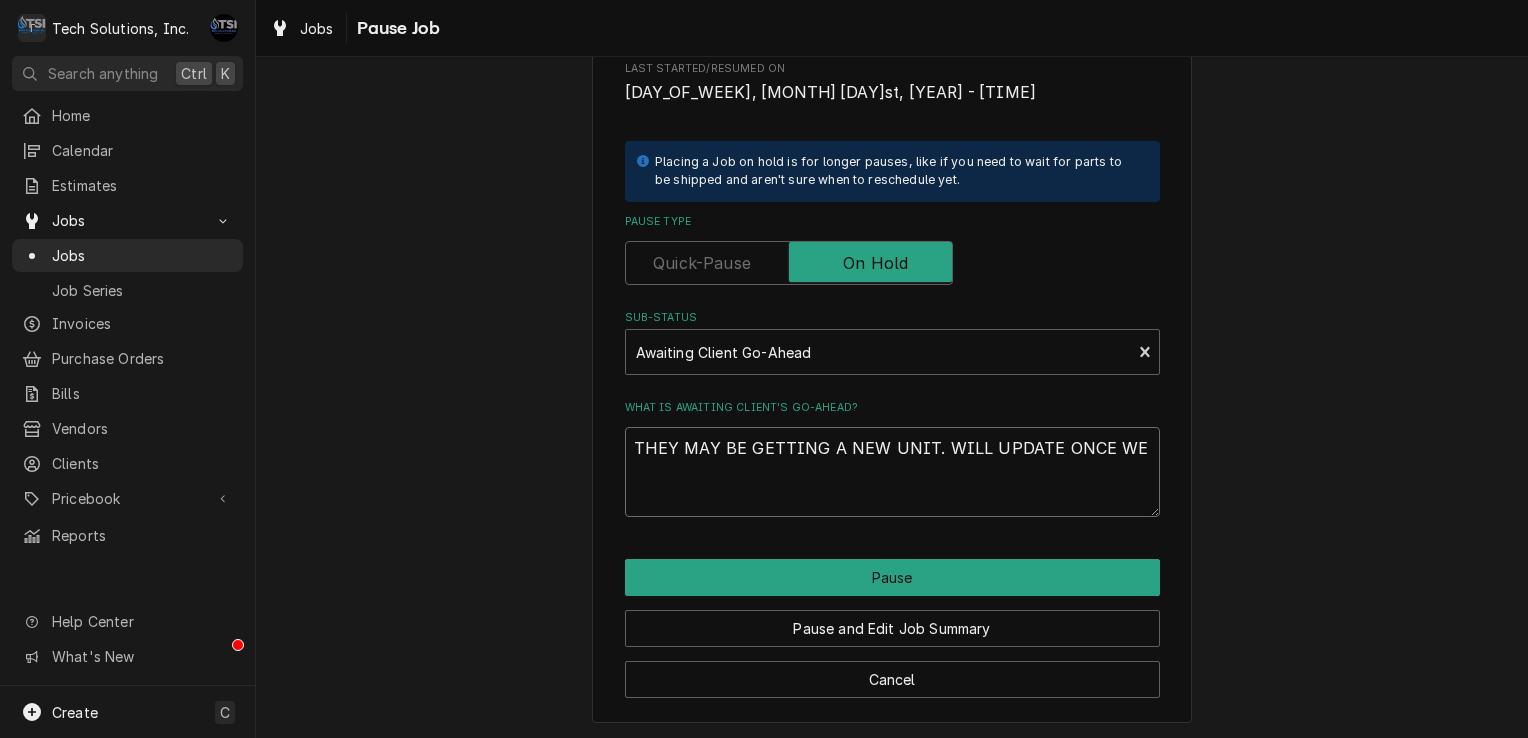 type on "x" 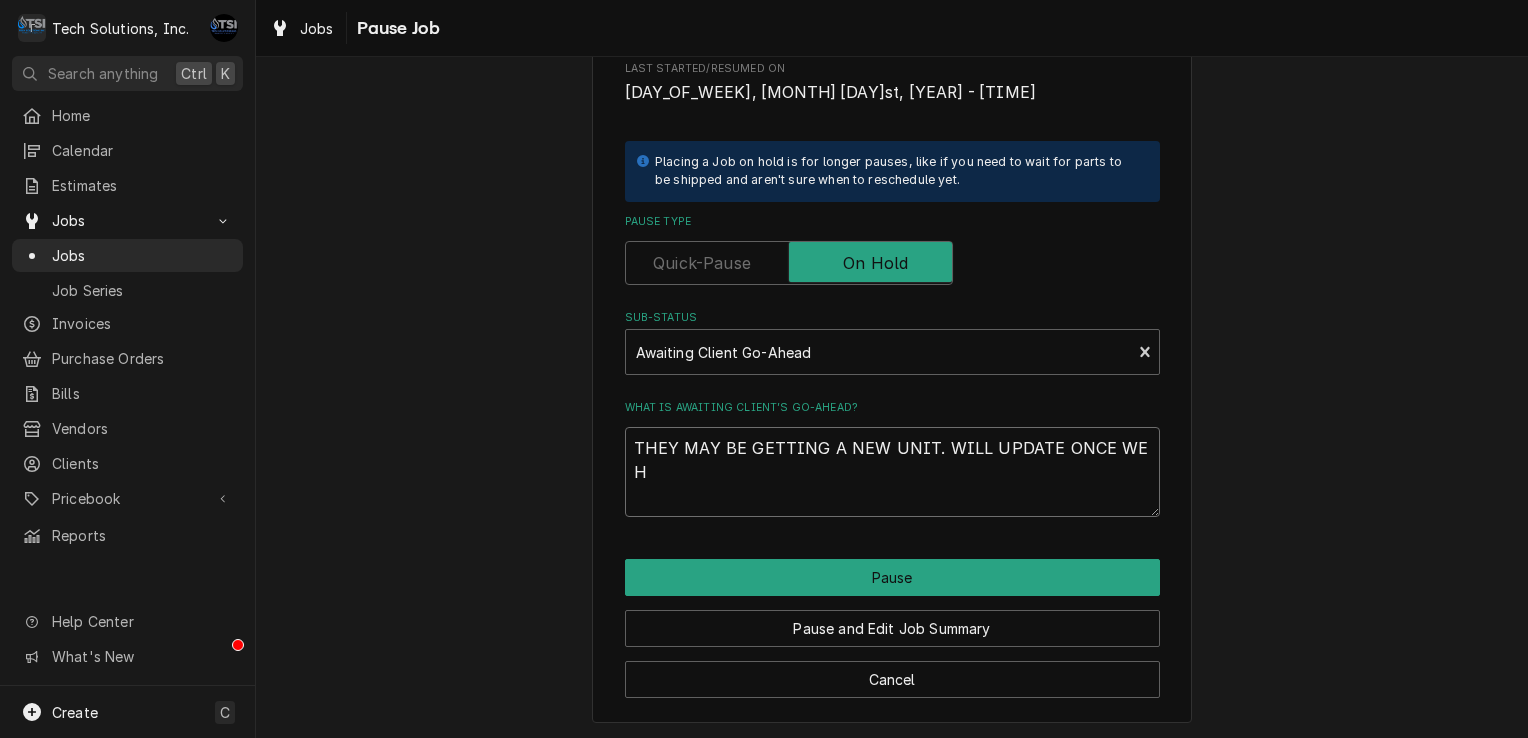 type on "x" 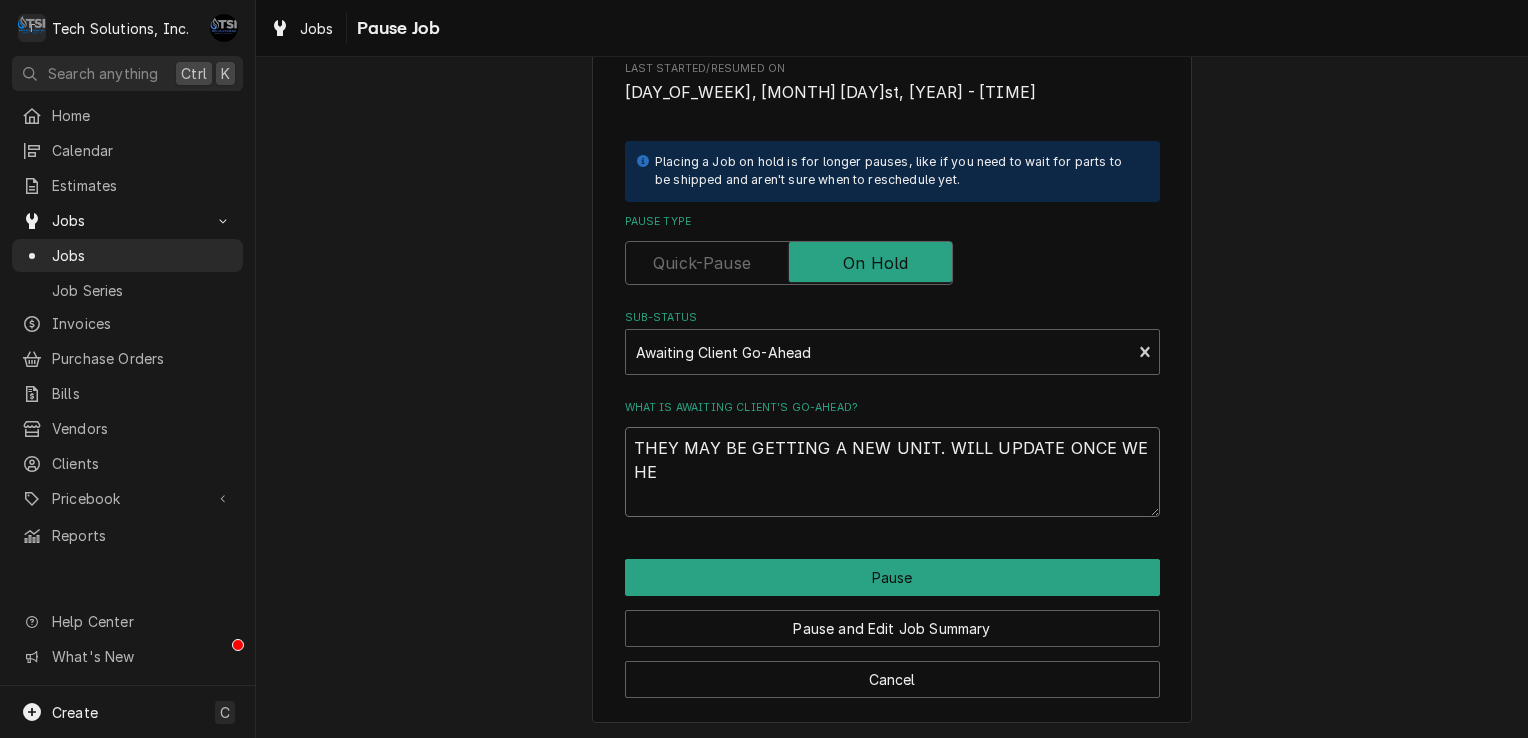 type on "x" 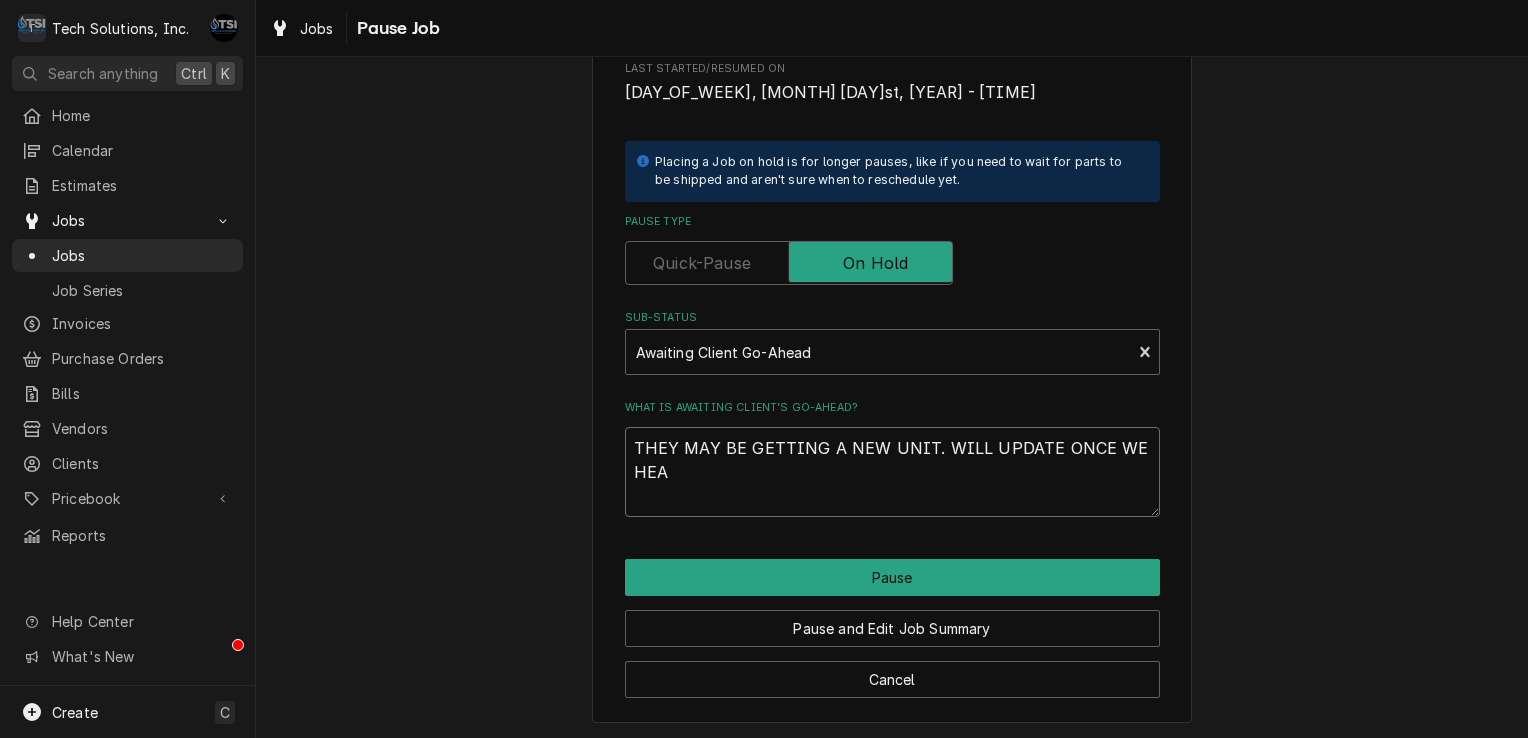 type on "x" 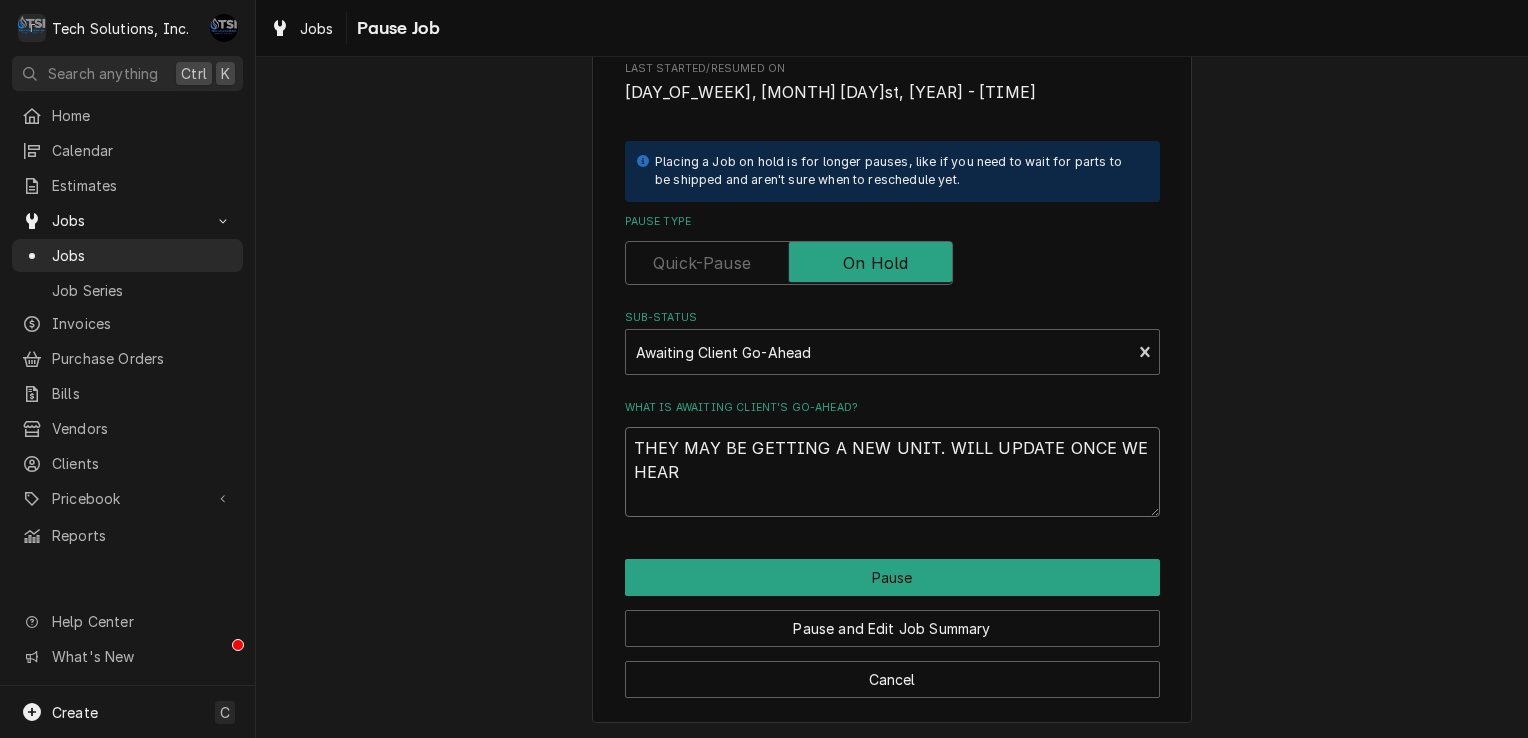 type on "x" 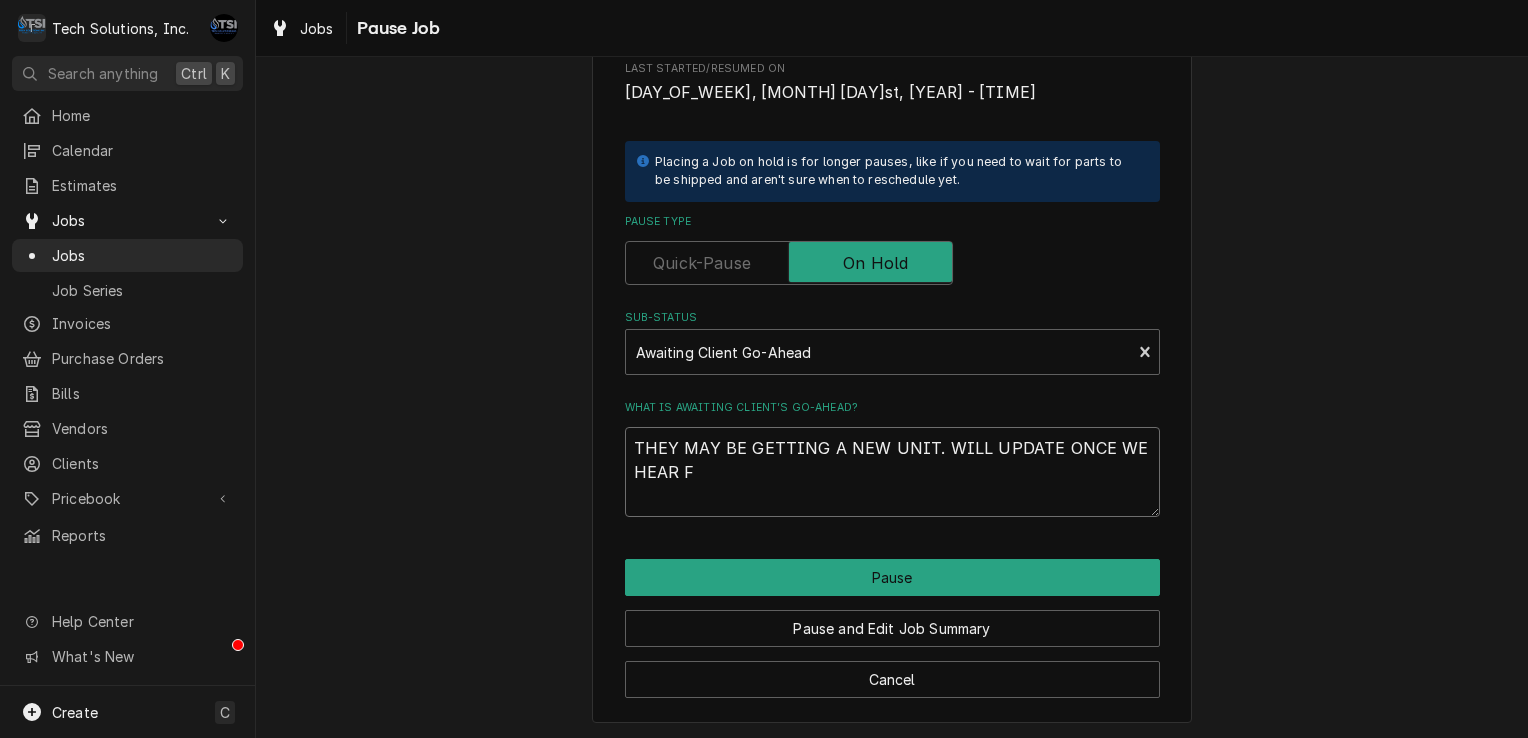type on "x" 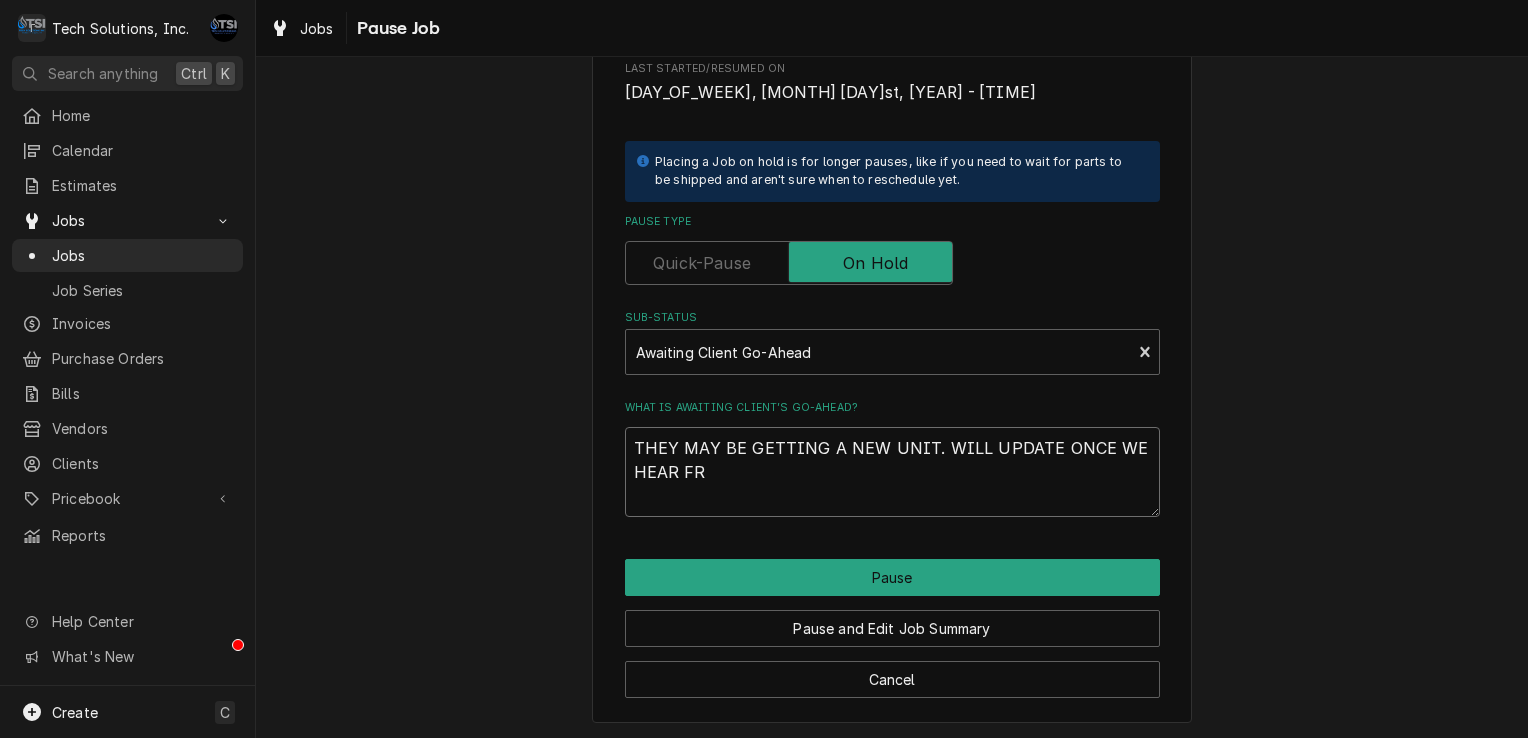 type on "x" 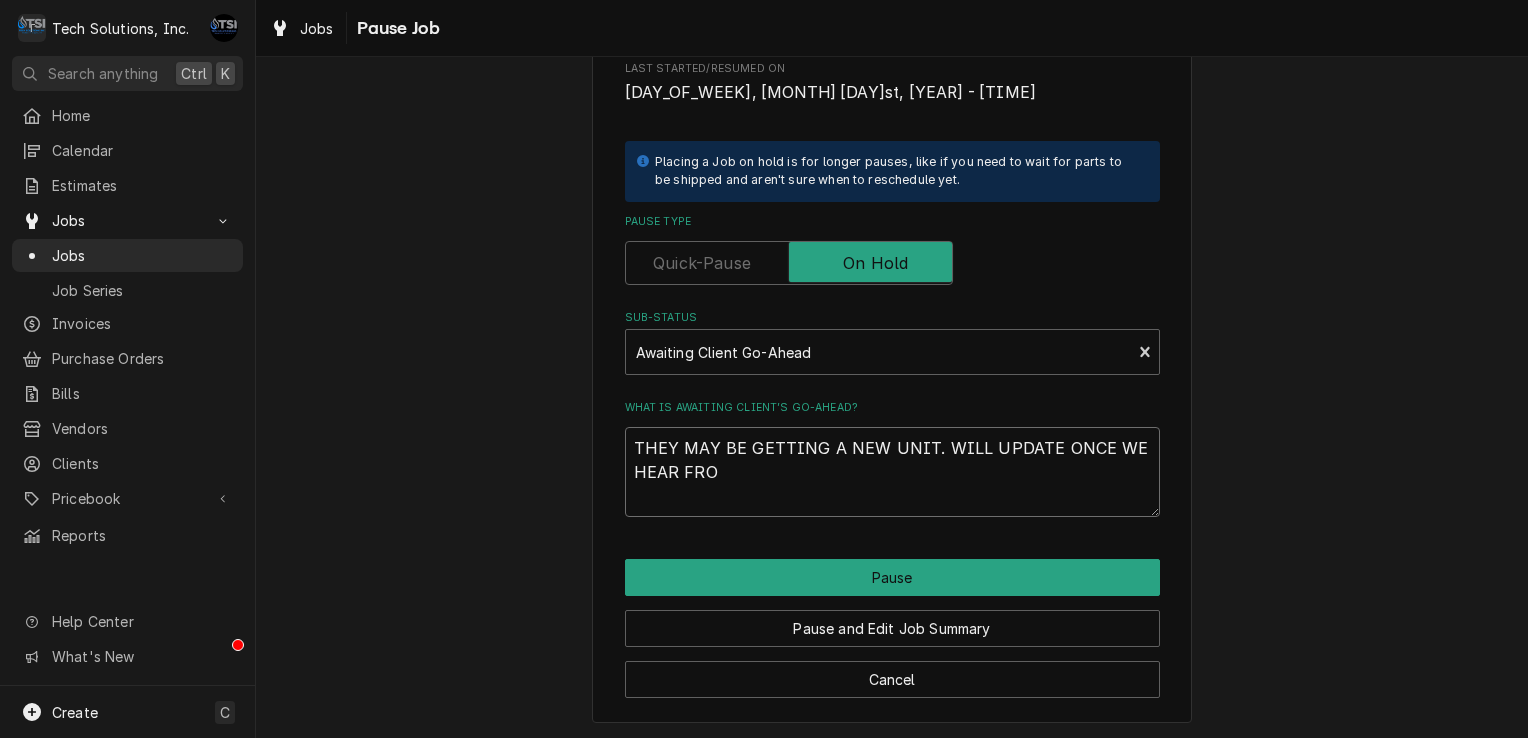 type on "x" 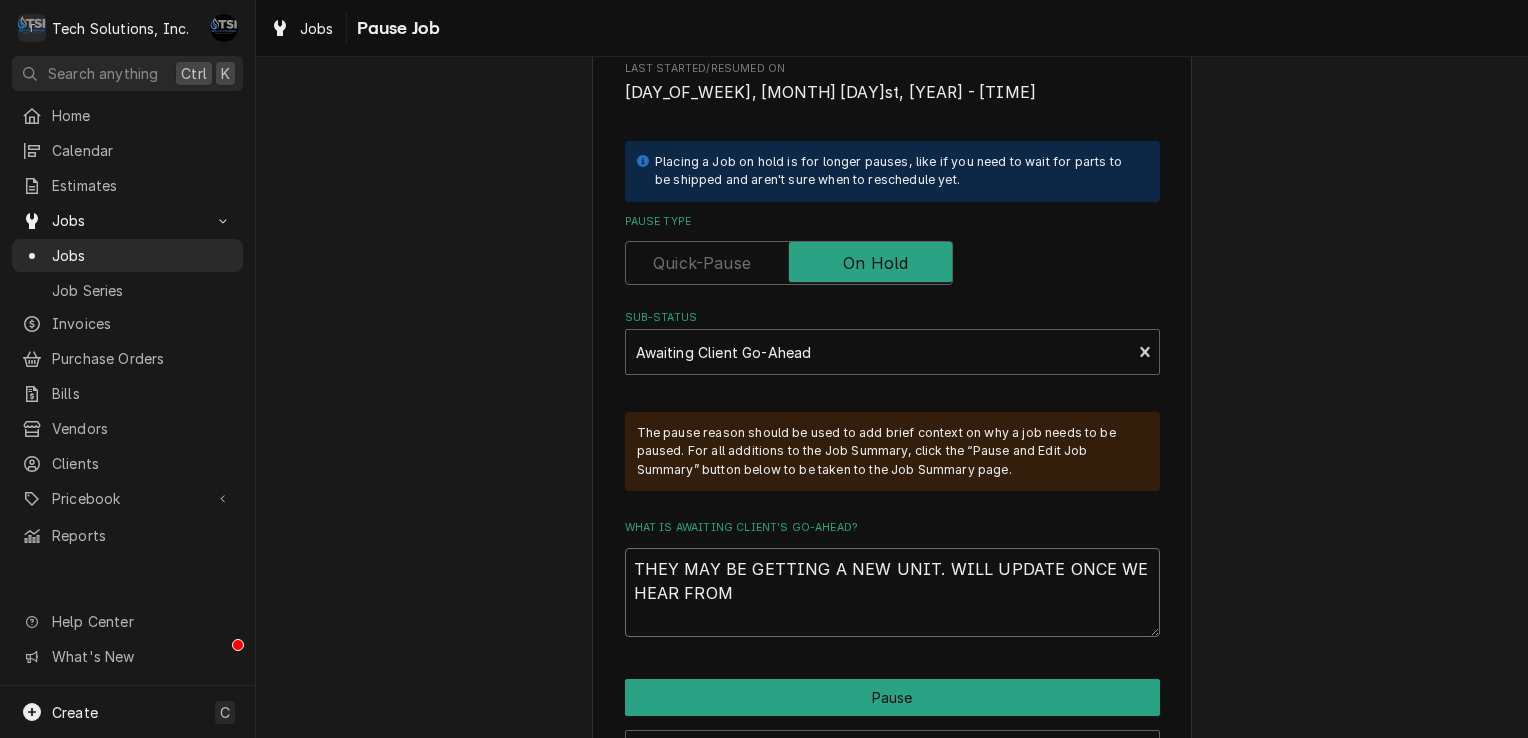 type on "x" 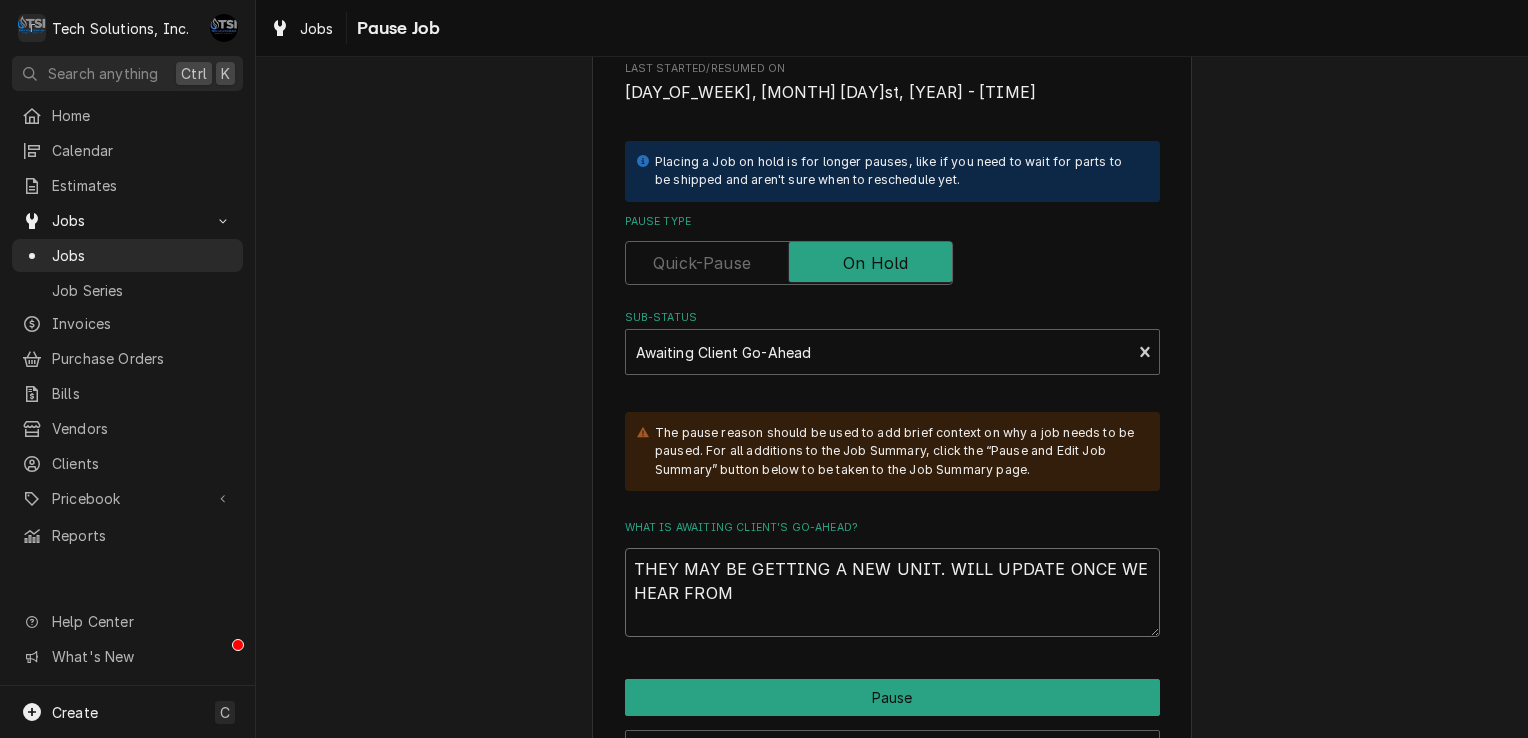 type on "x" 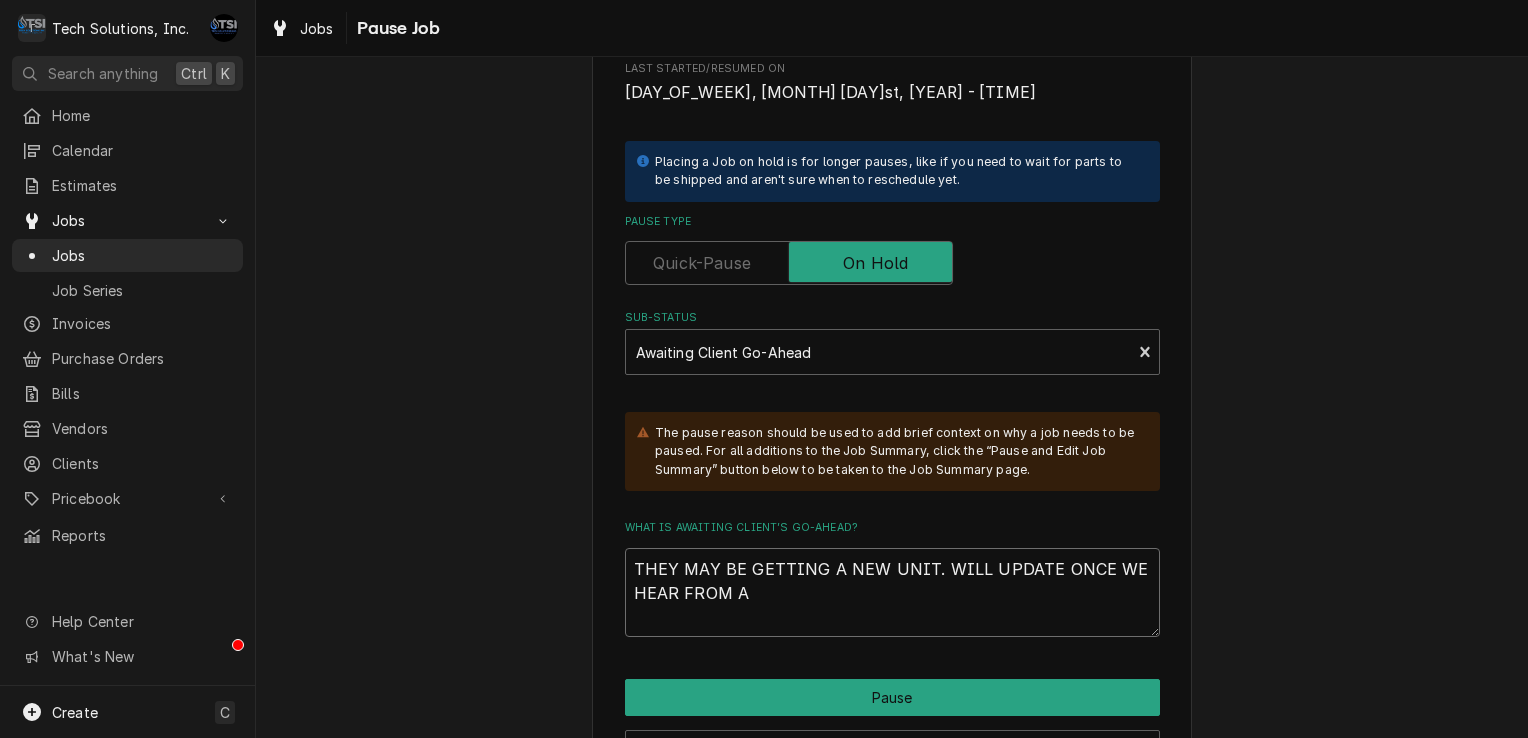 type on "x" 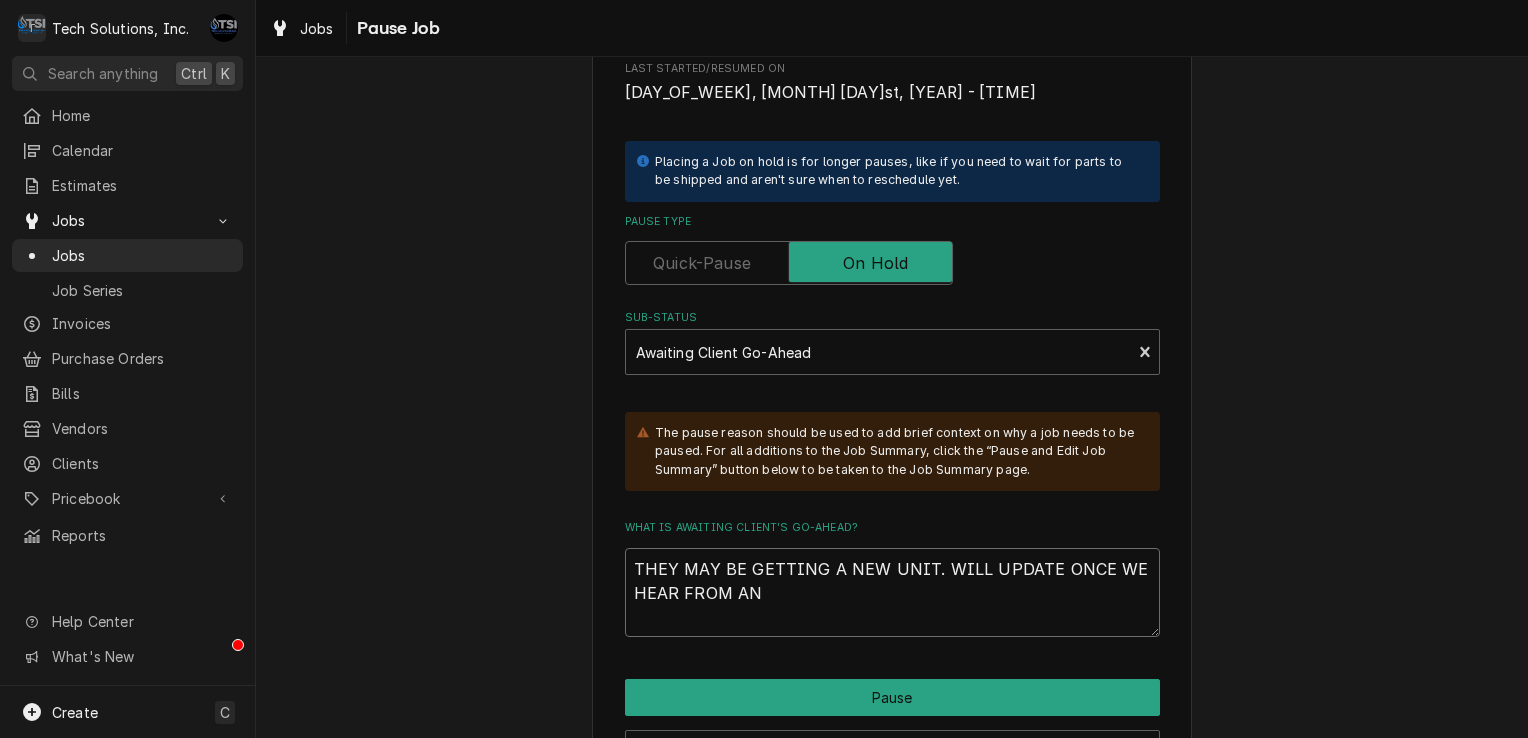 type on "x" 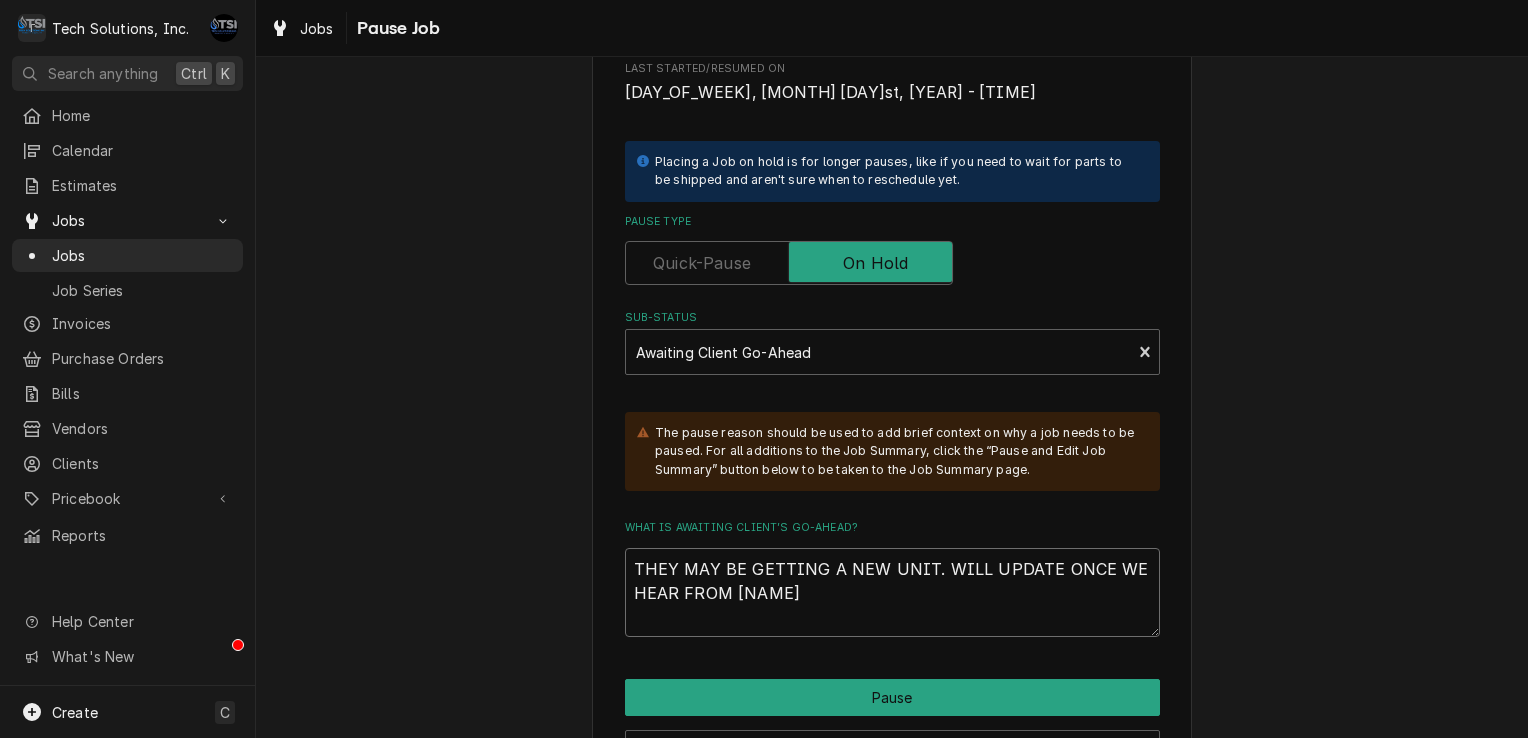 type on "x" 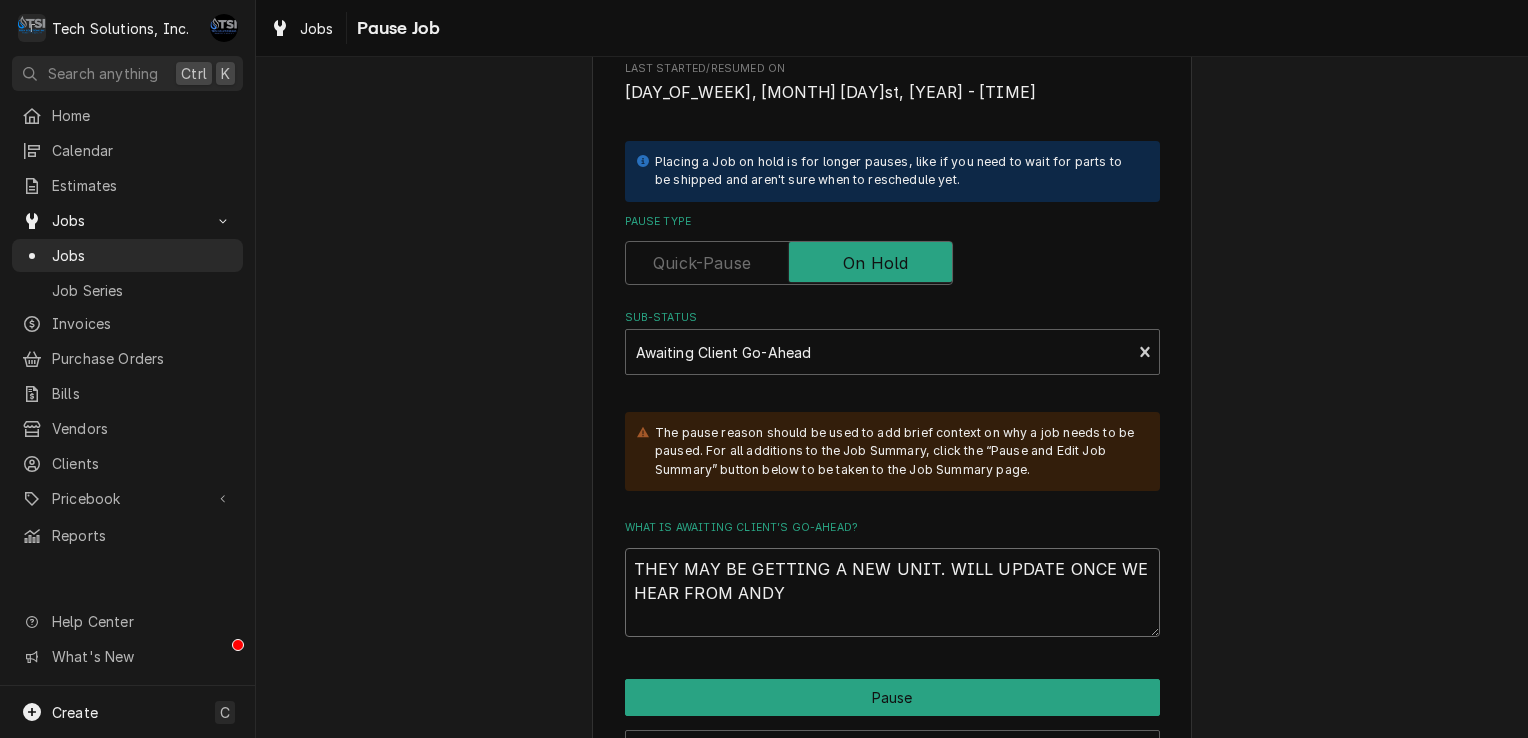 type on "x" 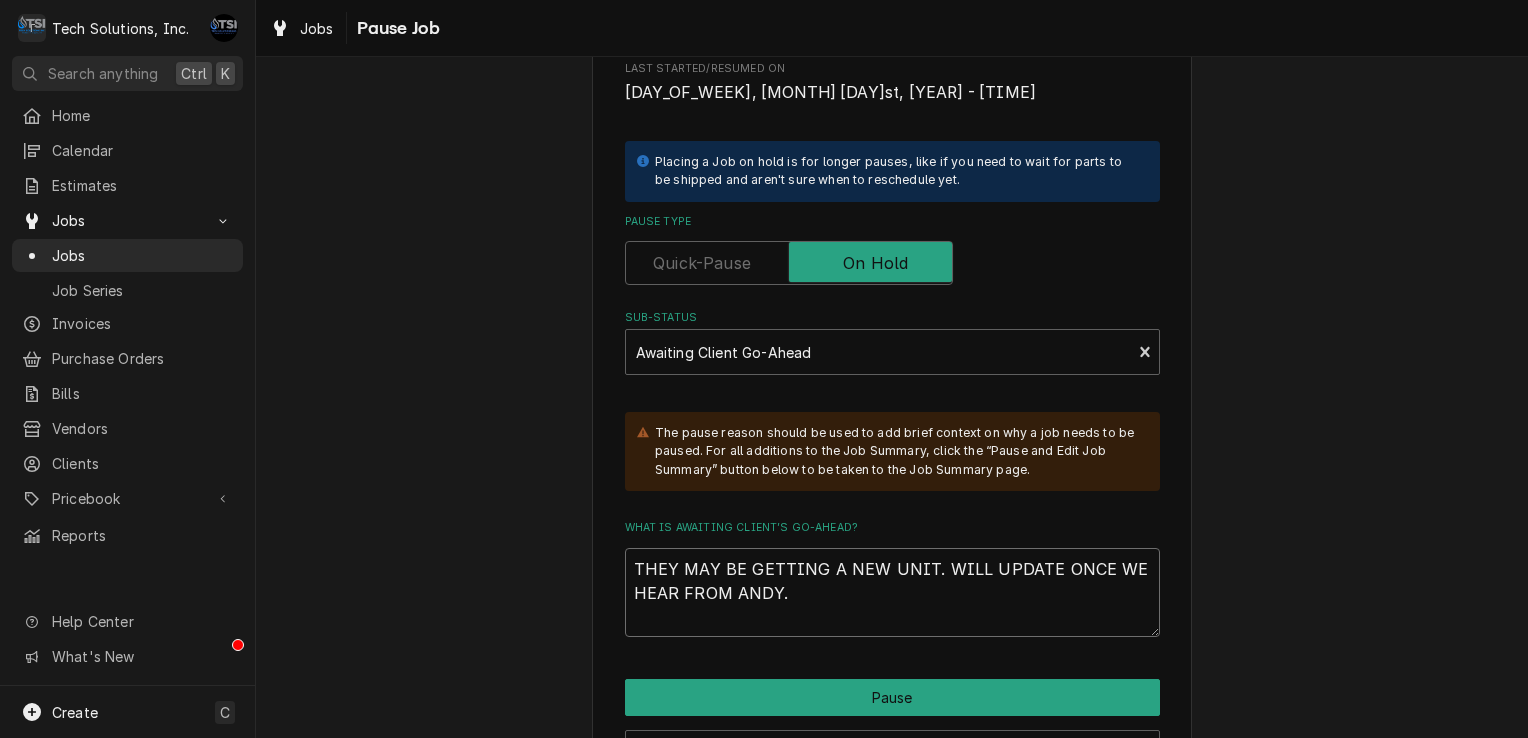 type on "x" 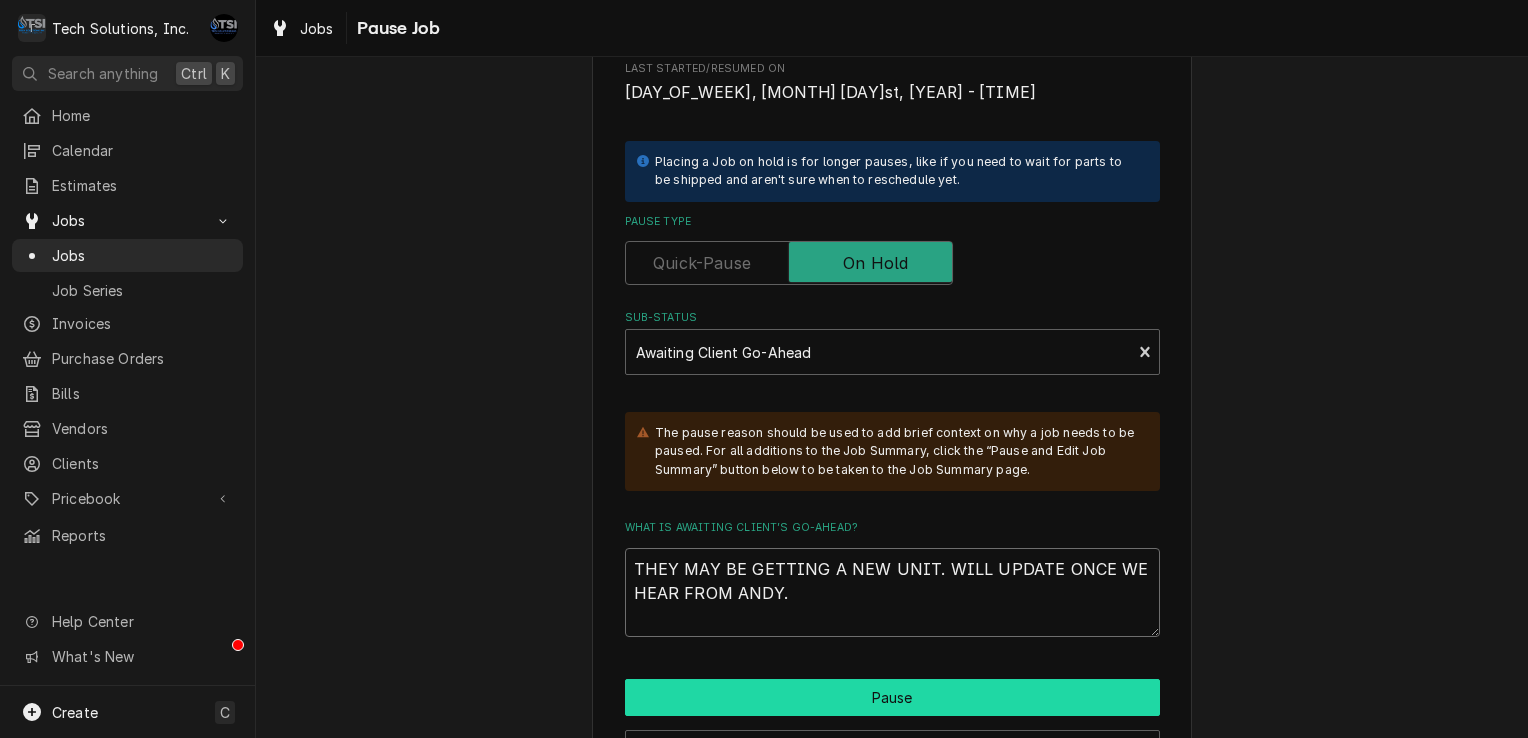 type on "THEY MAY BE GETTING A NEW UNIT. WILL UPDATE ONCE WE HEAR FROM ANDY." 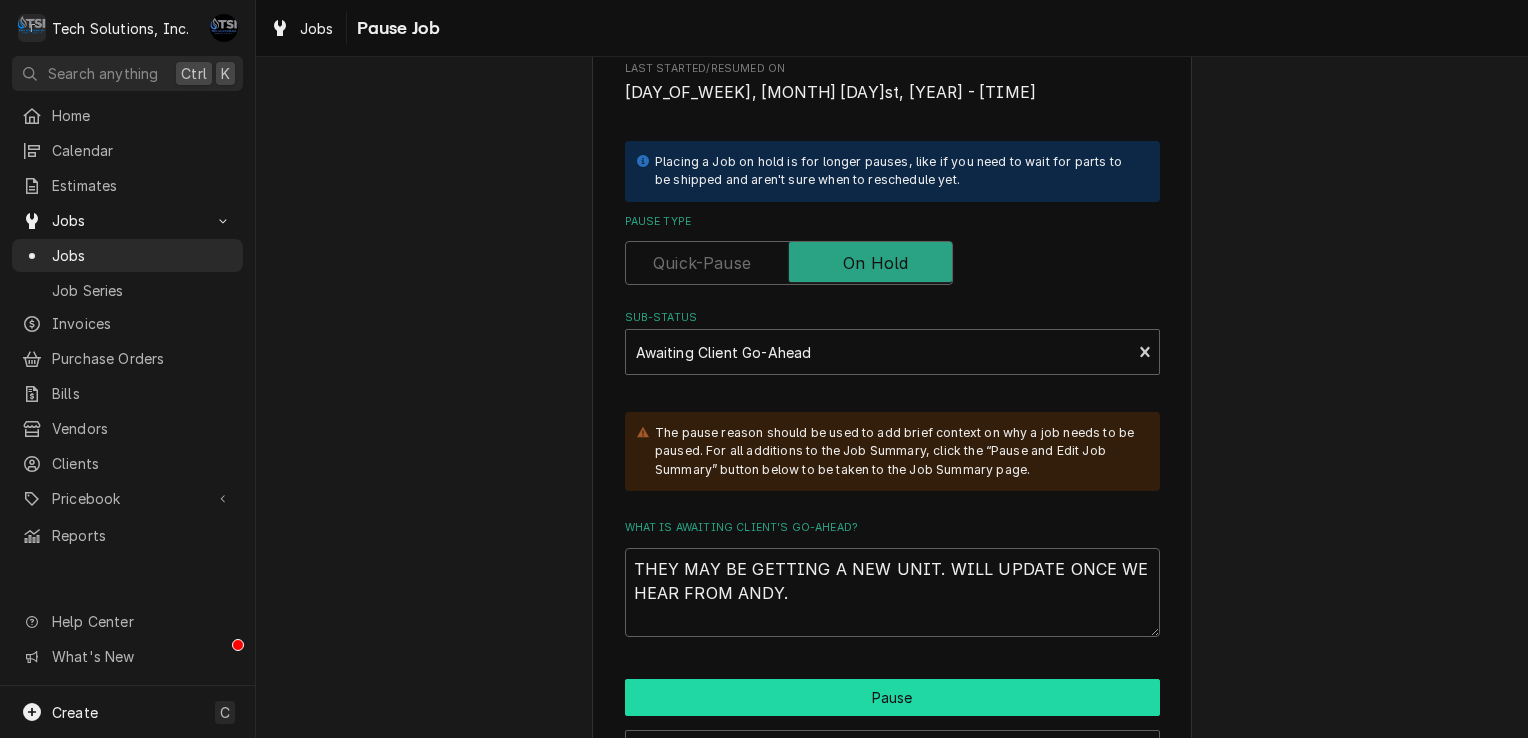click on "Pause" at bounding box center [892, 697] 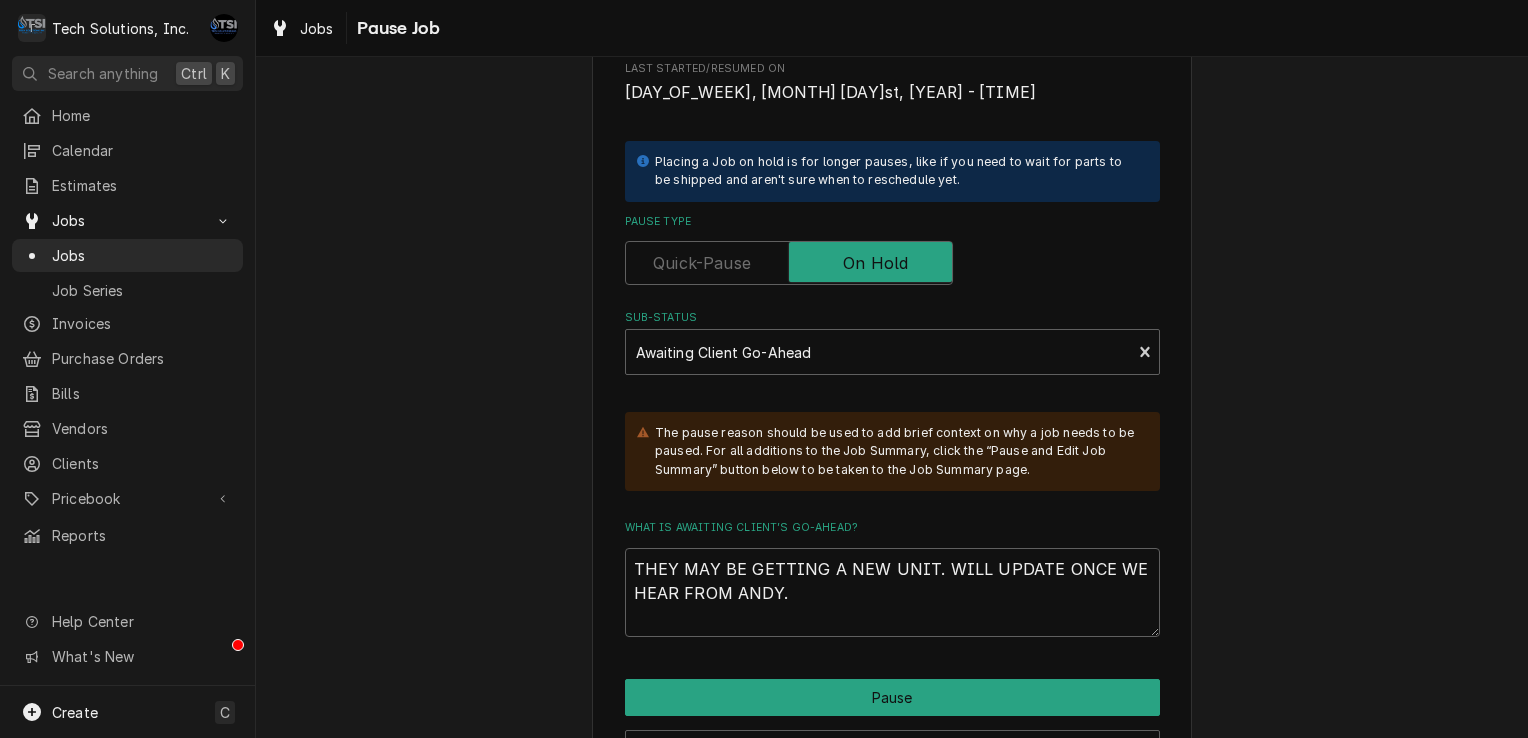 type on "x" 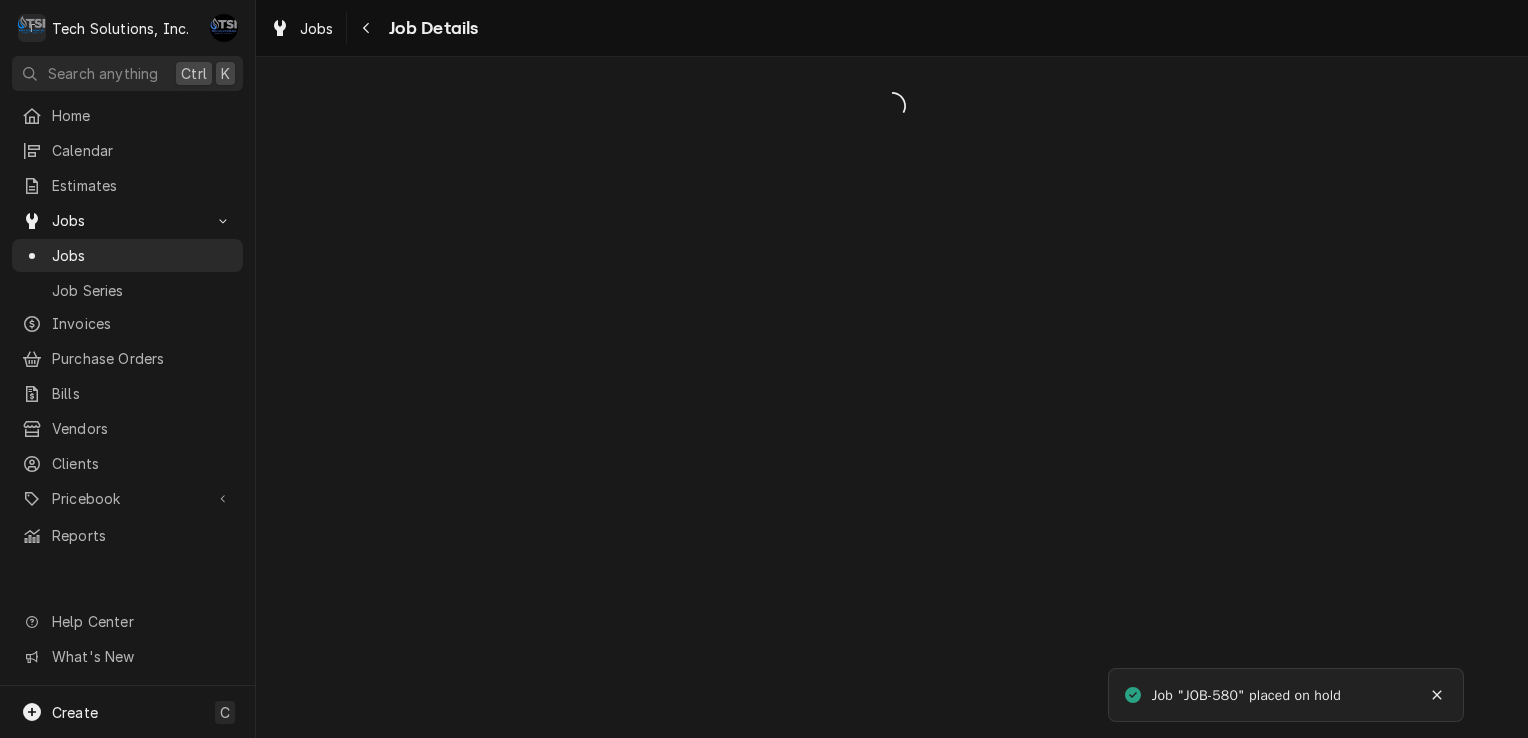 scroll, scrollTop: 0, scrollLeft: 0, axis: both 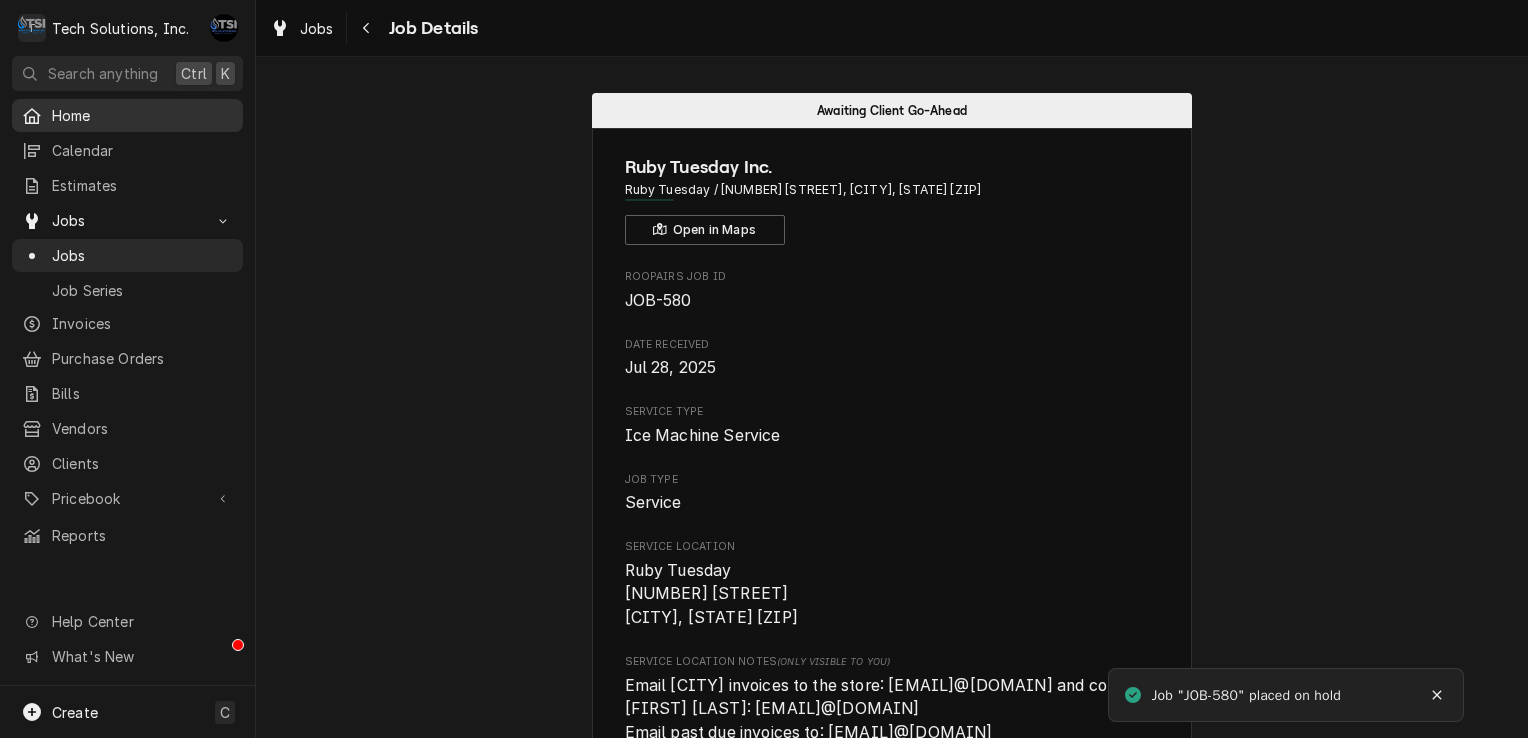 click on "Home" at bounding box center [142, 115] 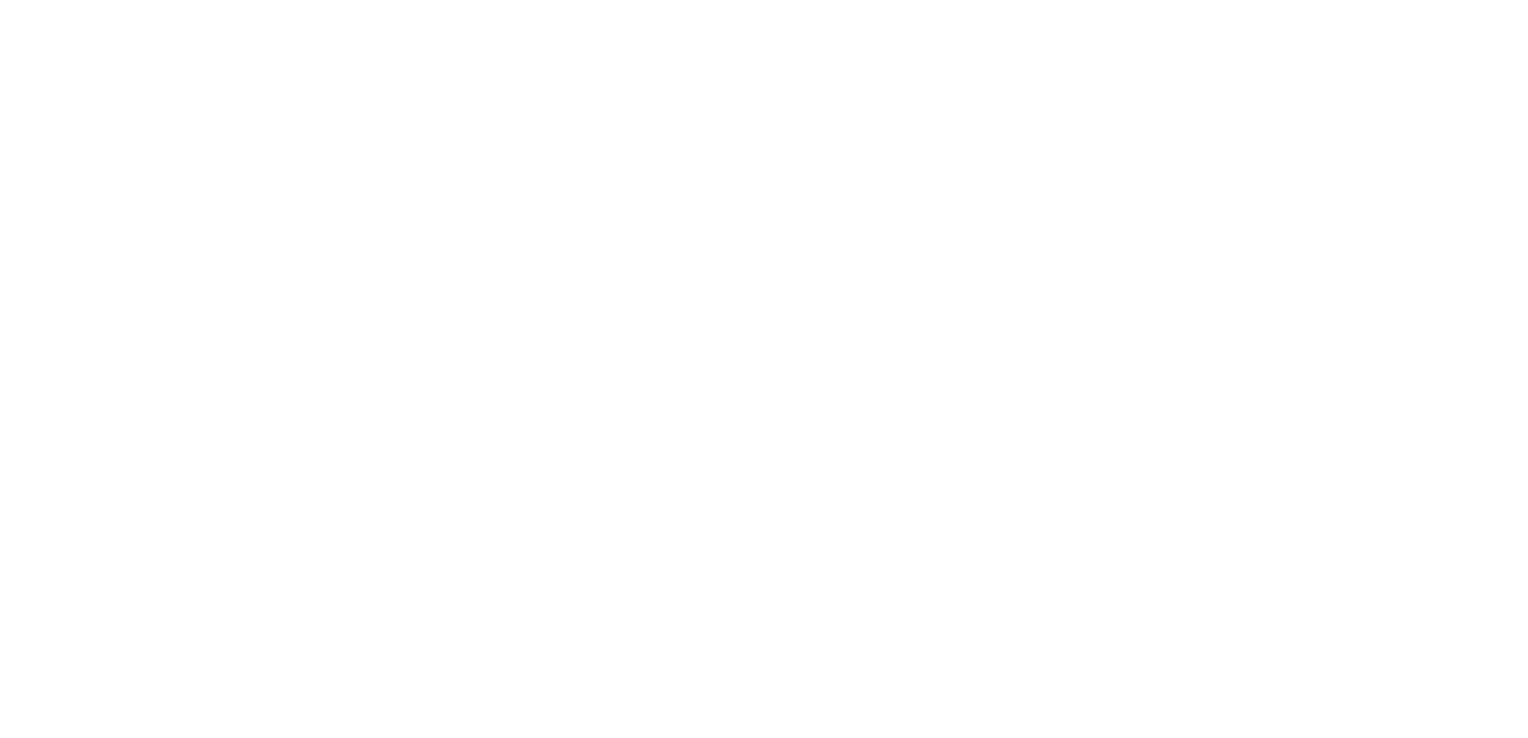 scroll, scrollTop: 0, scrollLeft: 0, axis: both 